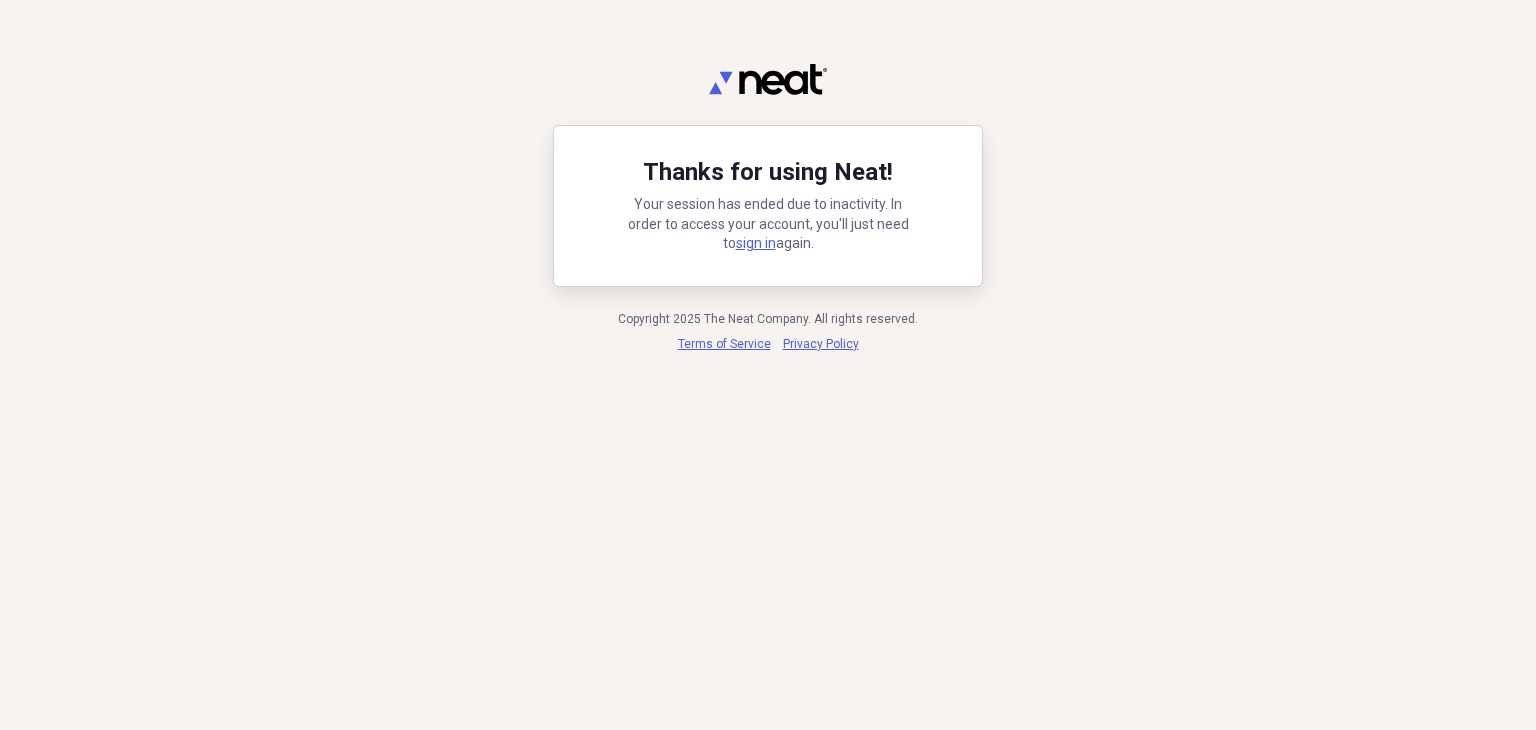 scroll, scrollTop: 0, scrollLeft: 0, axis: both 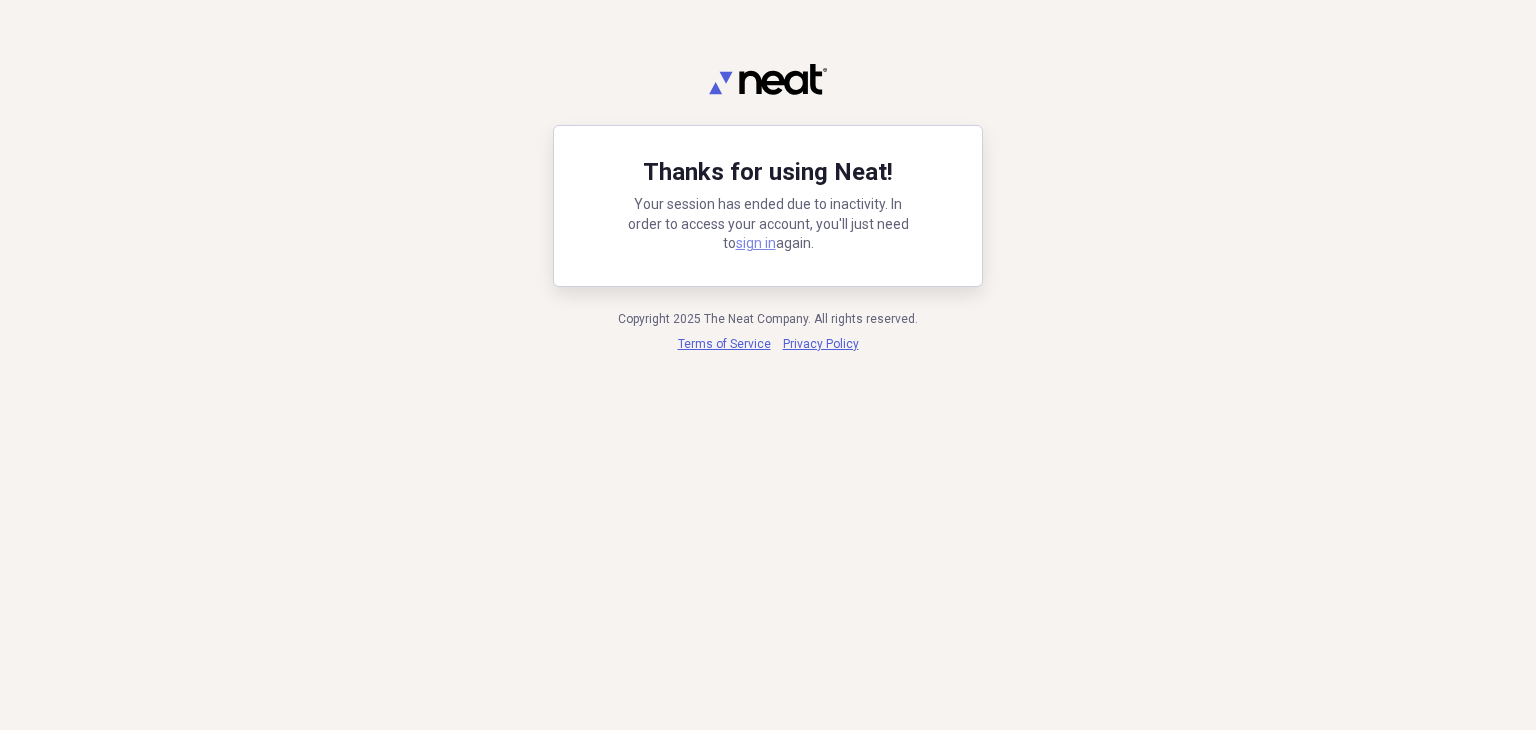 click on "sign in" at bounding box center (756, 243) 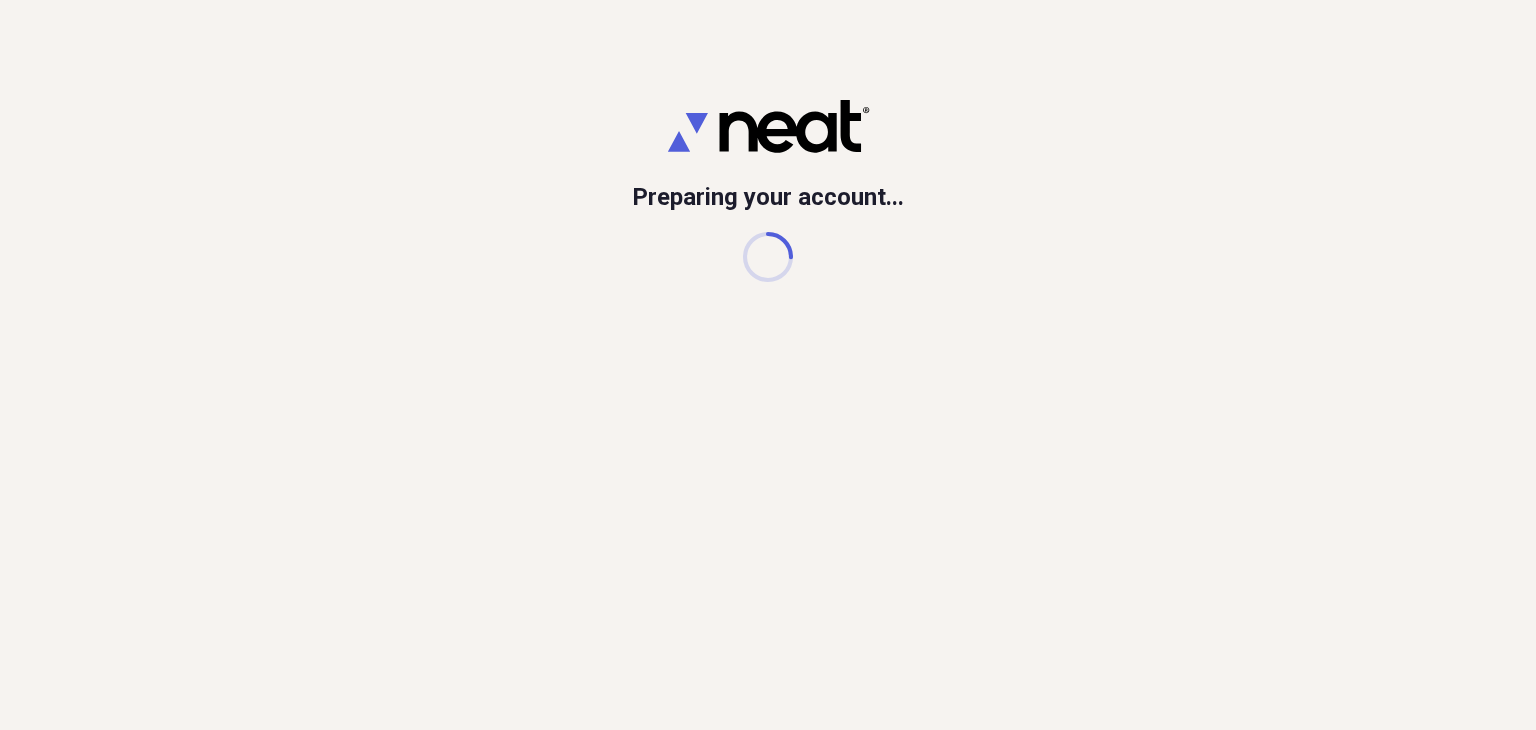 scroll, scrollTop: 0, scrollLeft: 0, axis: both 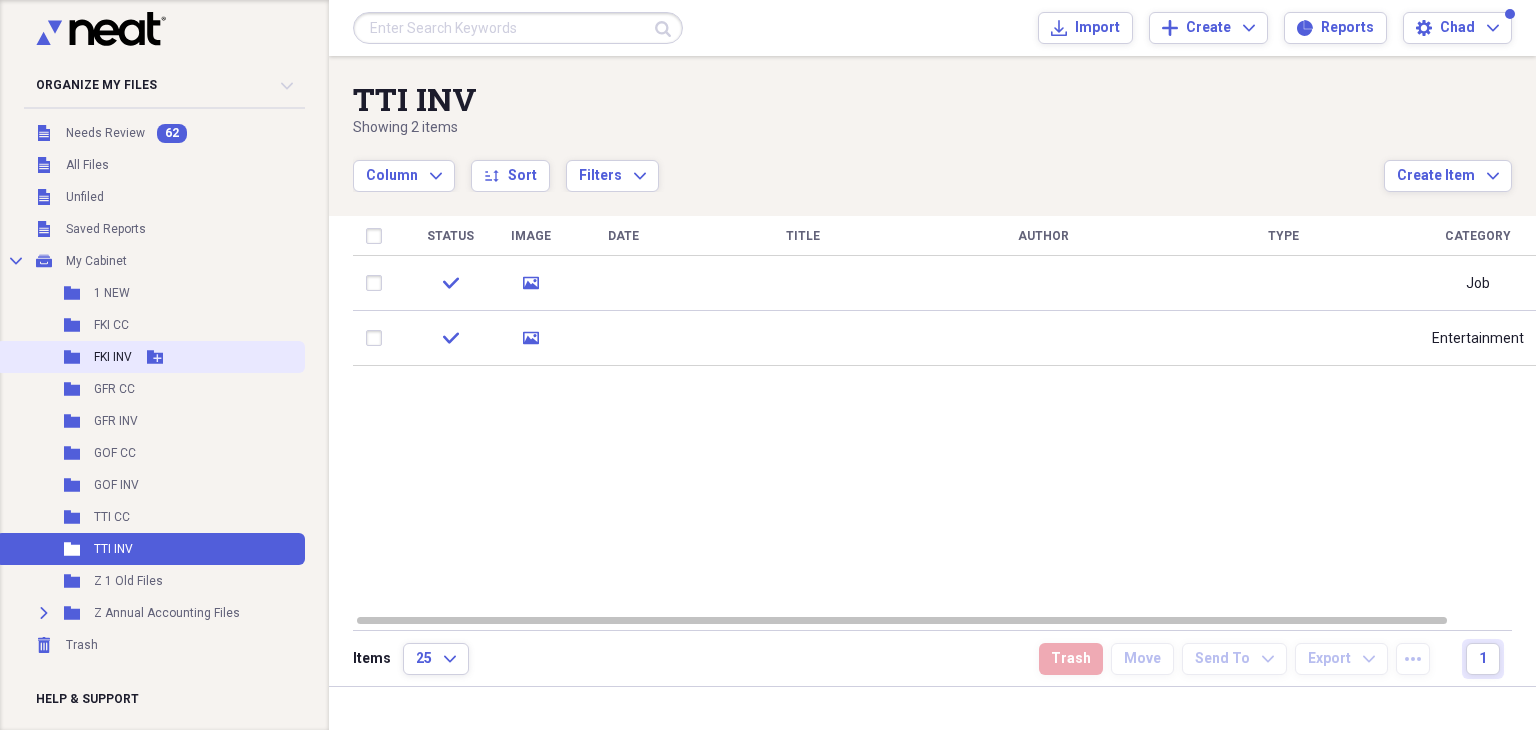 click on "FKI INV" at bounding box center [113, 357] 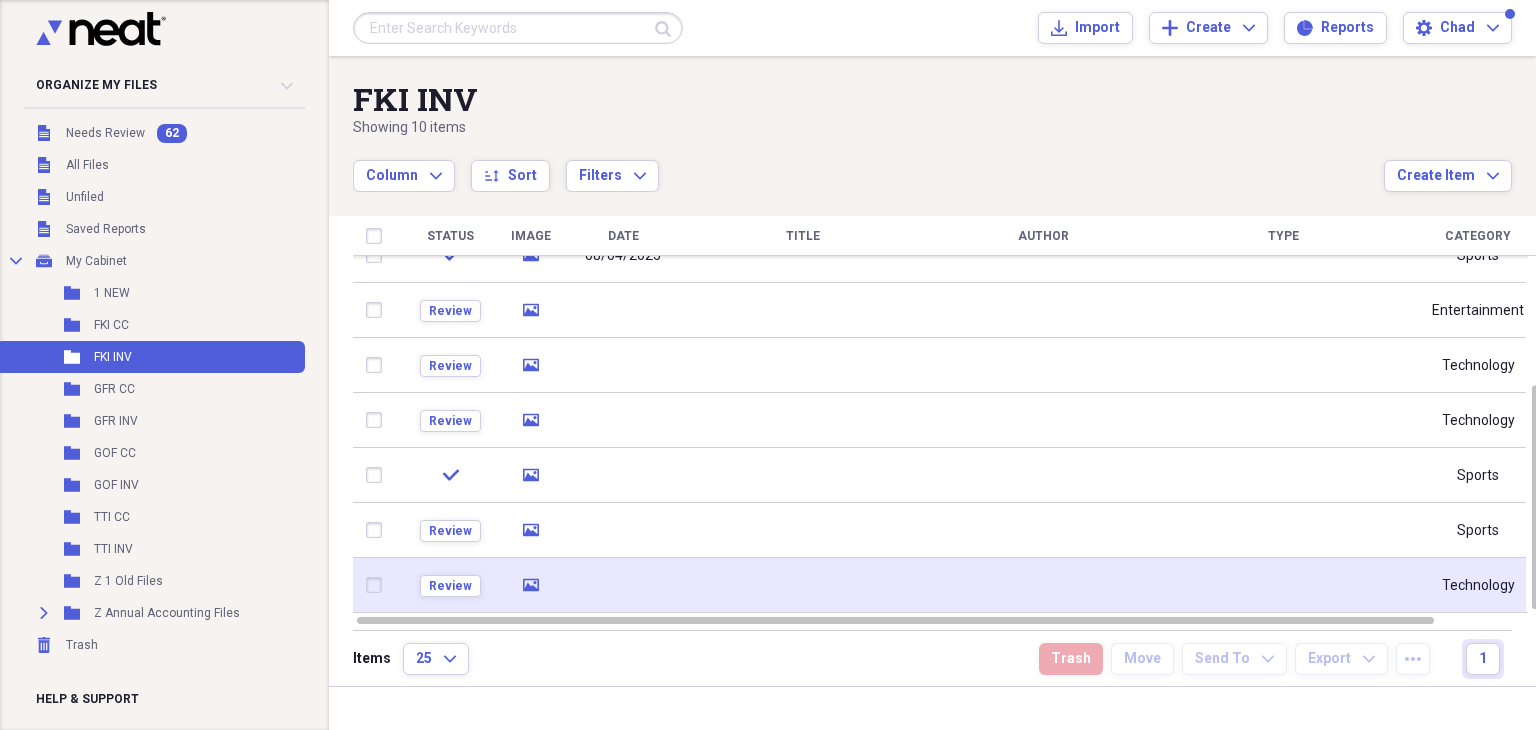 click 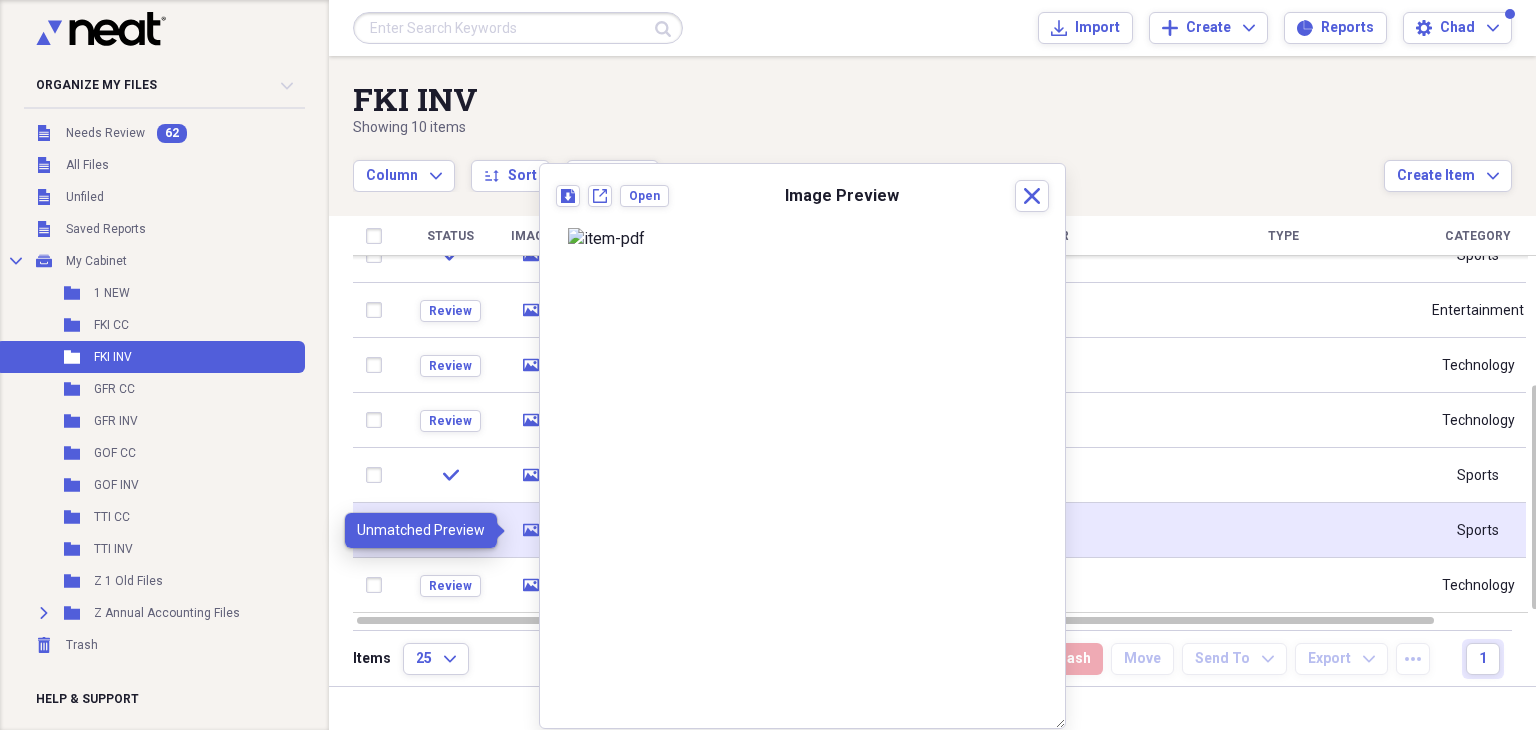 click on "media" 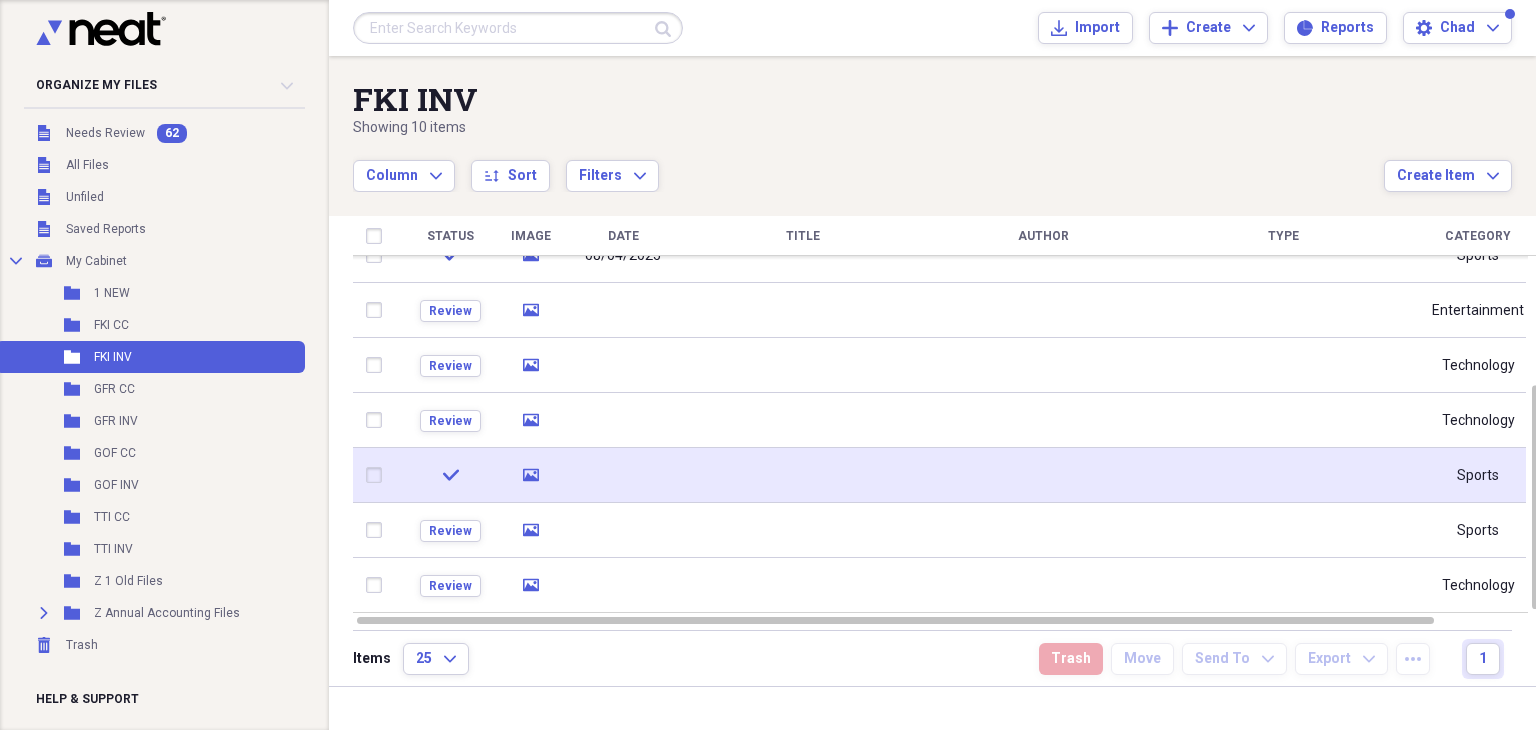click on "media" 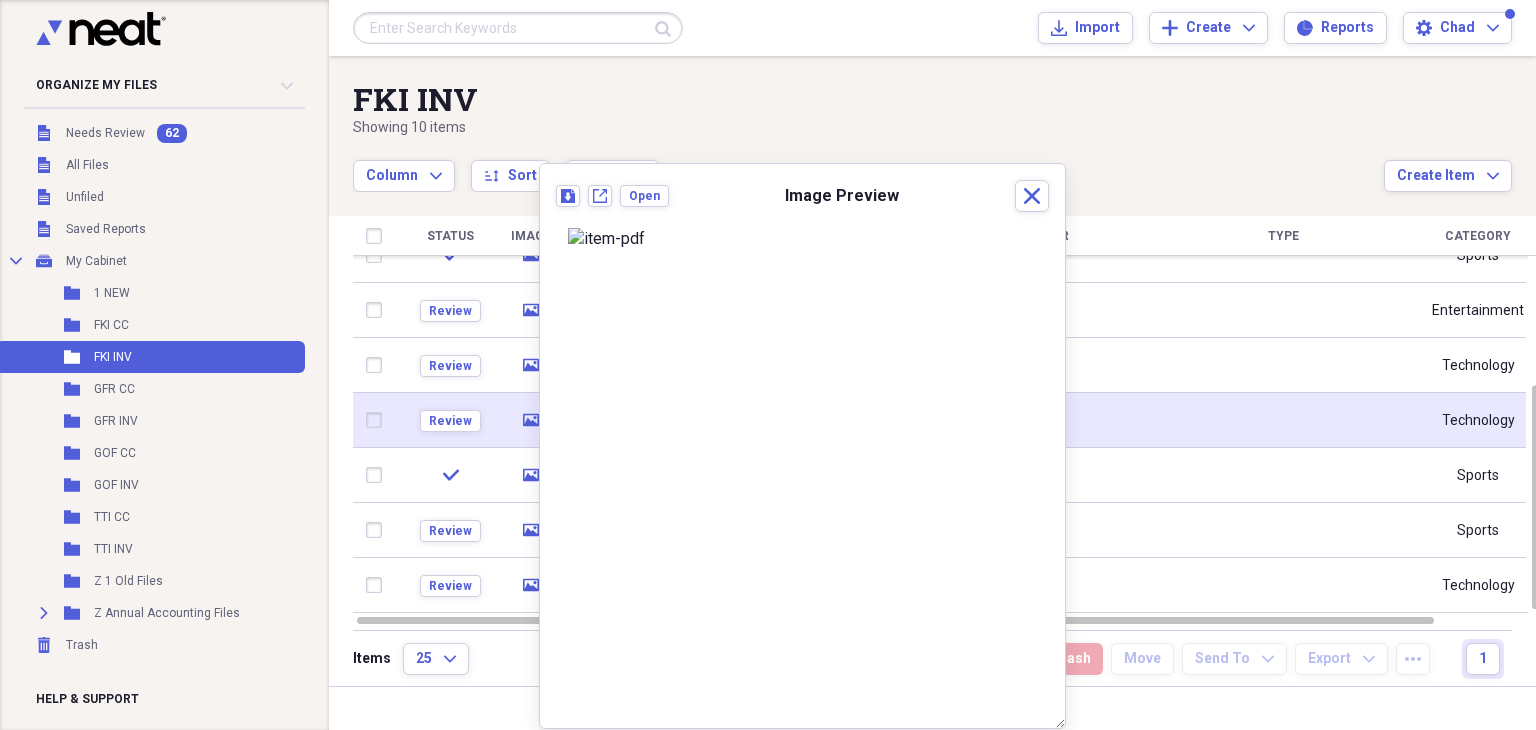 click on "media" 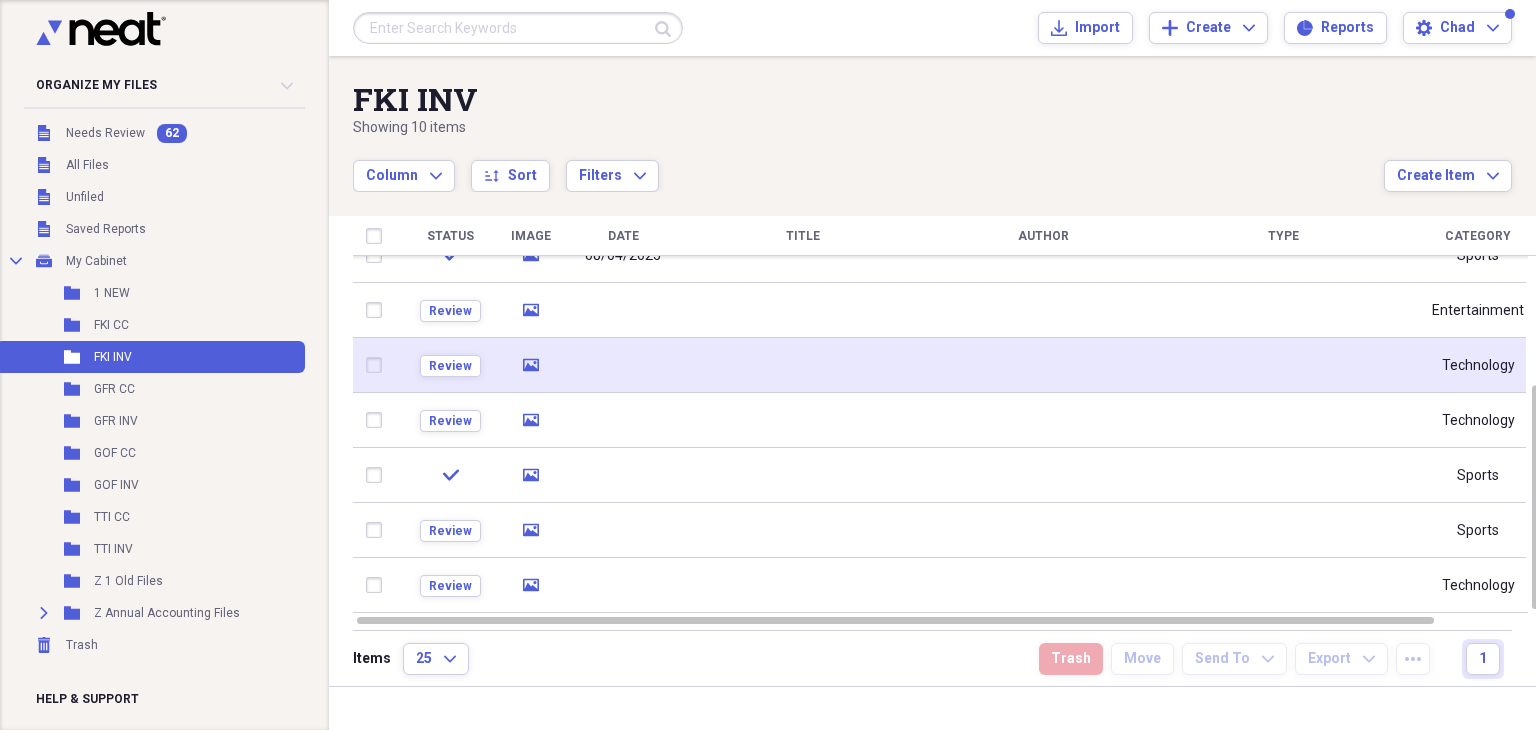click 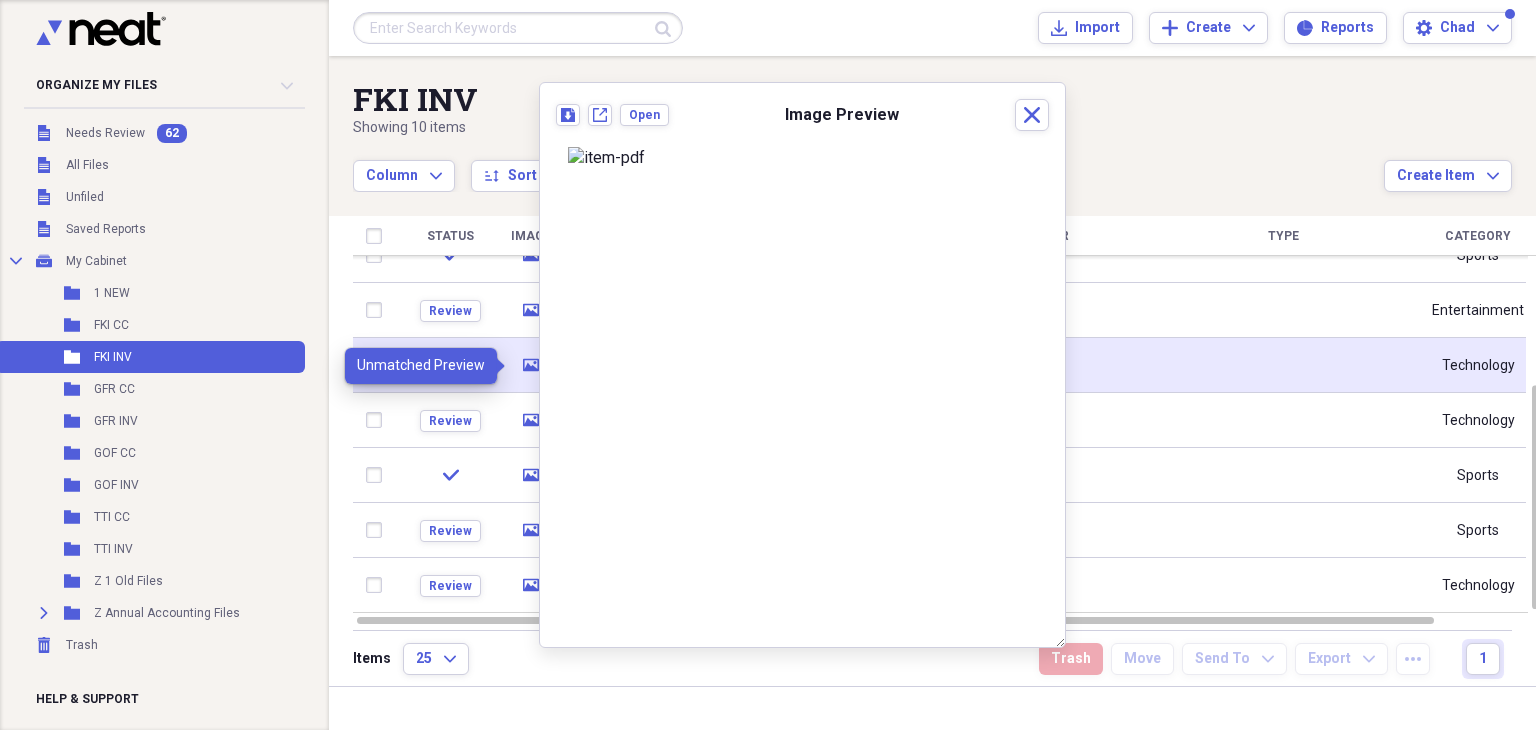 click 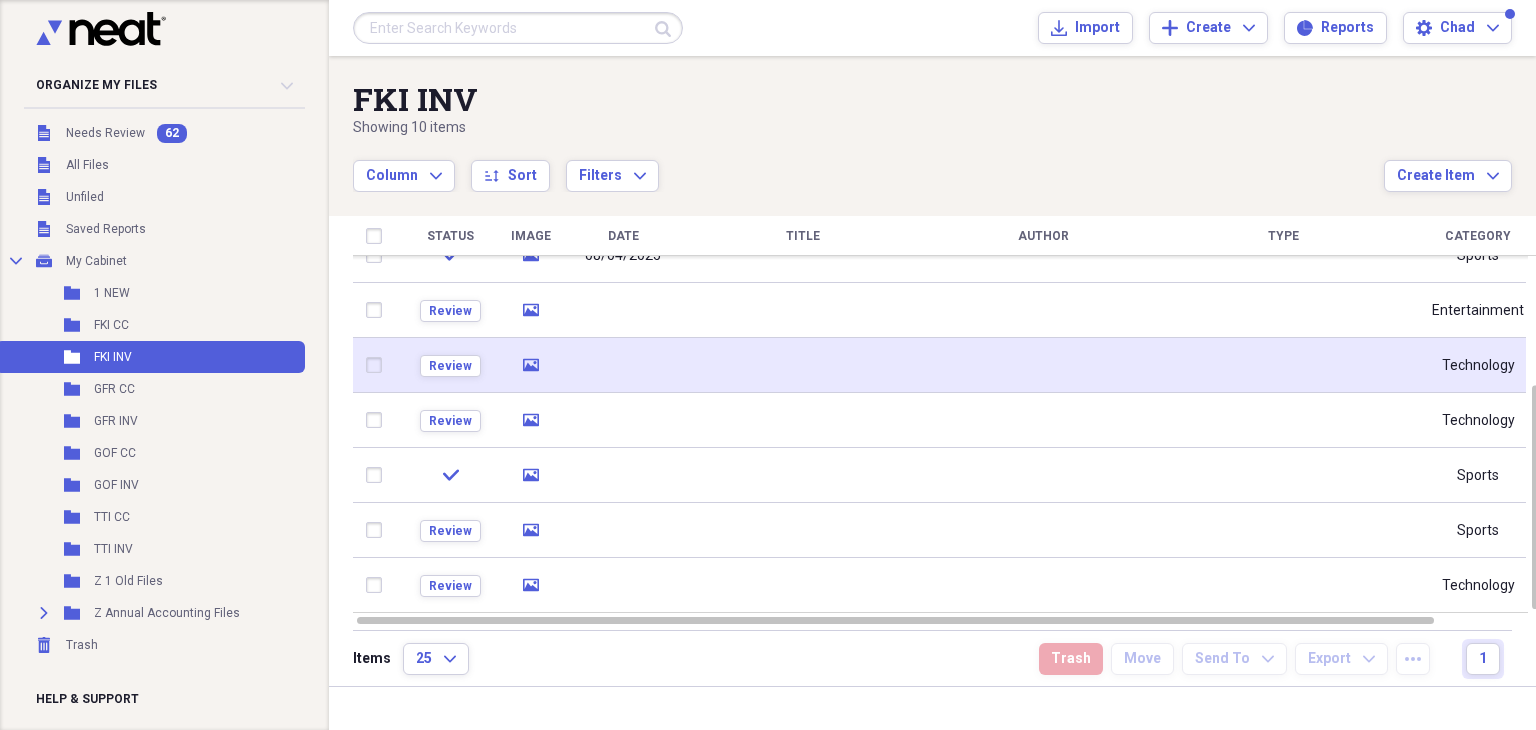 click at bounding box center [378, 365] 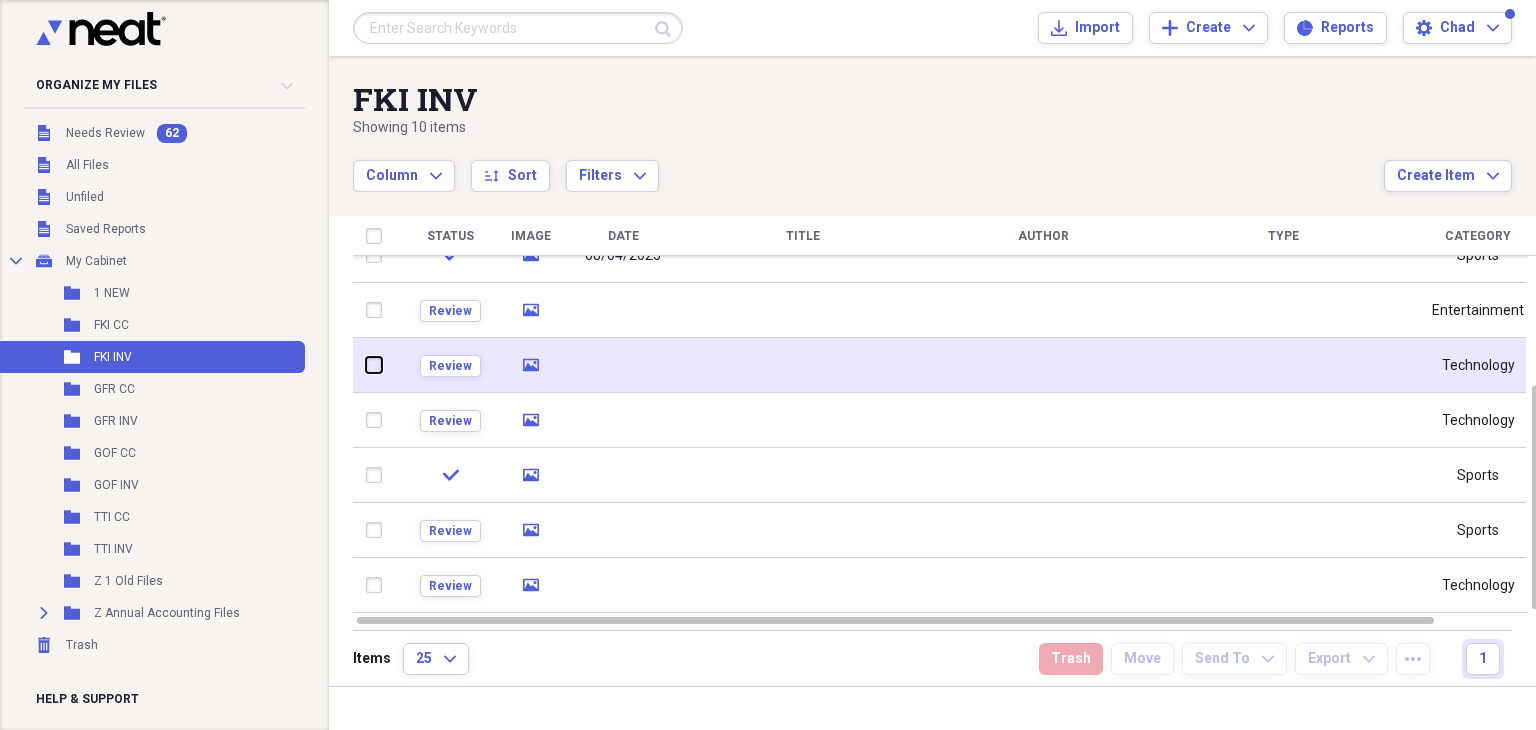 click at bounding box center [366, 365] 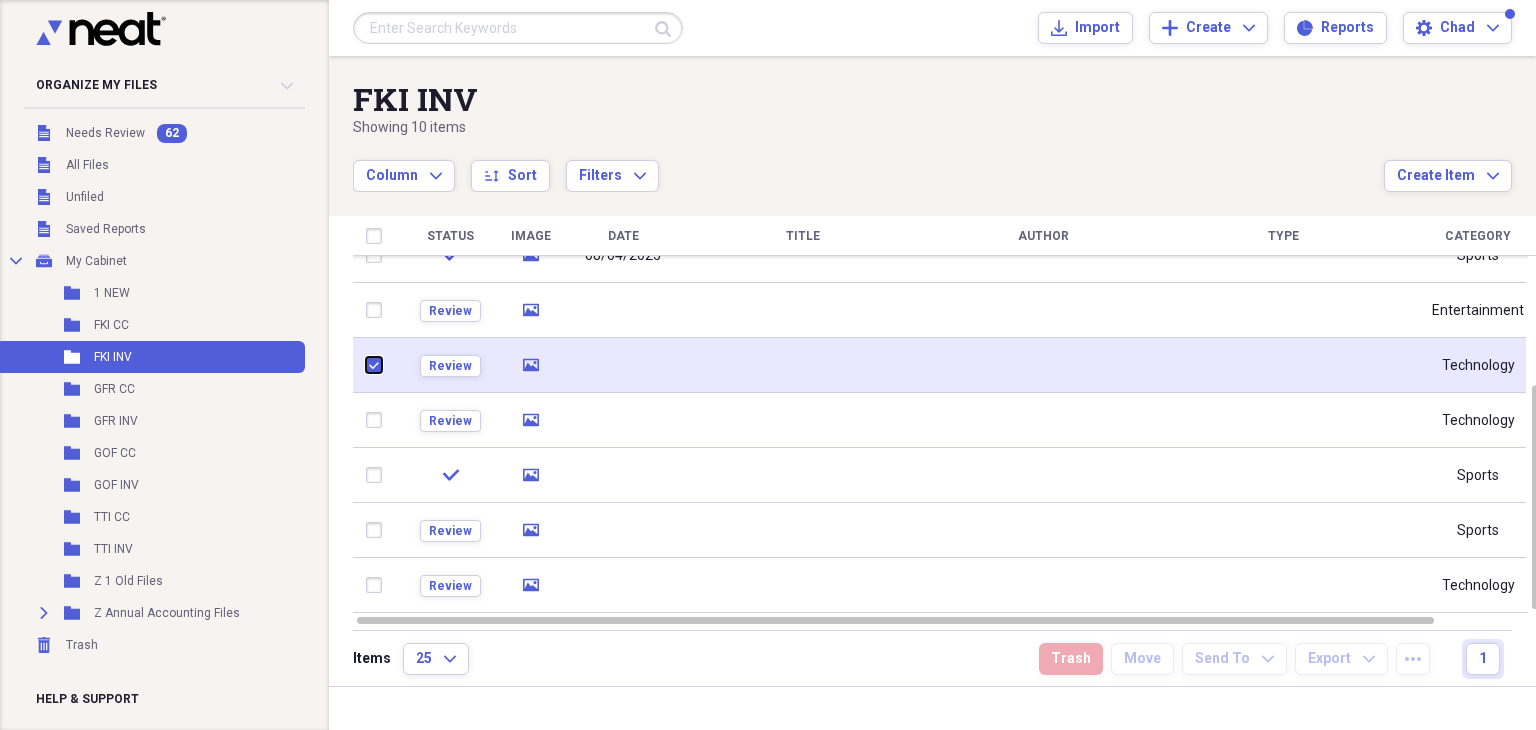 checkbox on "true" 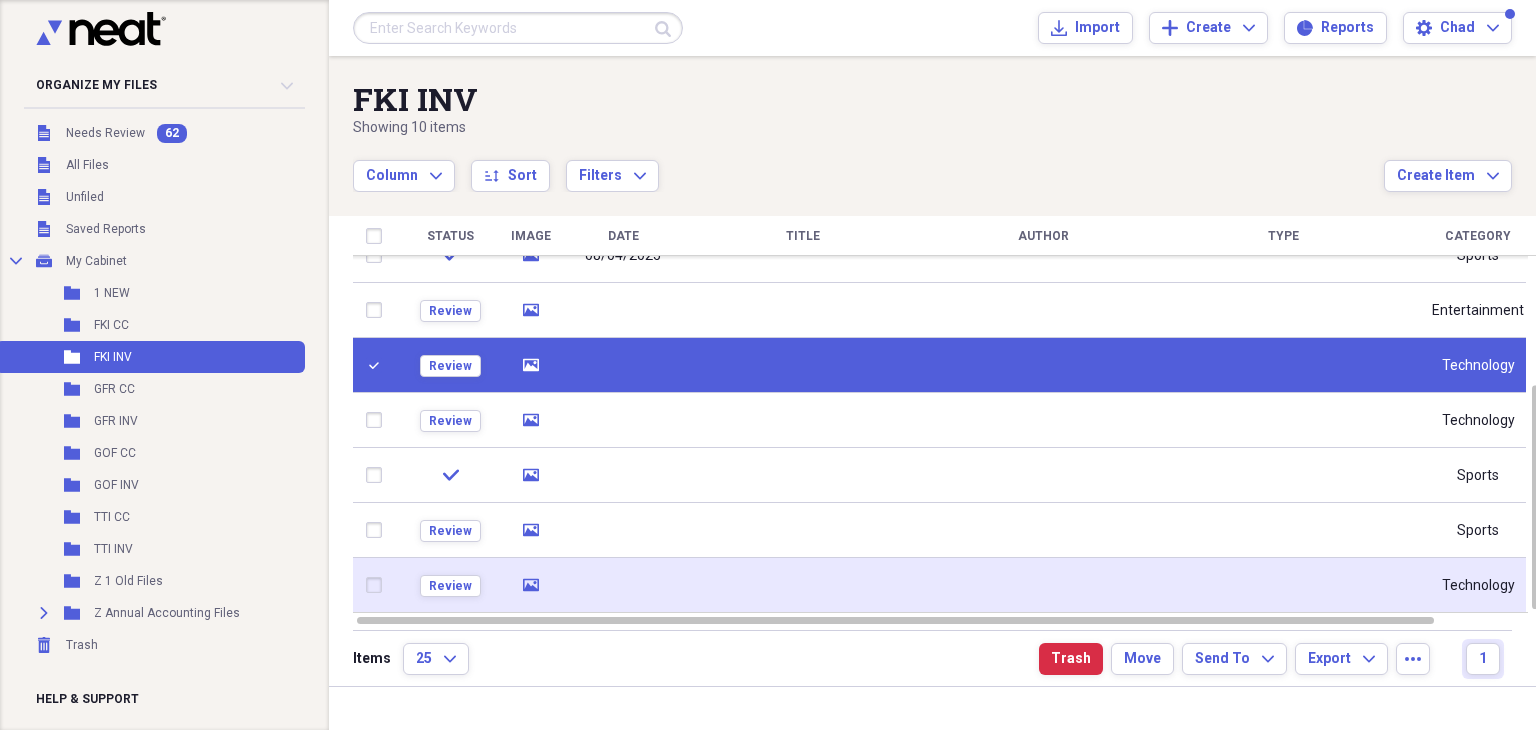 click on "media" 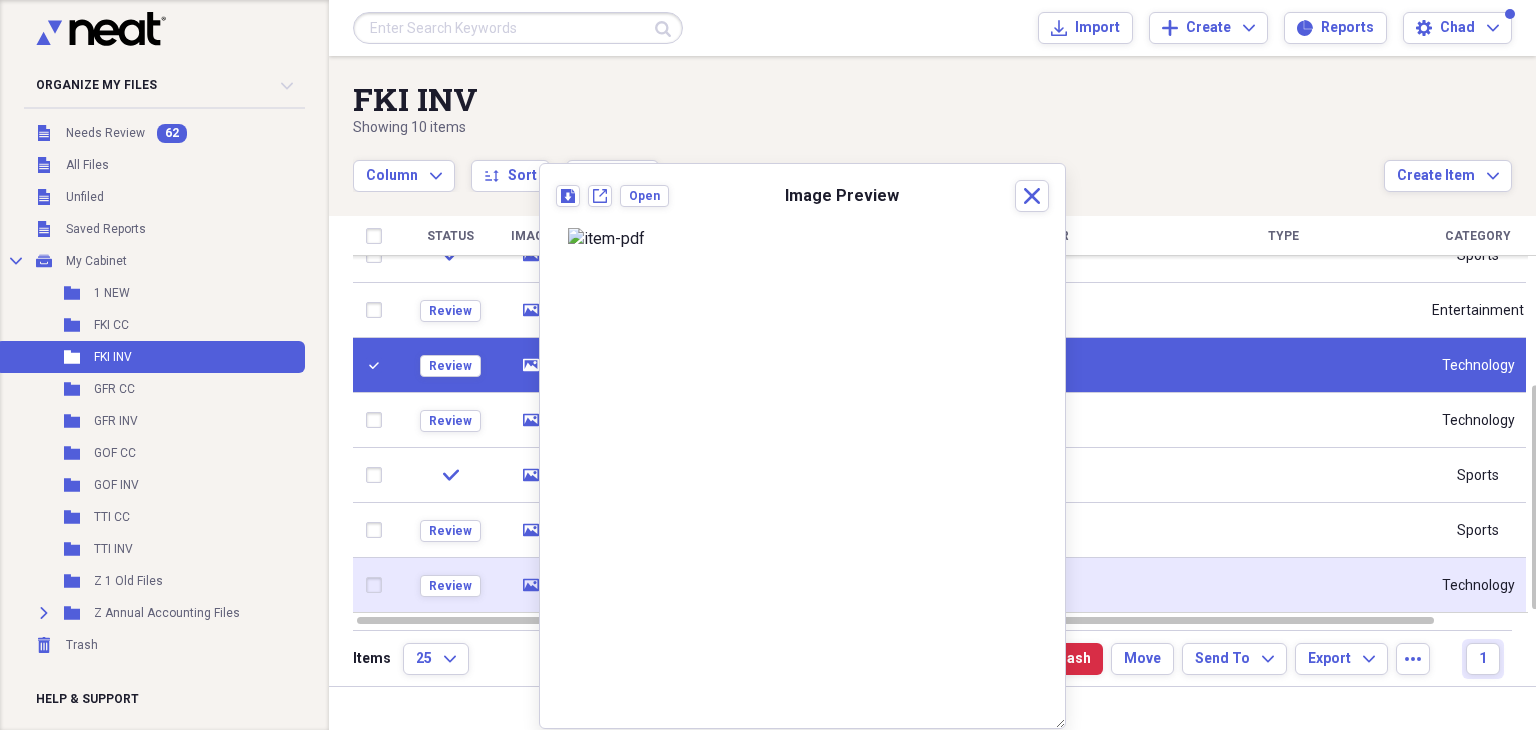 click at bounding box center (378, 585) 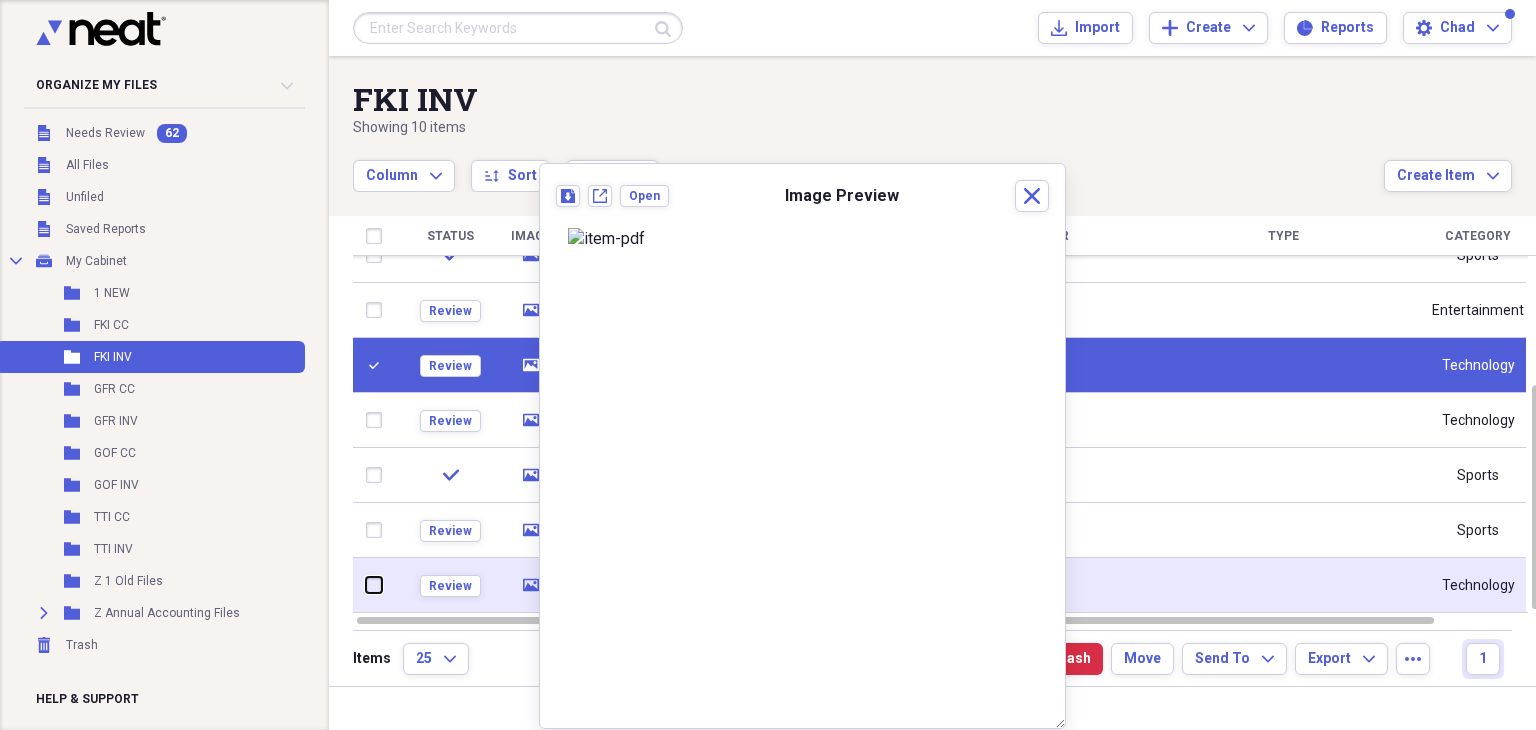 click at bounding box center [366, 585] 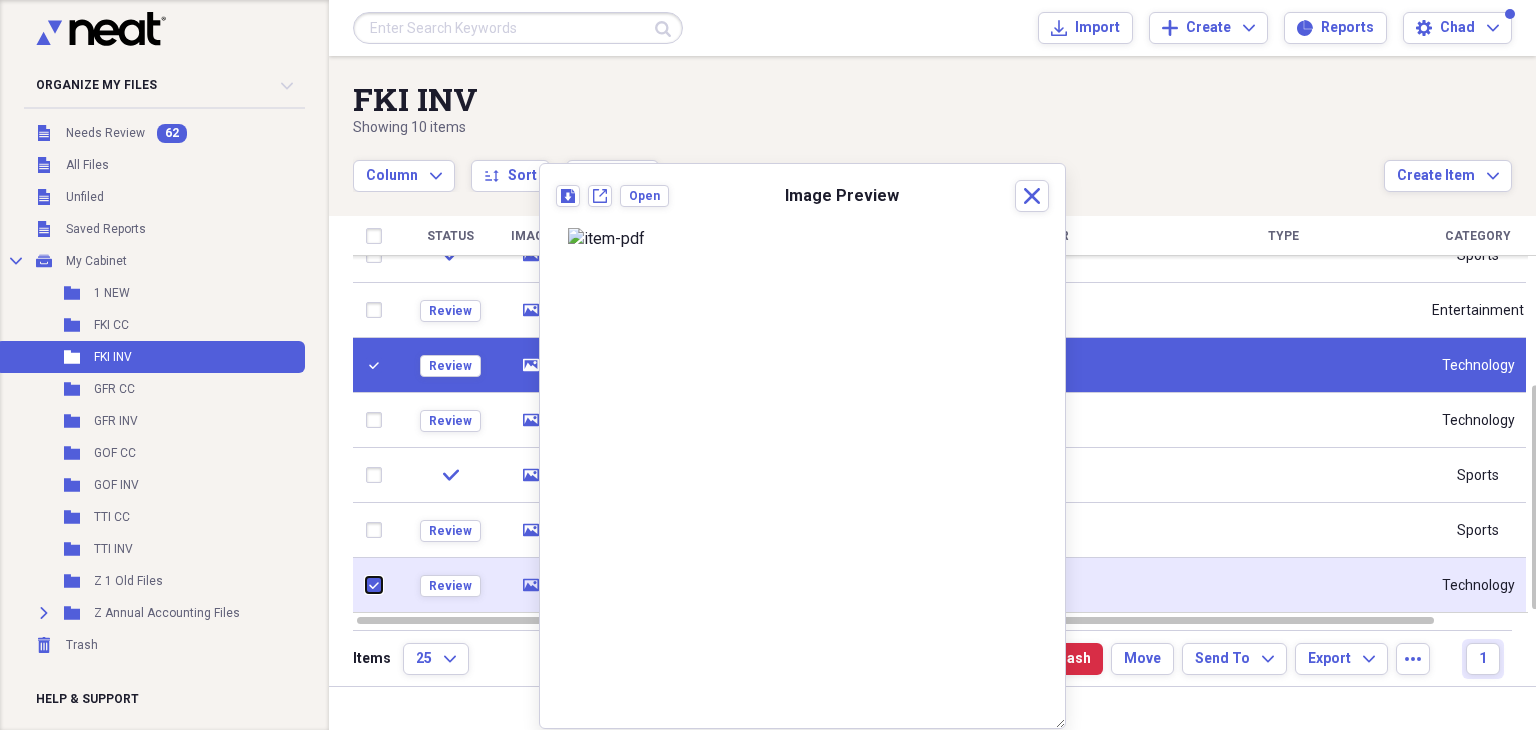 checkbox on "true" 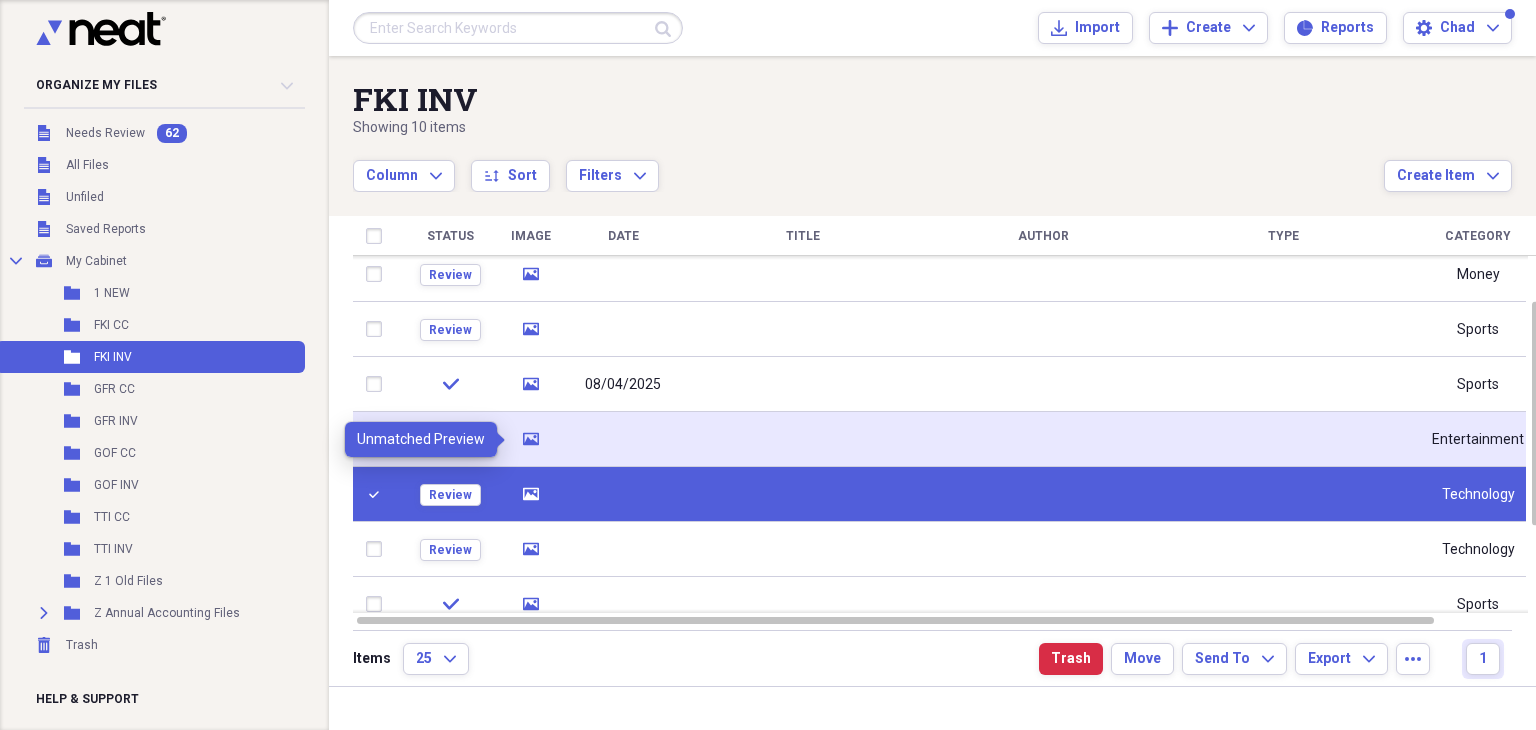 click 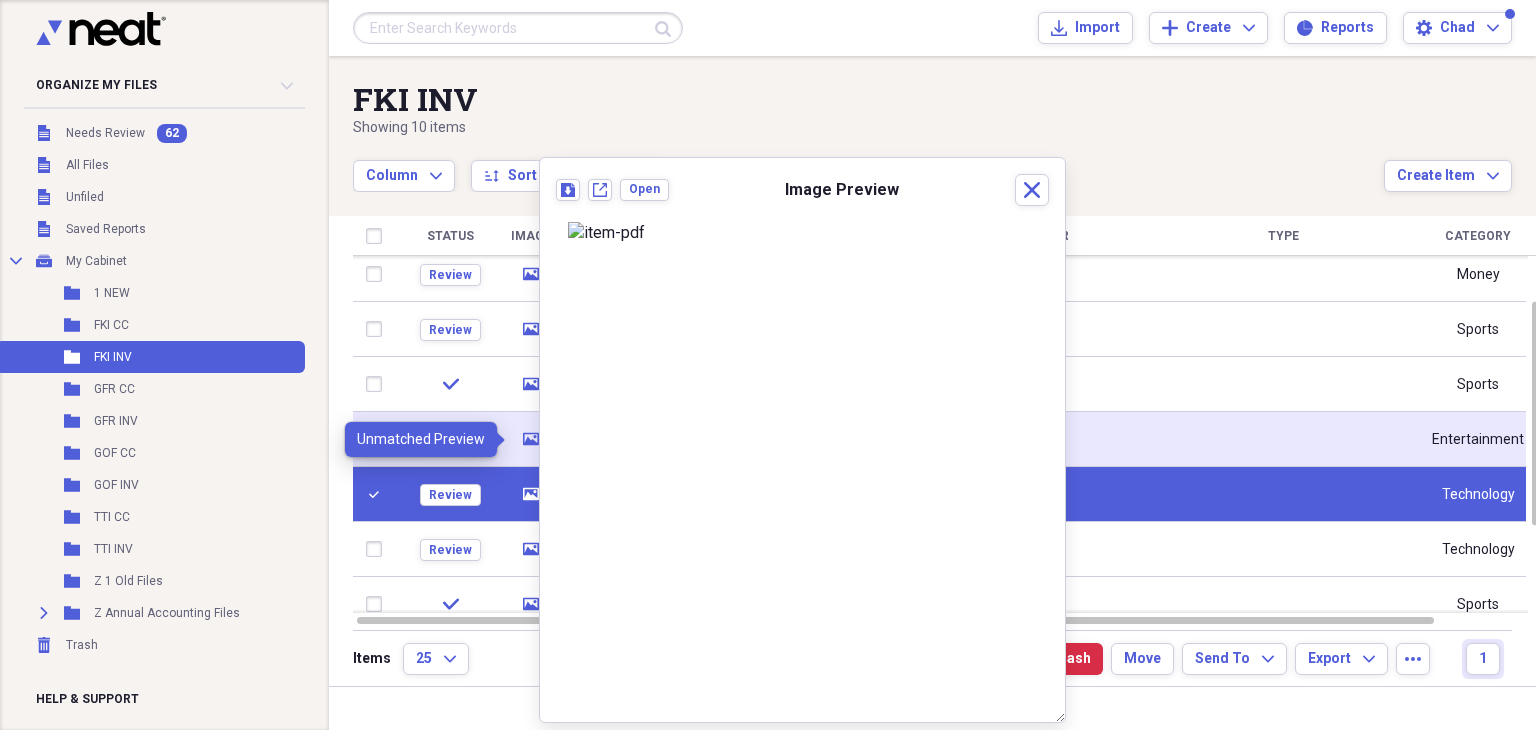 click 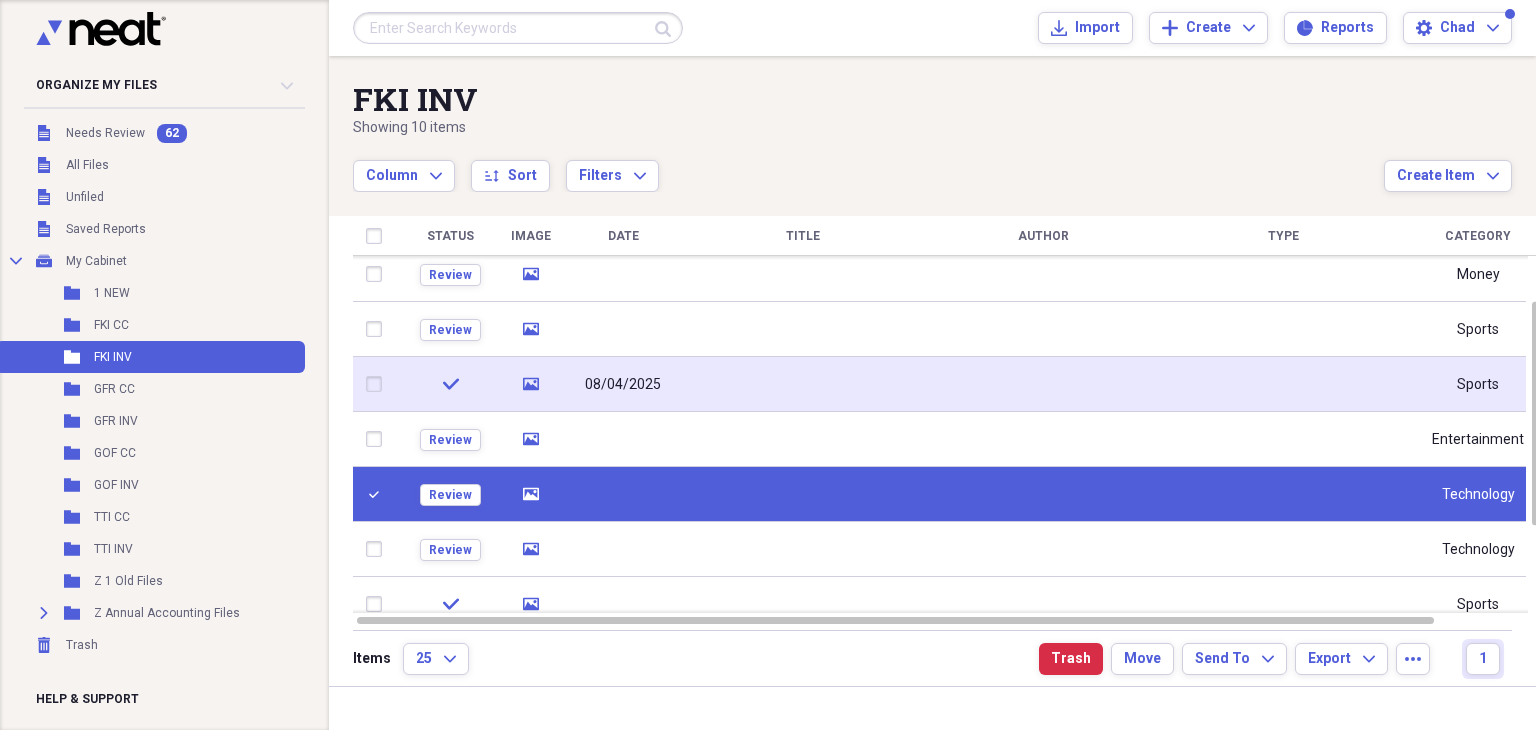 click on "media" 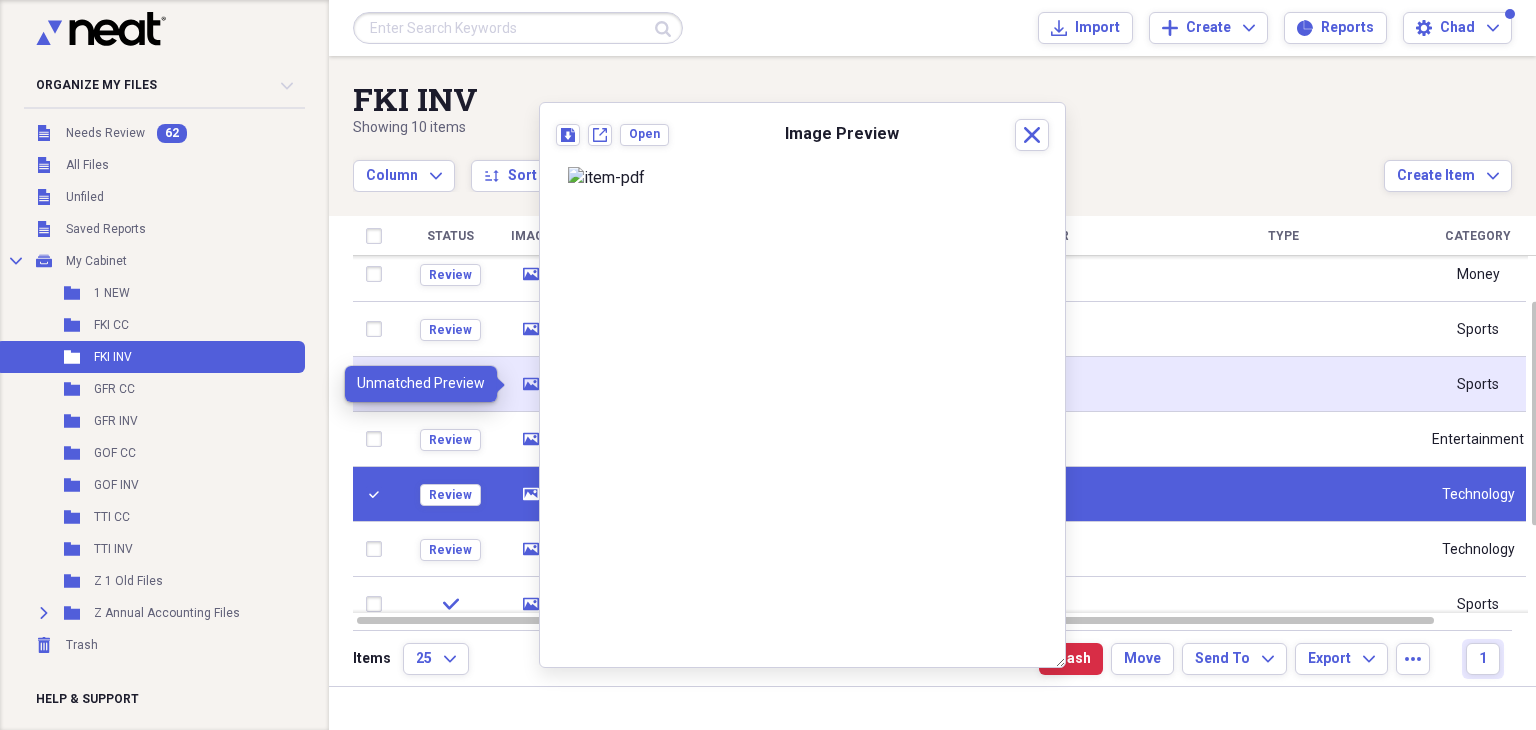 click on "media" 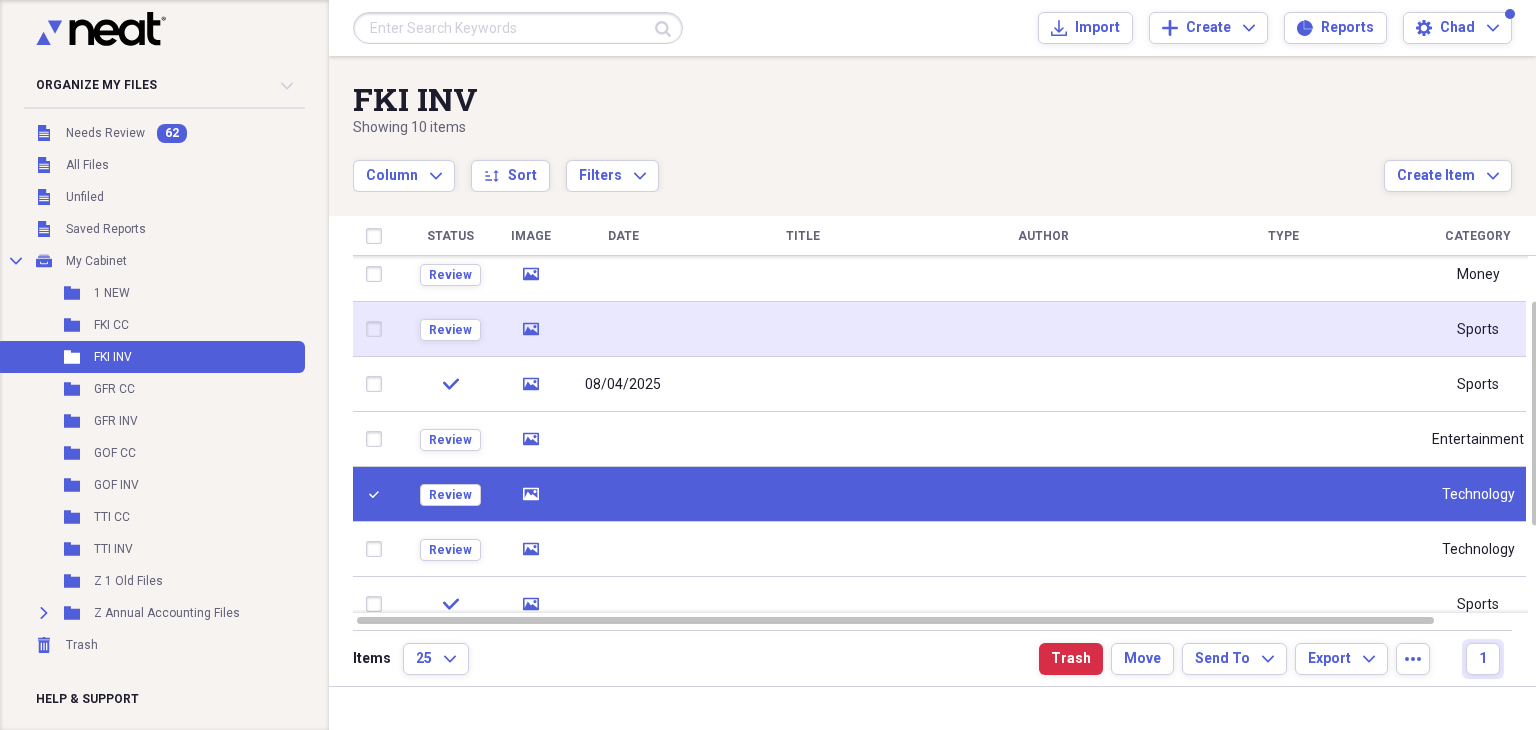 click on "media" 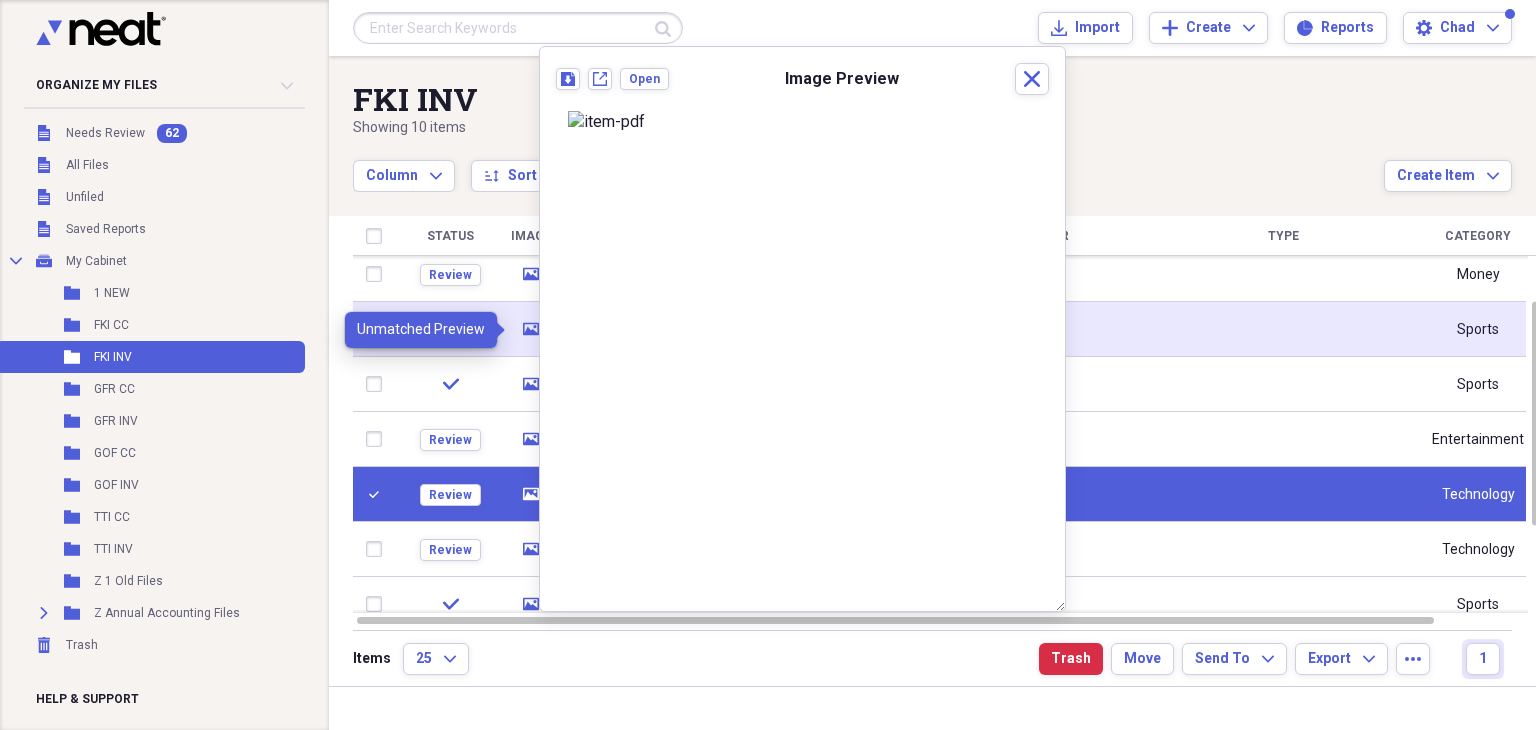 click on "media" 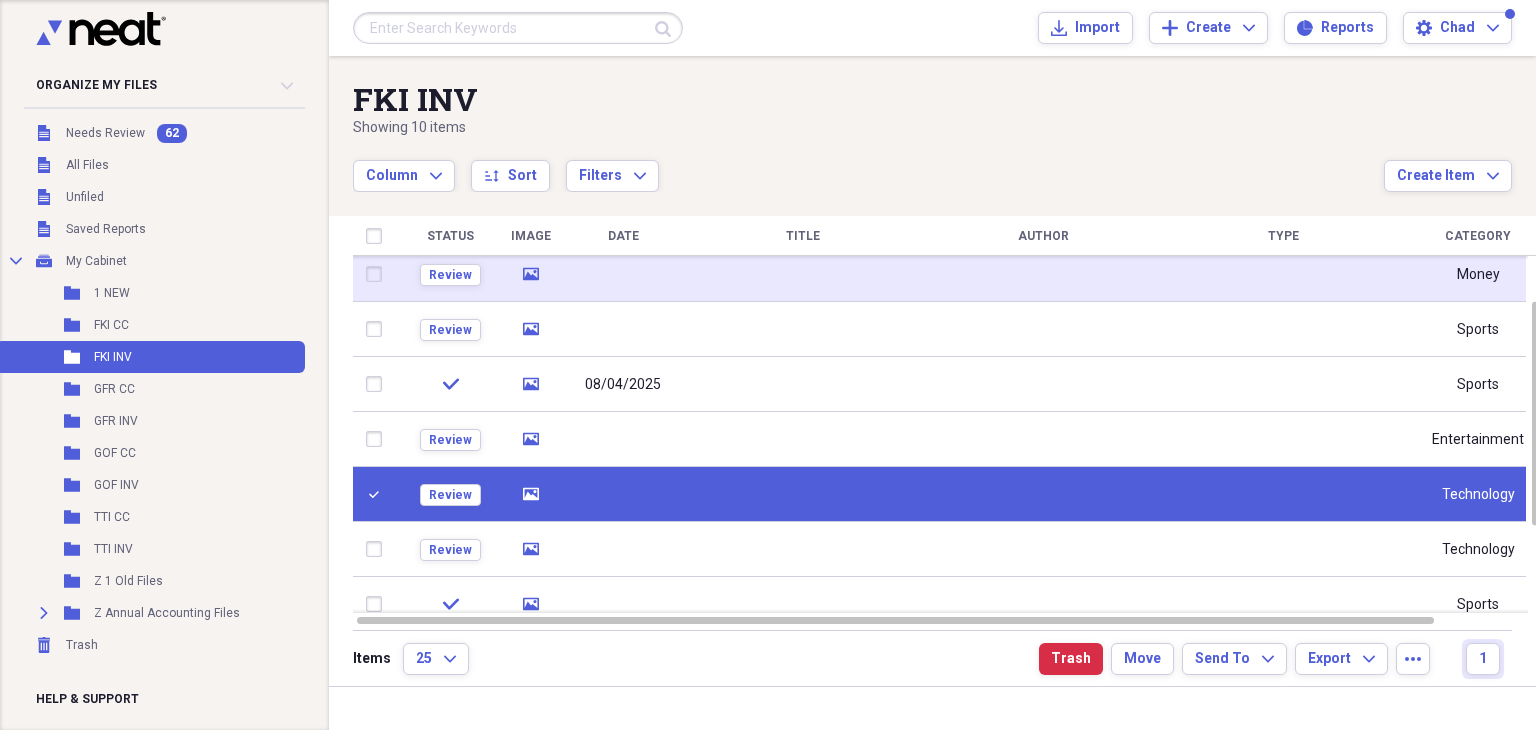 click 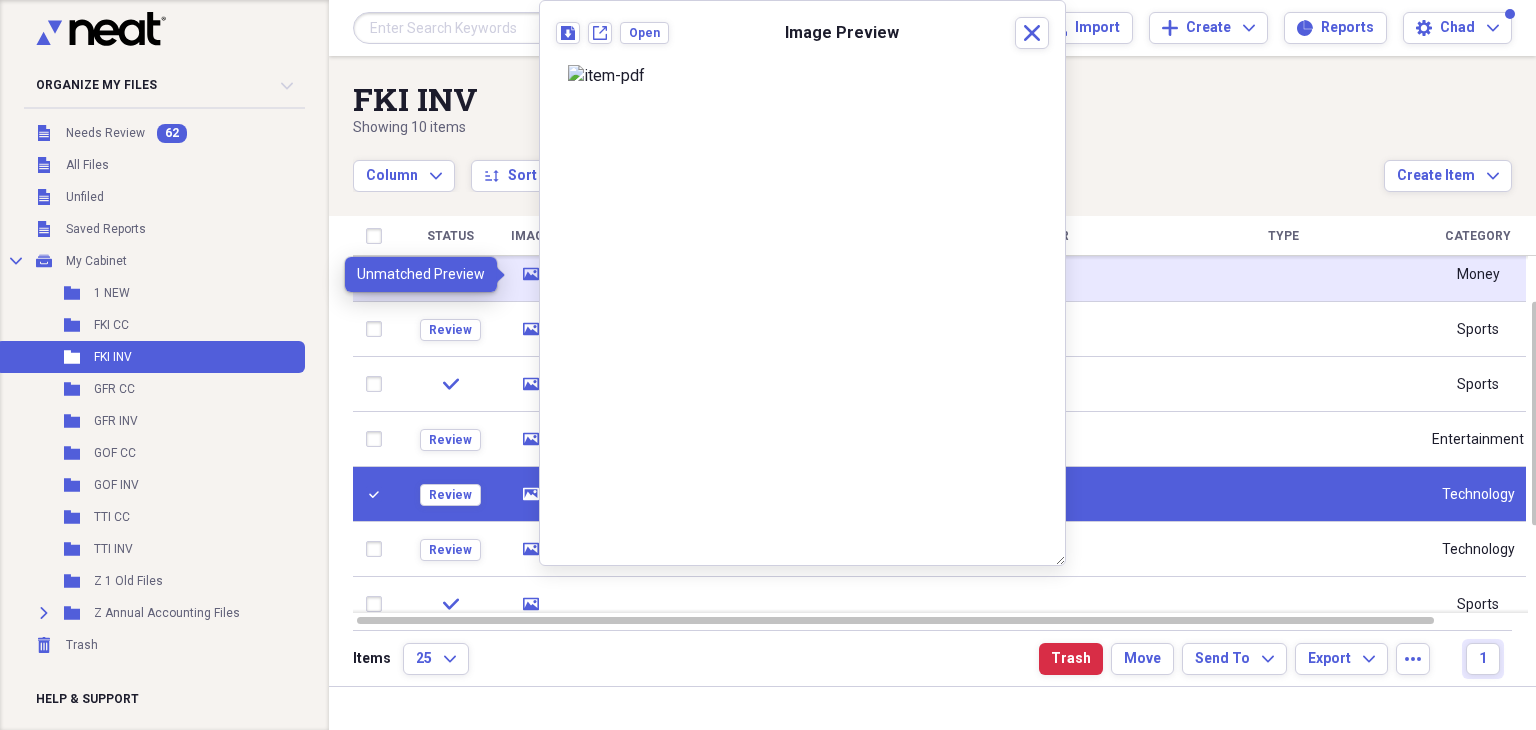 click 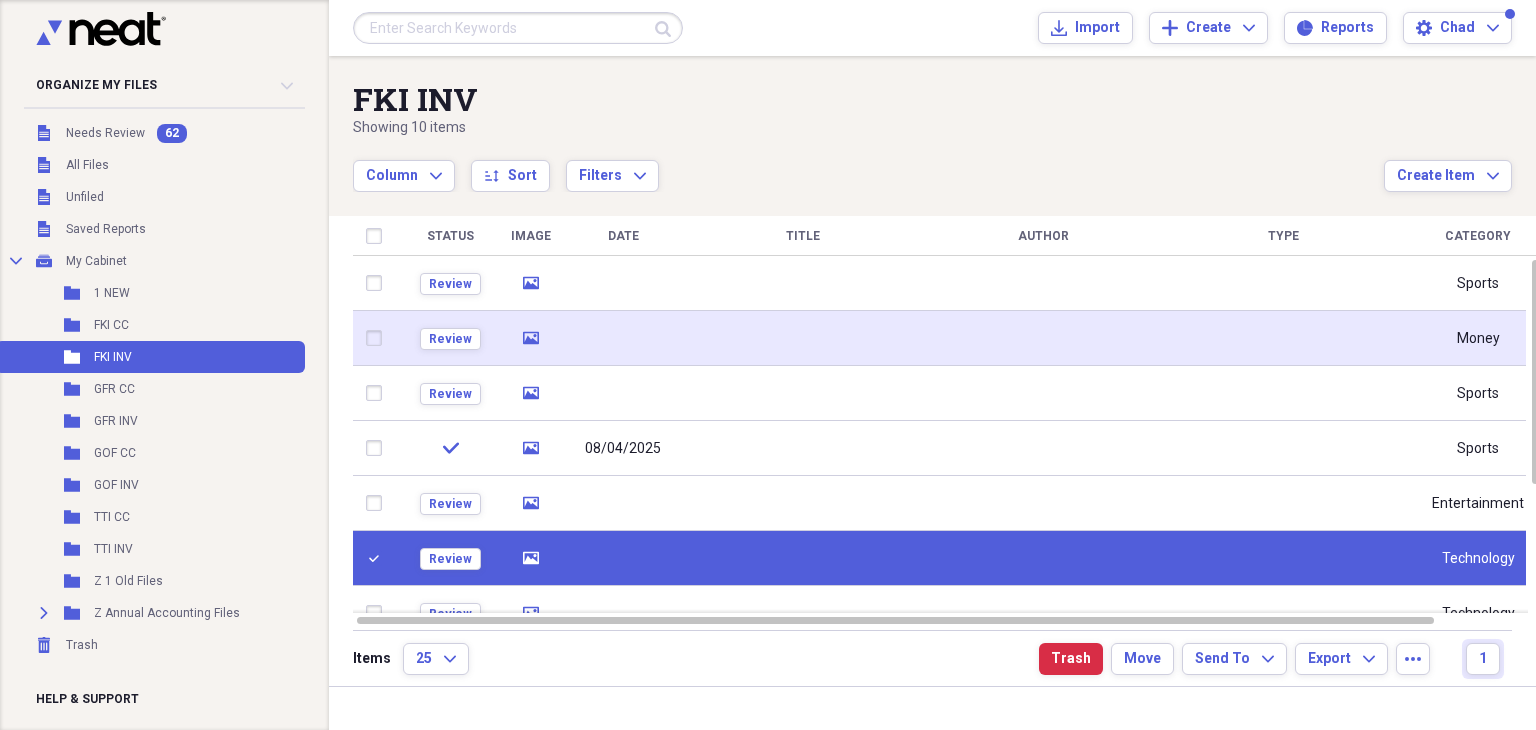 click 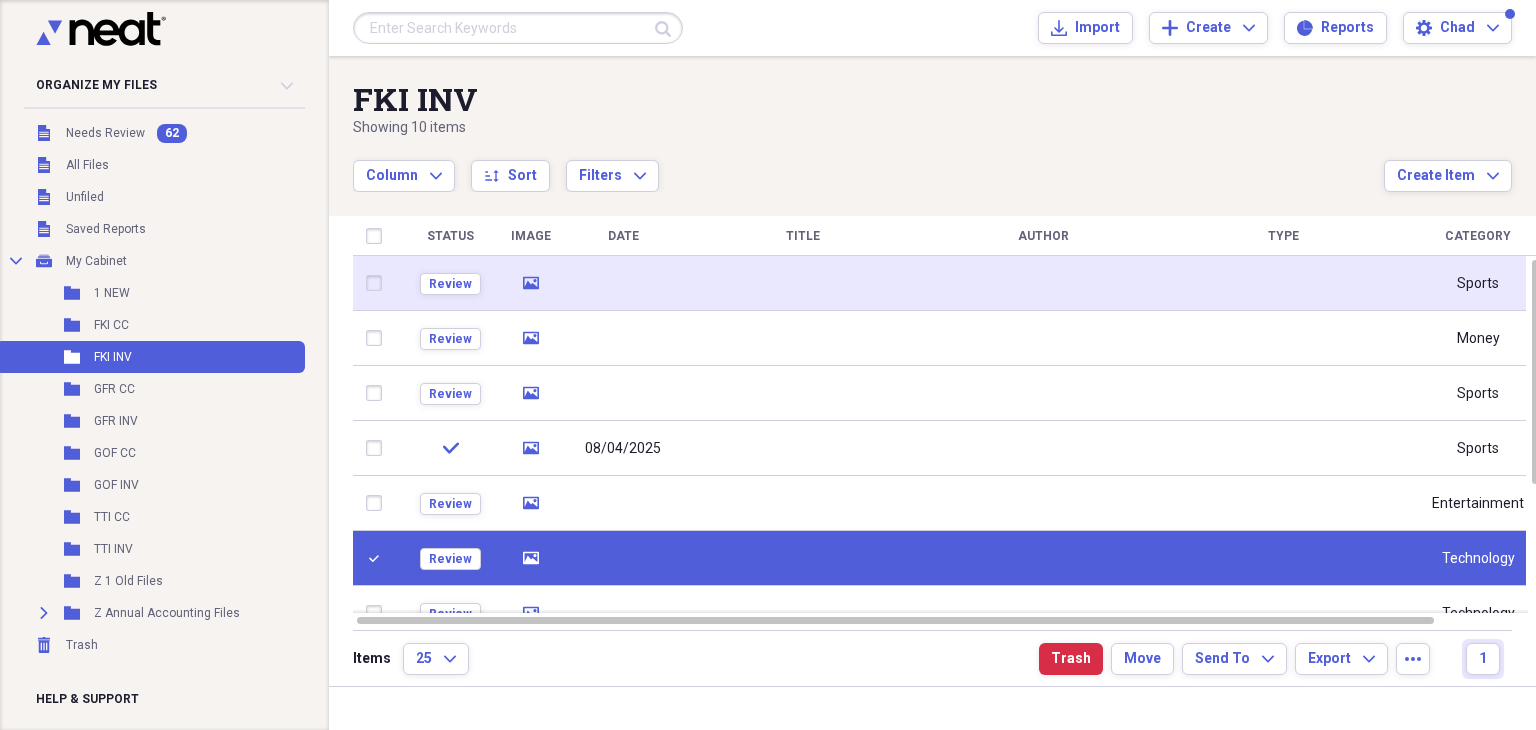 click on "media" 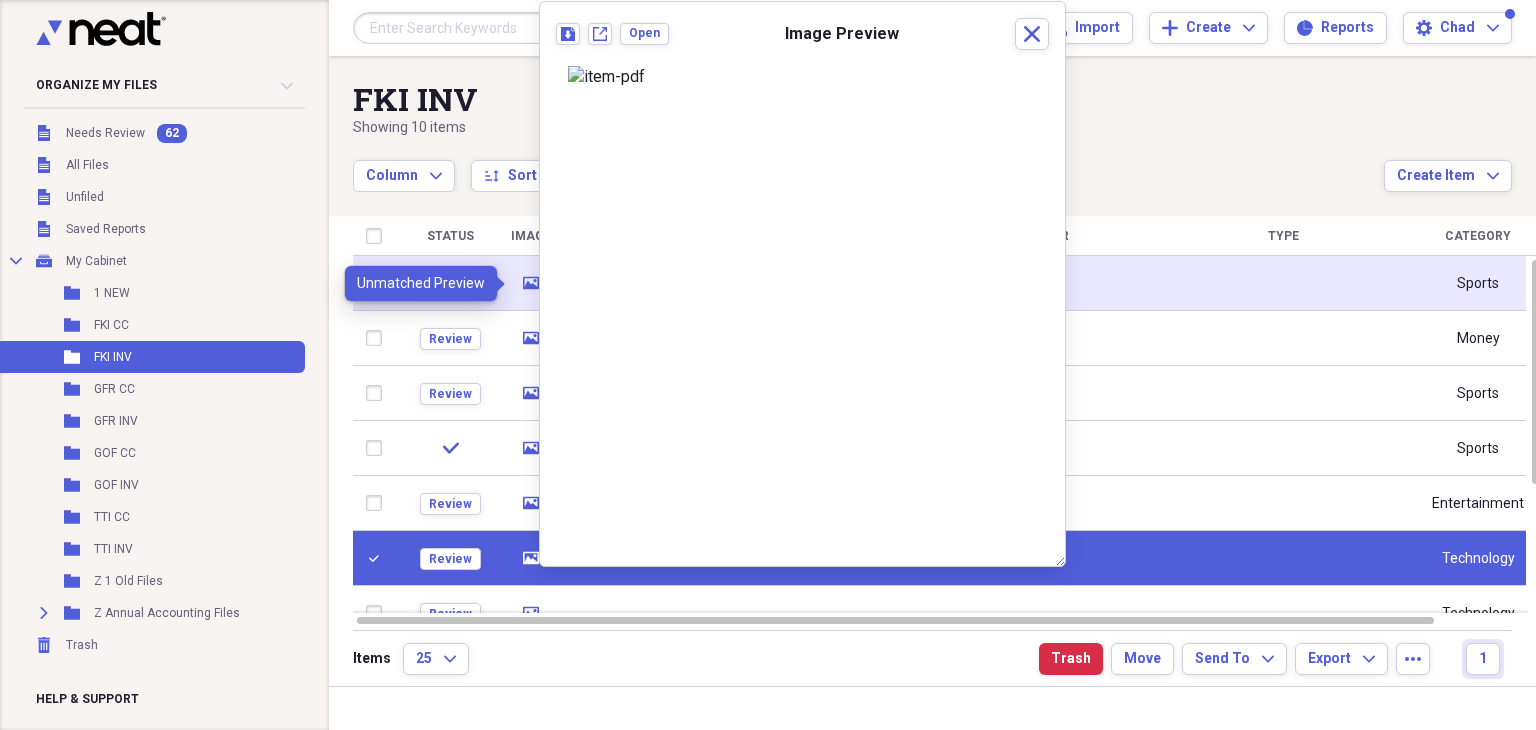 click on "media" 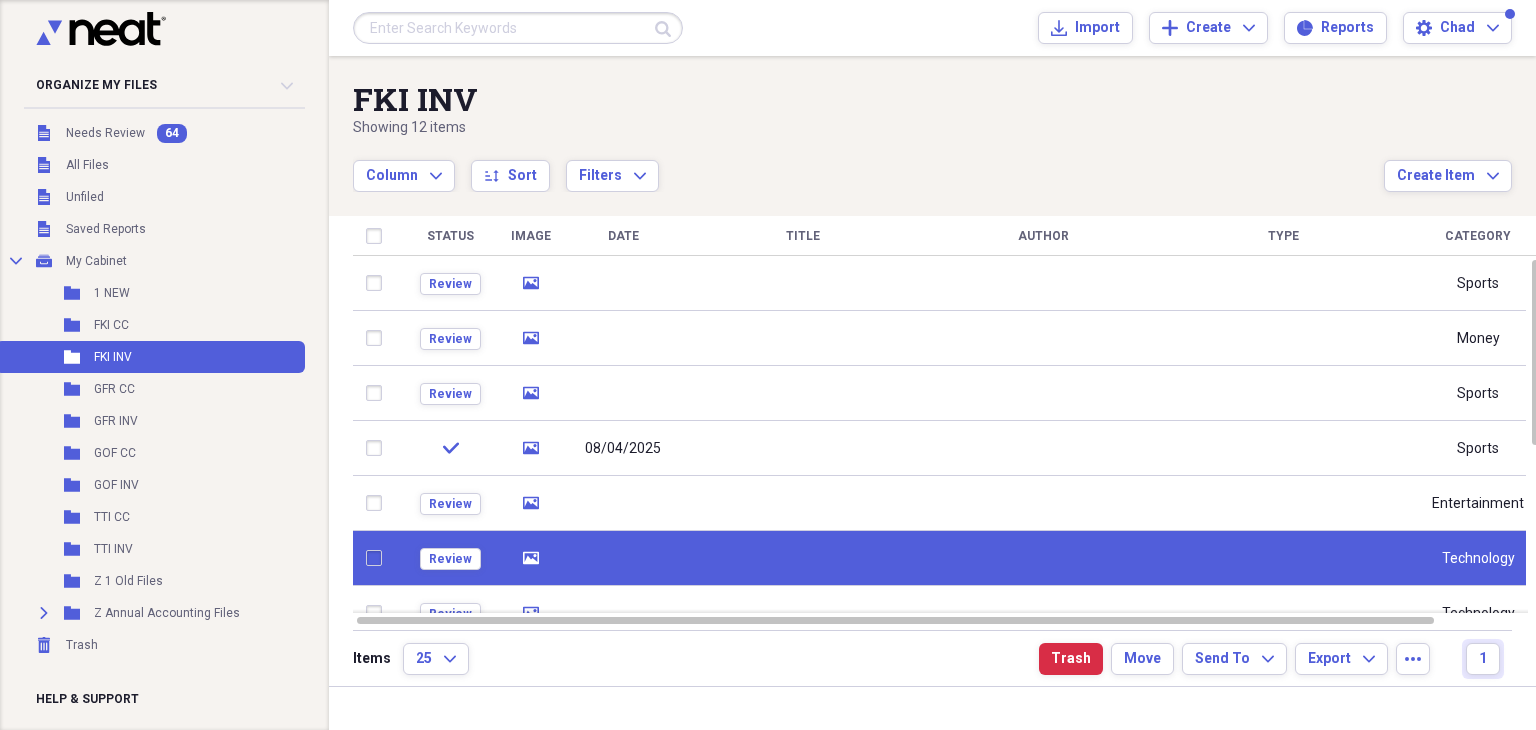 checkbox on "false" 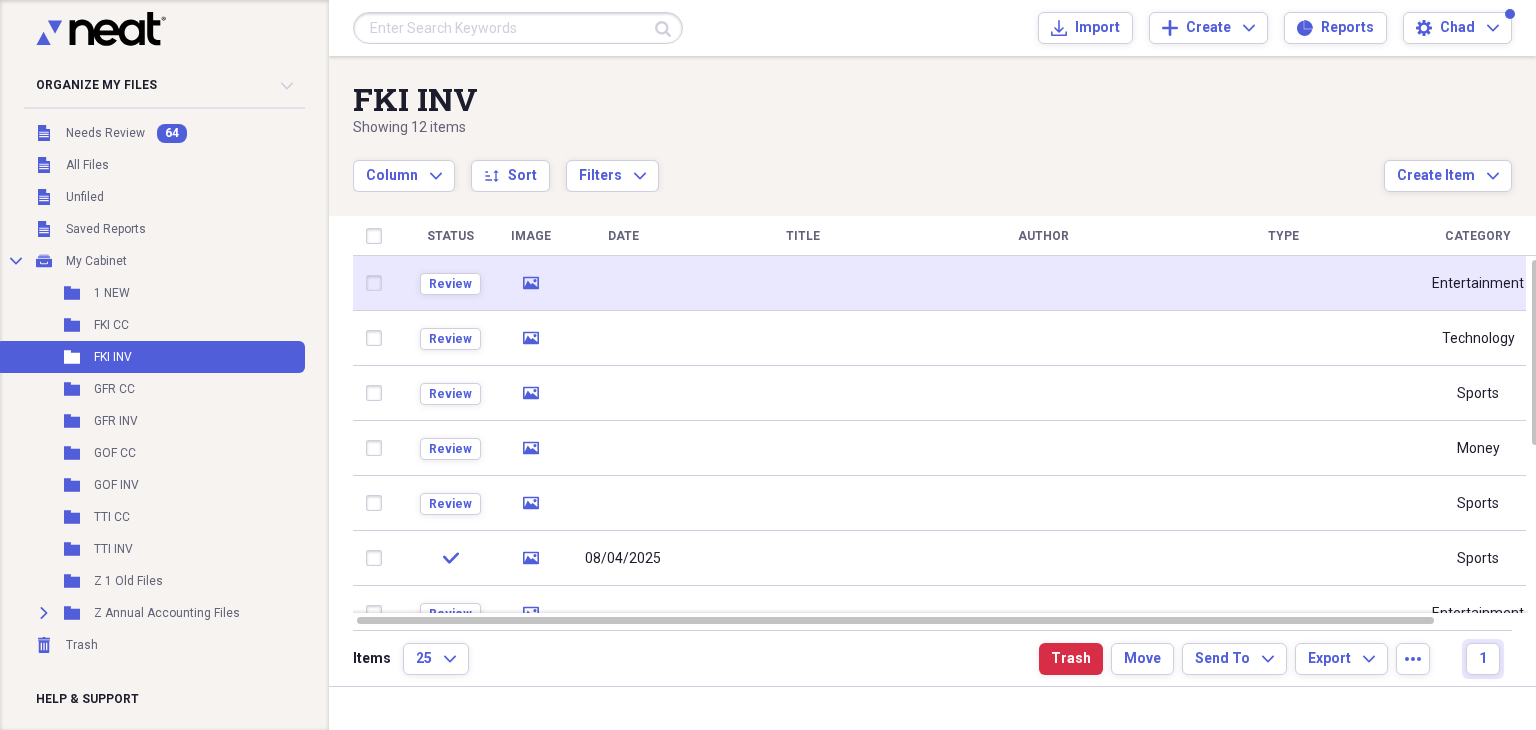 click 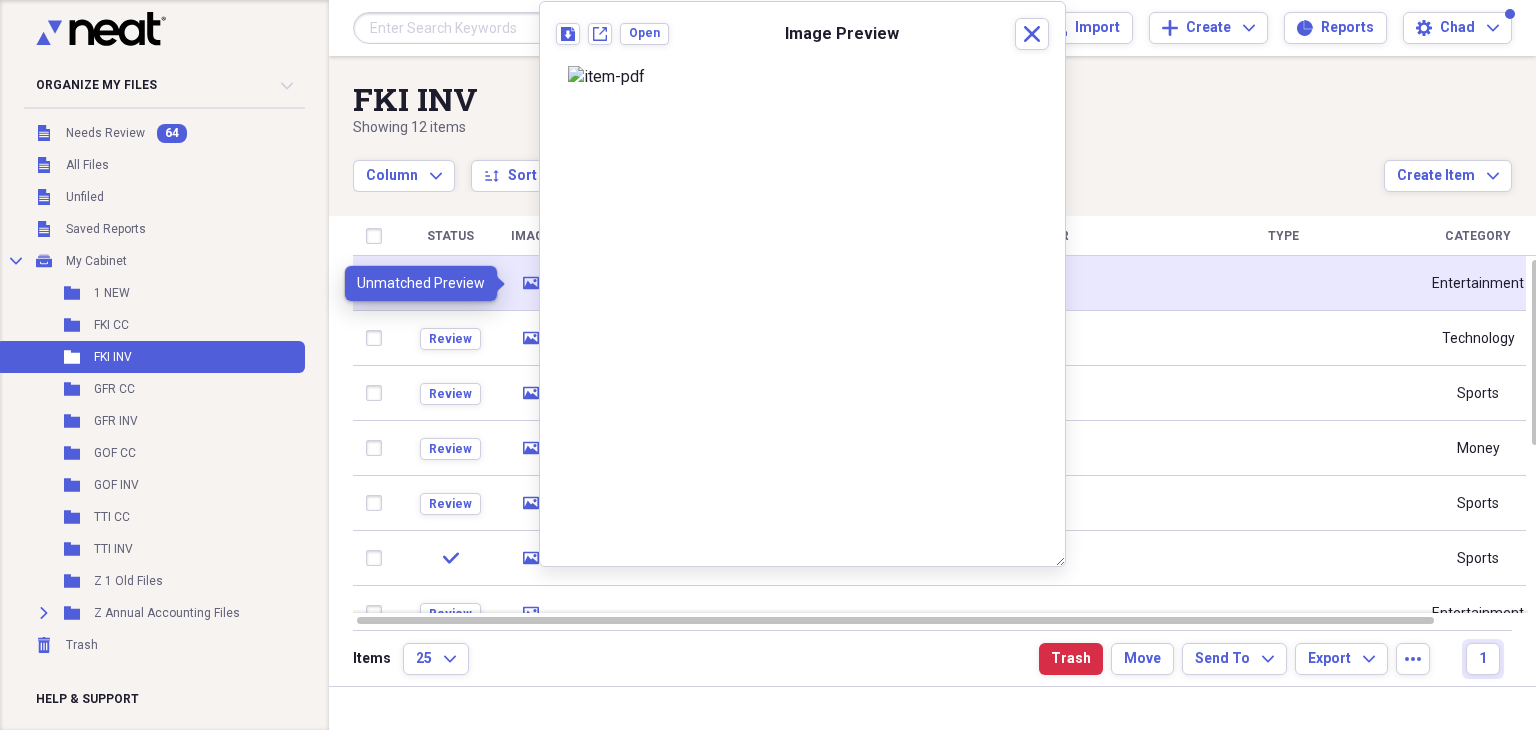 click 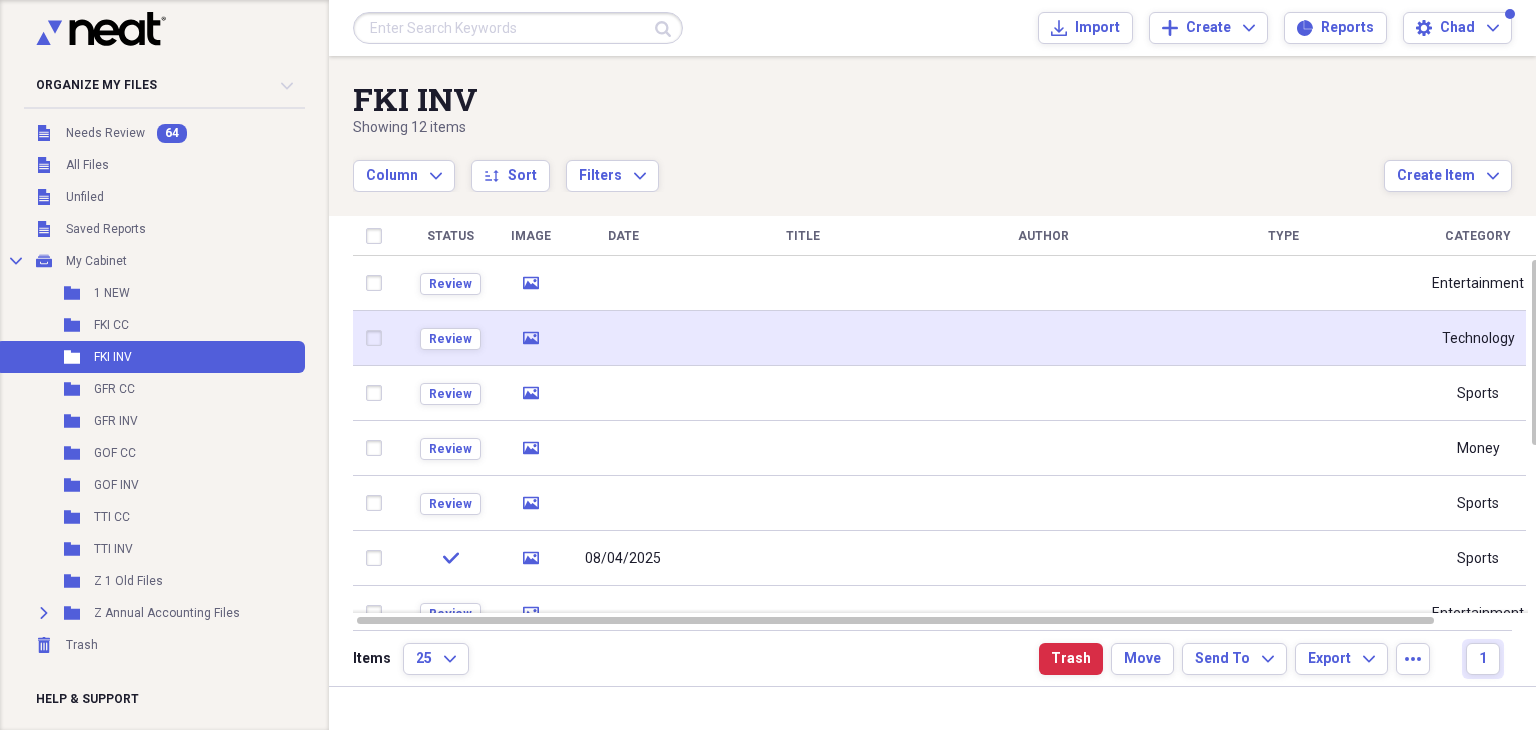 click on "media" 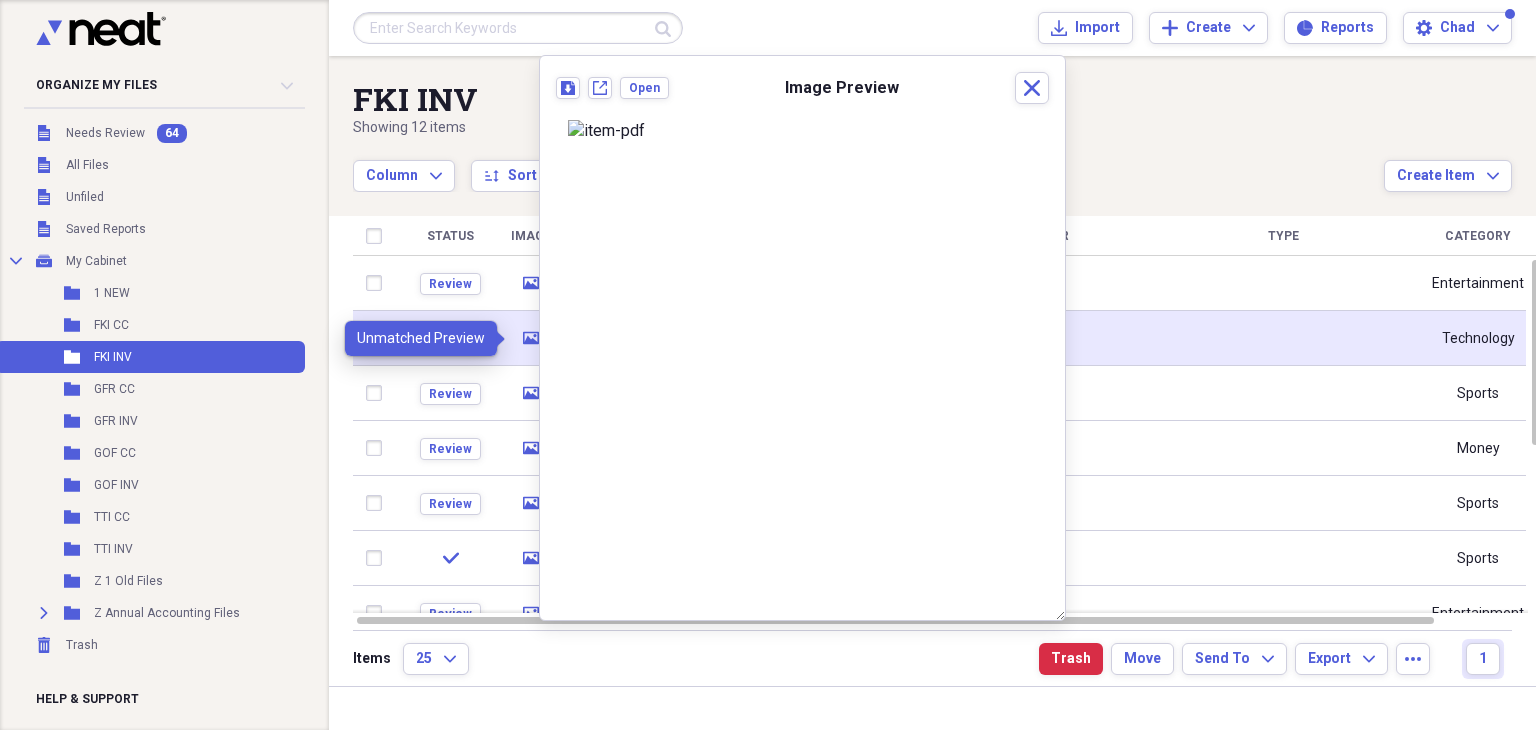 click on "media" 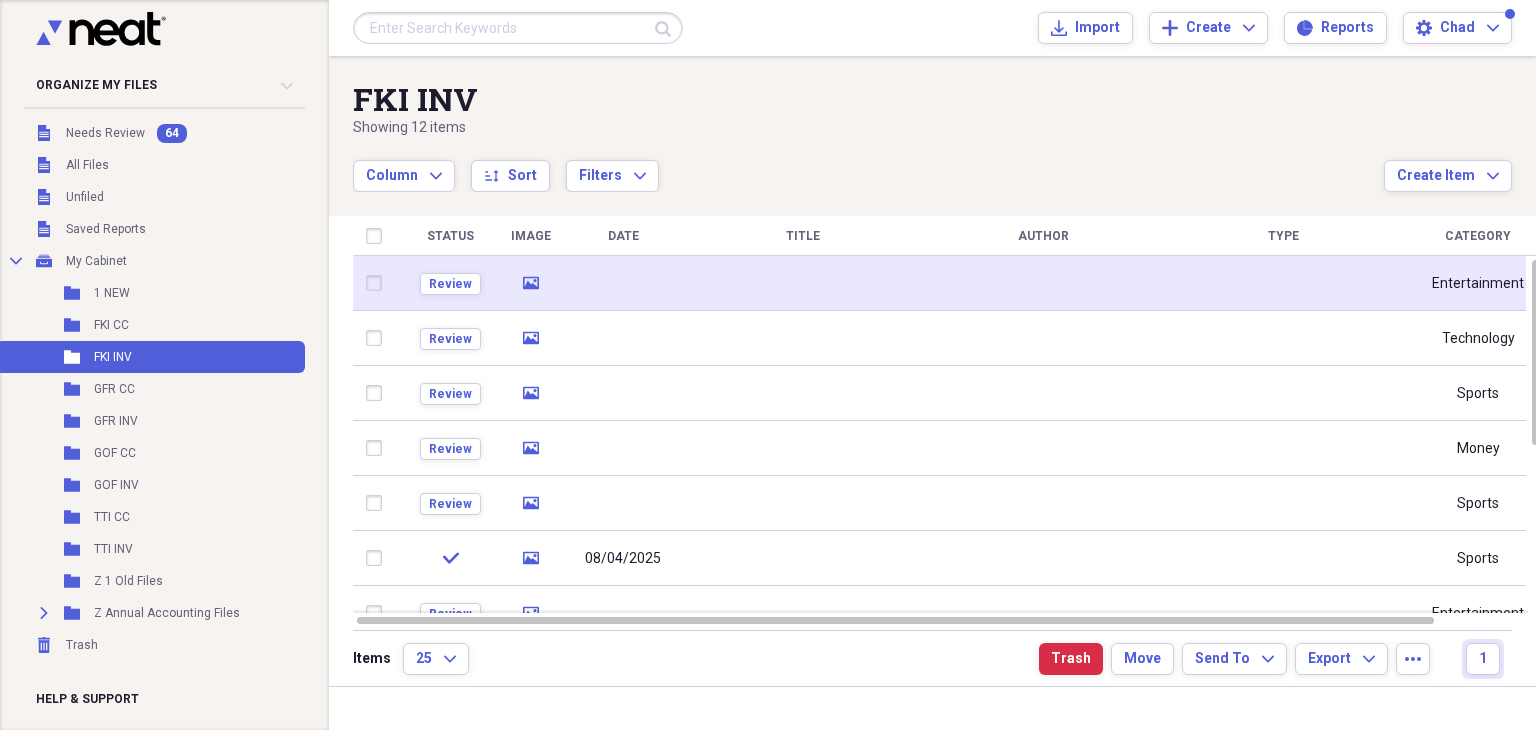 click at bounding box center [378, 283] 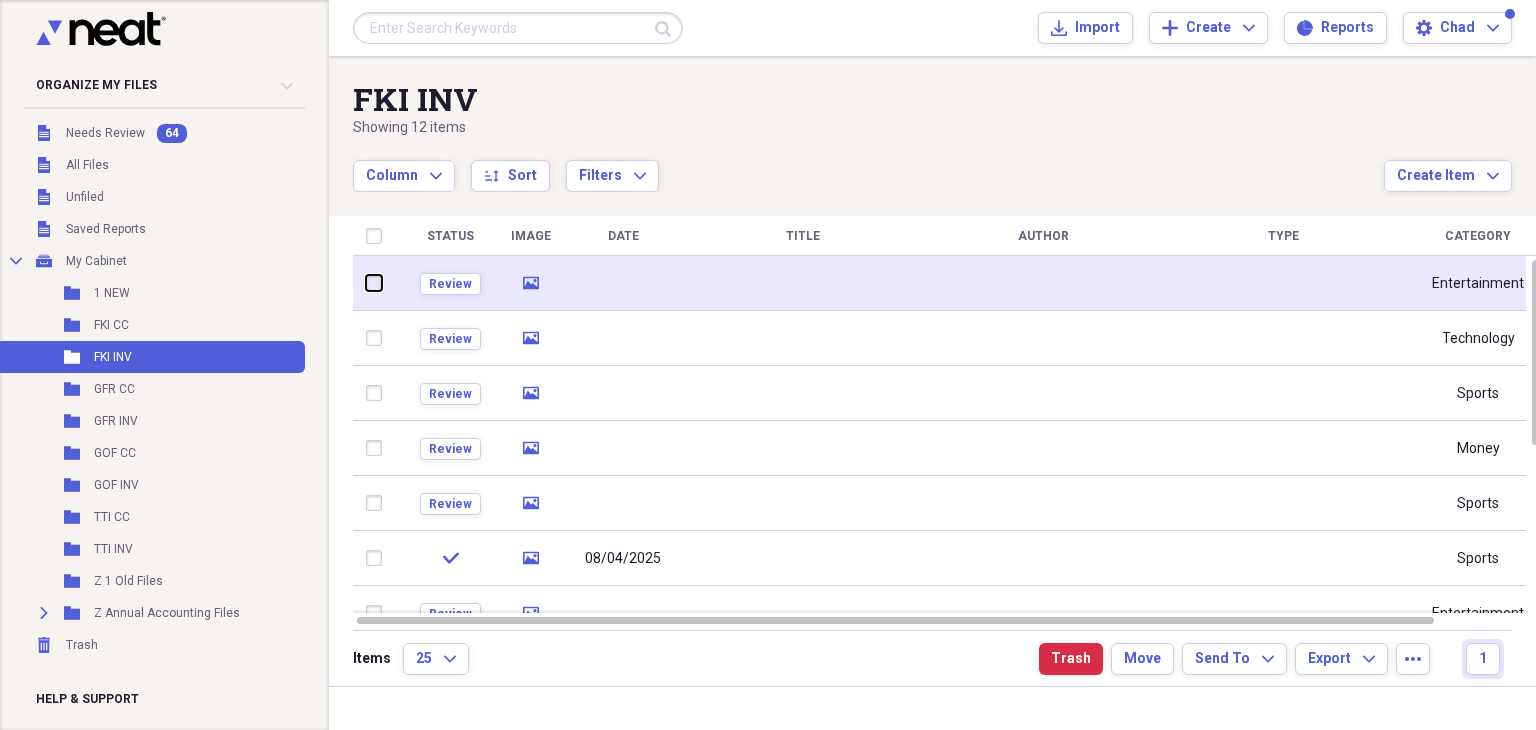 click at bounding box center [366, 283] 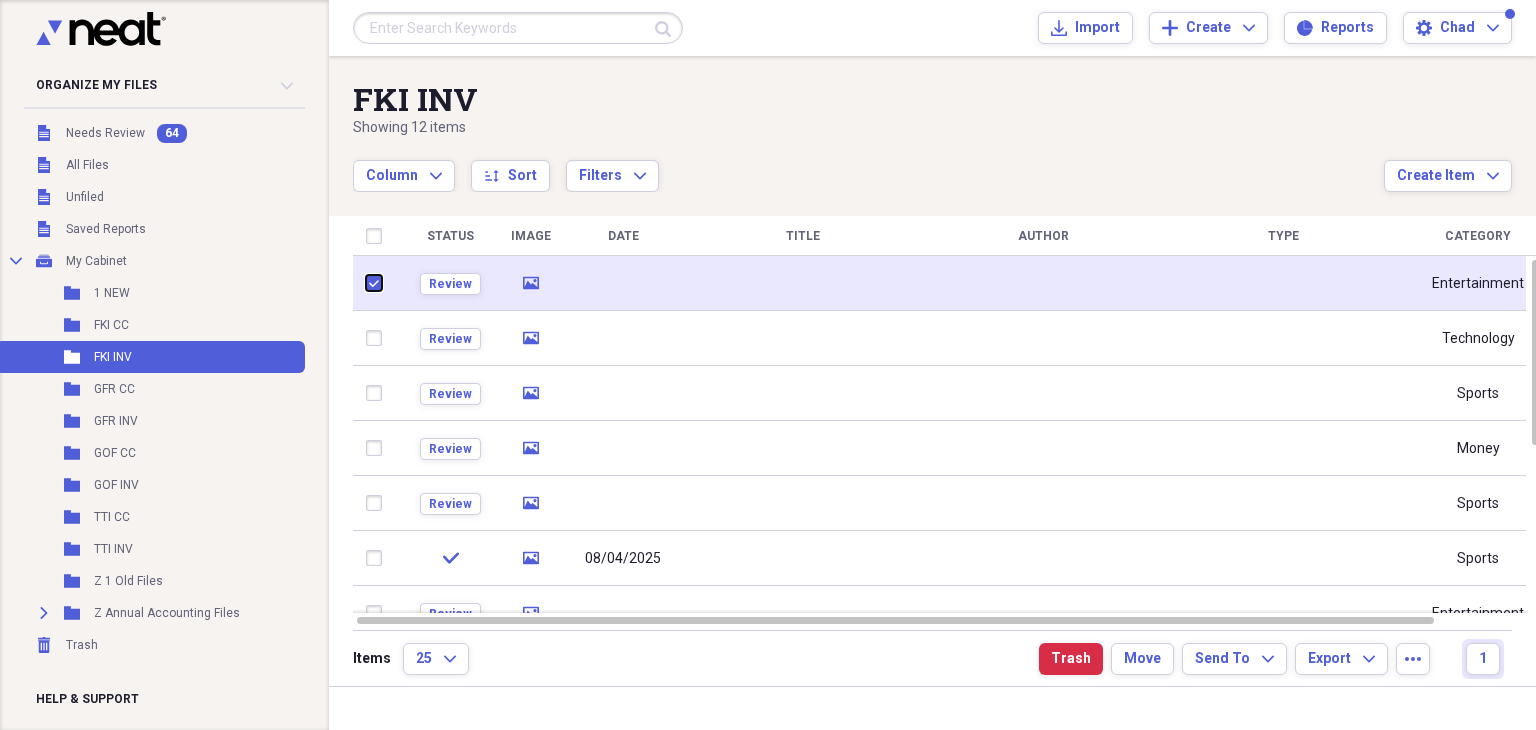 checkbox on "true" 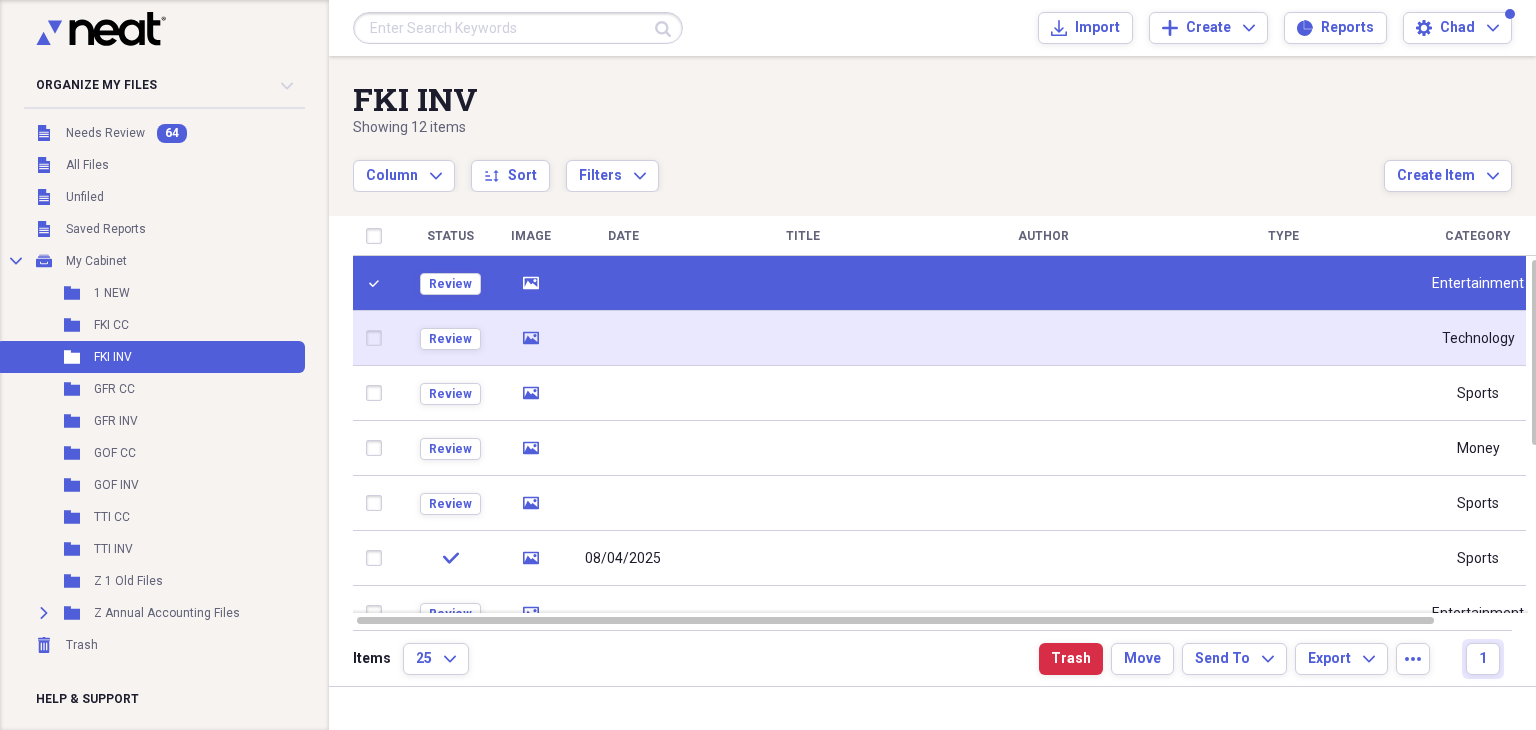 click at bounding box center [378, 338] 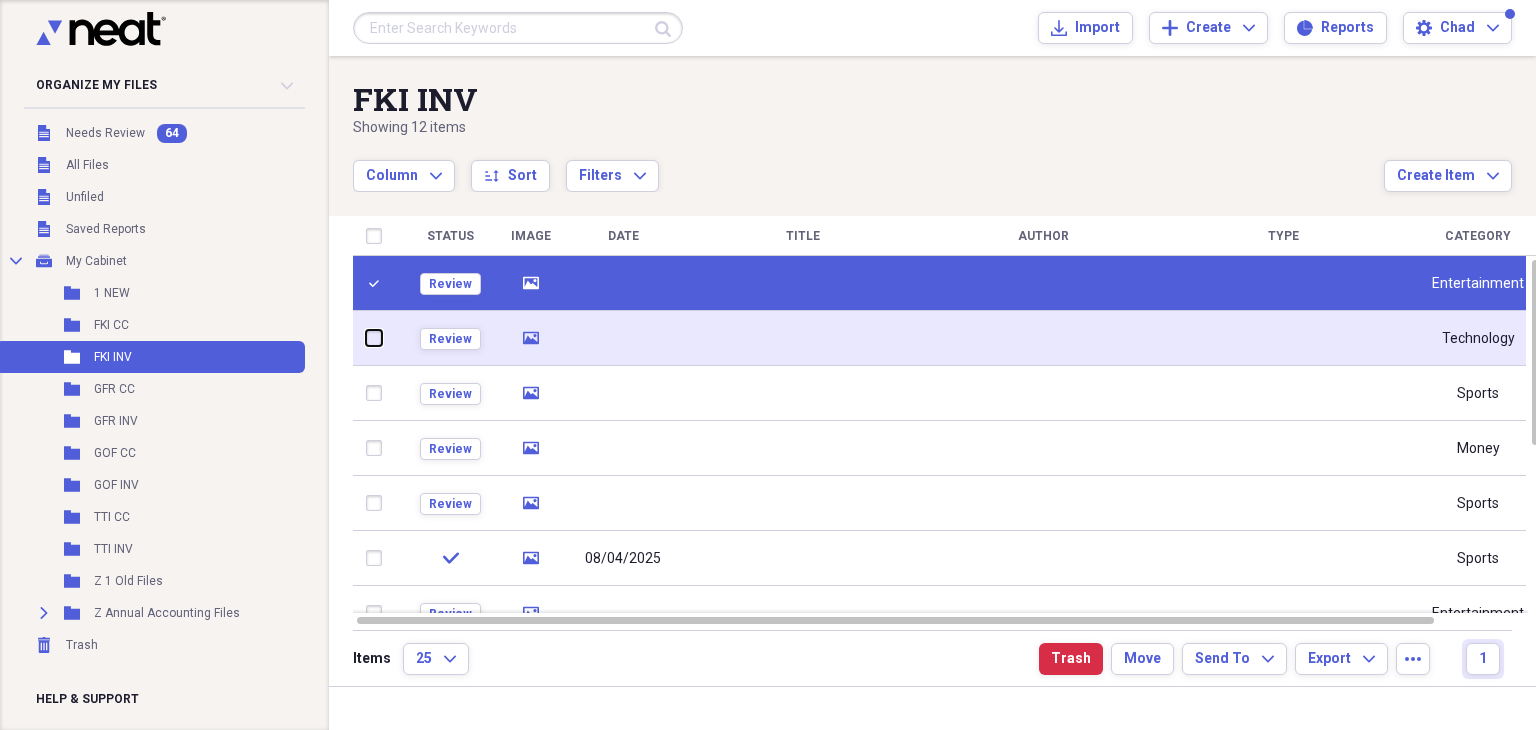 click at bounding box center (366, 338) 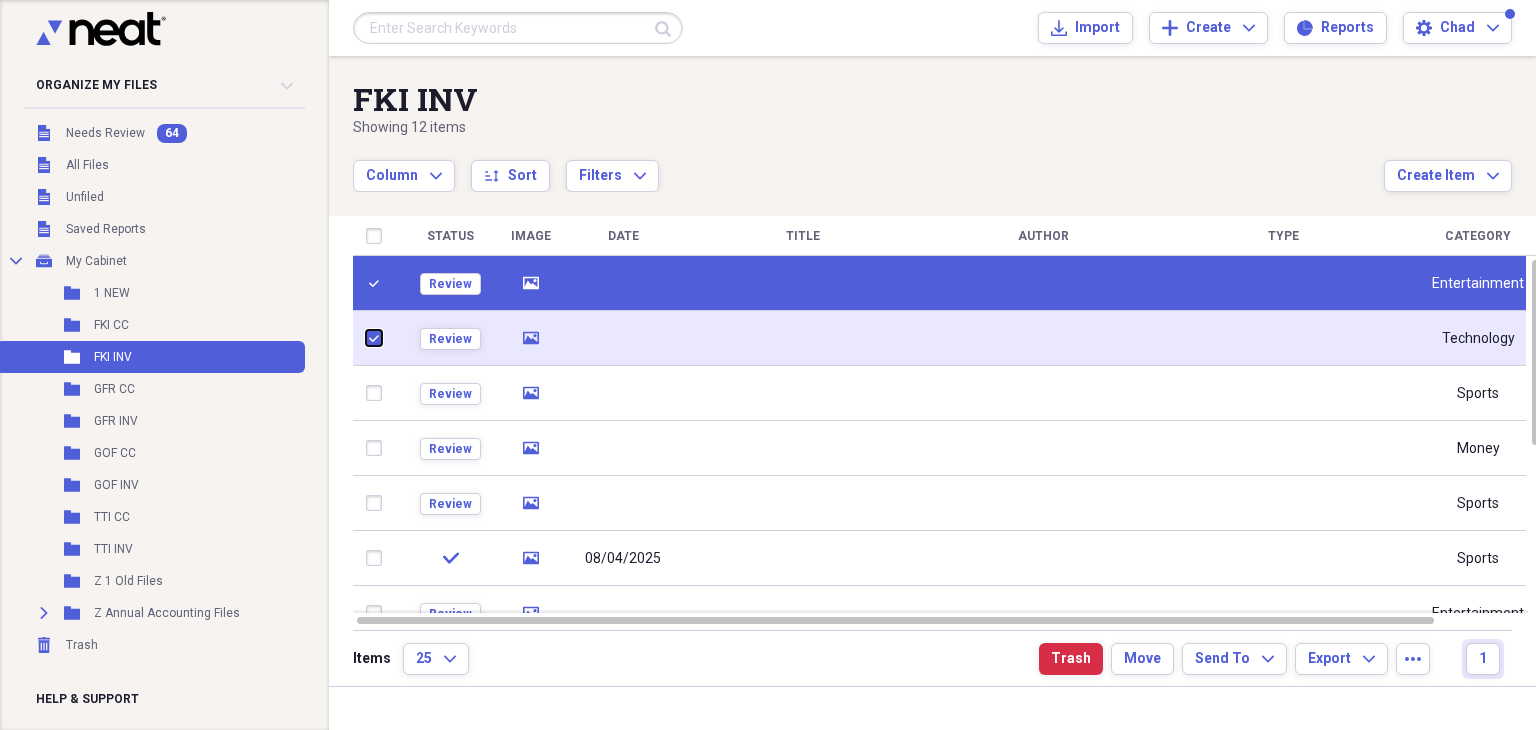 checkbox on "true" 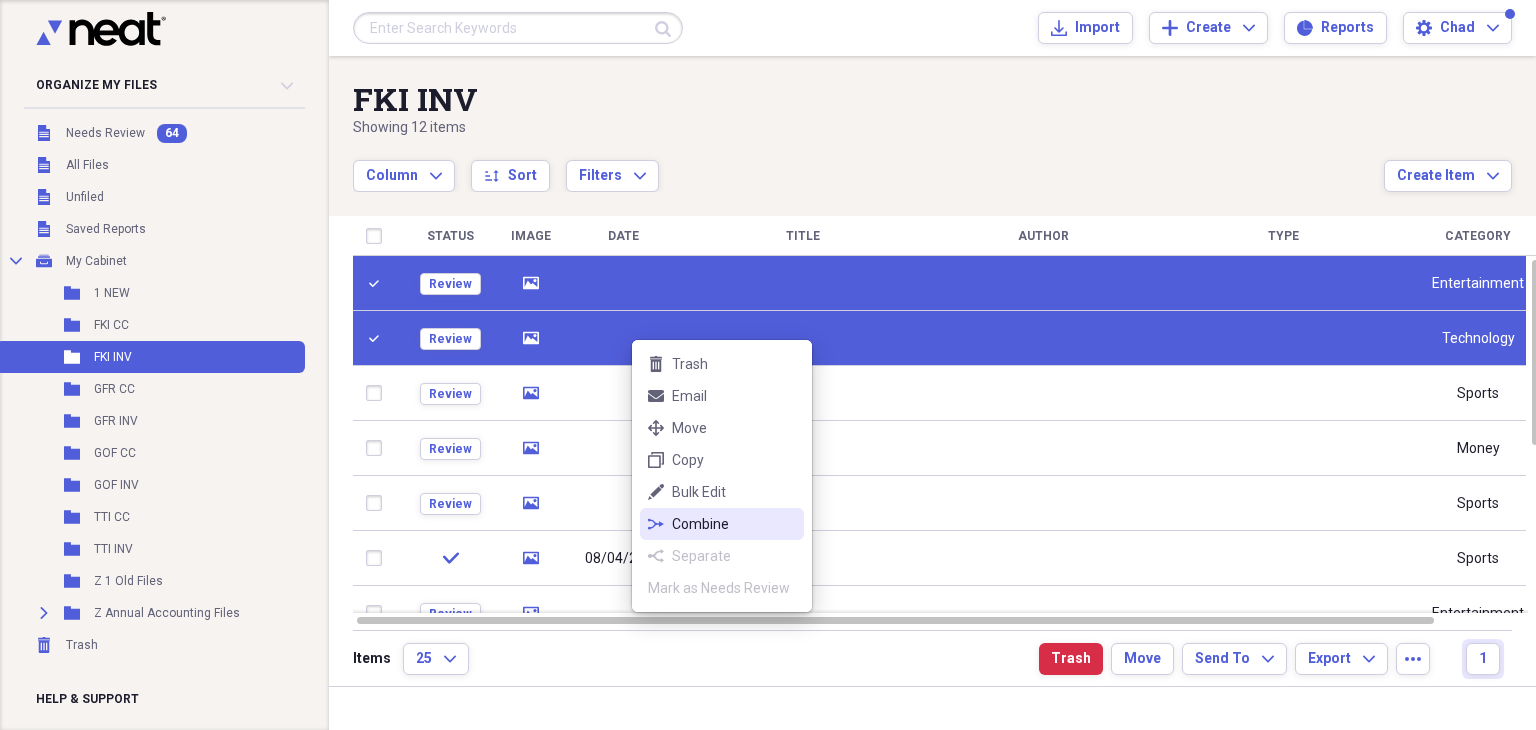 click on "Combine" at bounding box center [734, 524] 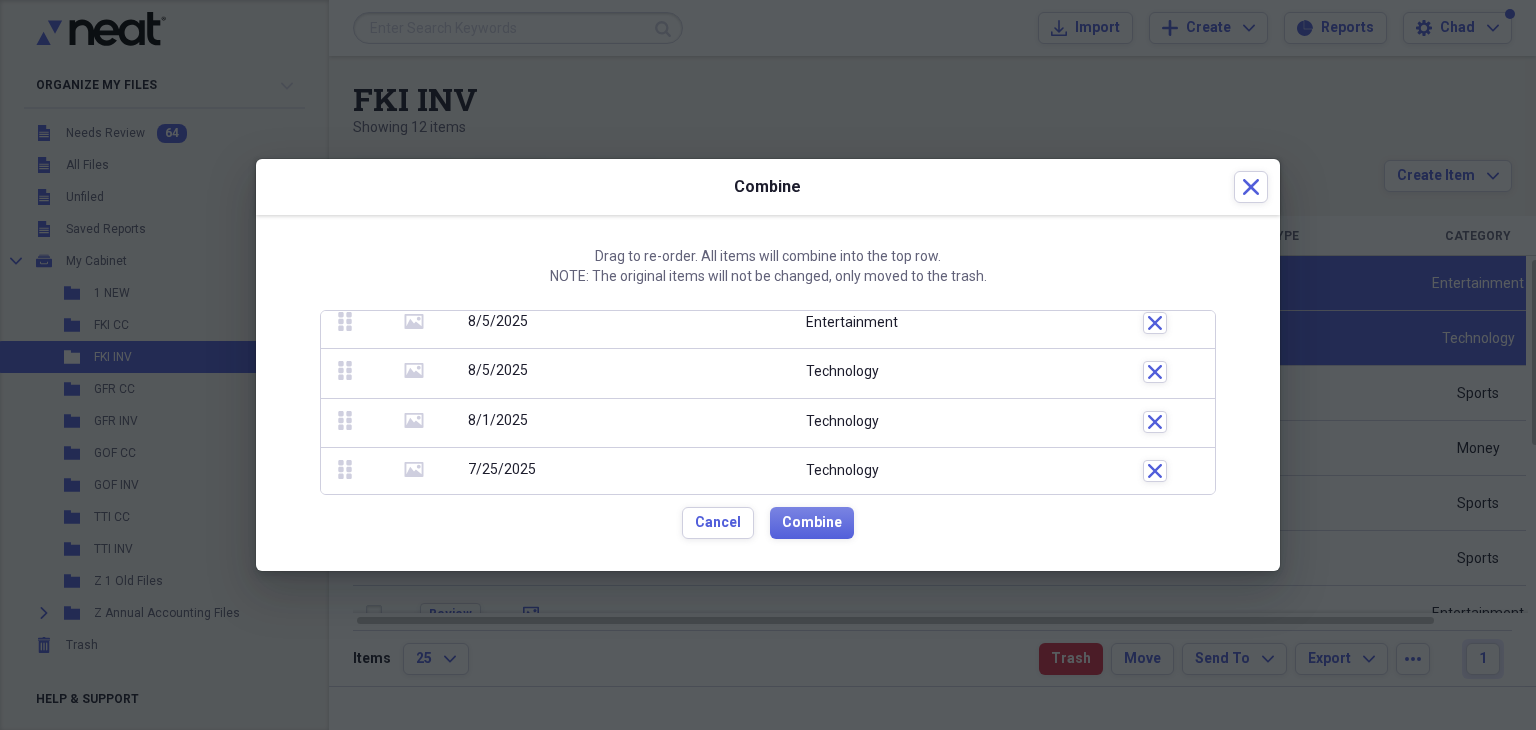 scroll, scrollTop: 0, scrollLeft: 0, axis: both 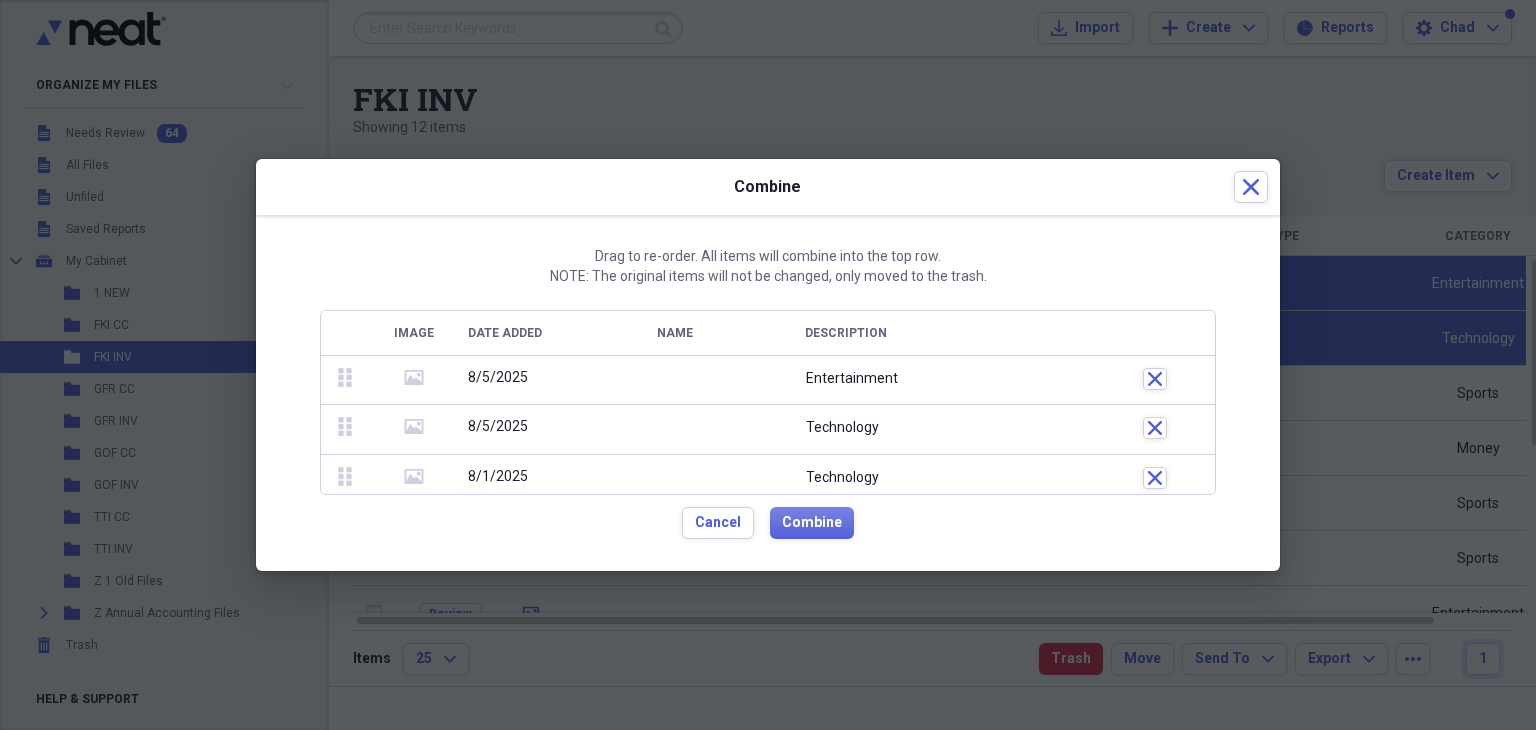 click on "media" 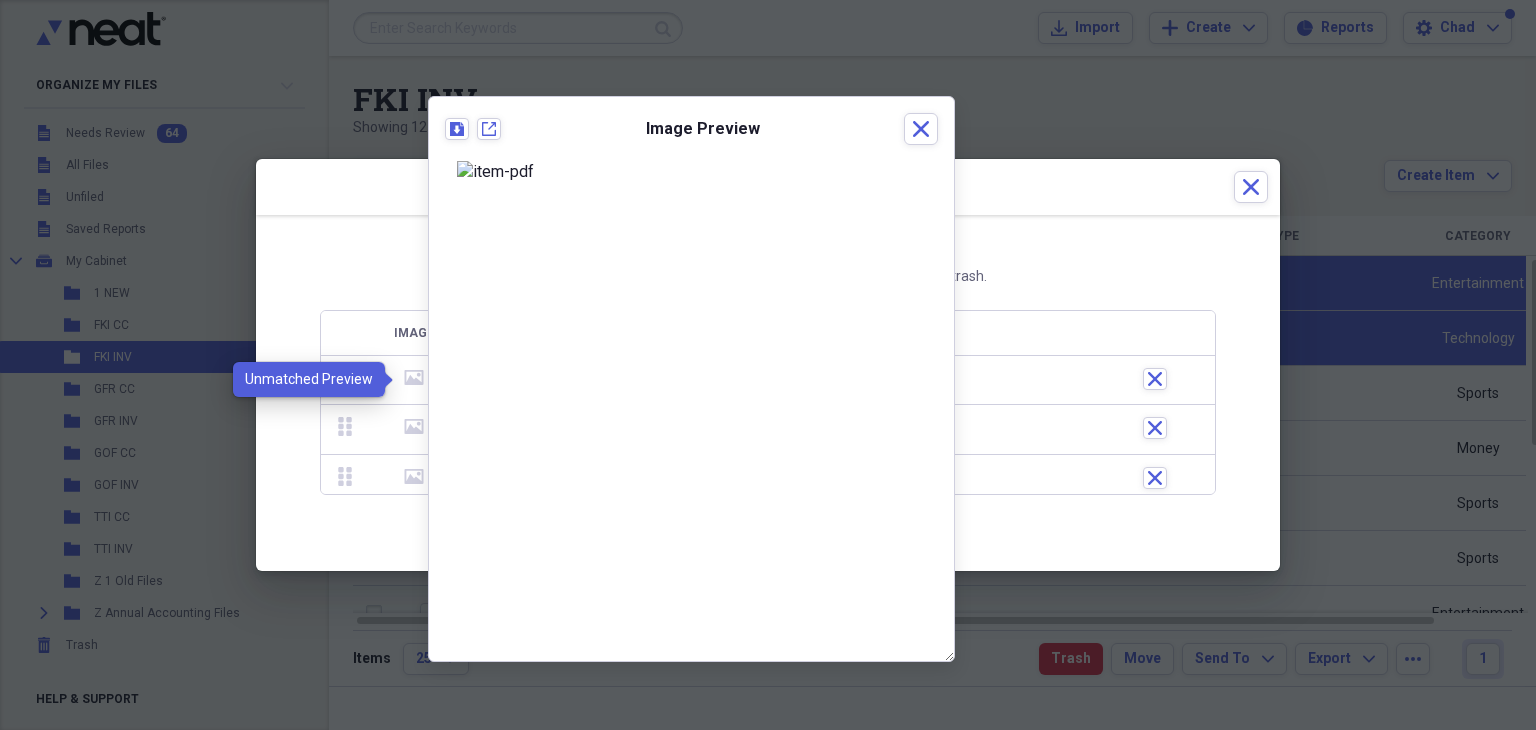 click on "media" 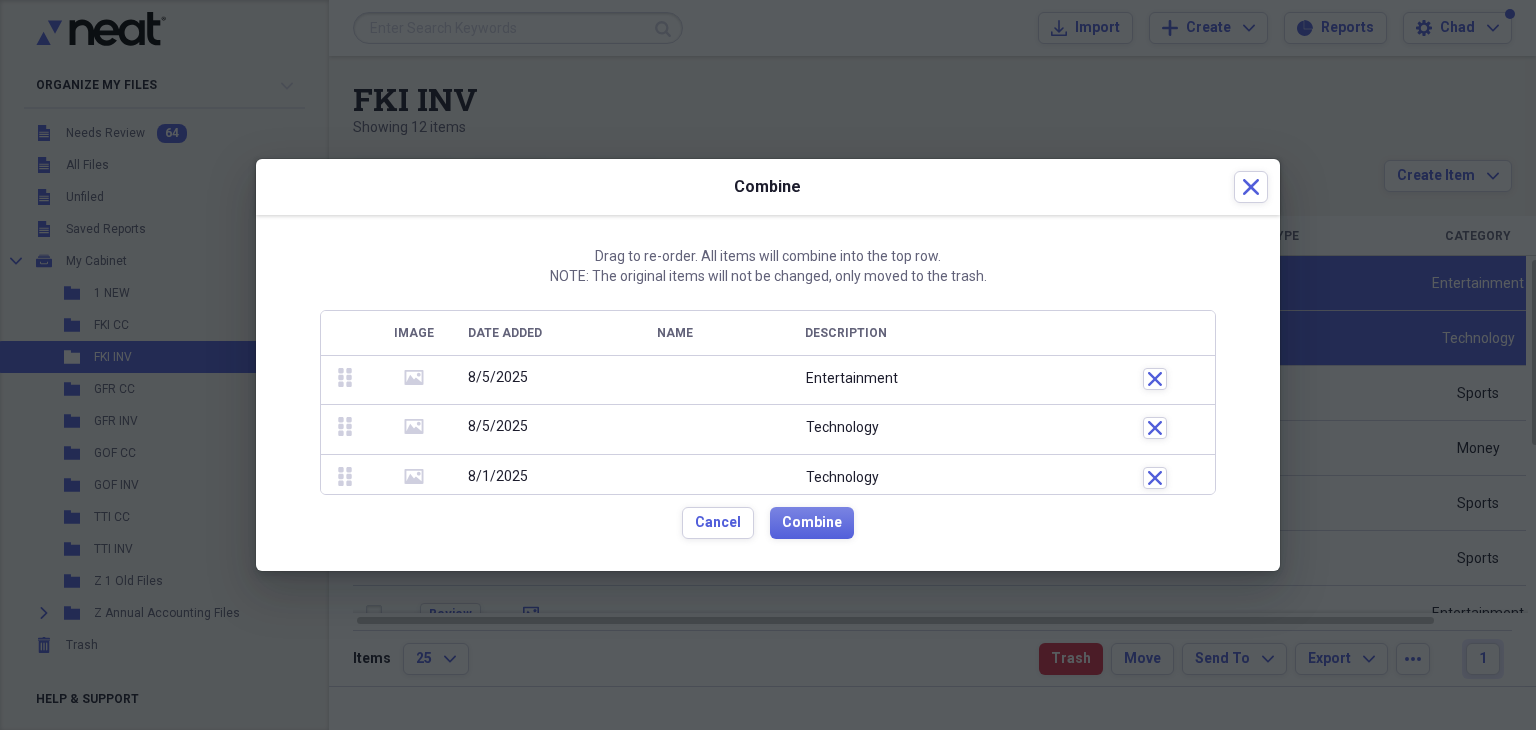 click on "media" 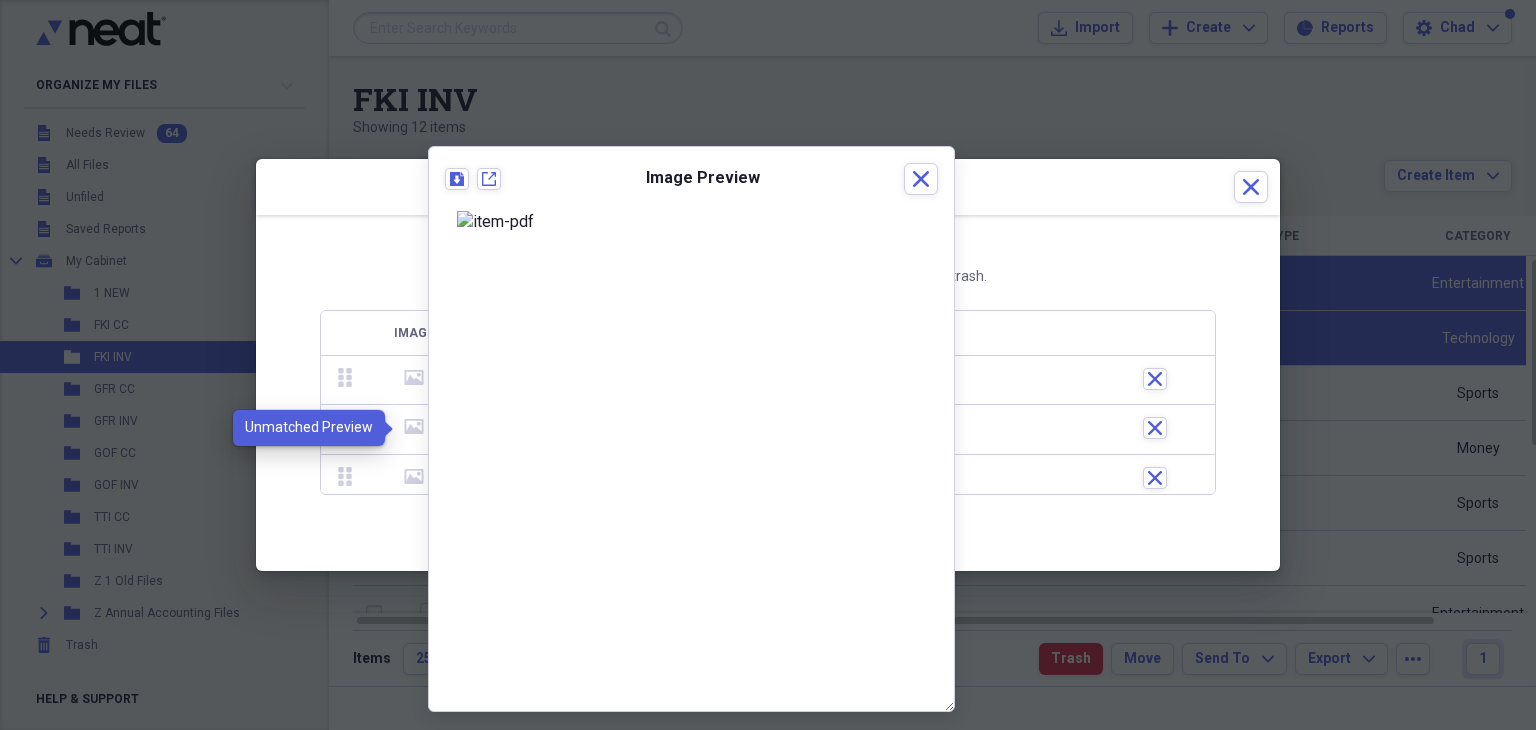 click on "media" 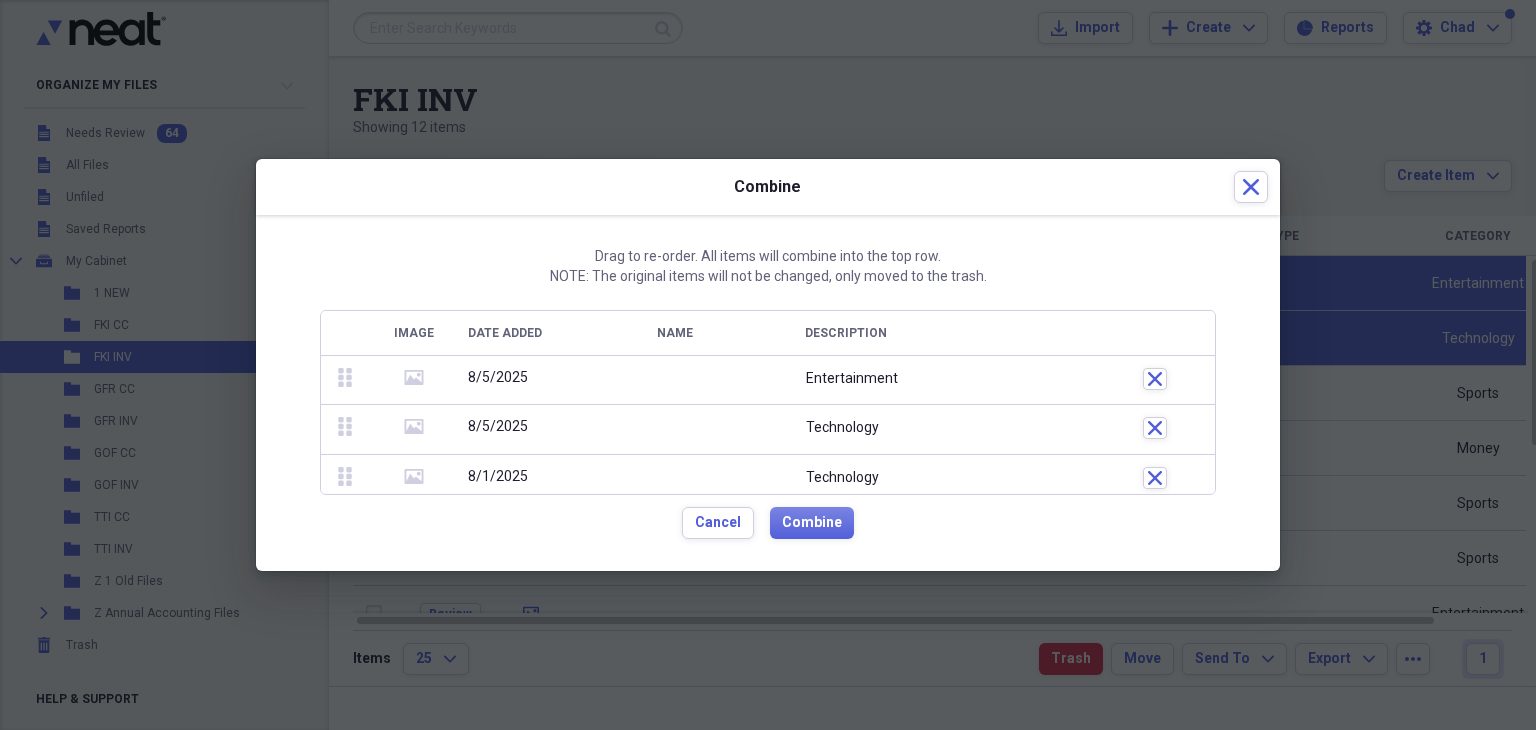 click on "media" 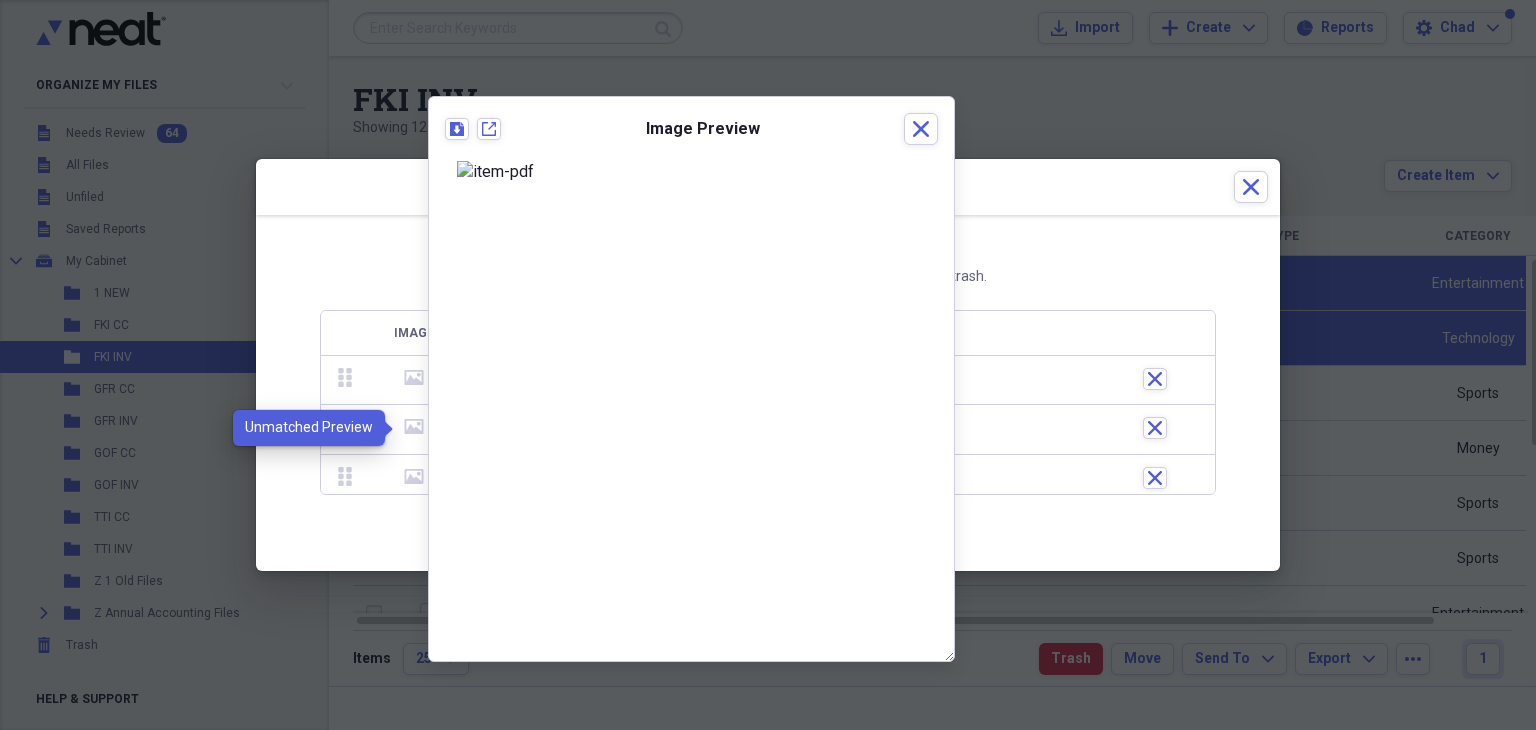click on "media" 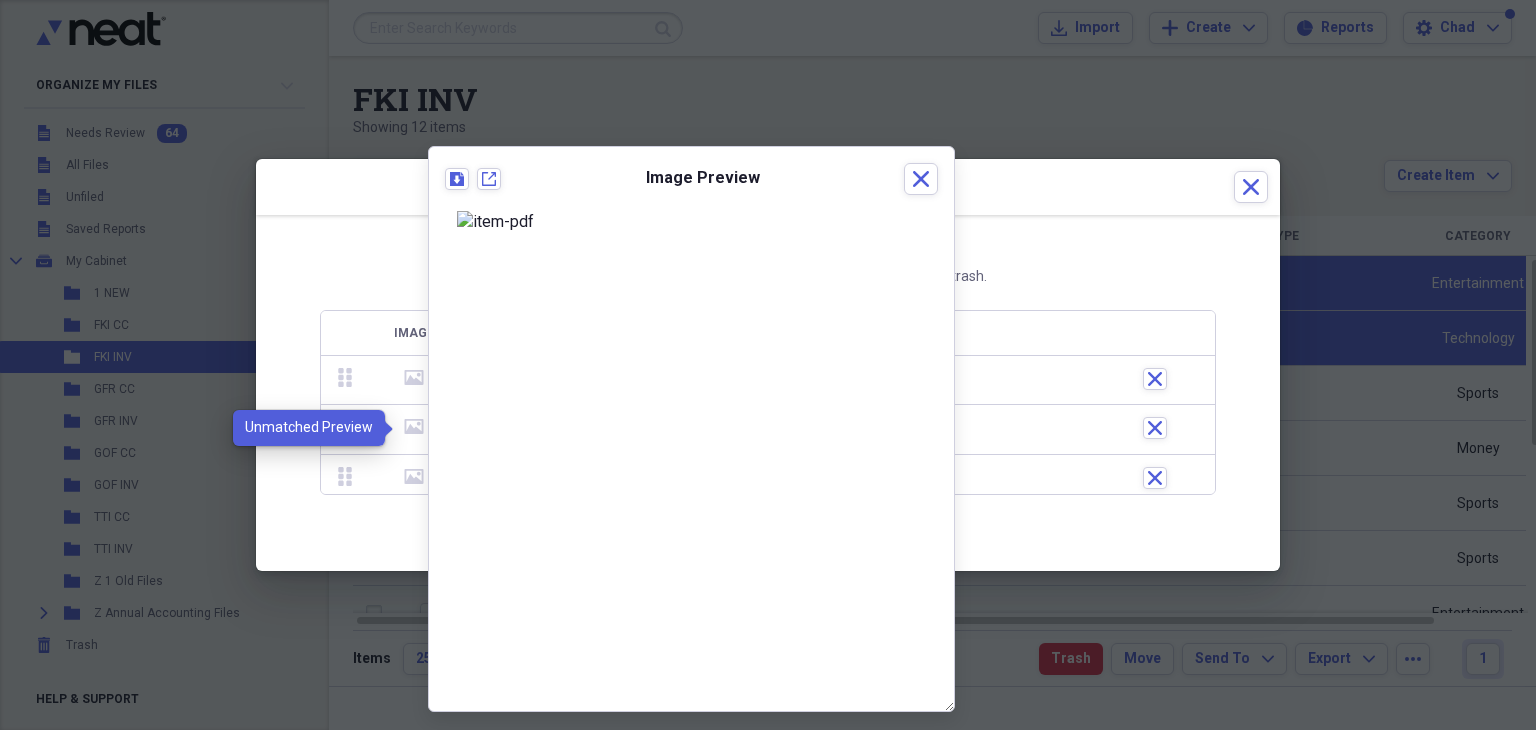 click on "media" 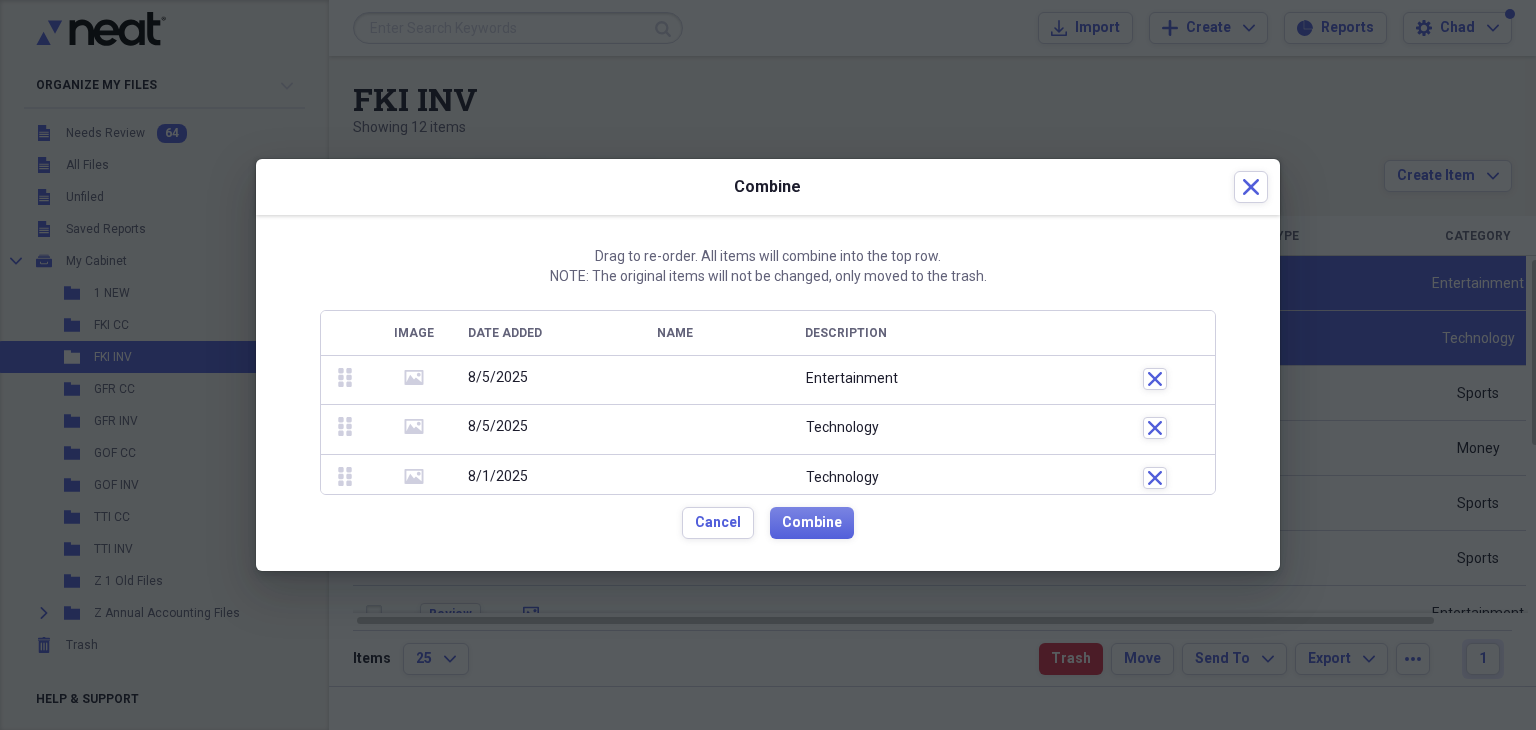 scroll, scrollTop: 56, scrollLeft: 0, axis: vertical 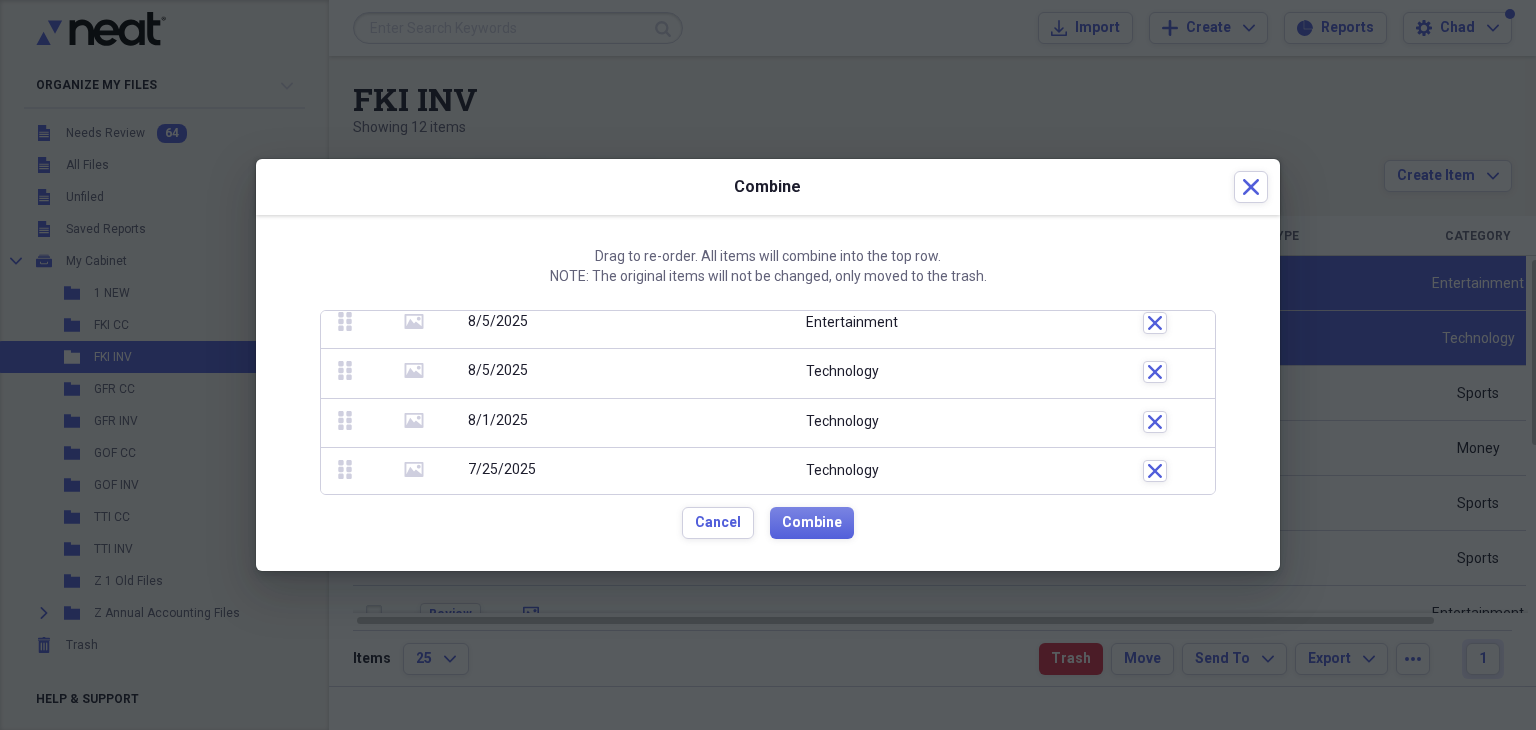 click 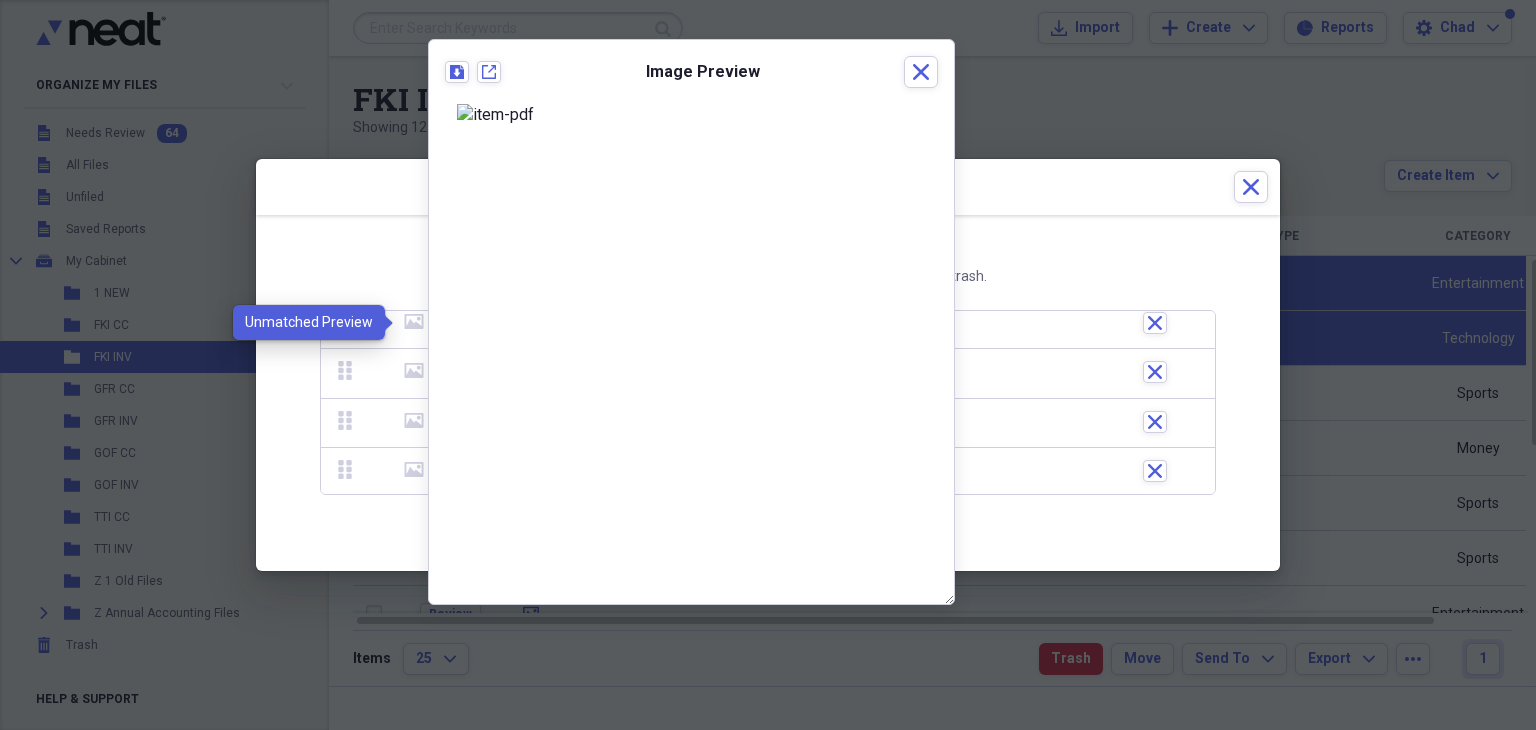 click 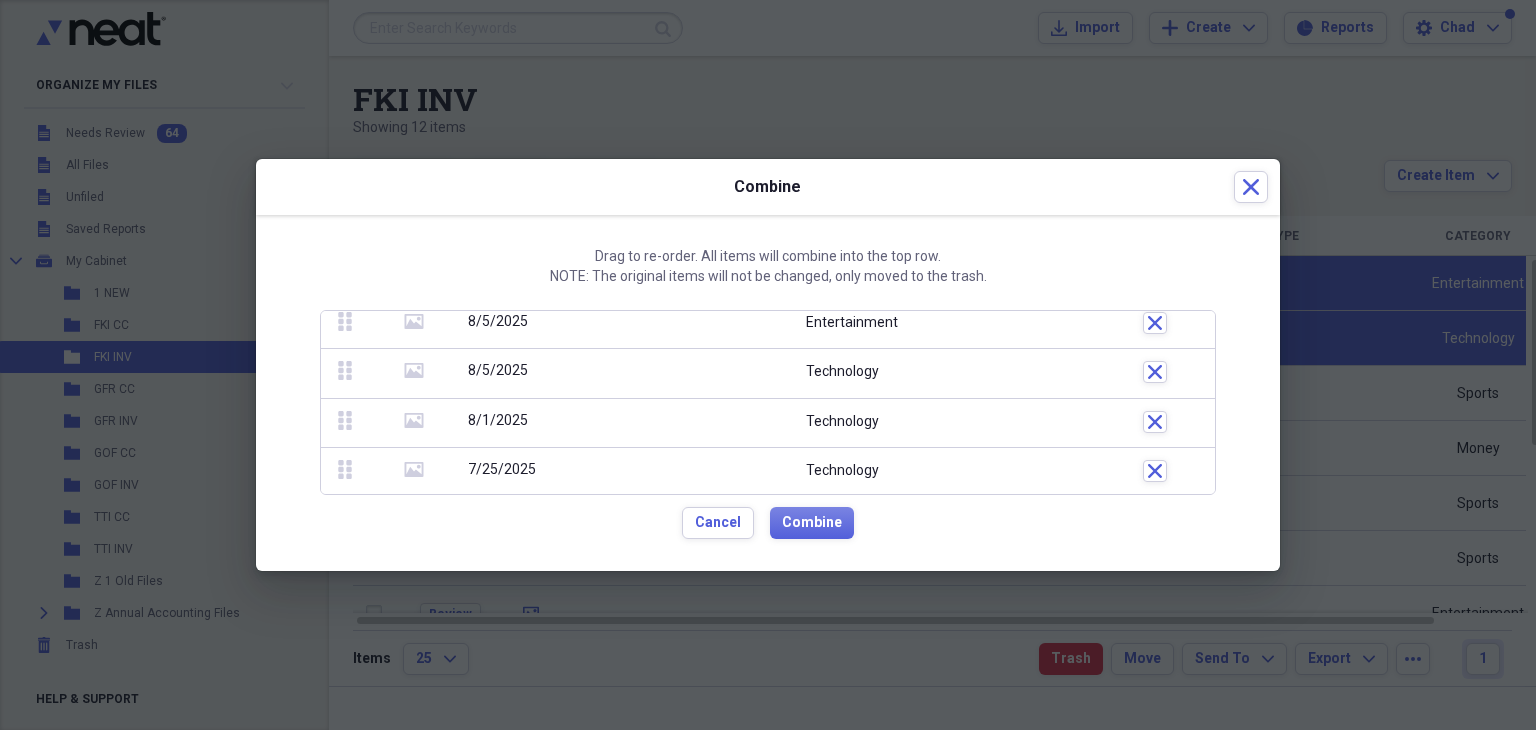 click 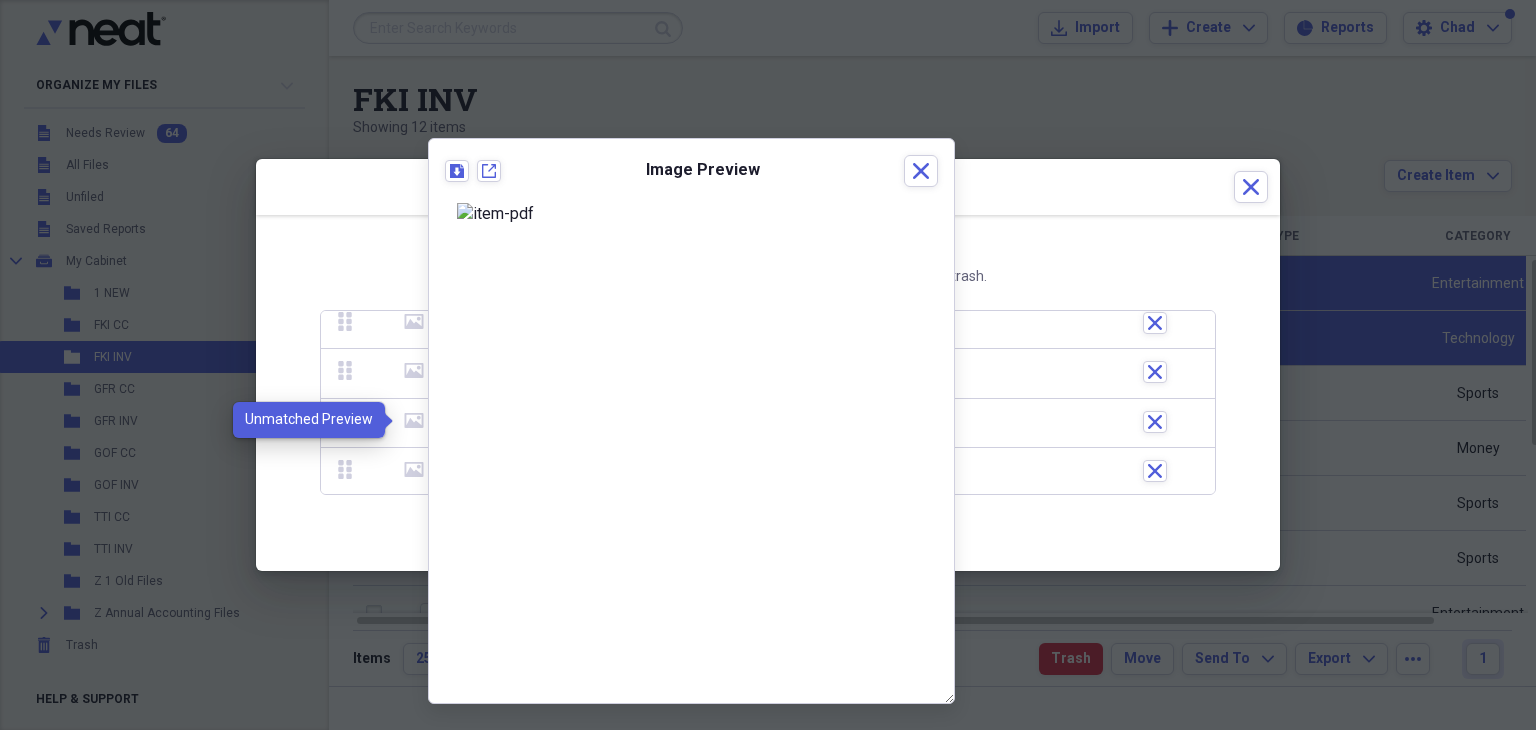 click 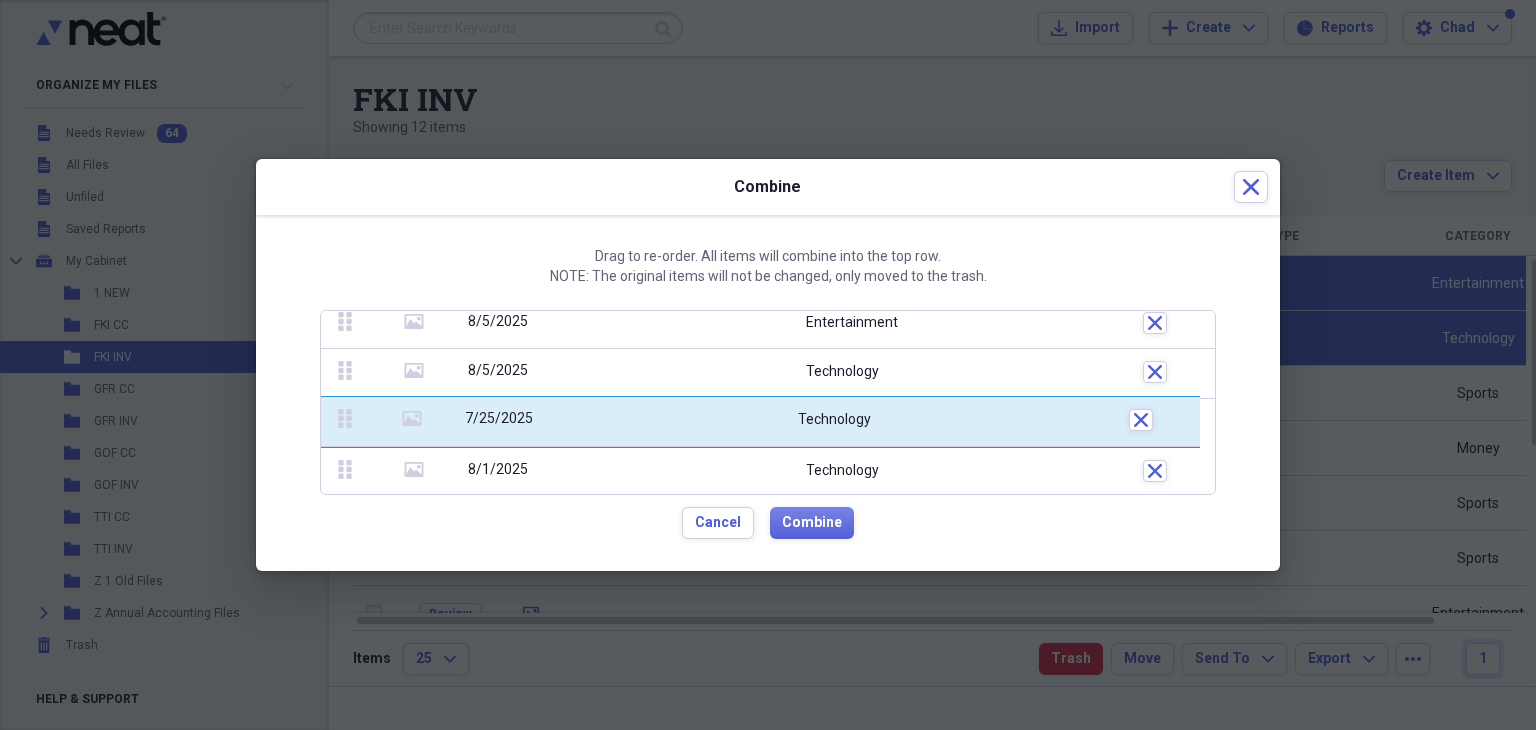 drag, startPoint x: 344, startPoint y: 476, endPoint x: 344, endPoint y: 417, distance: 59 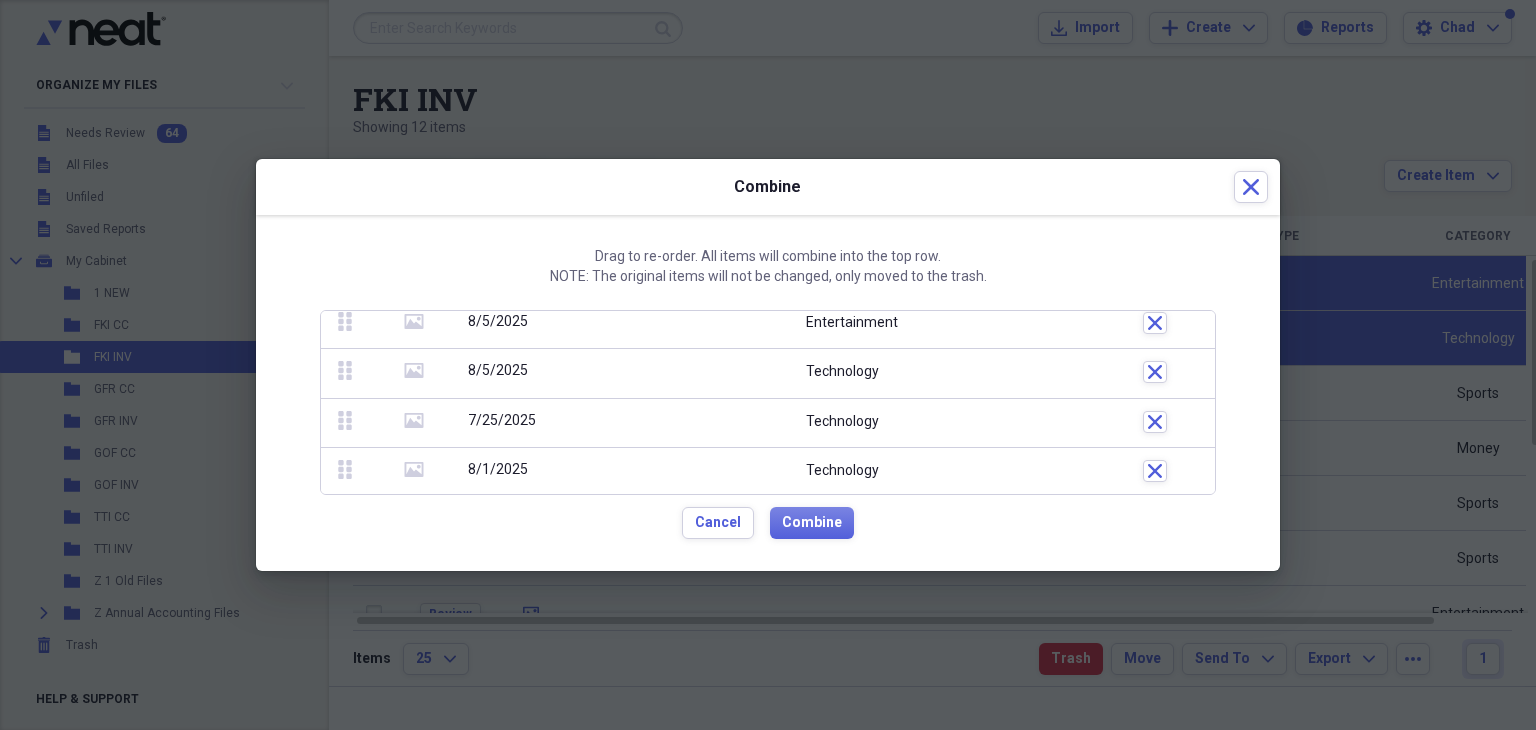 click 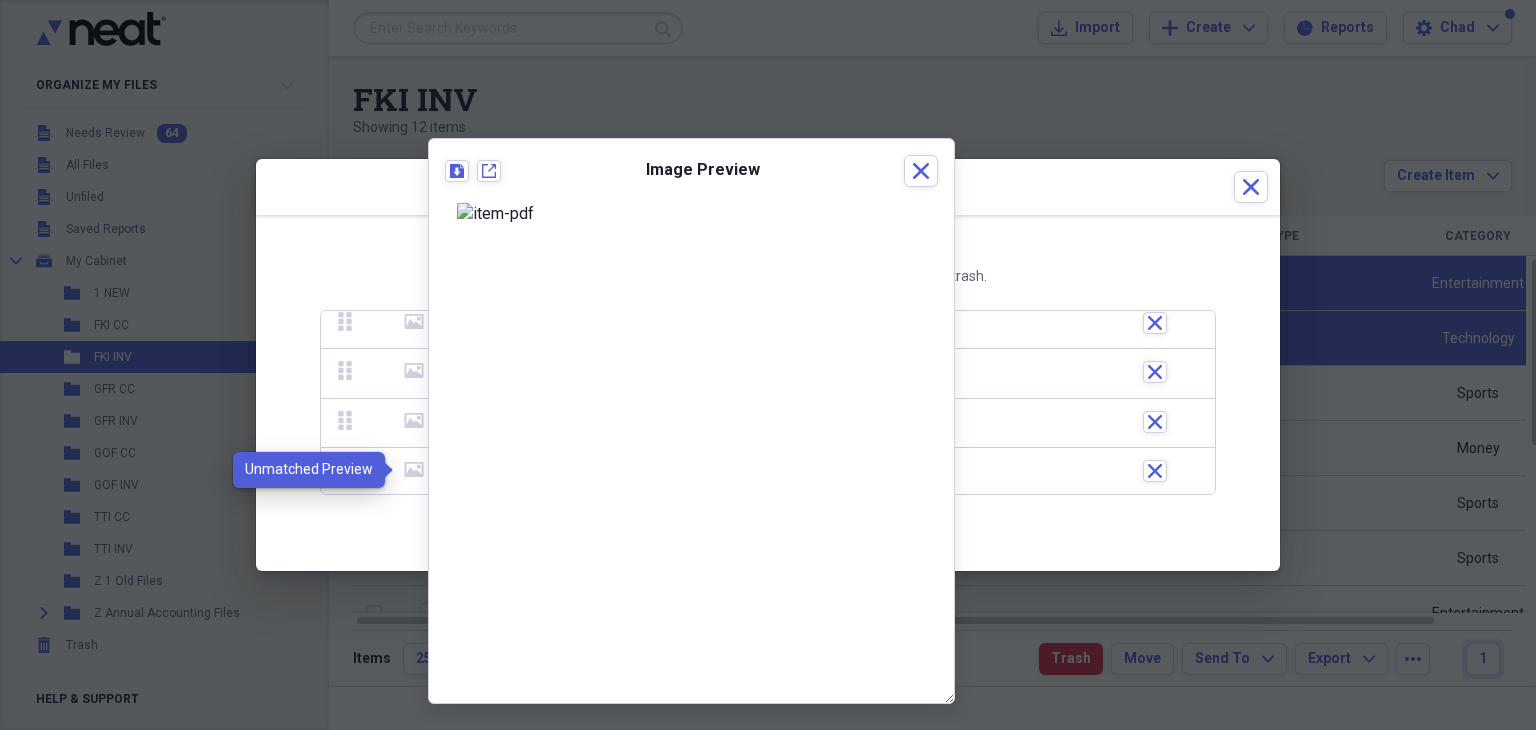 click on "media" 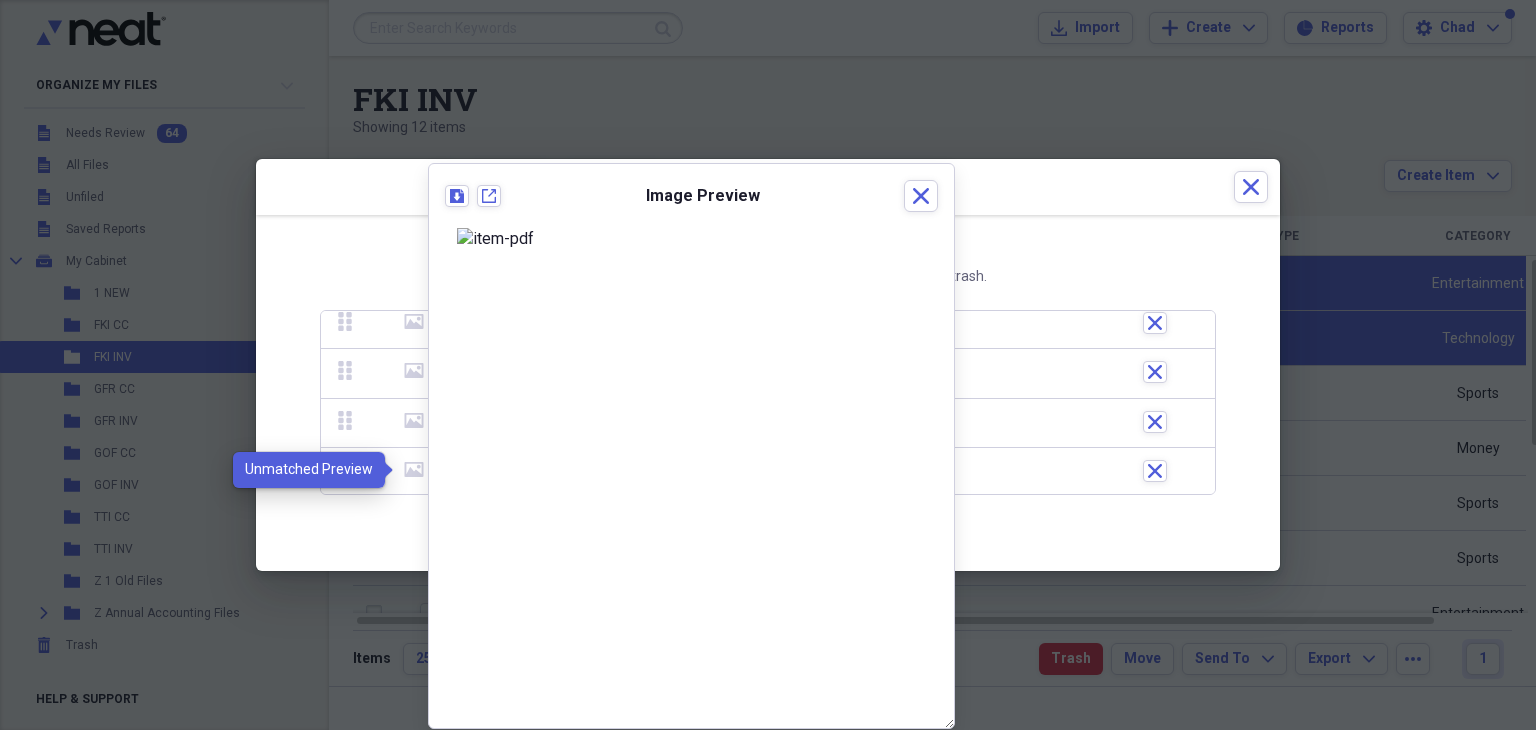 click on "media" 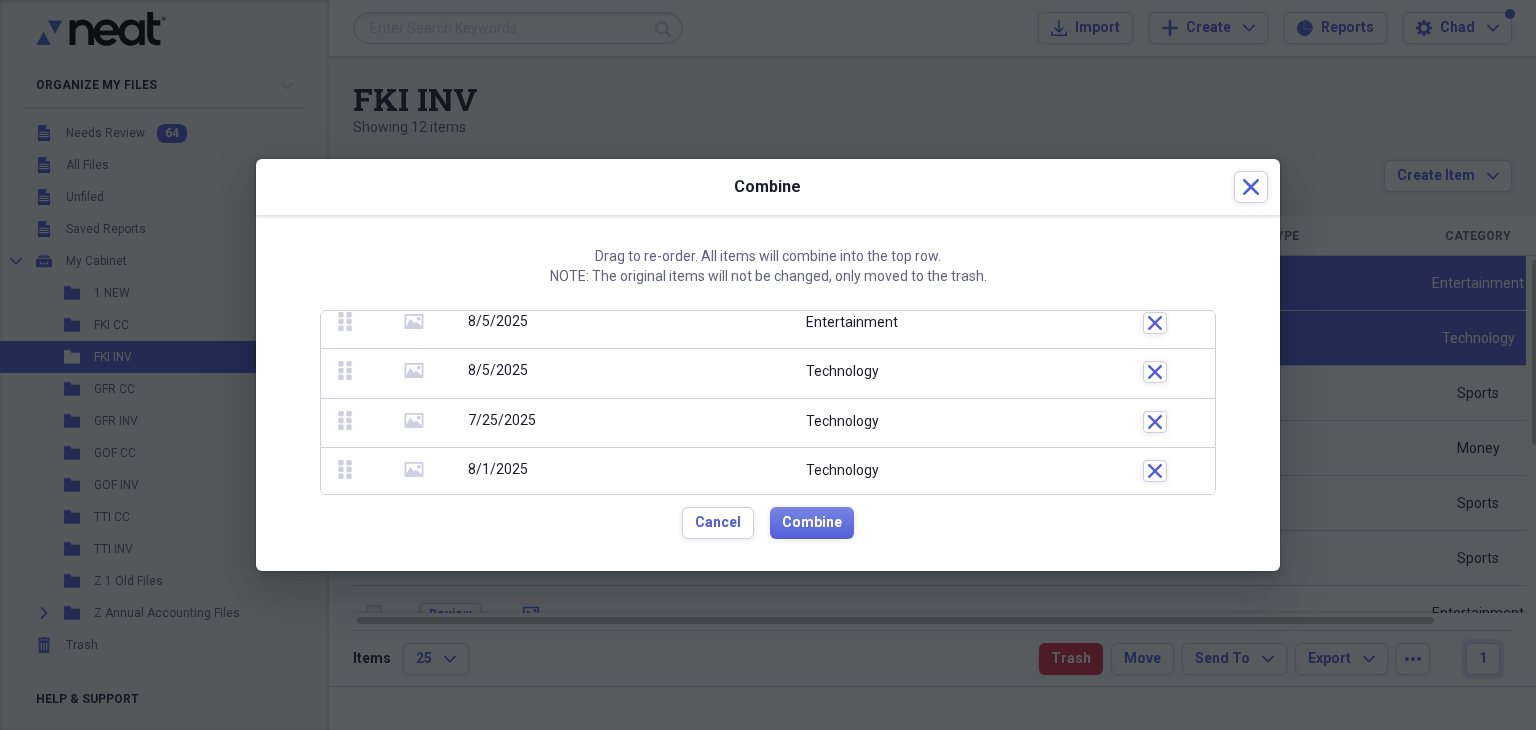 click 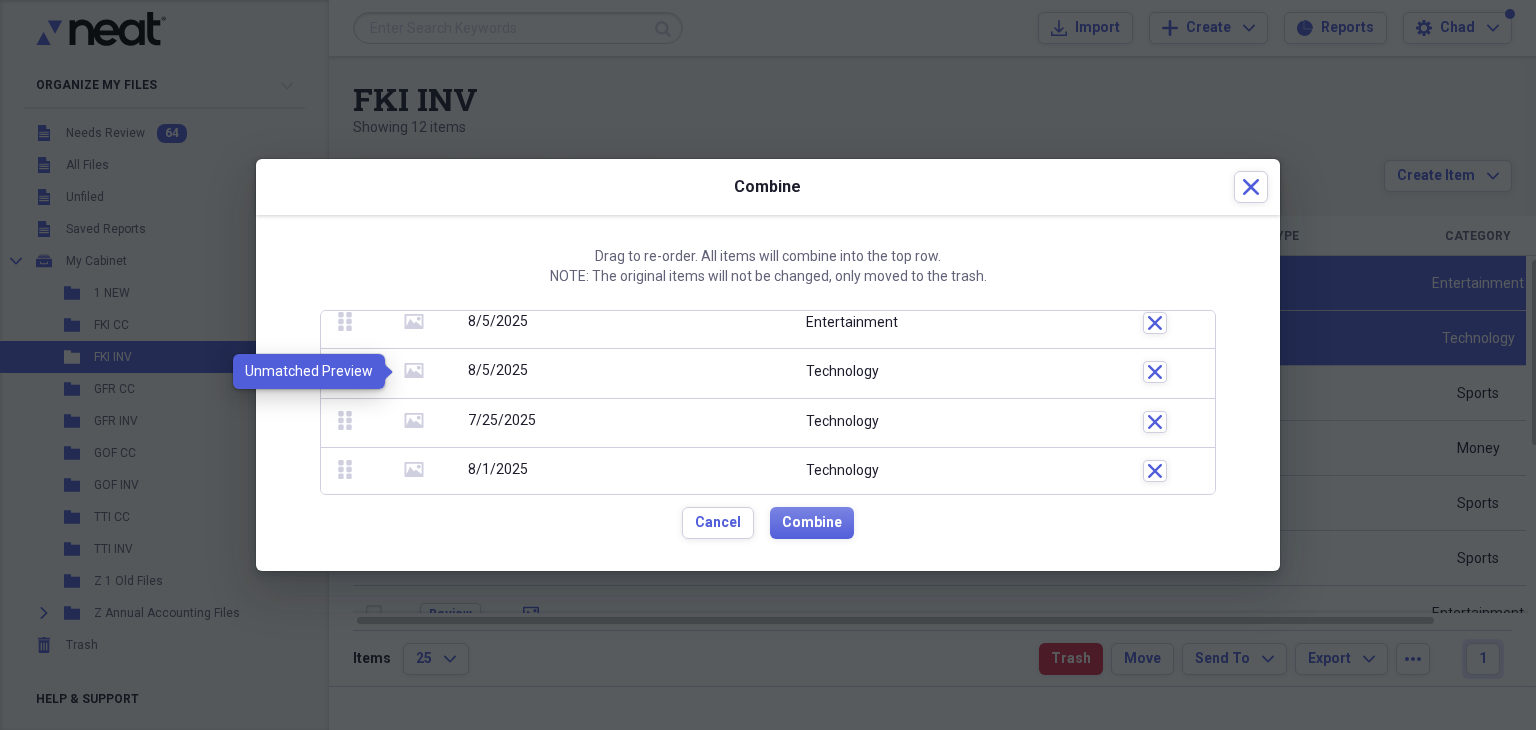 click 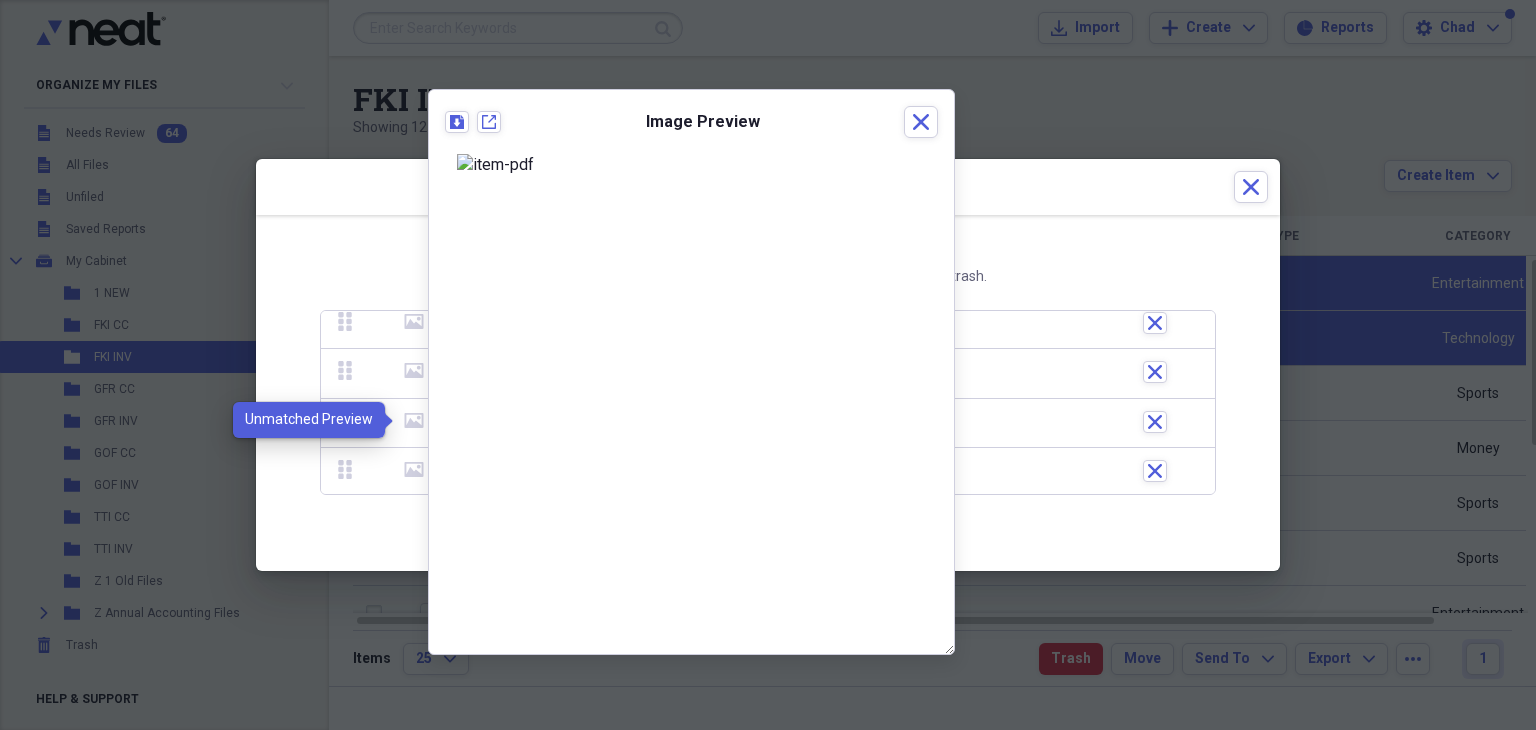click on "media" at bounding box center [414, 423] 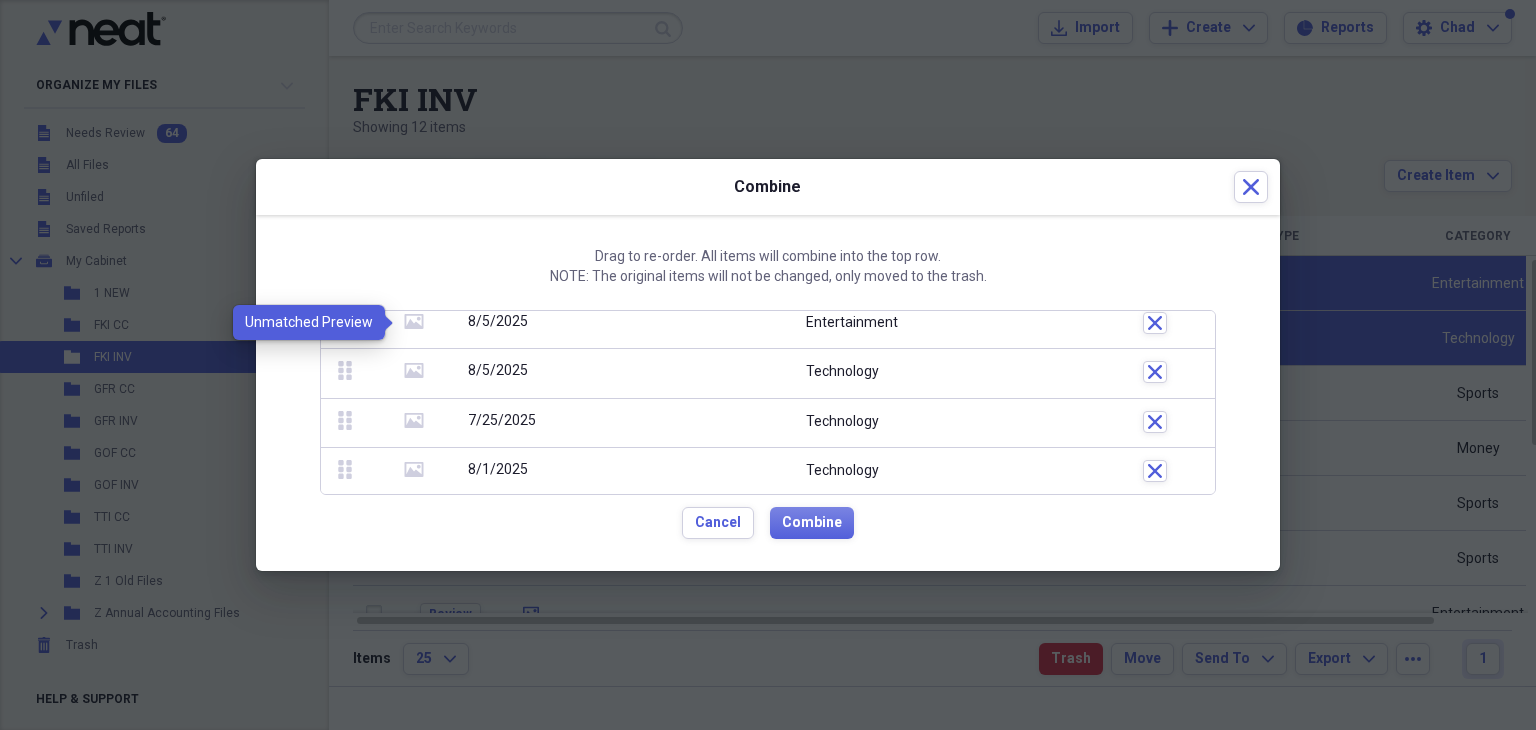 click 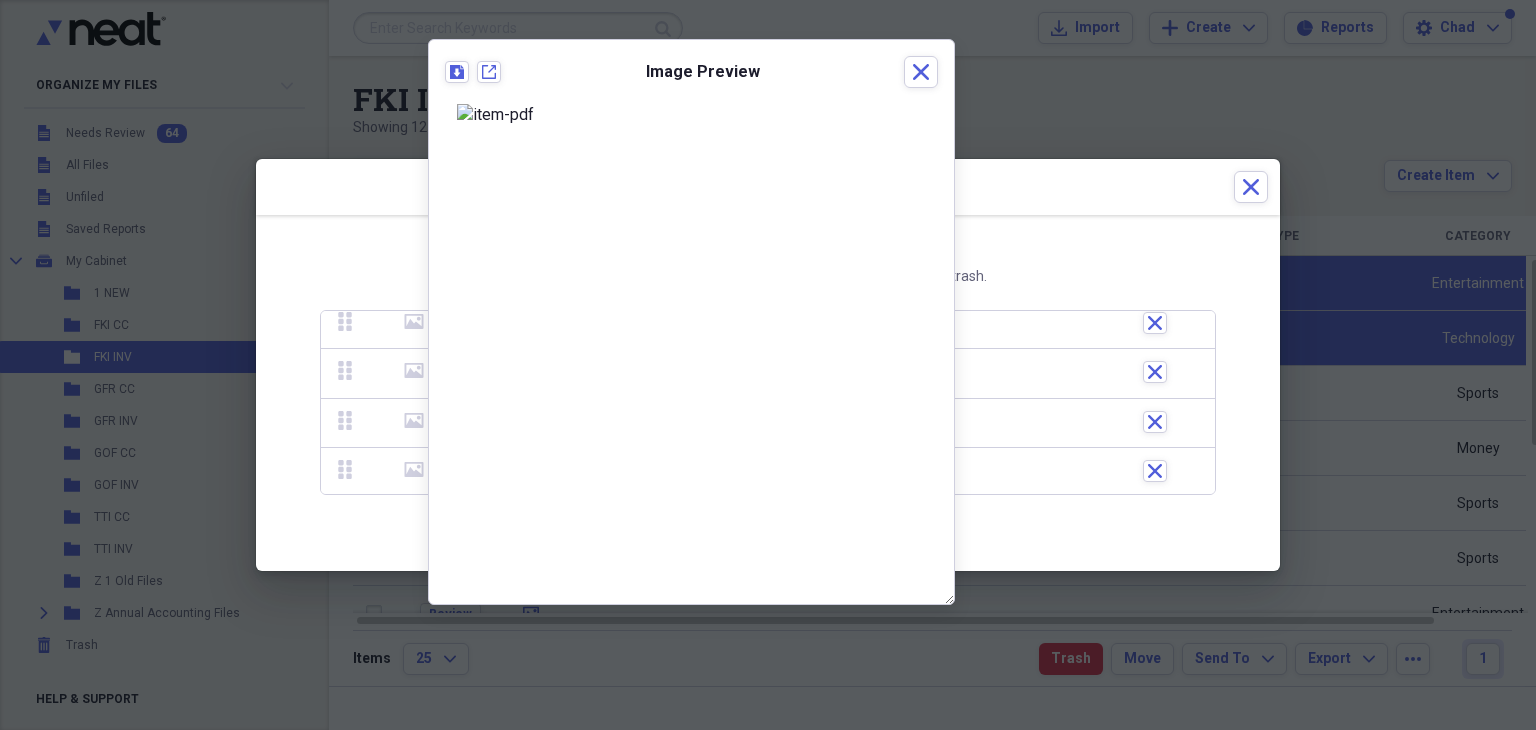 click 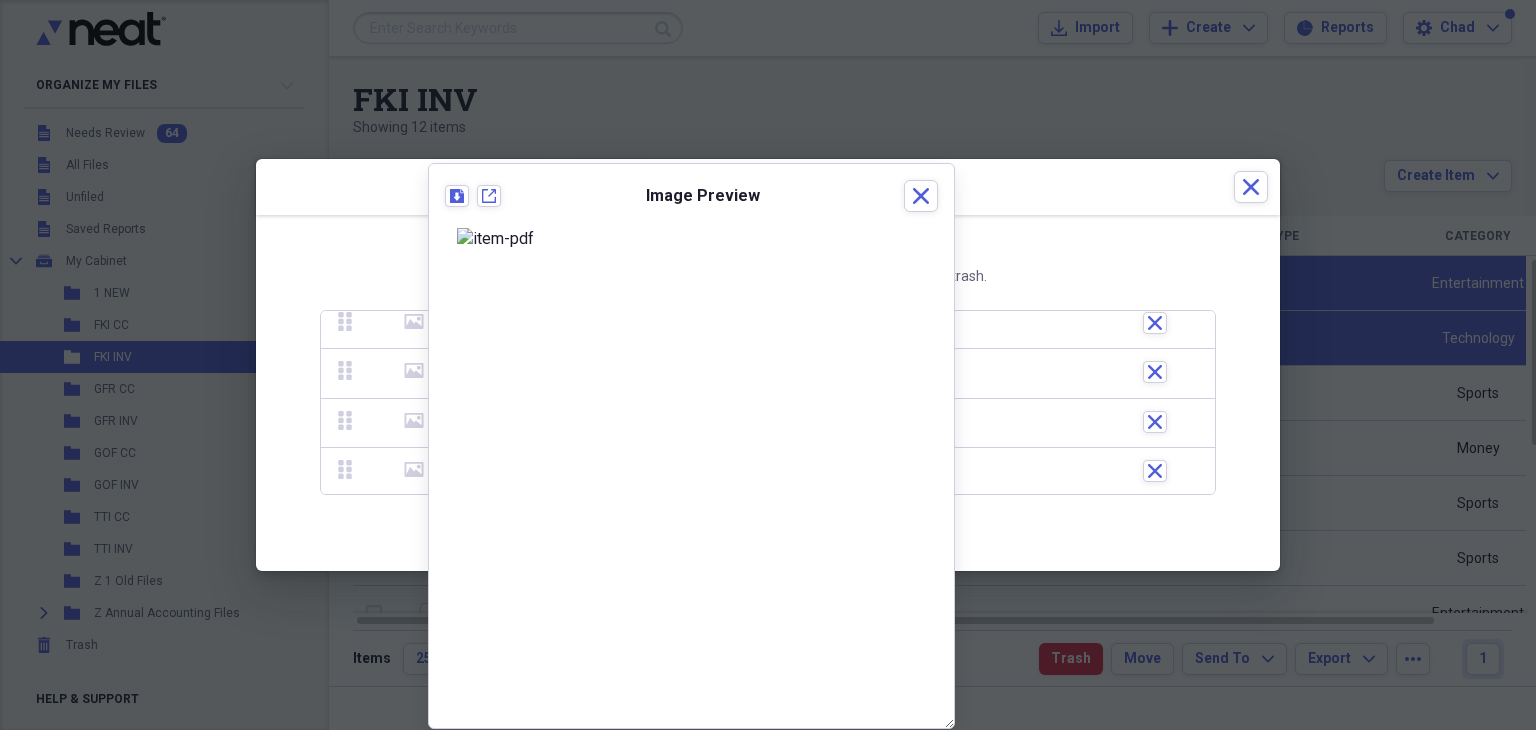 click 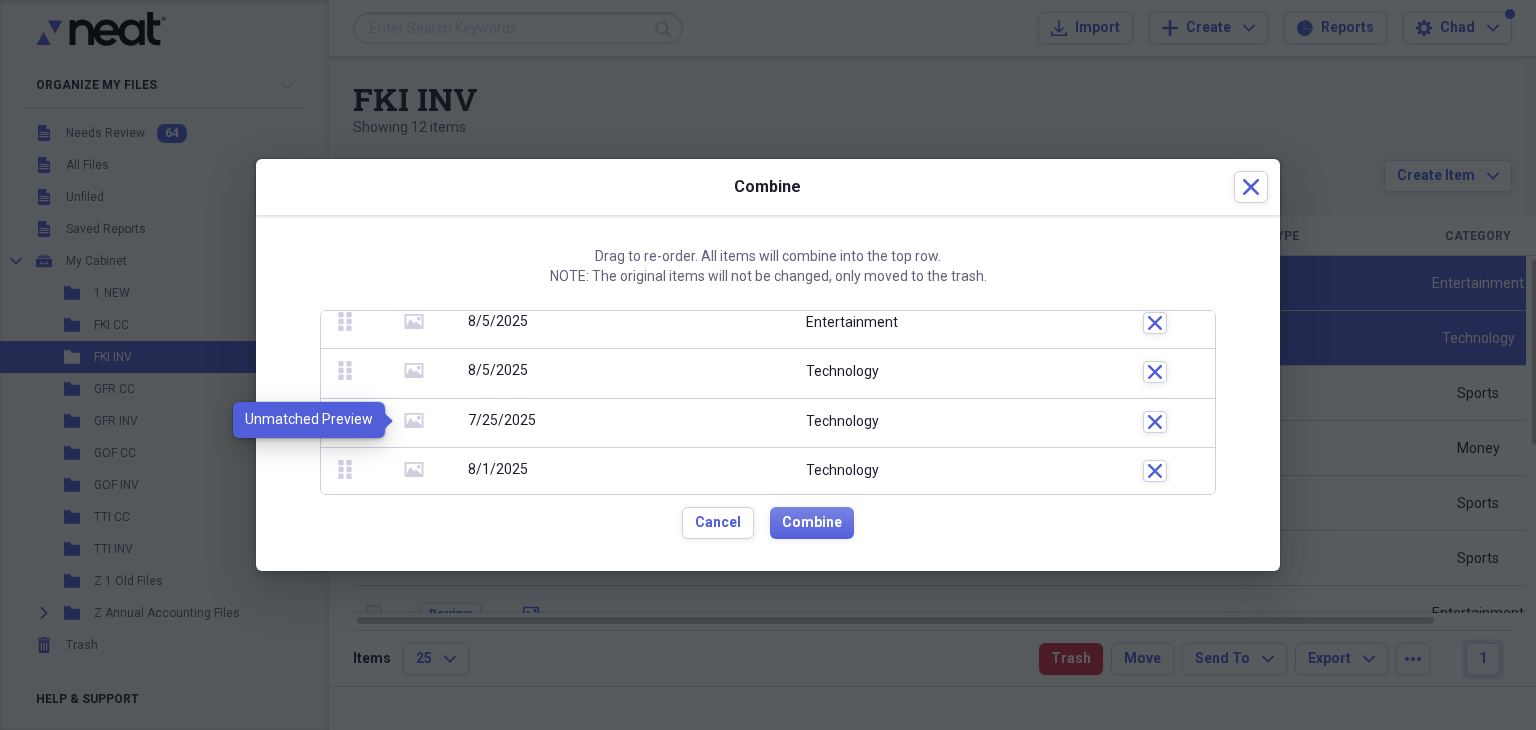 click on "media" 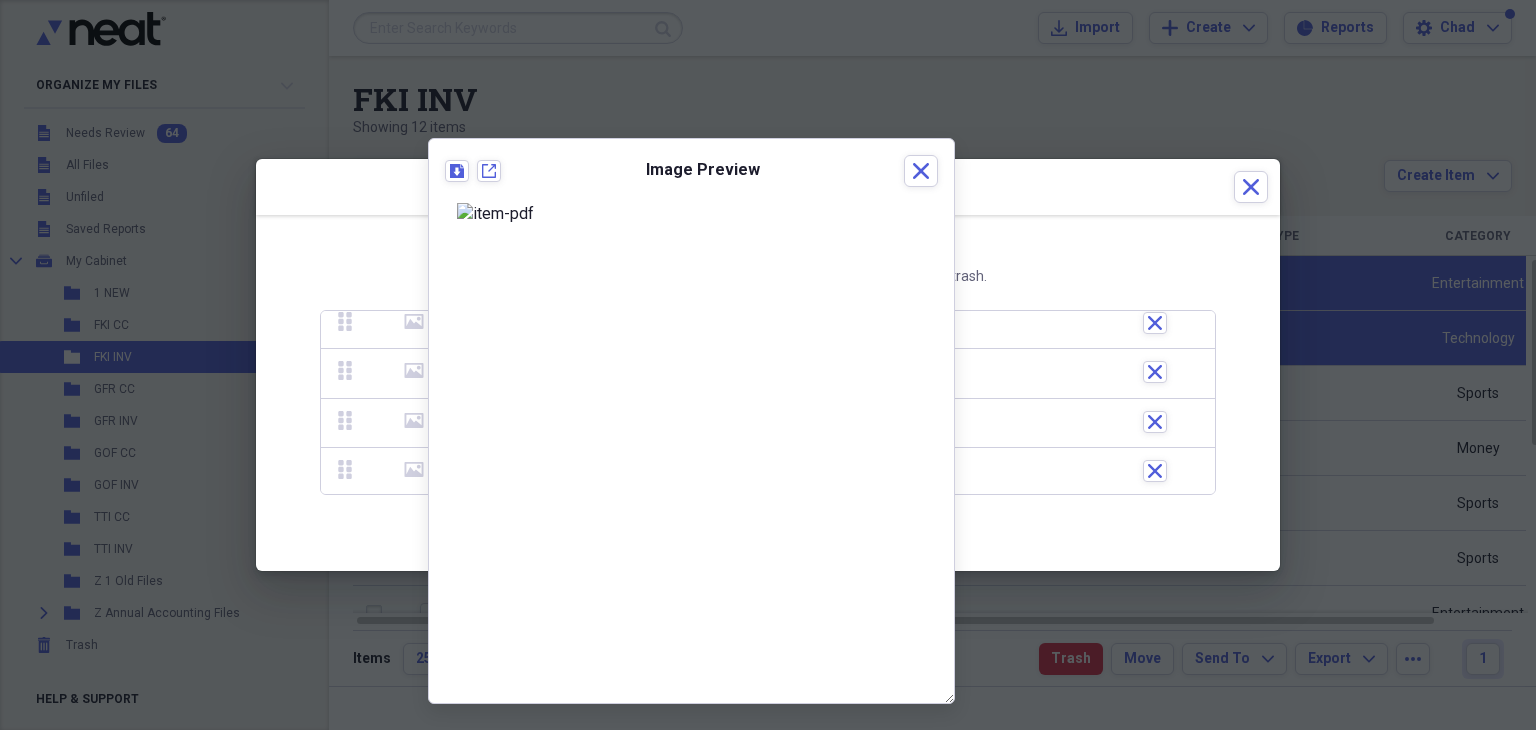 click 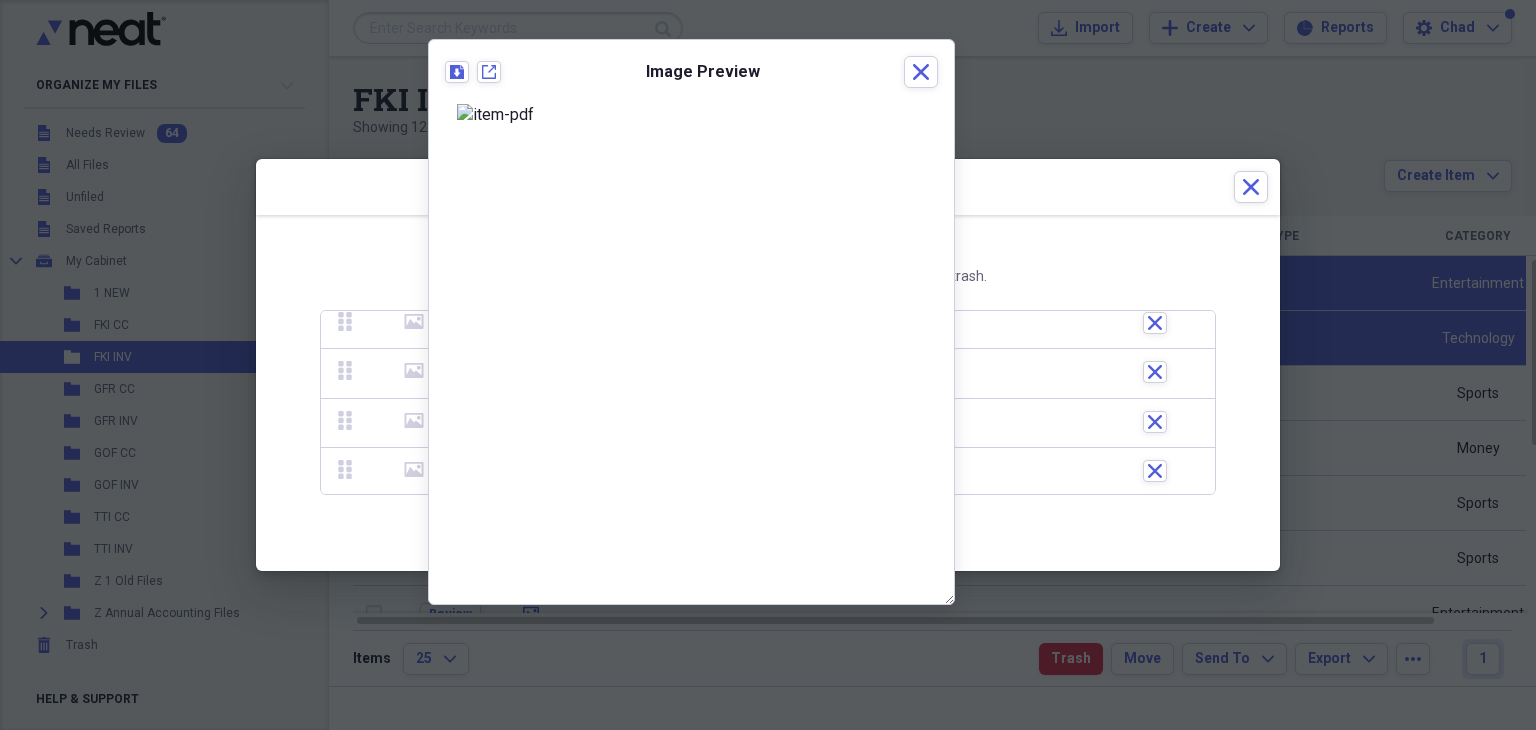 click 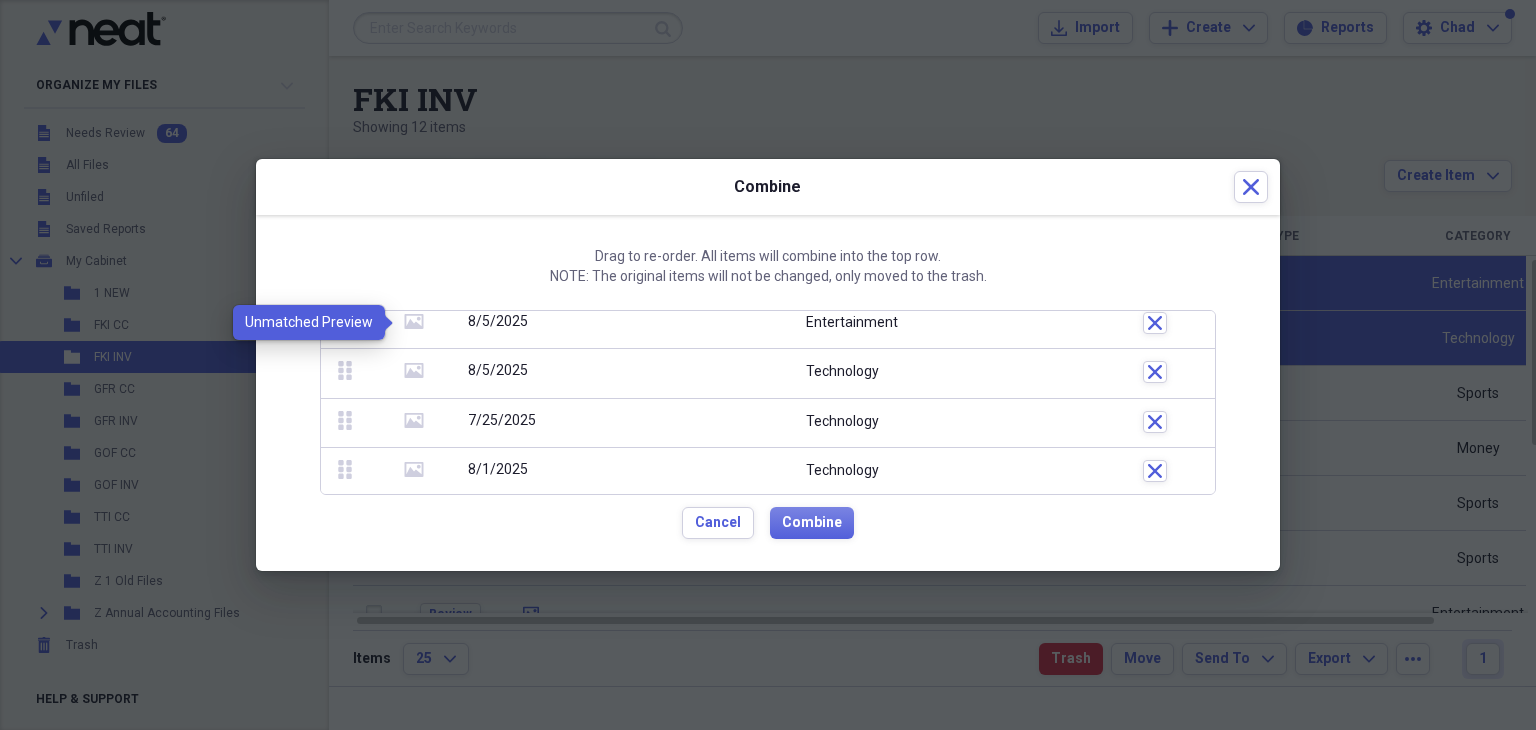 click 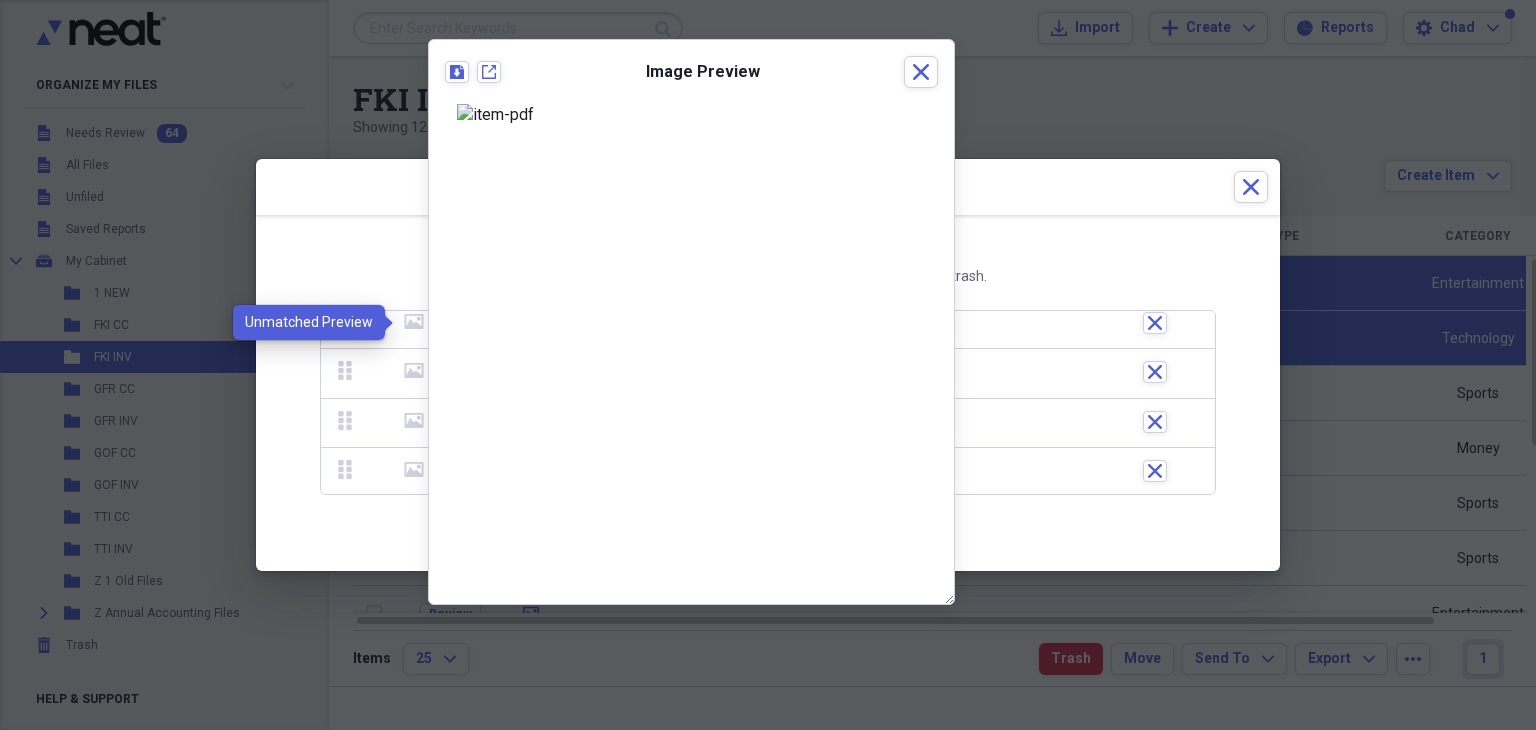 click 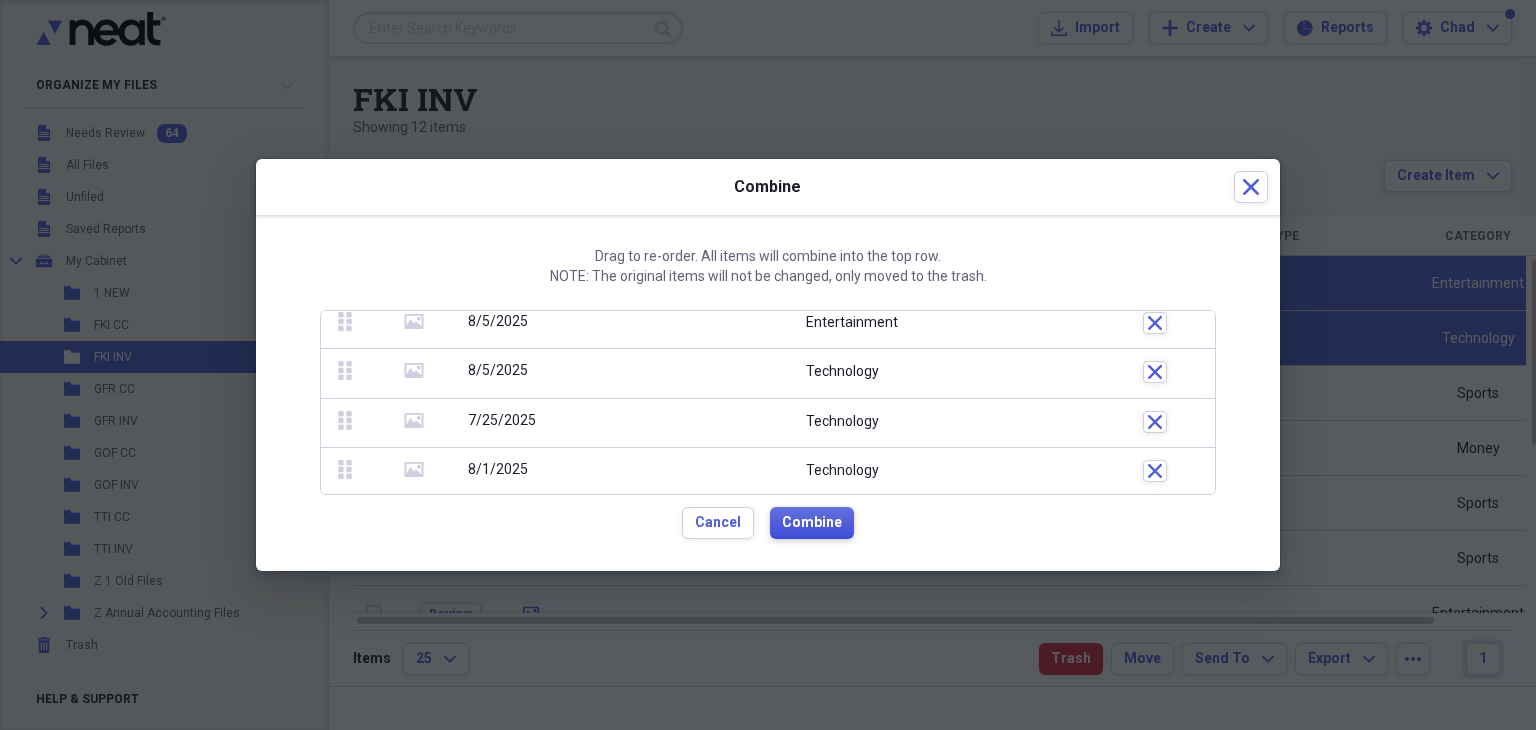 click on "Combine" at bounding box center (812, 523) 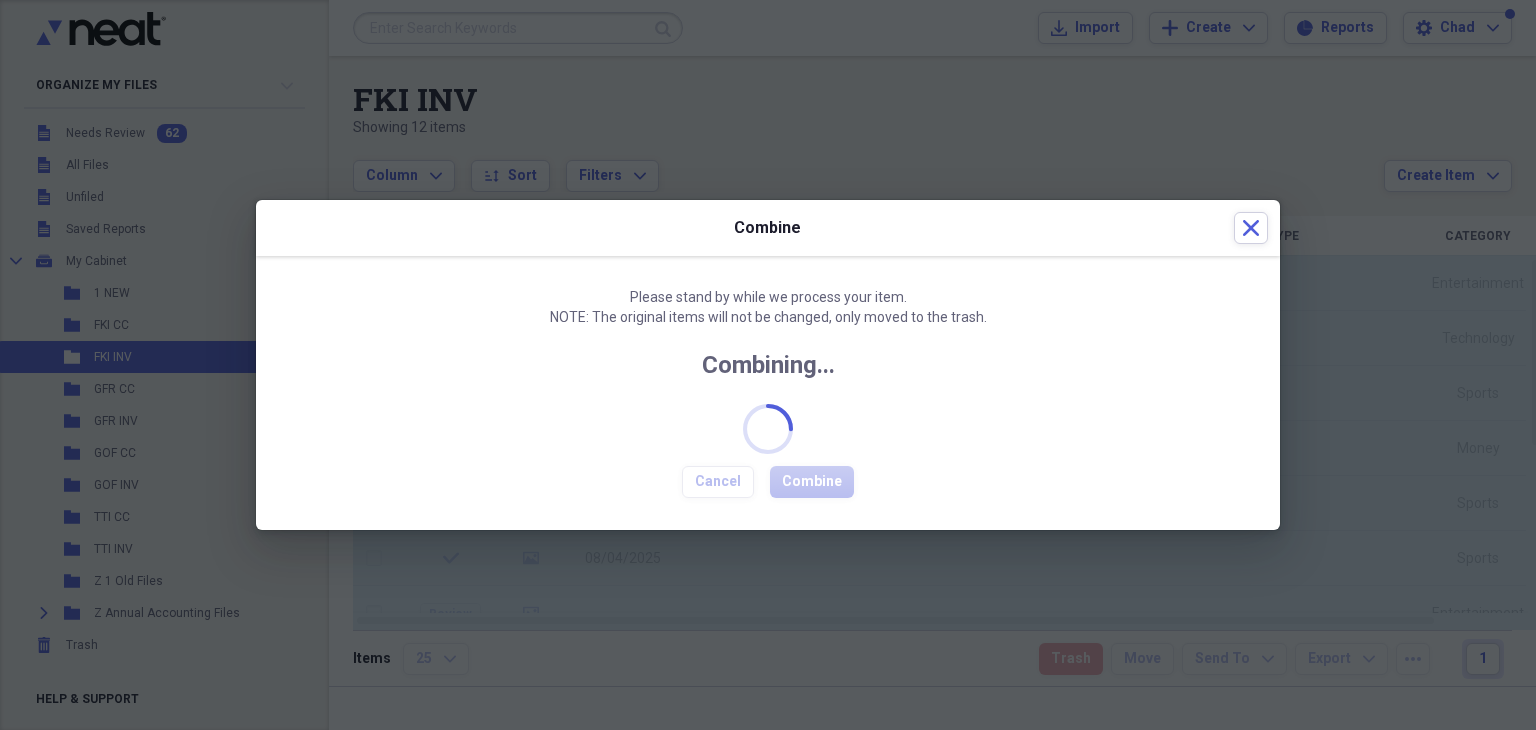 checkbox on "false" 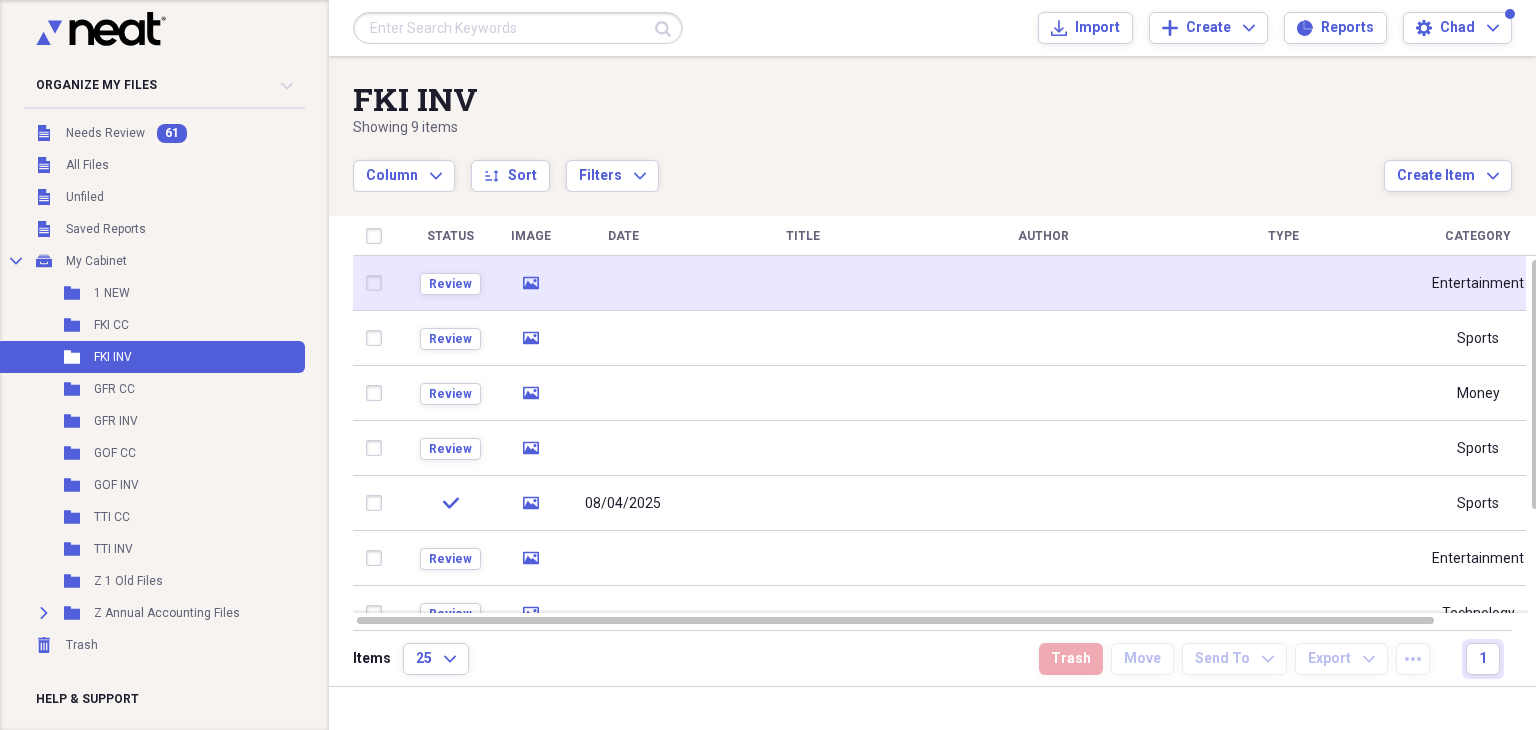click at bounding box center [623, 283] 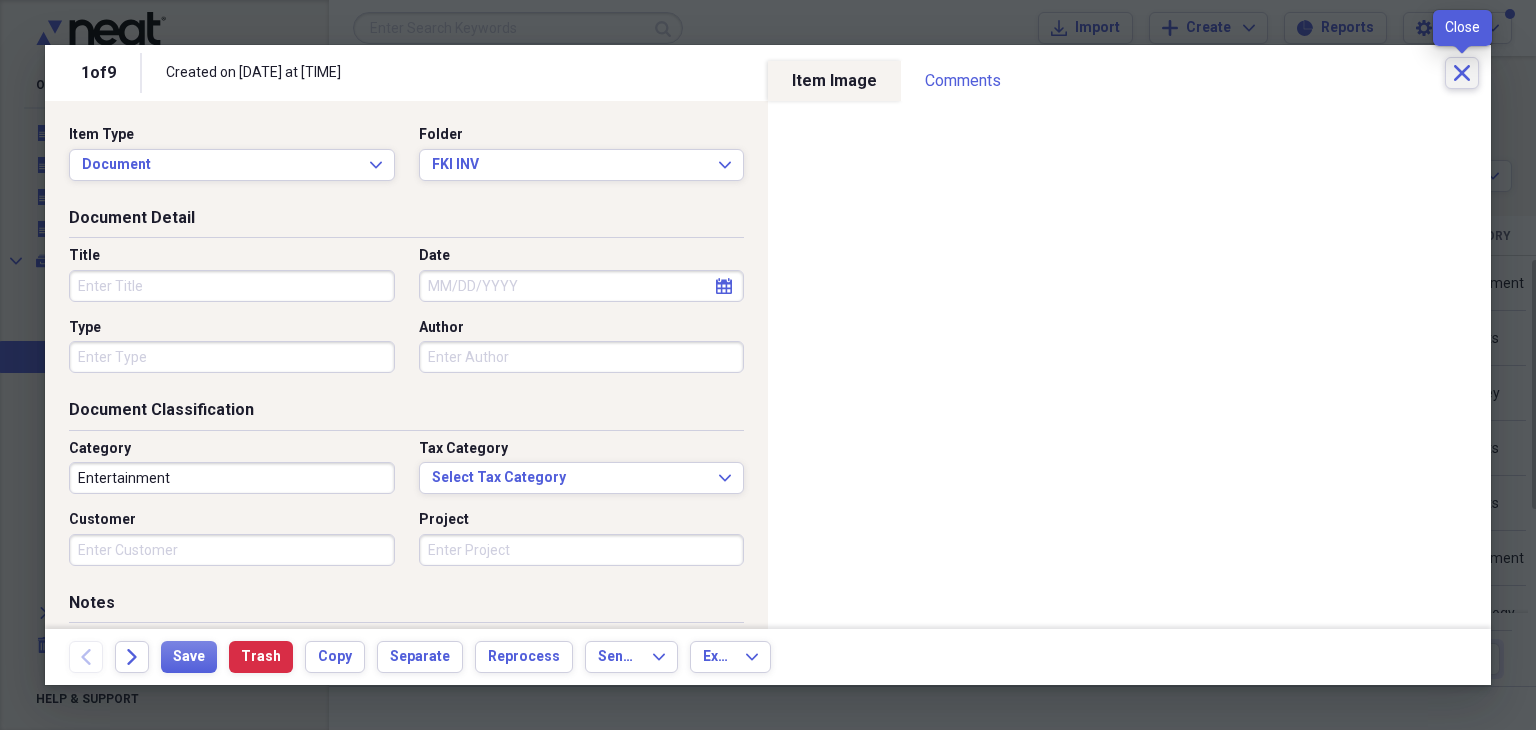 click 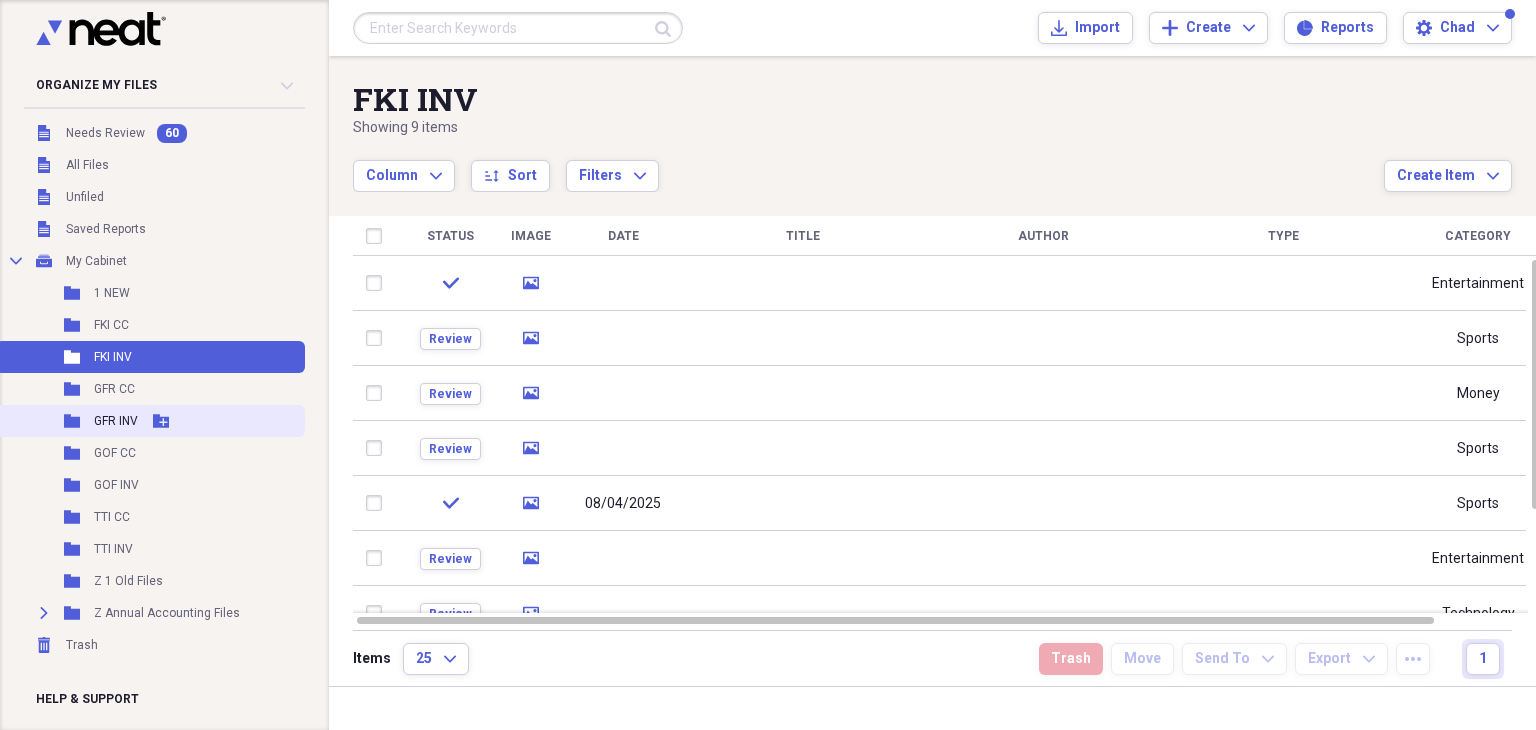 click on "GFR INV" at bounding box center [116, 421] 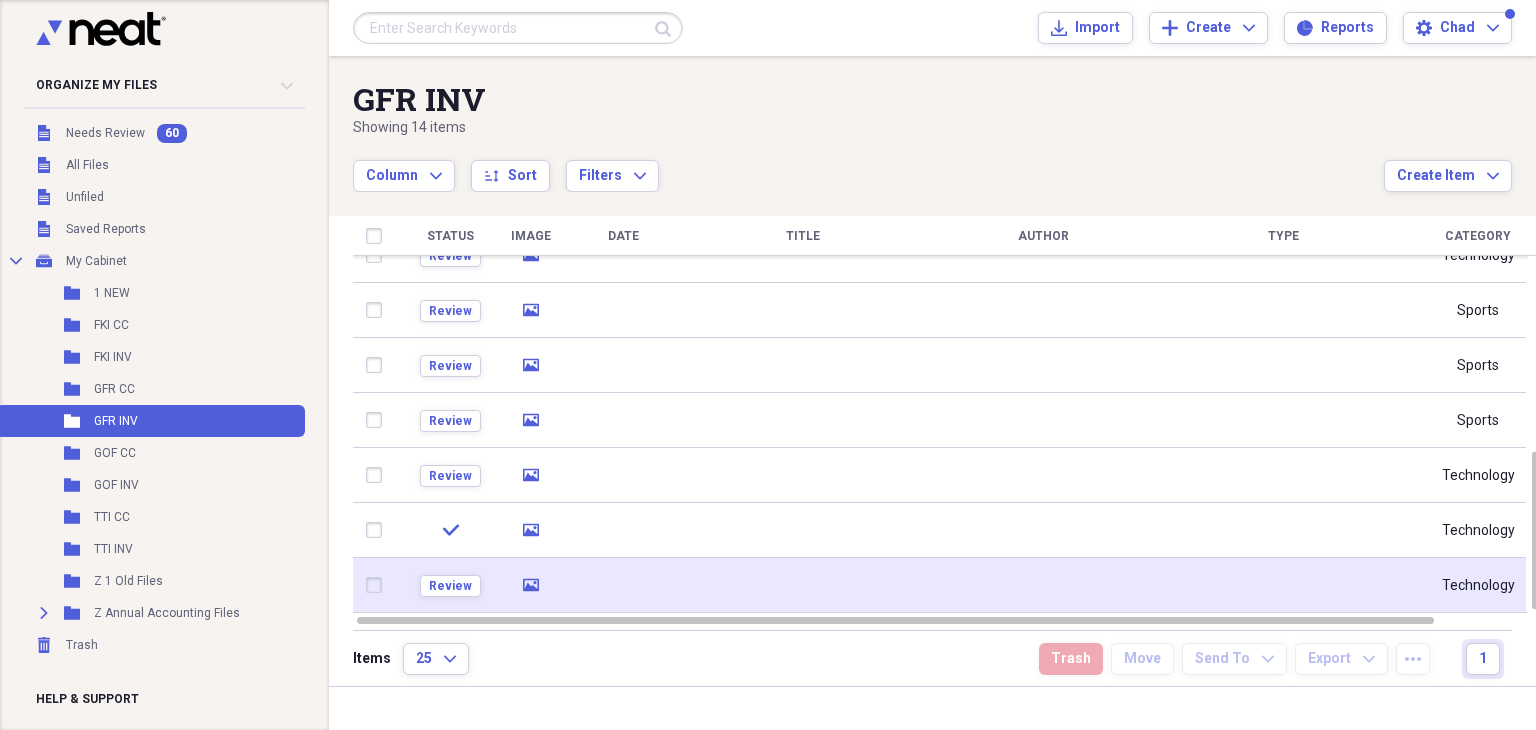 click 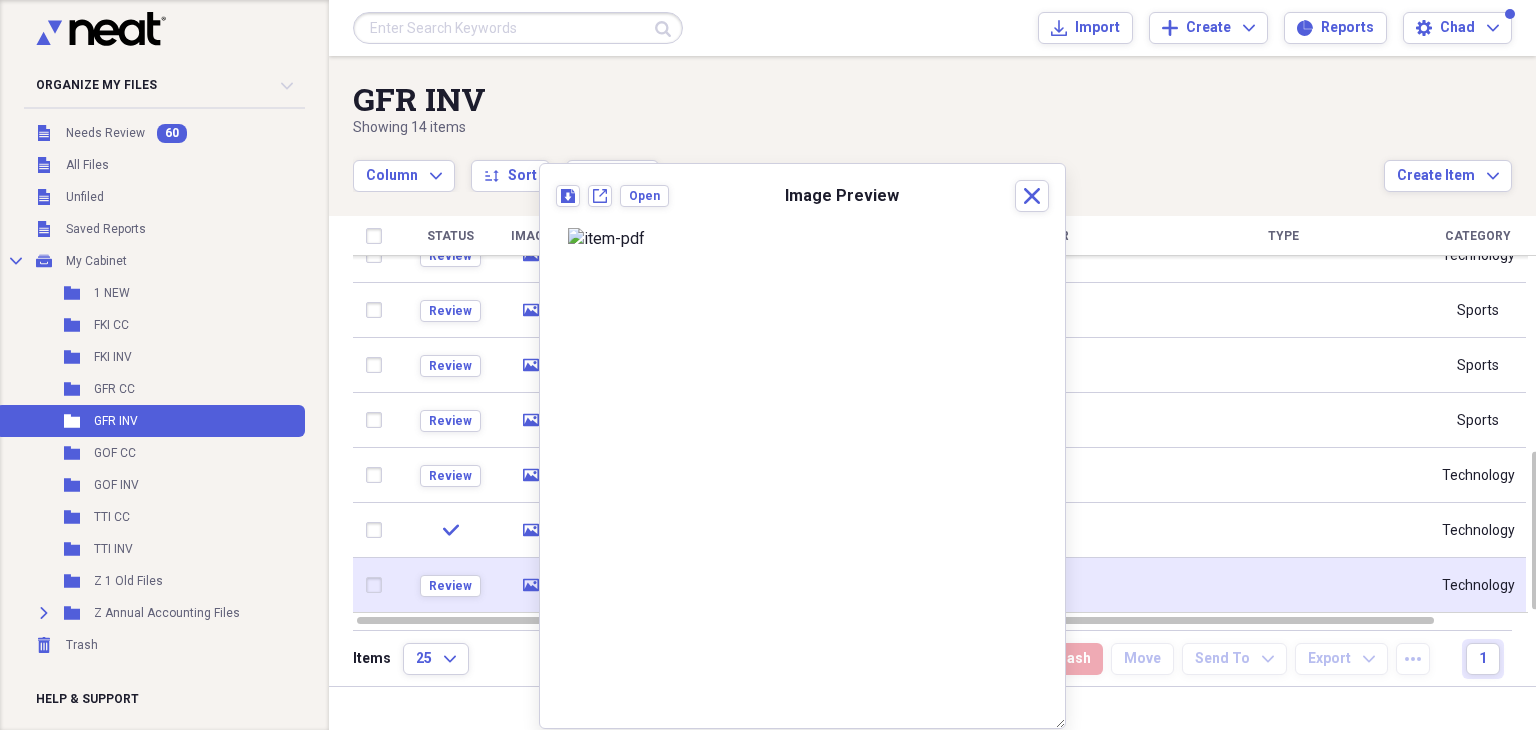 click at bounding box center [378, 585] 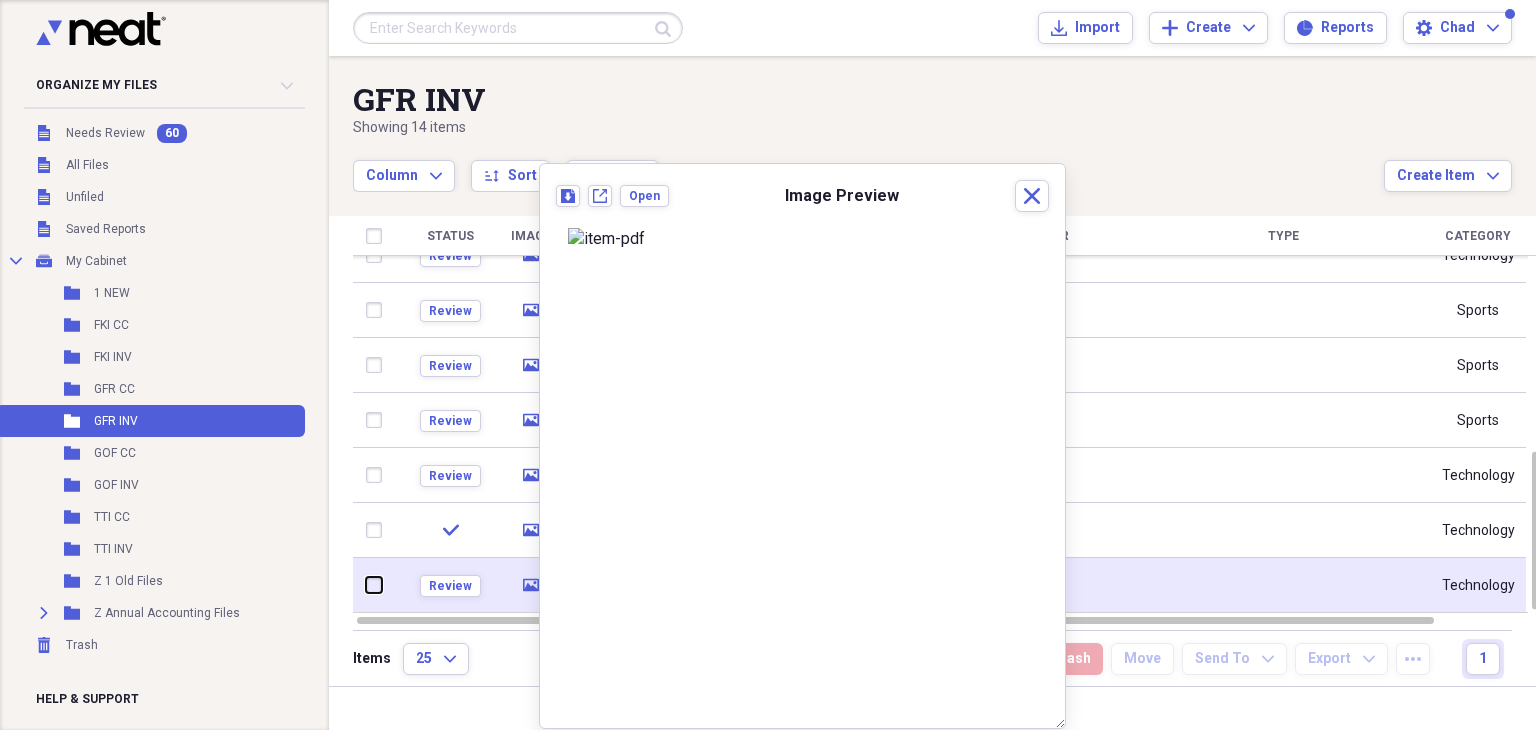 click at bounding box center (366, 585) 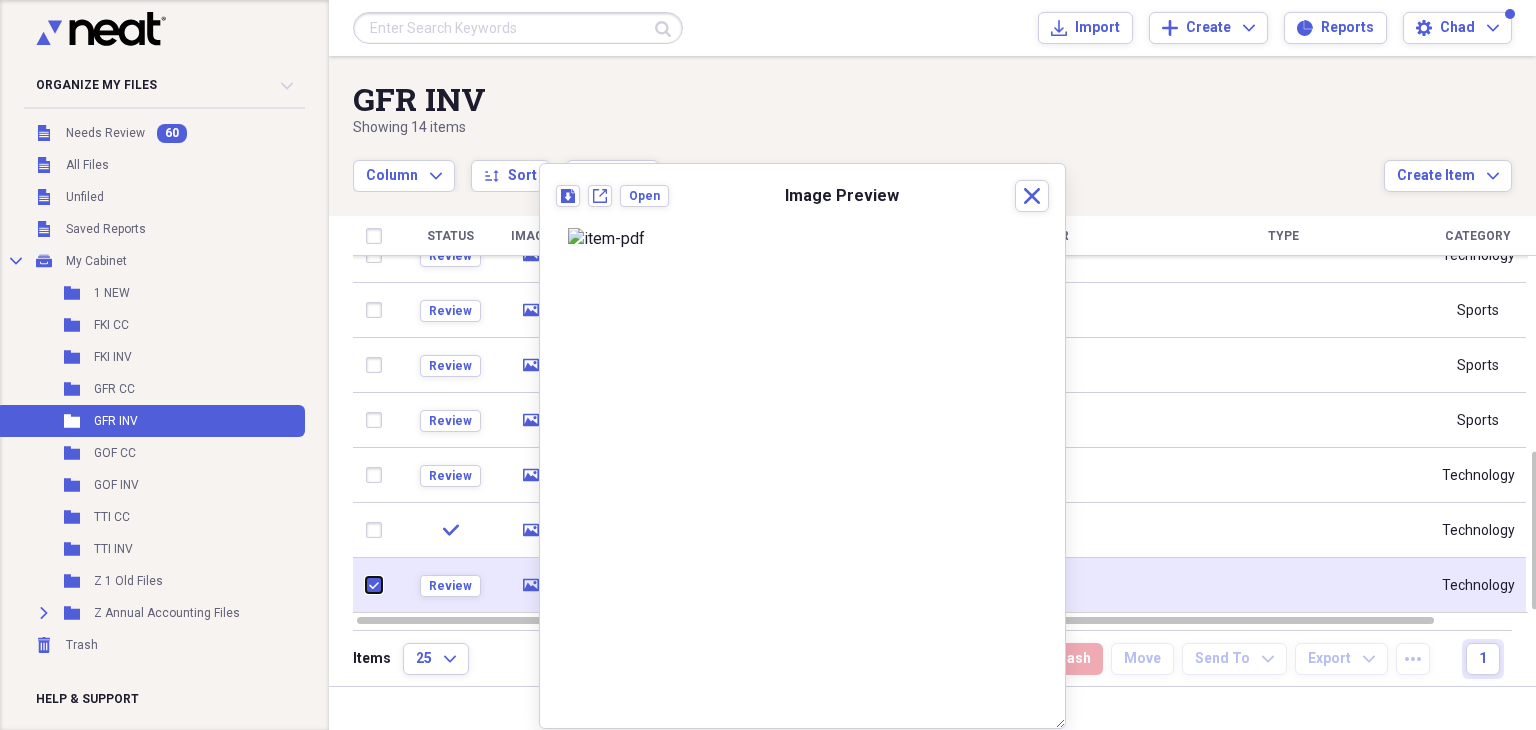 checkbox on "true" 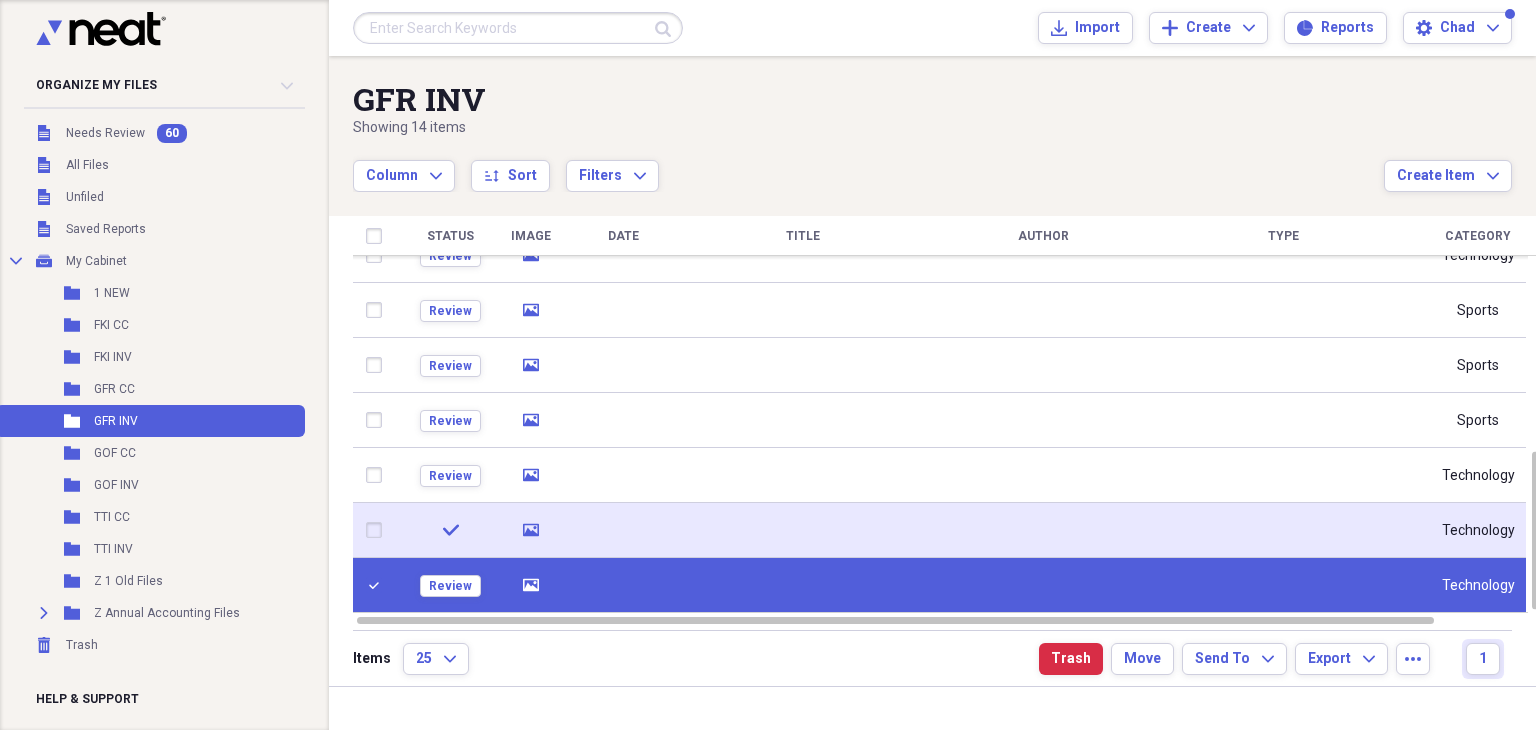 click on "media" 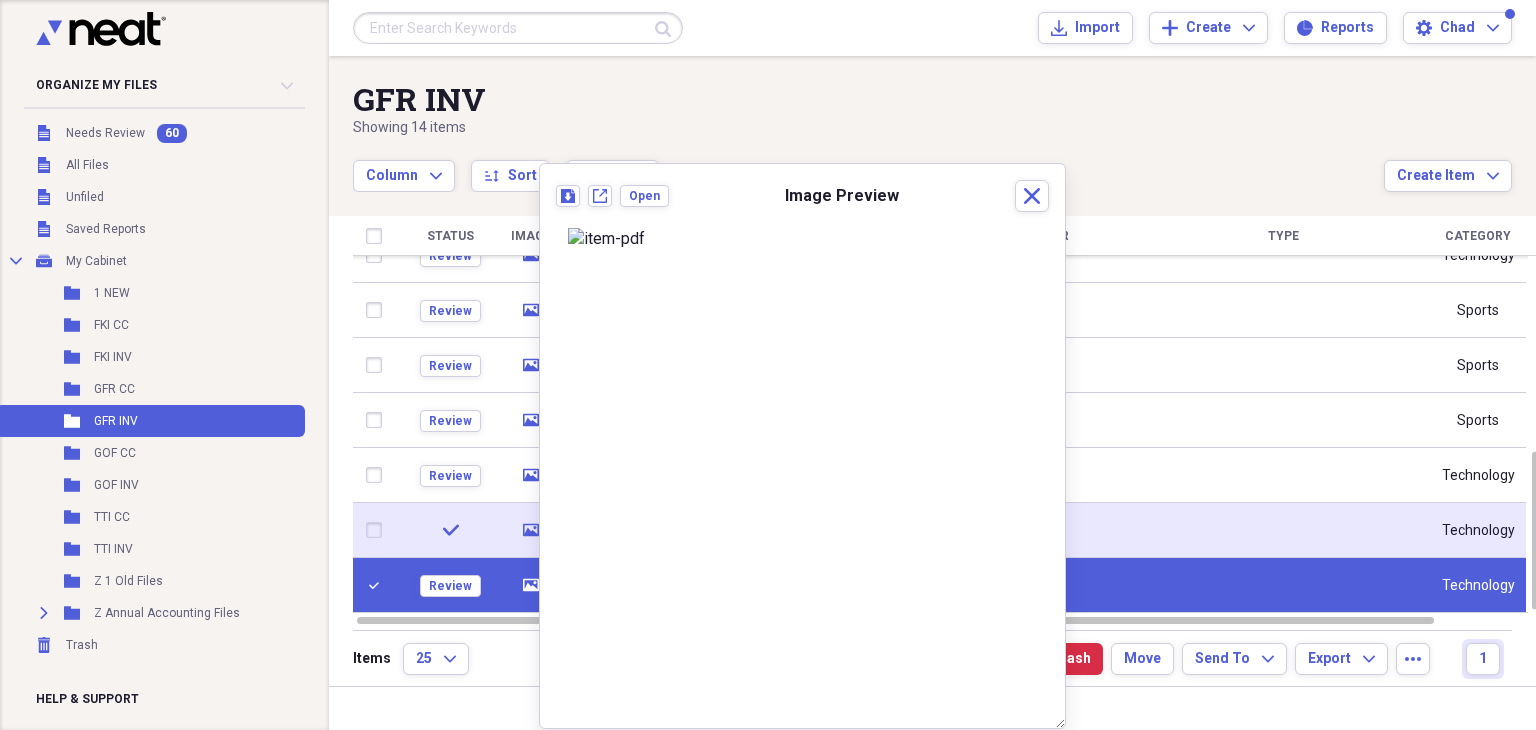 click at bounding box center [378, 530] 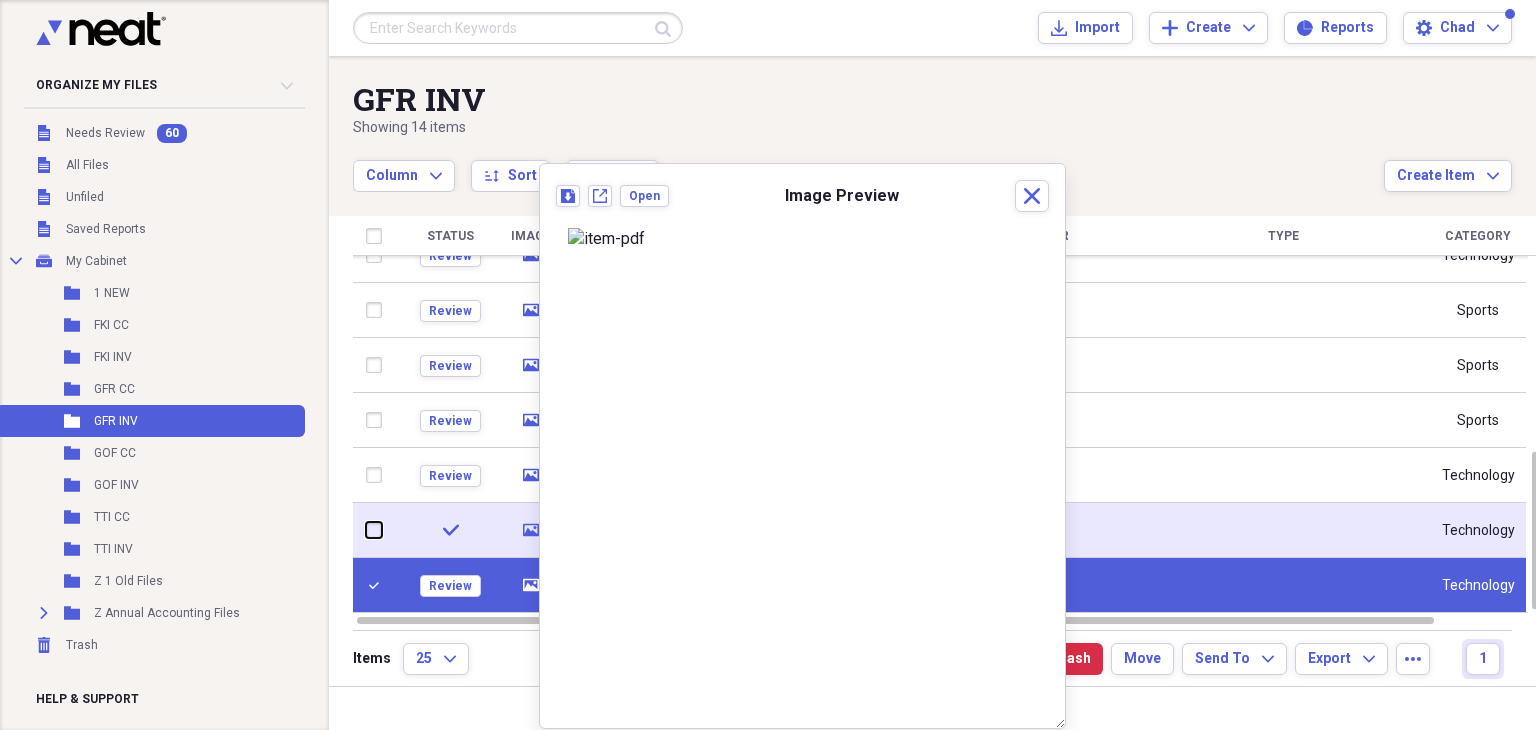 click at bounding box center [366, 530] 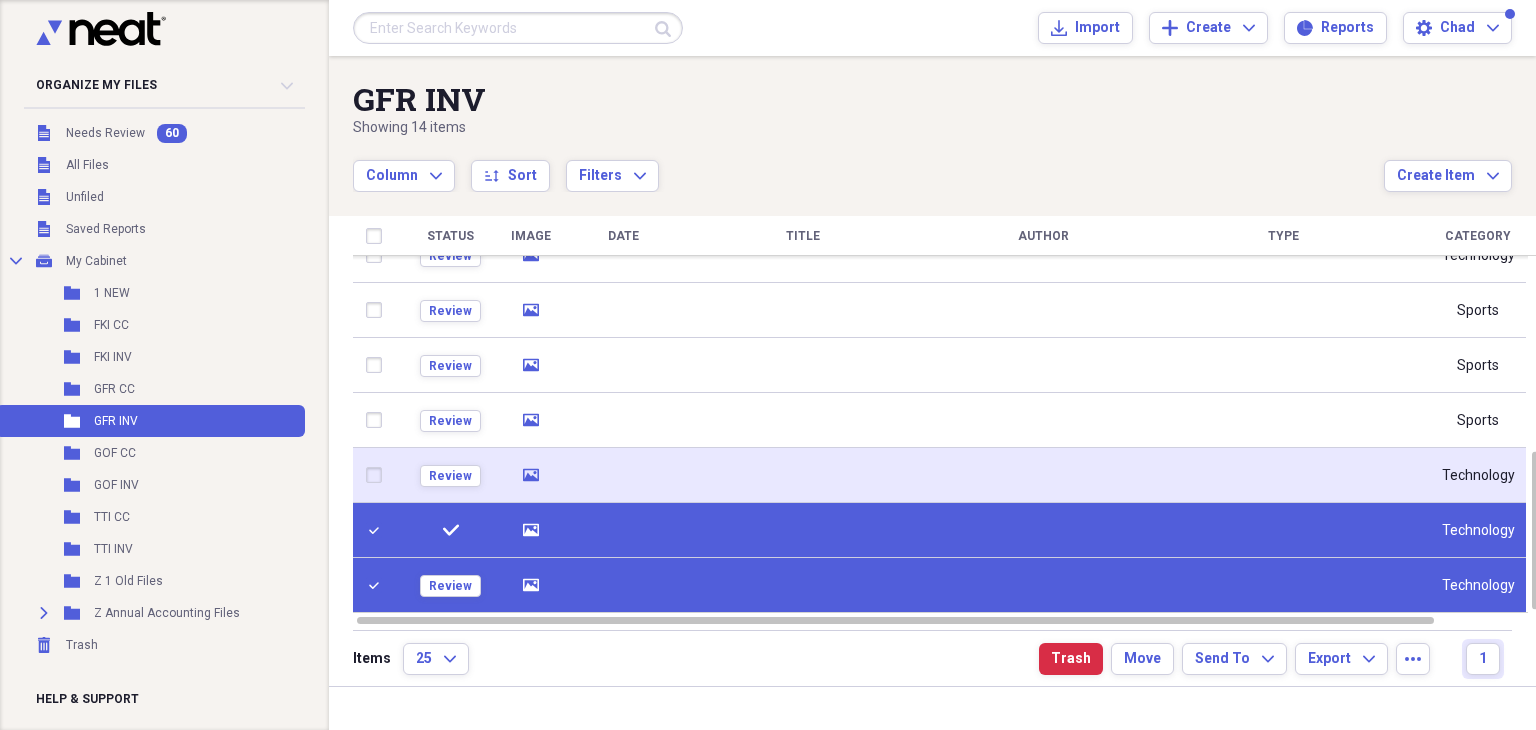 click 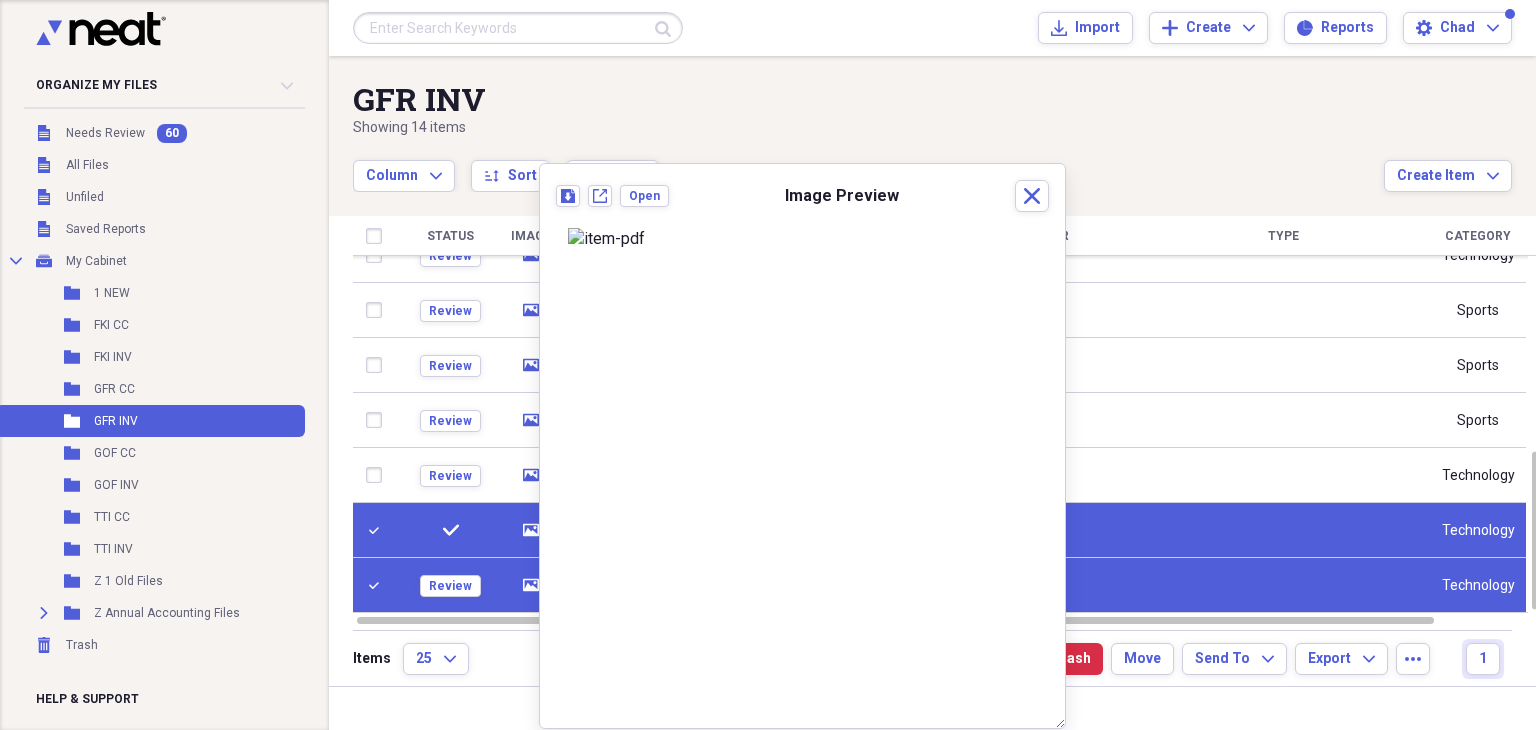 click on "media" 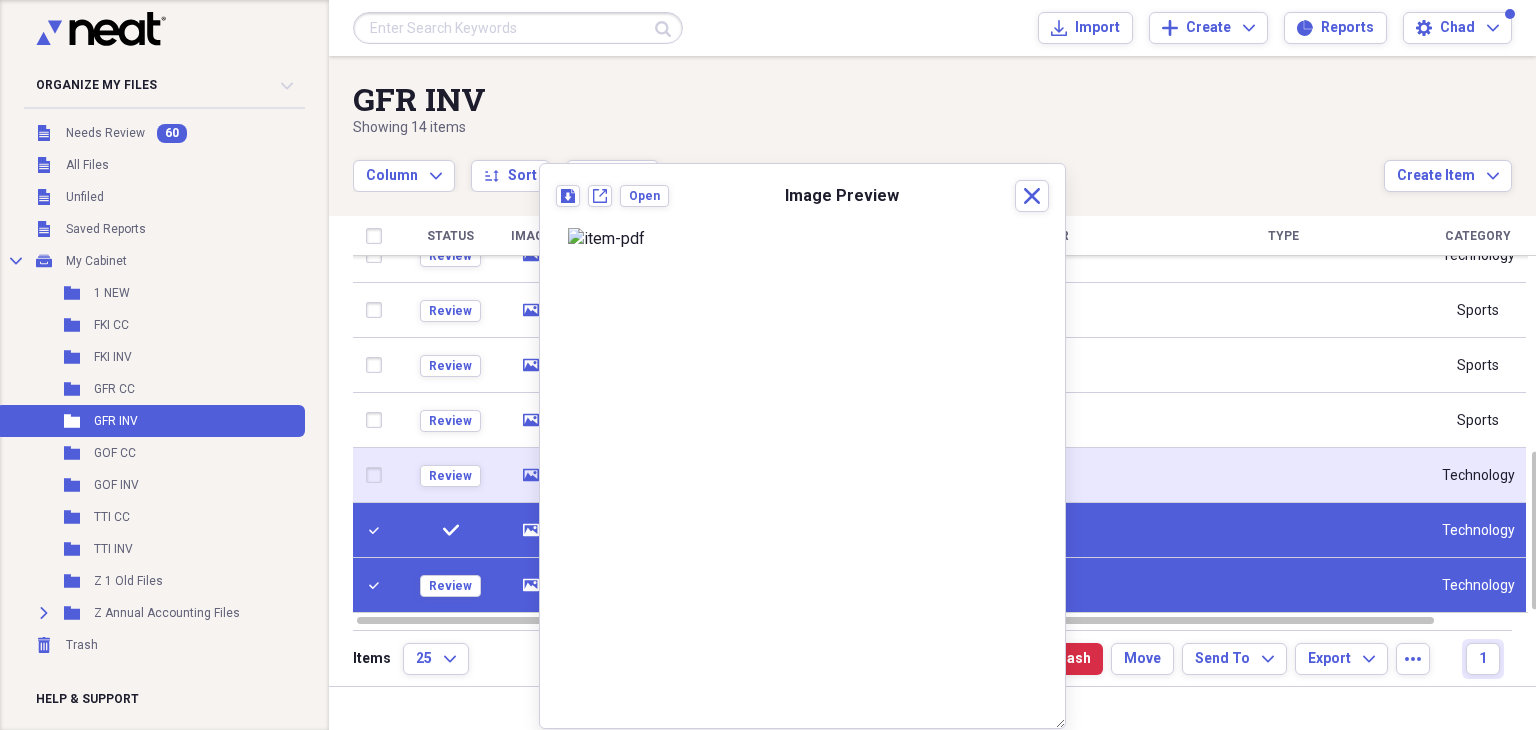 click 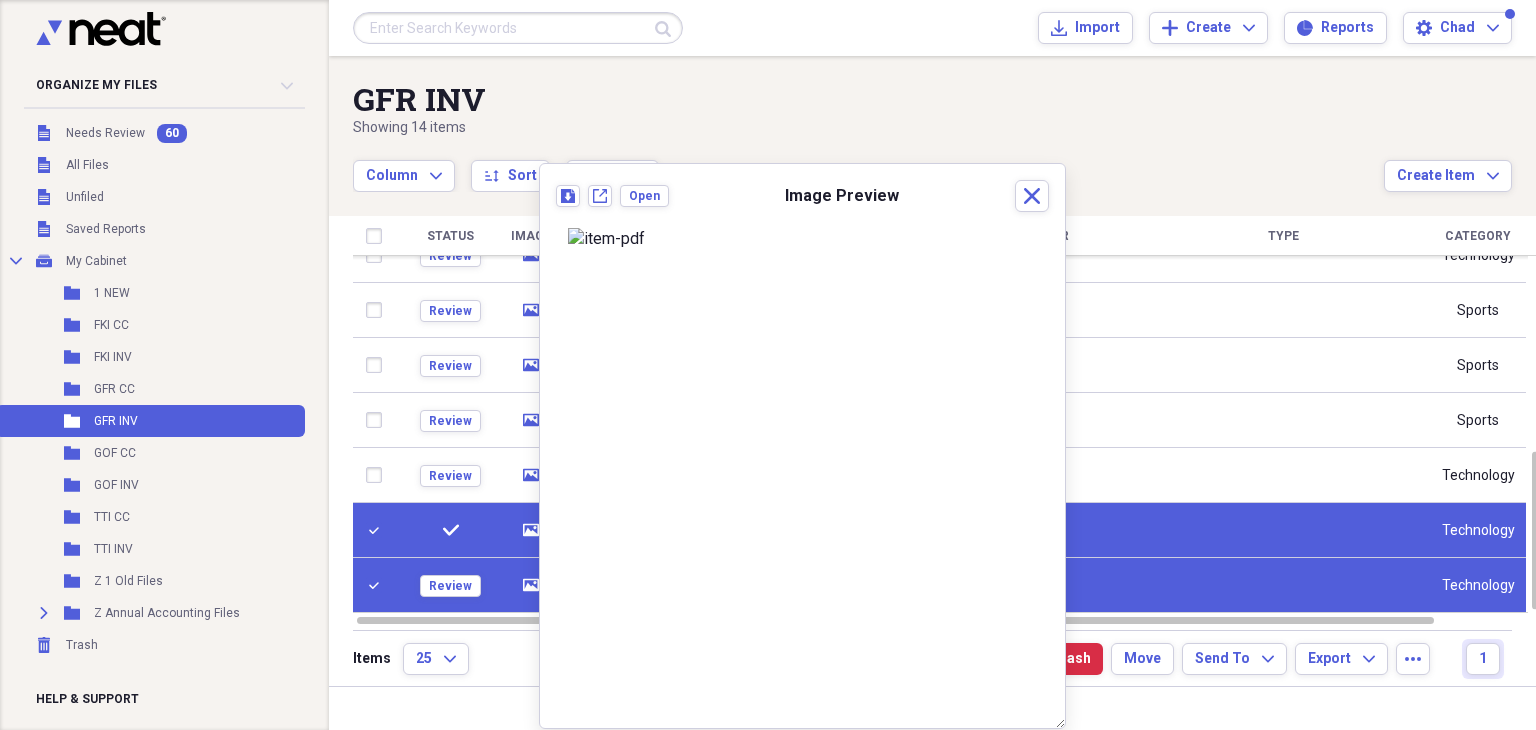 click 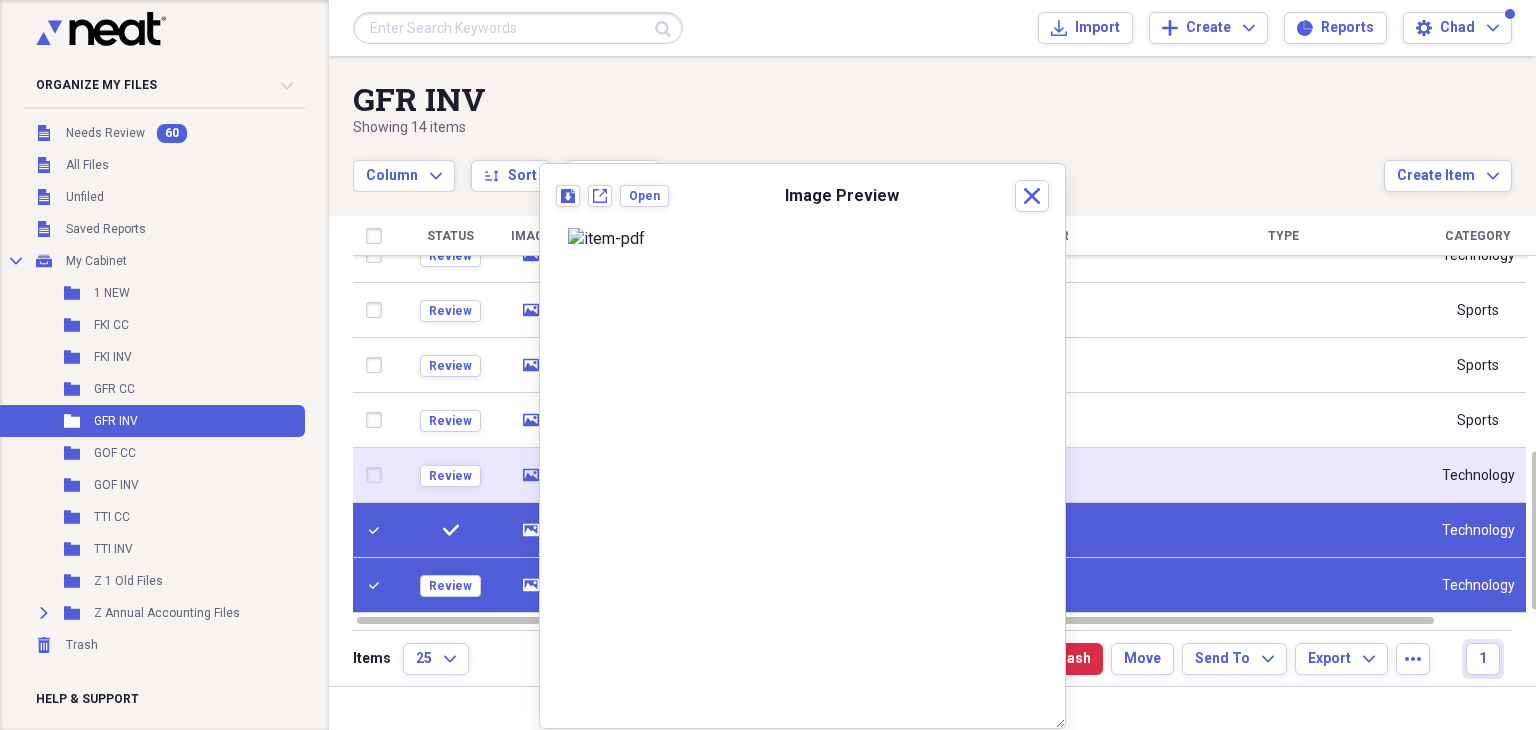 click 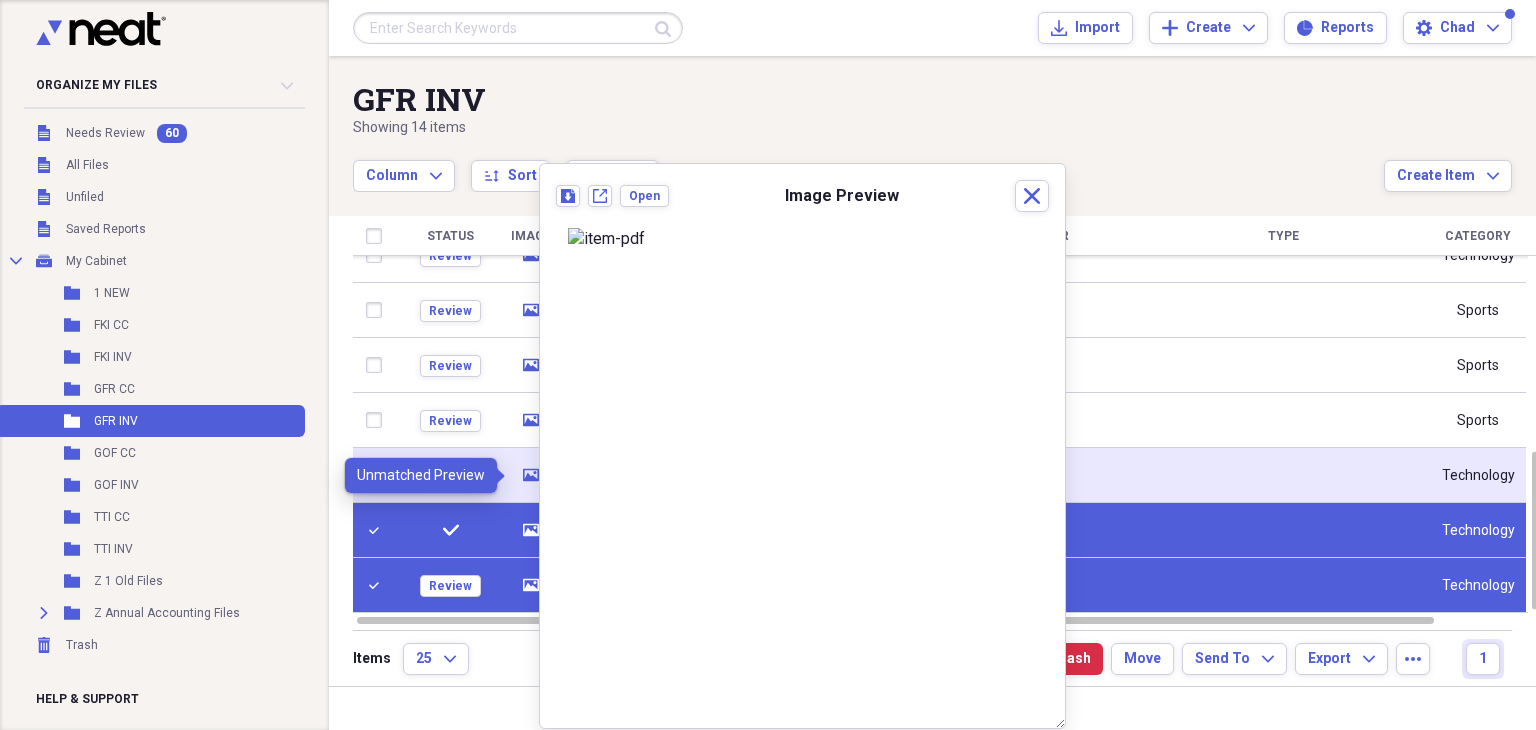 click 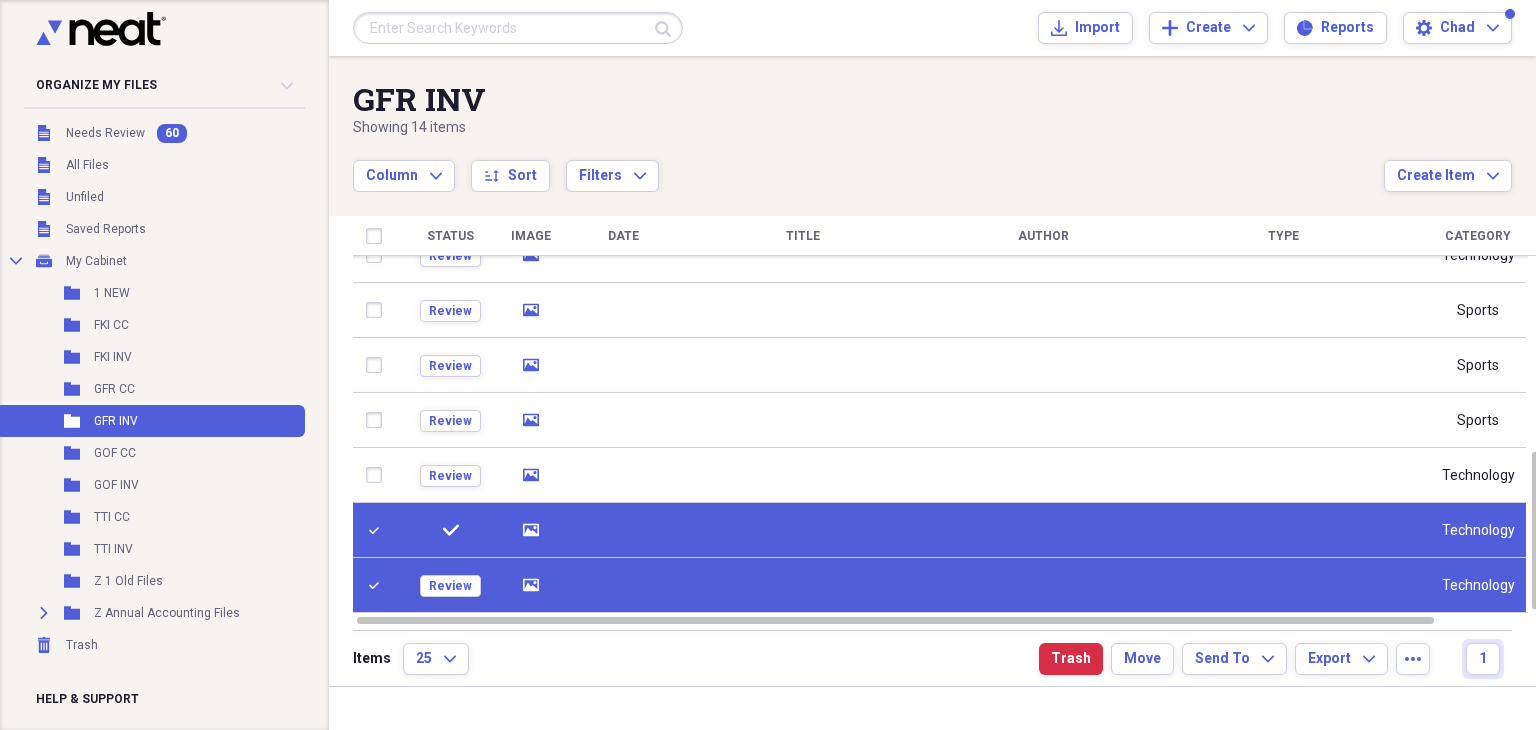 click at bounding box center [378, 530] 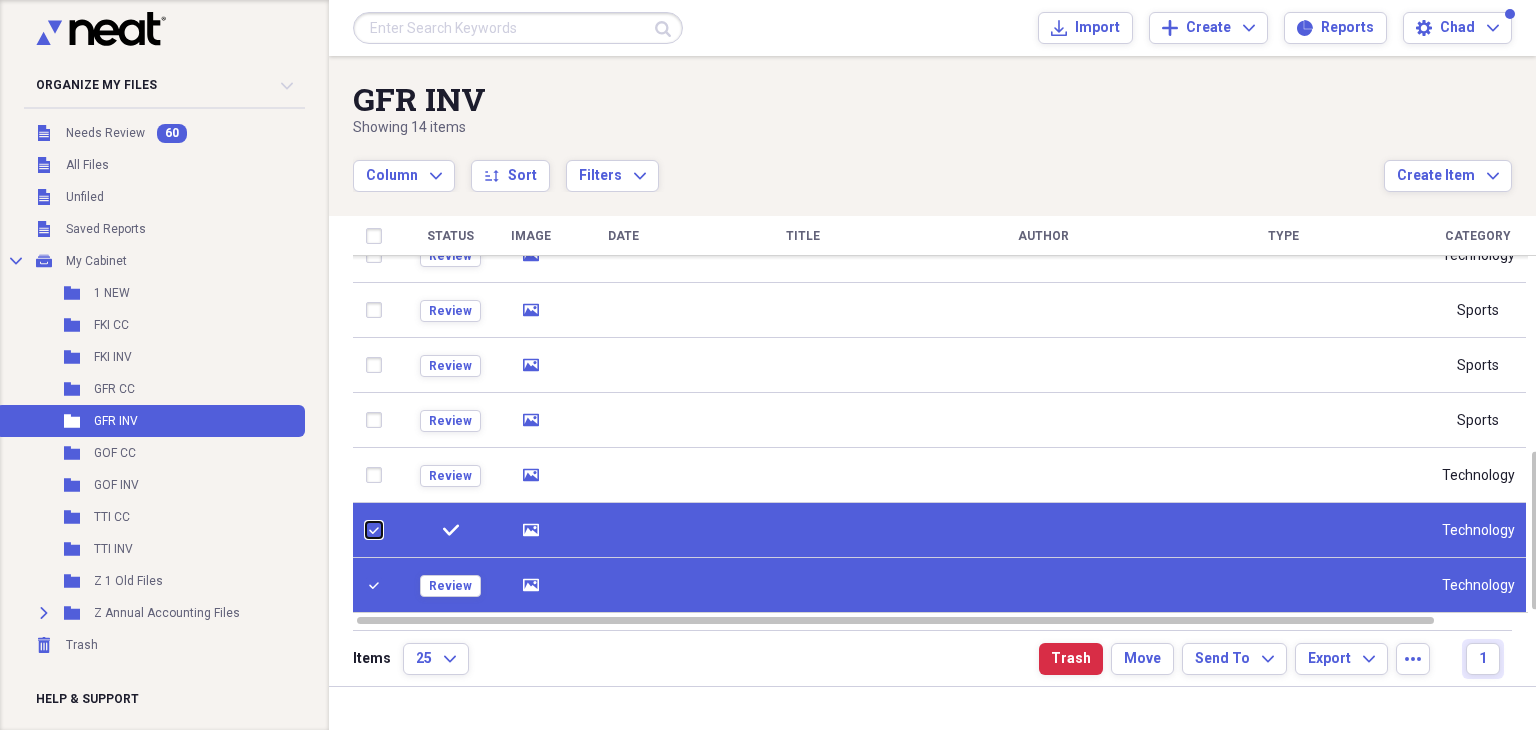 click at bounding box center [366, 530] 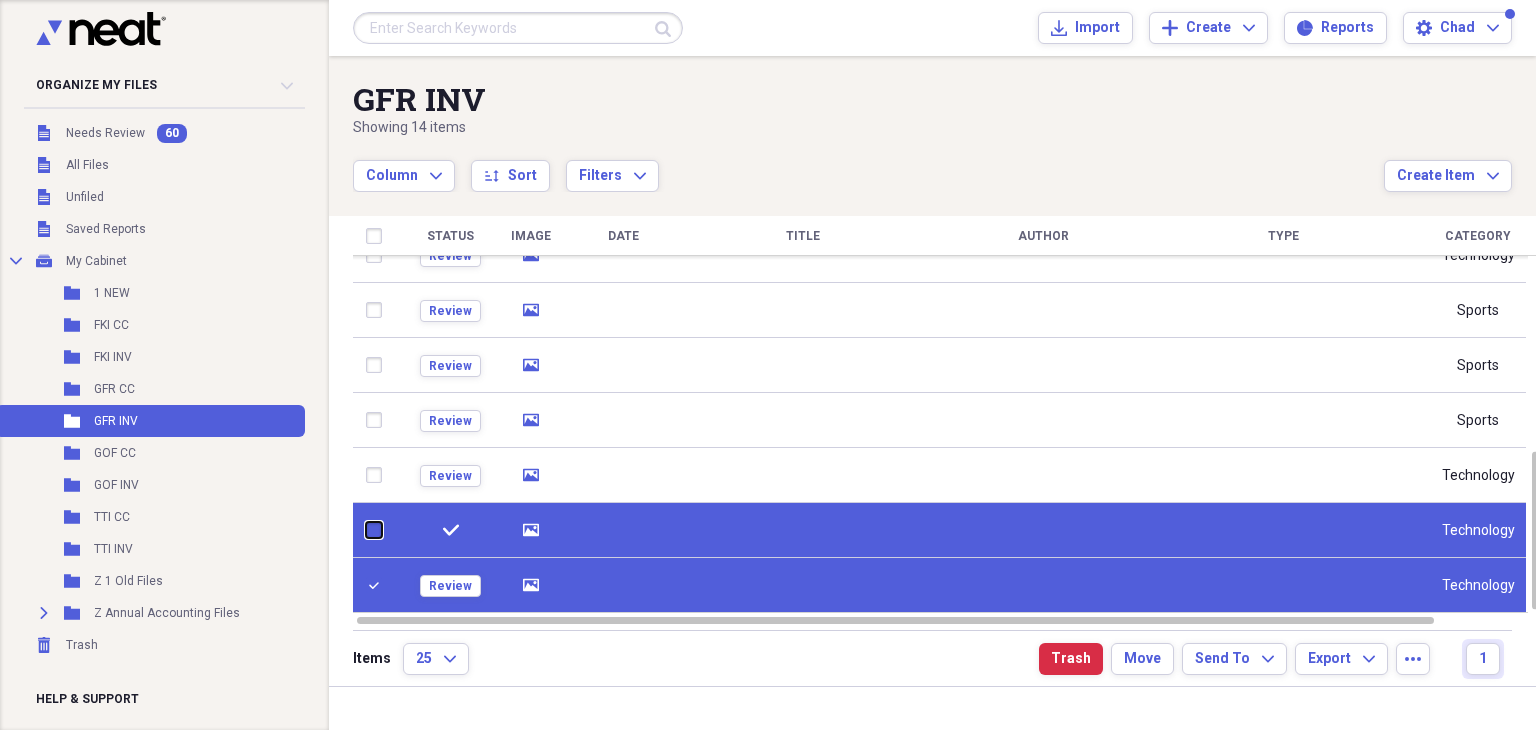 checkbox on "false" 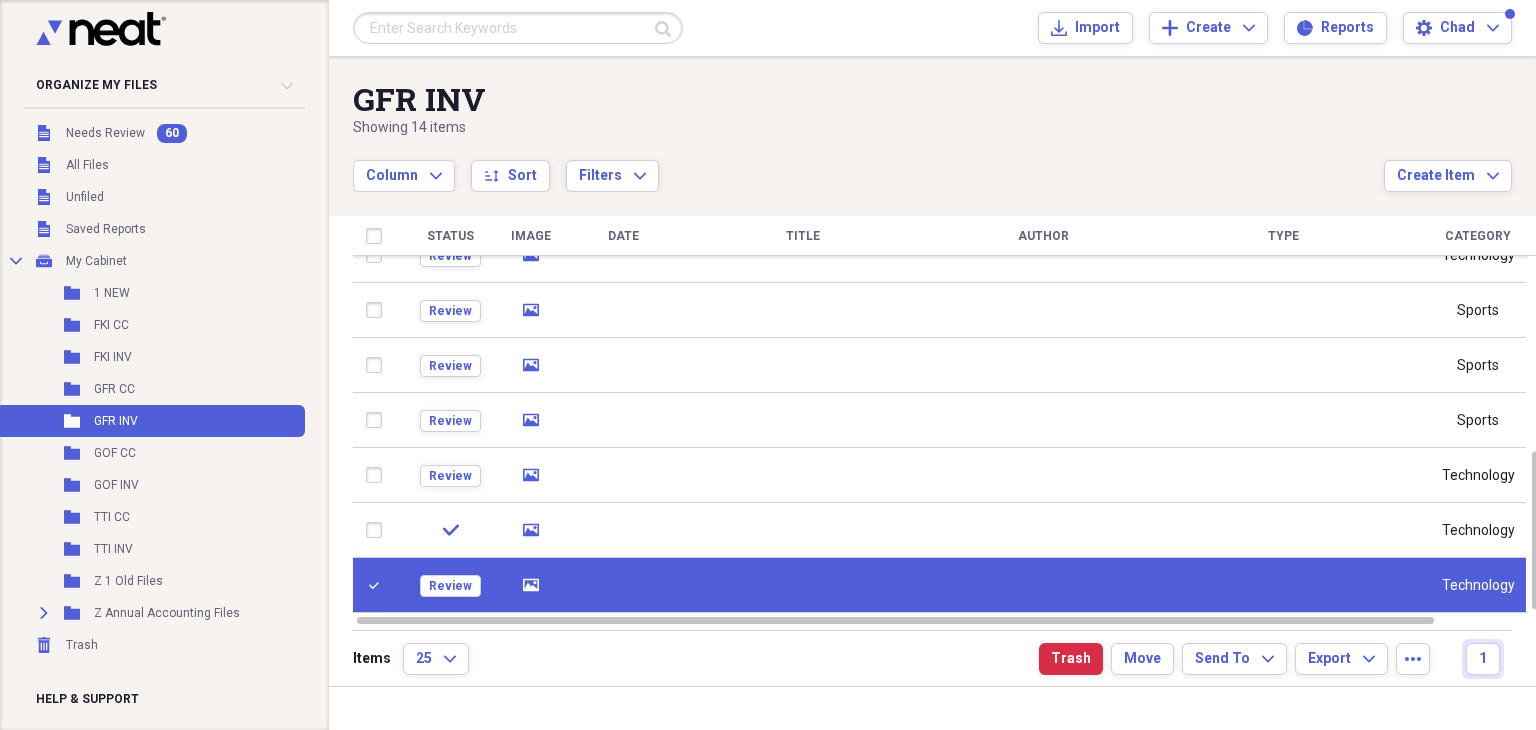 click at bounding box center [378, 585] 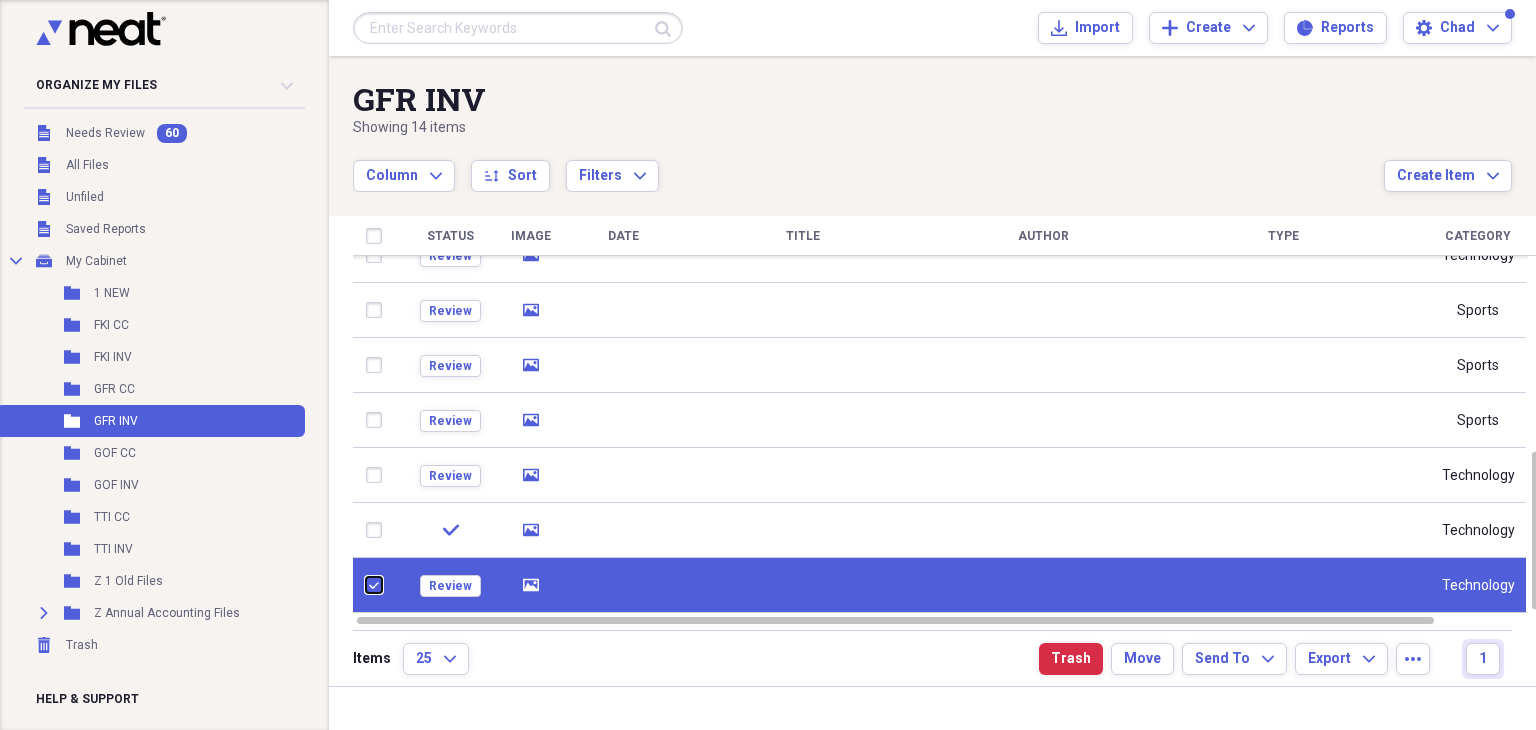 click at bounding box center (366, 585) 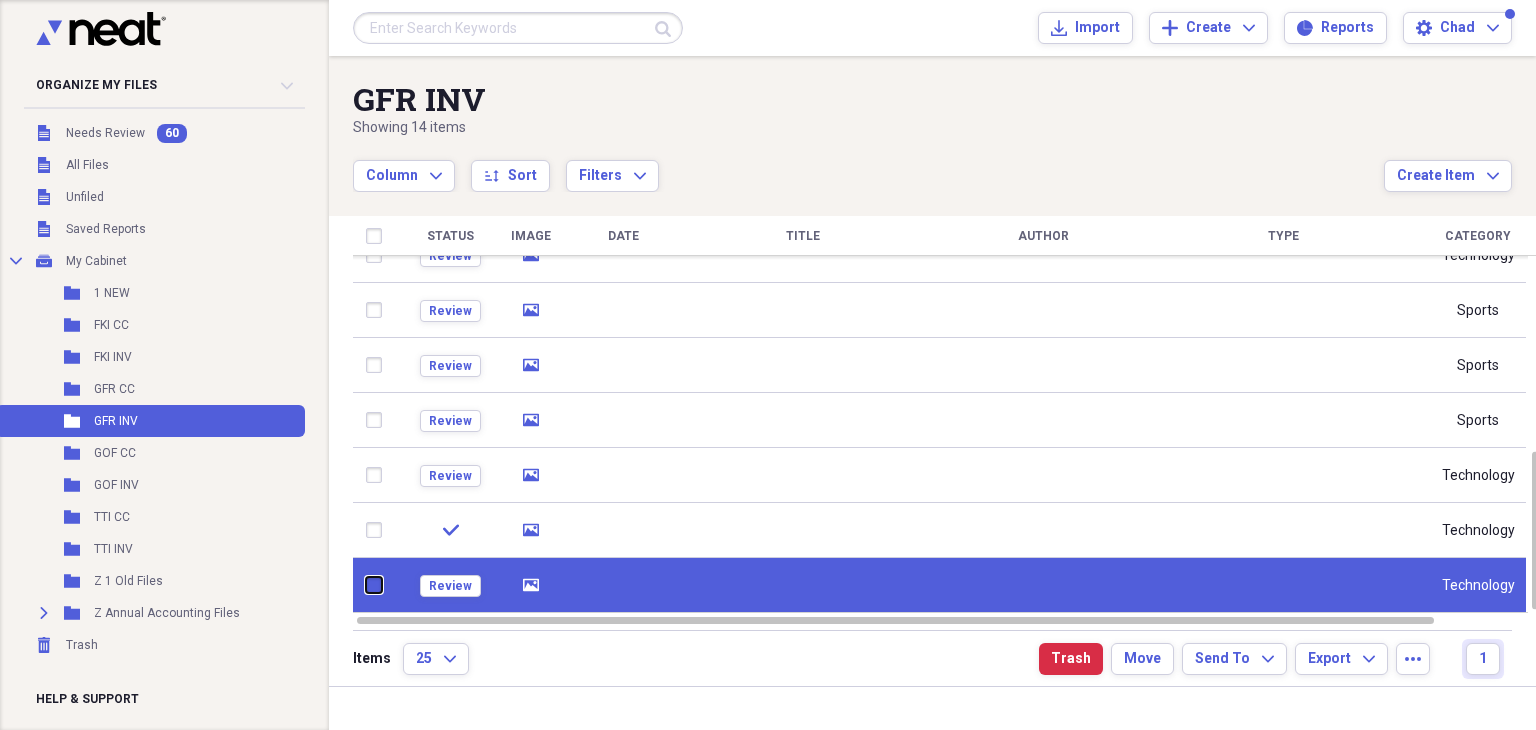 checkbox on "false" 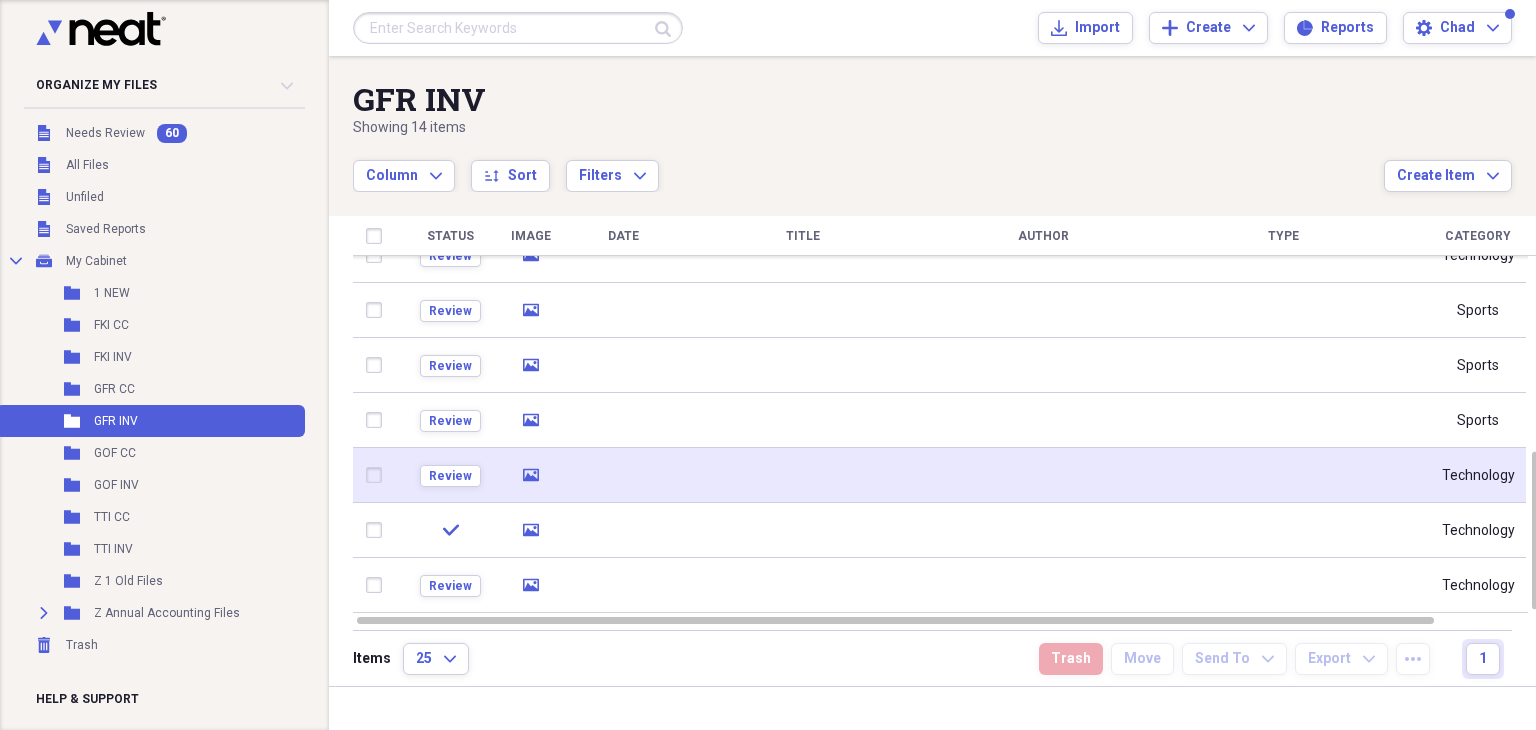 click at bounding box center [378, 475] 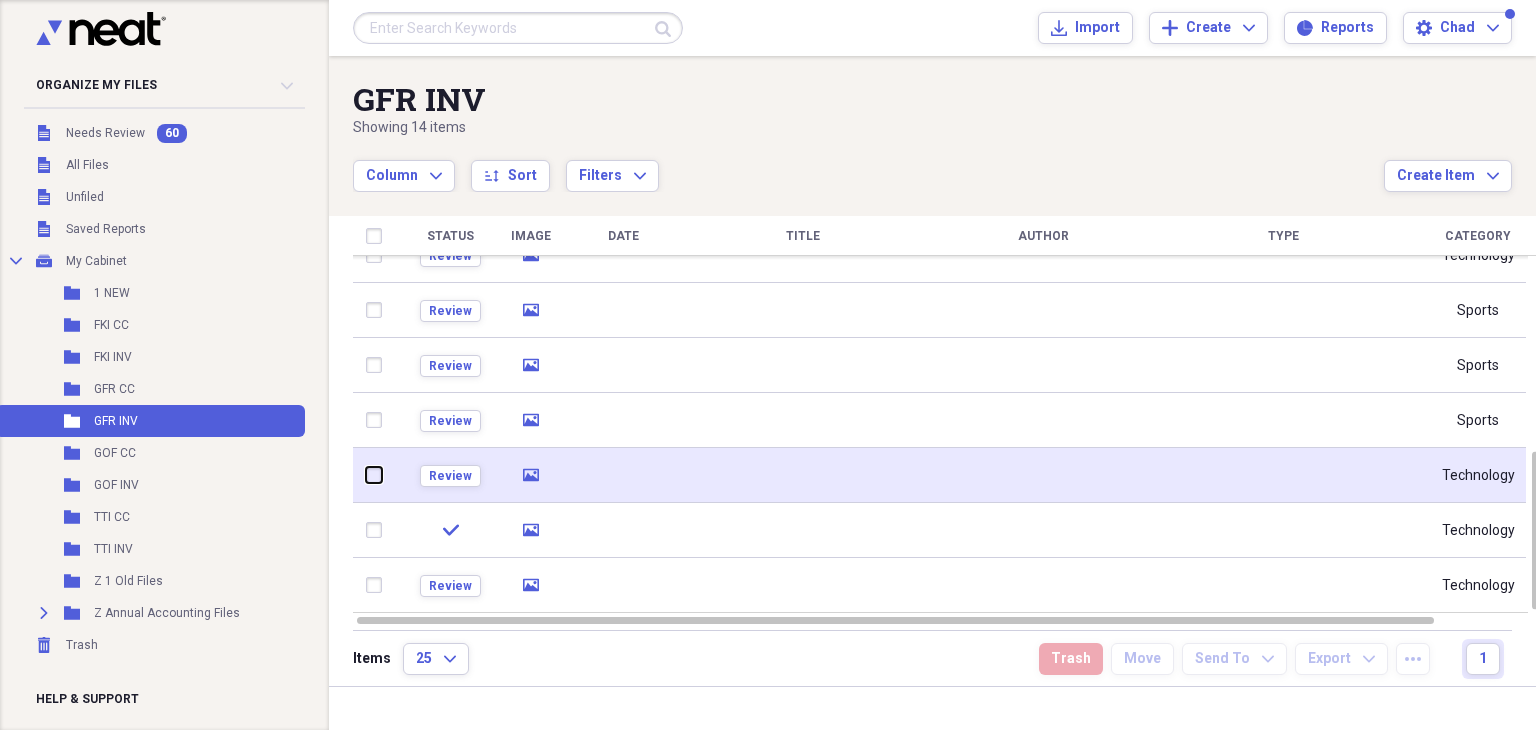 click at bounding box center [366, 475] 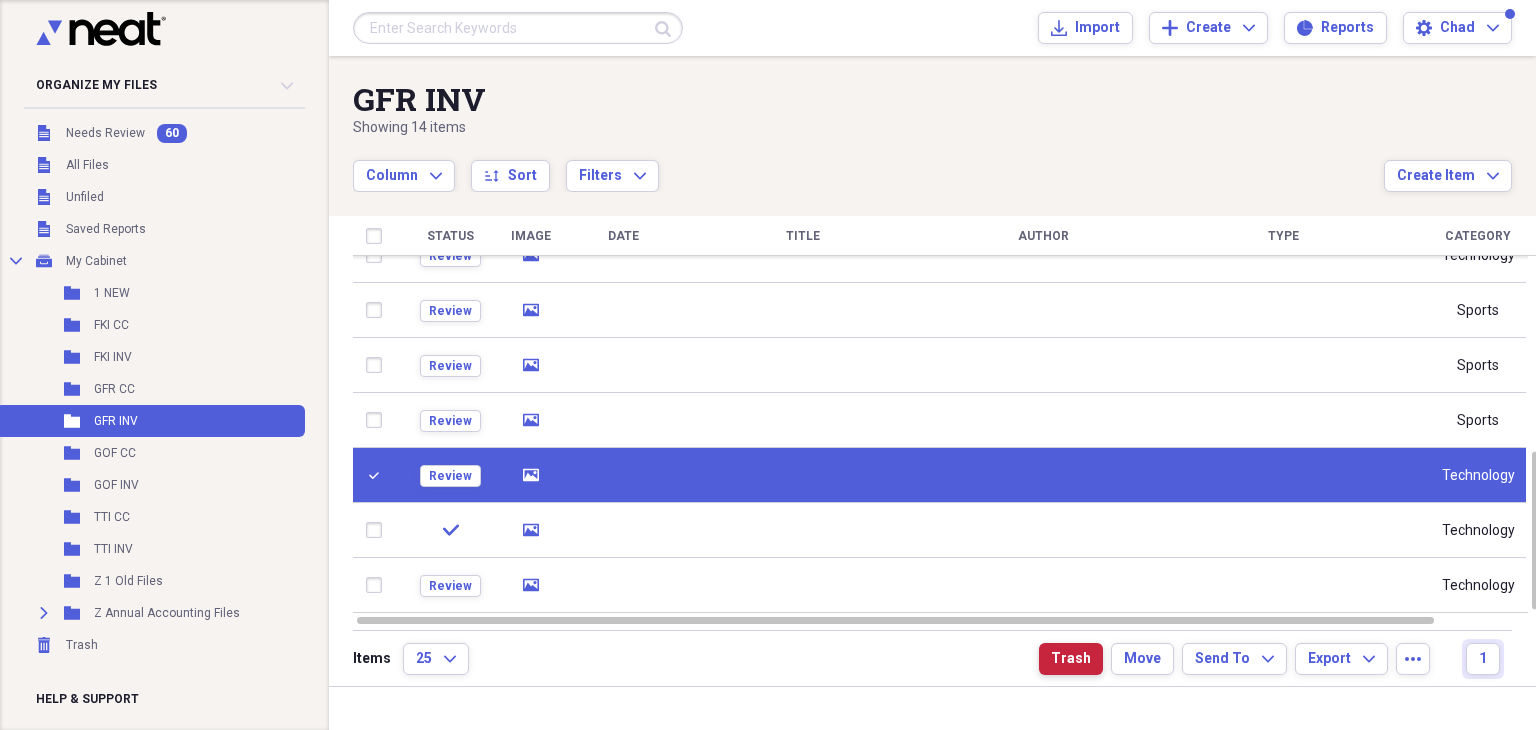 click on "Trash" at bounding box center [1071, 659] 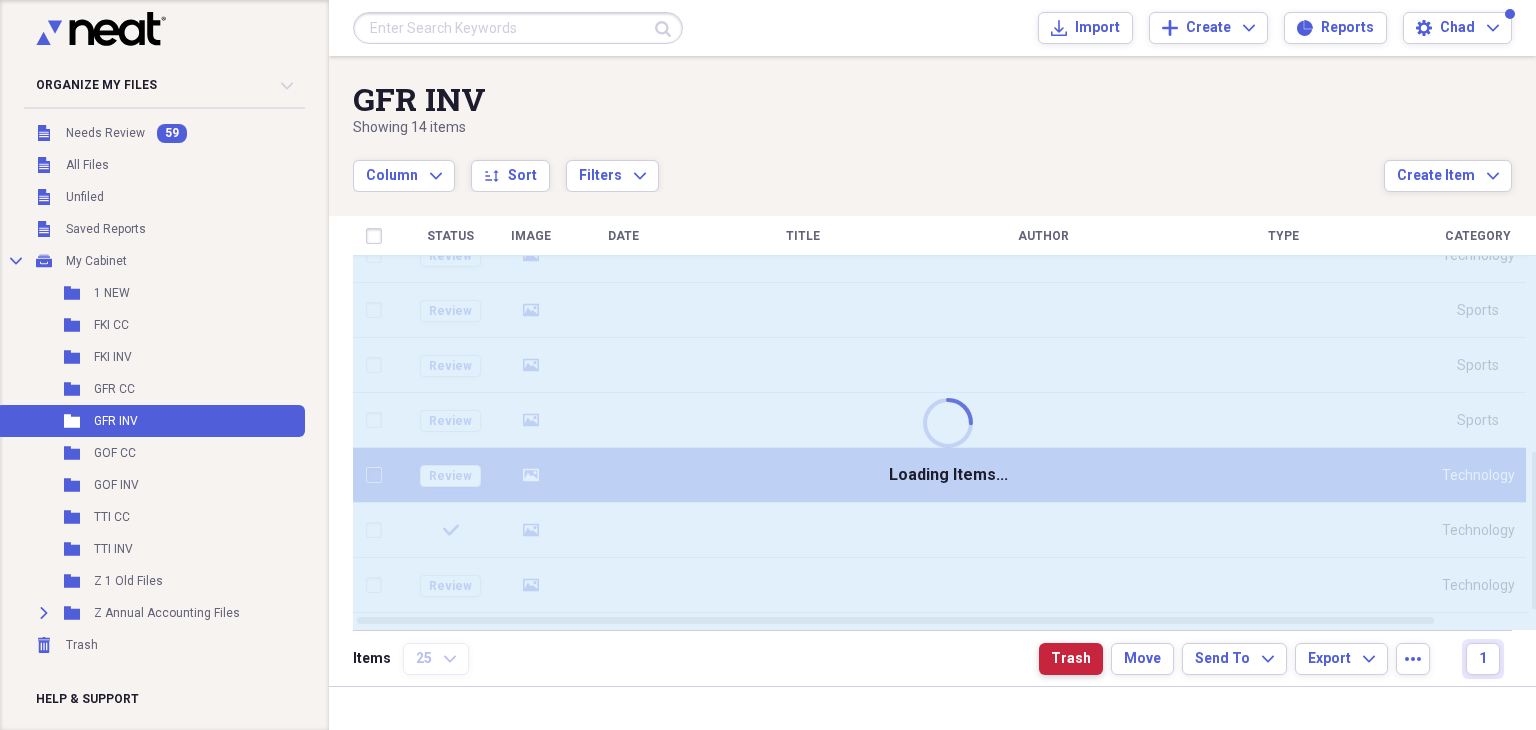 checkbox on "false" 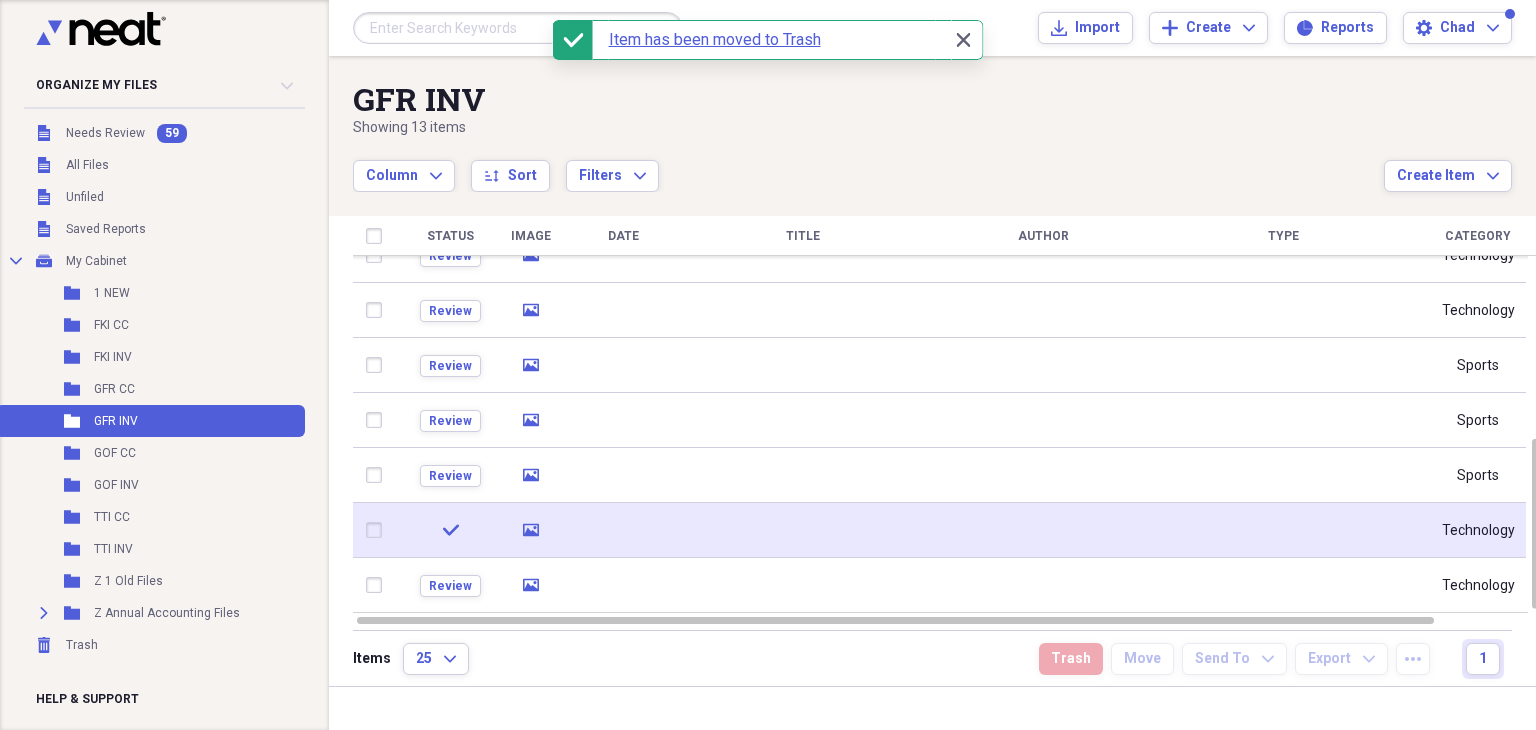 click 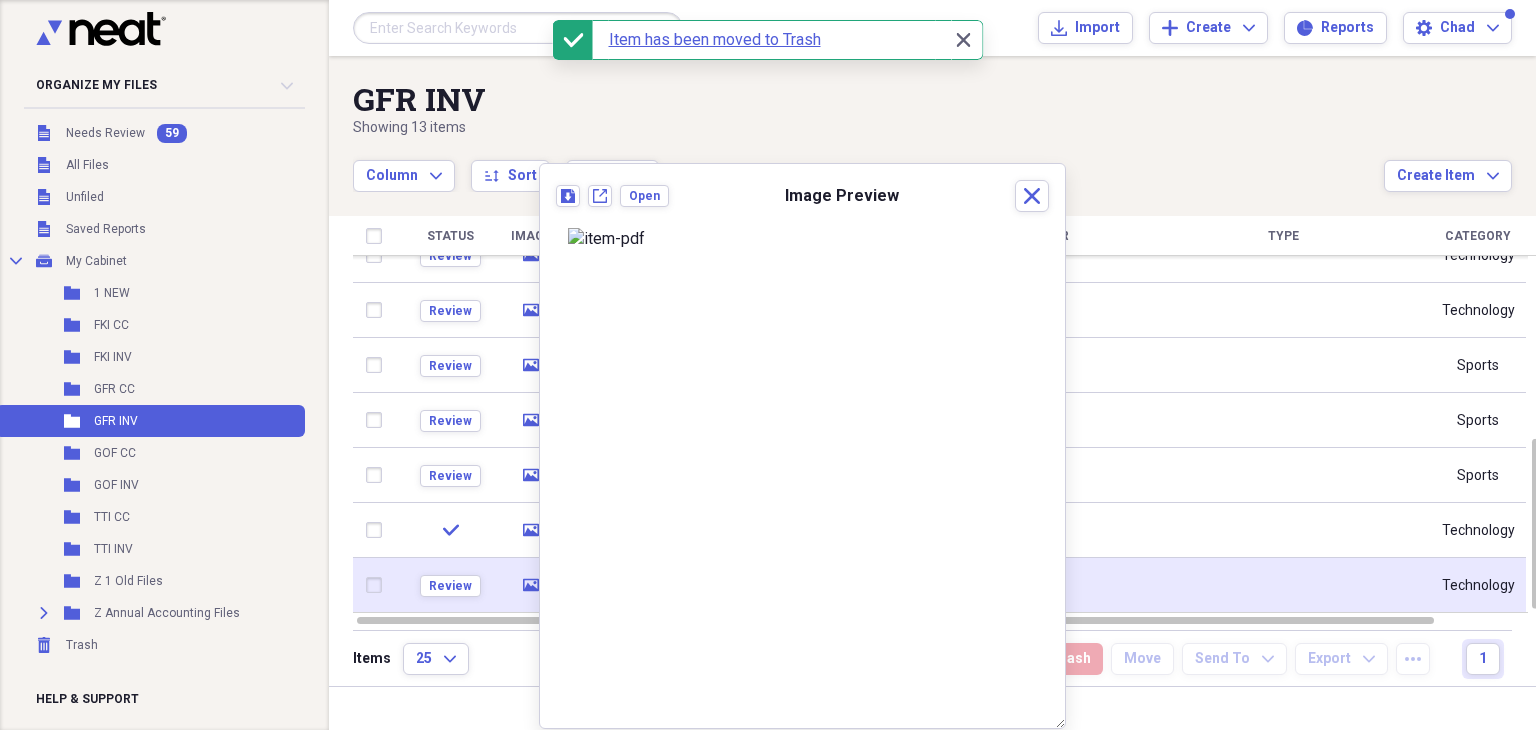 click on "media" 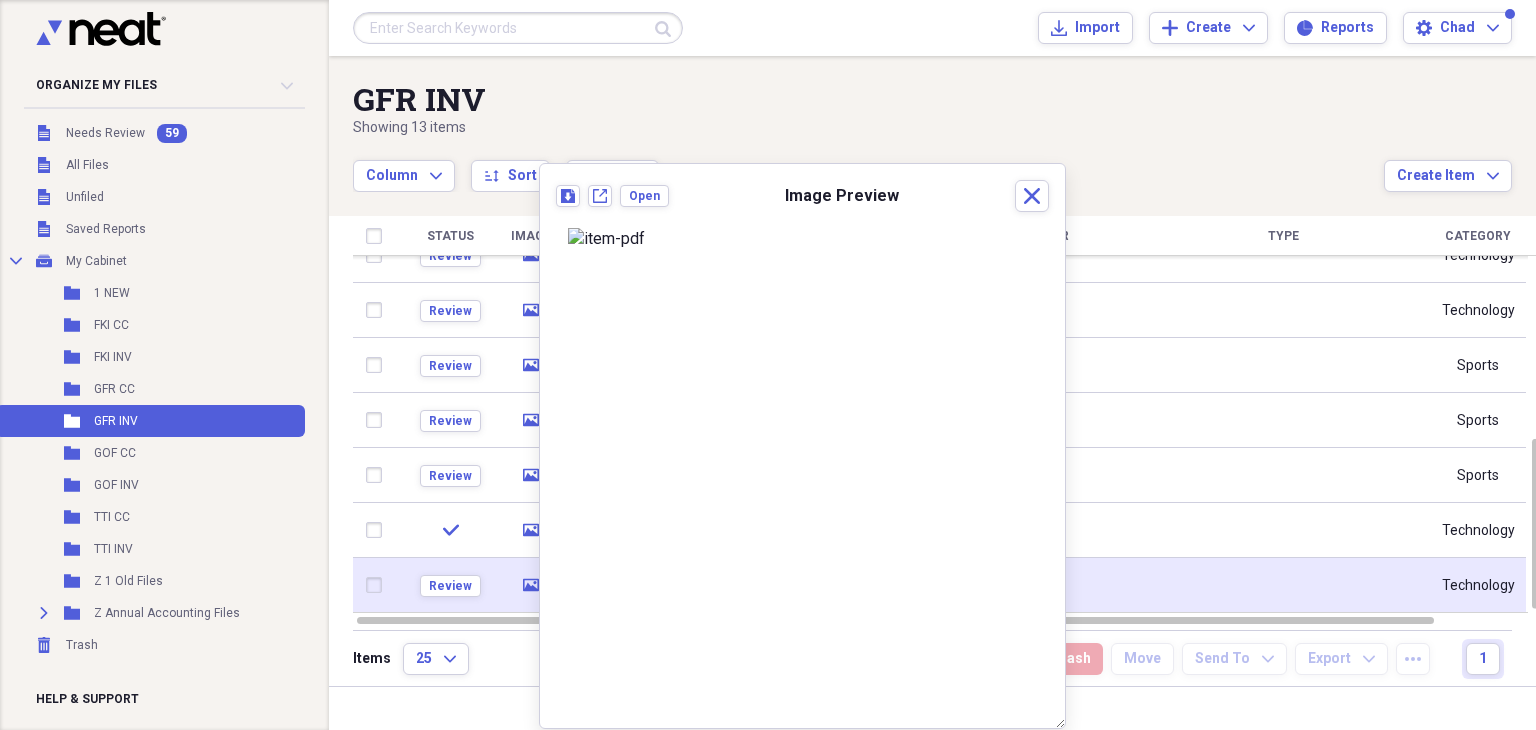 click at bounding box center [378, 585] 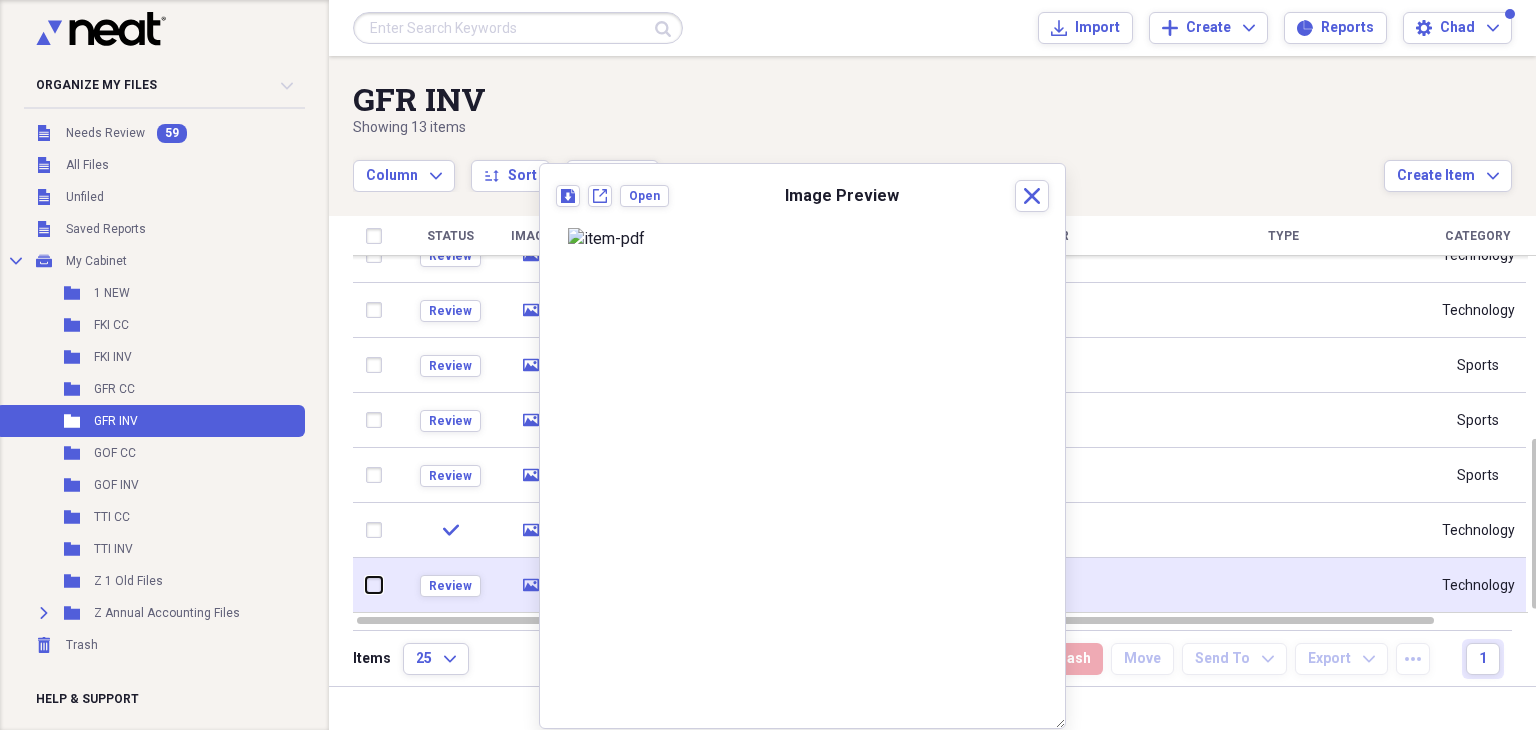 click at bounding box center (366, 585) 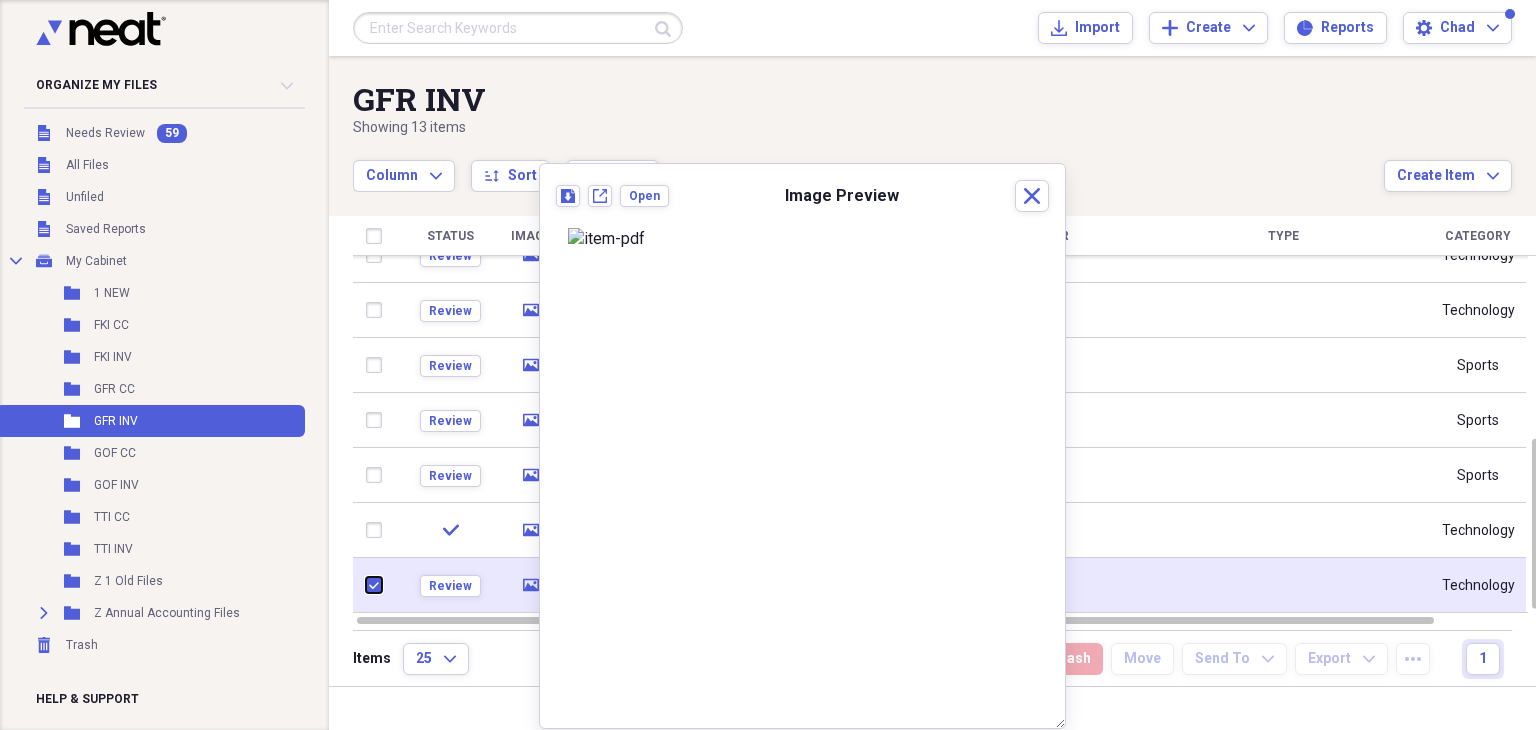 checkbox on "true" 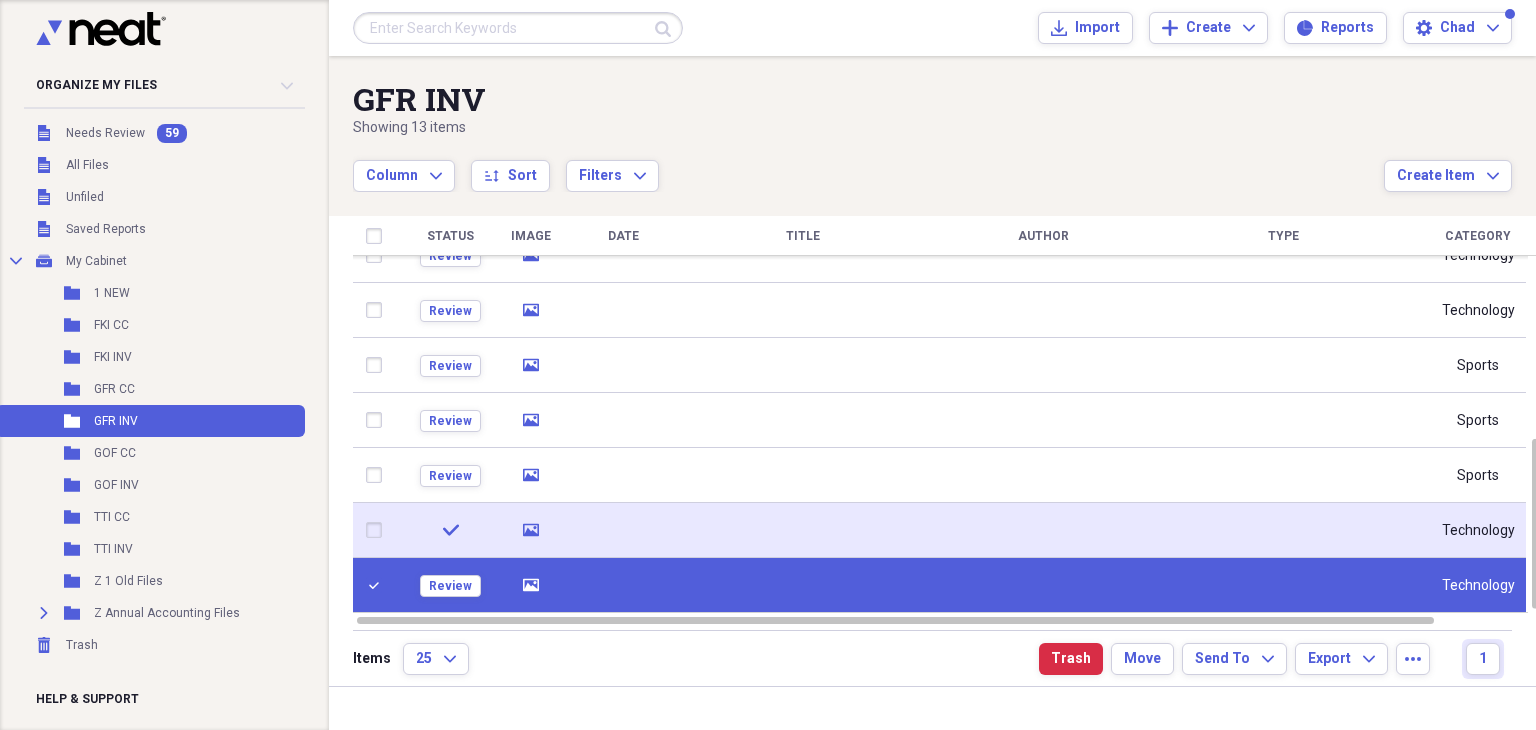 click on "media" 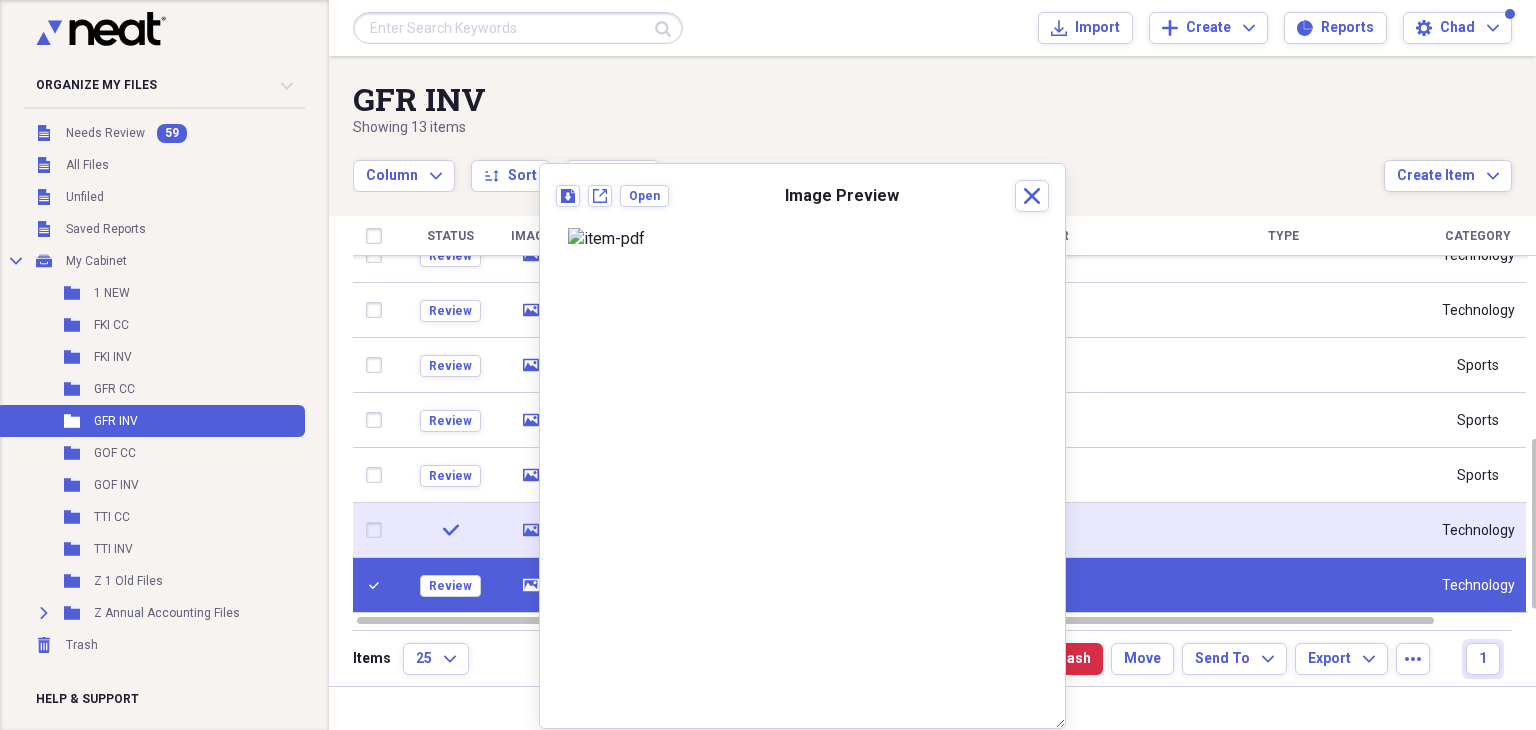 click at bounding box center (378, 530) 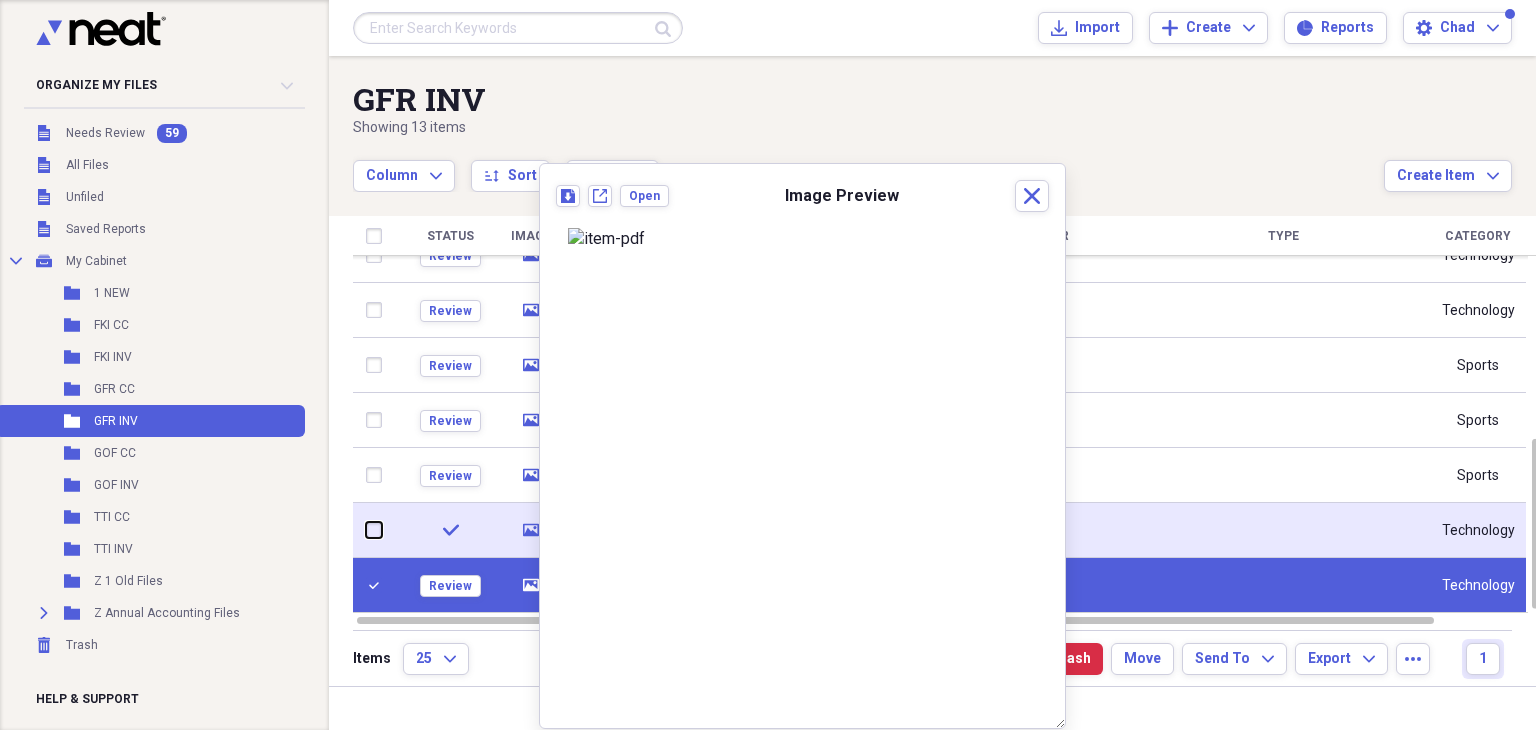 click at bounding box center (366, 530) 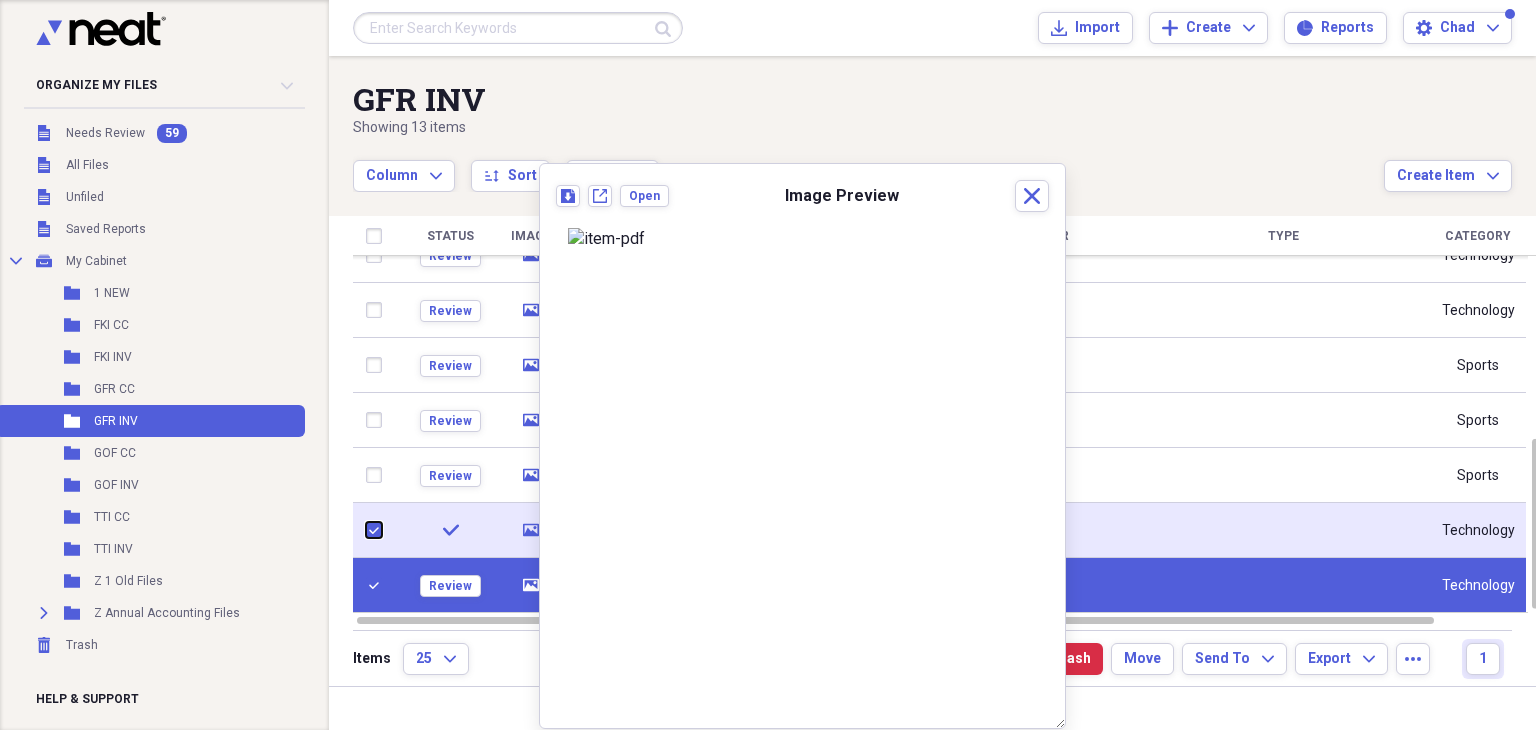 checkbox on "true" 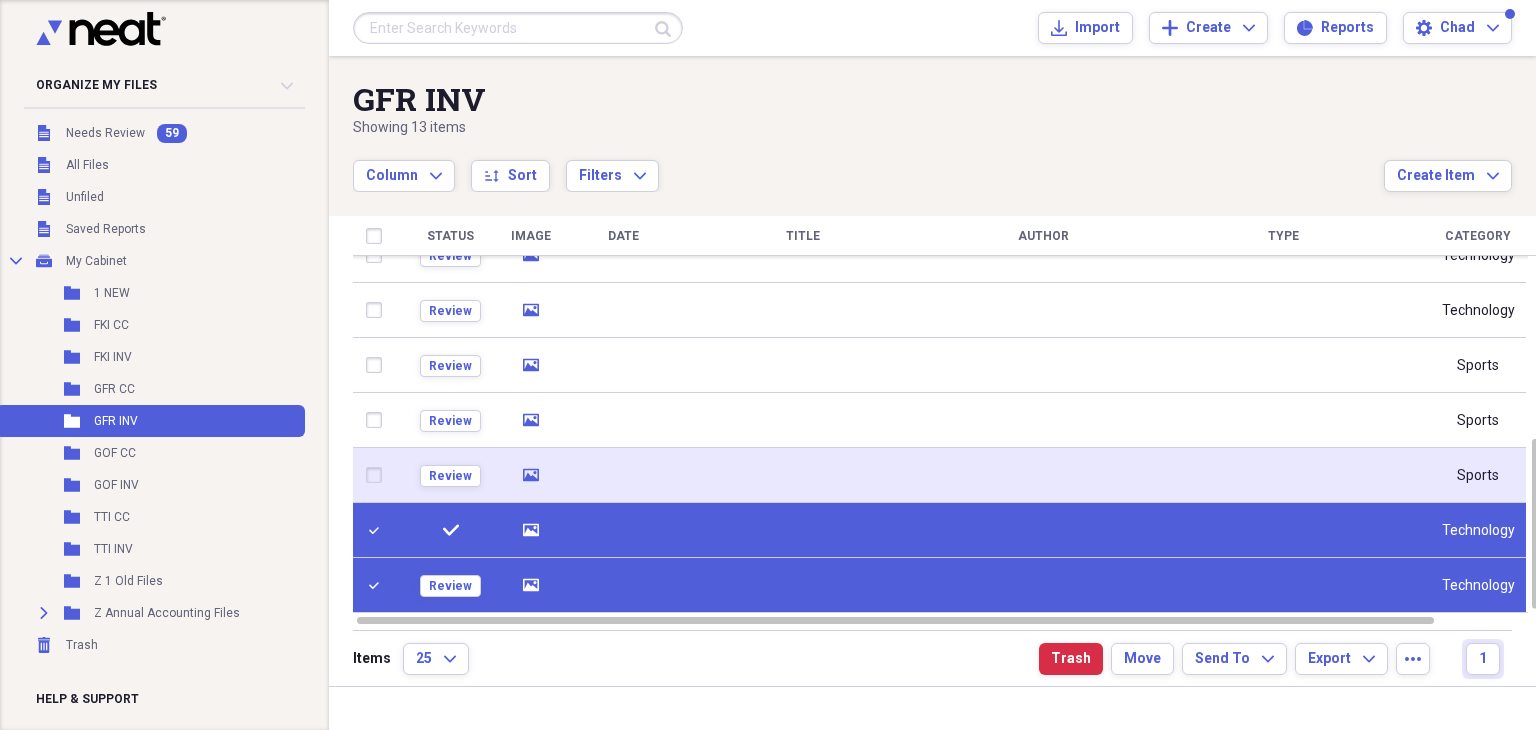 click 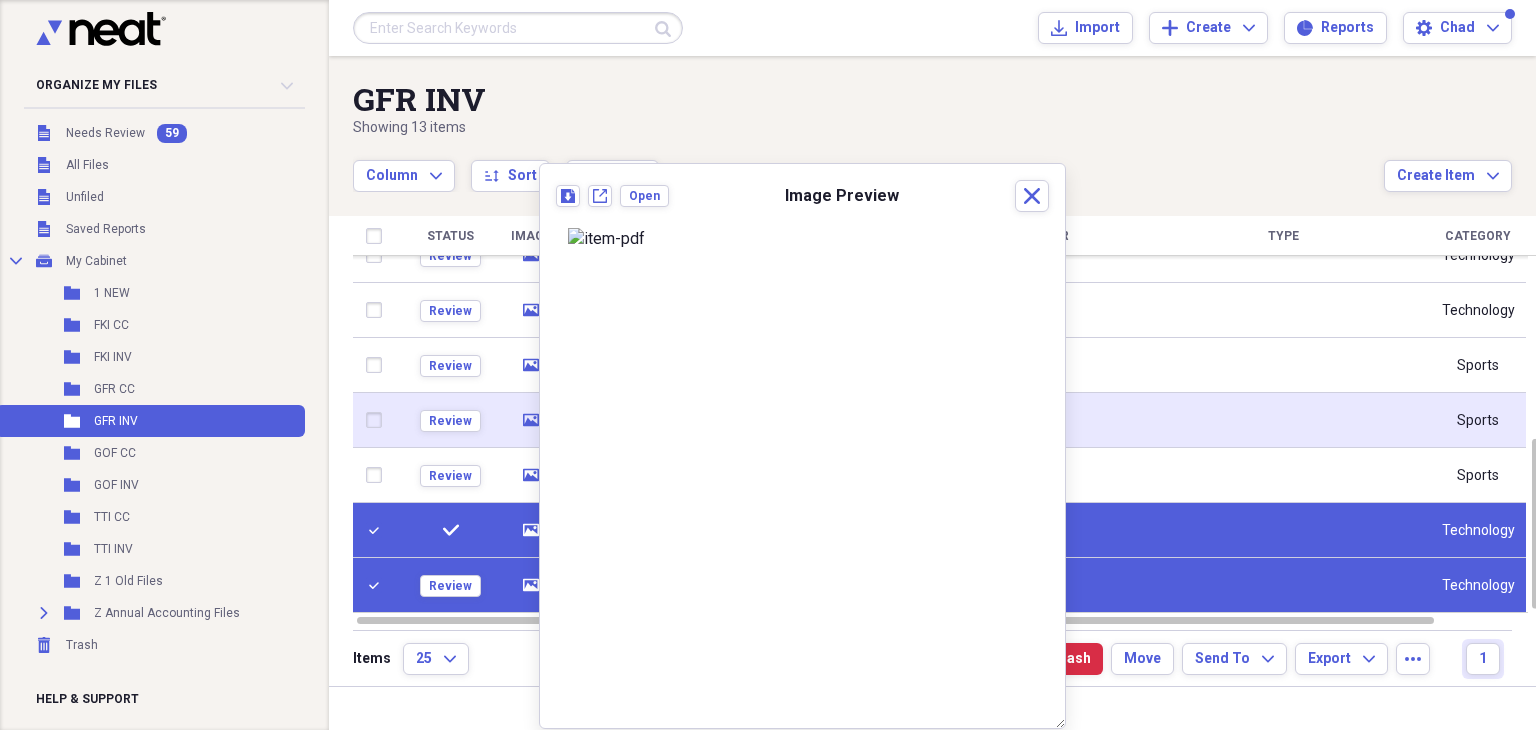 click on "media" 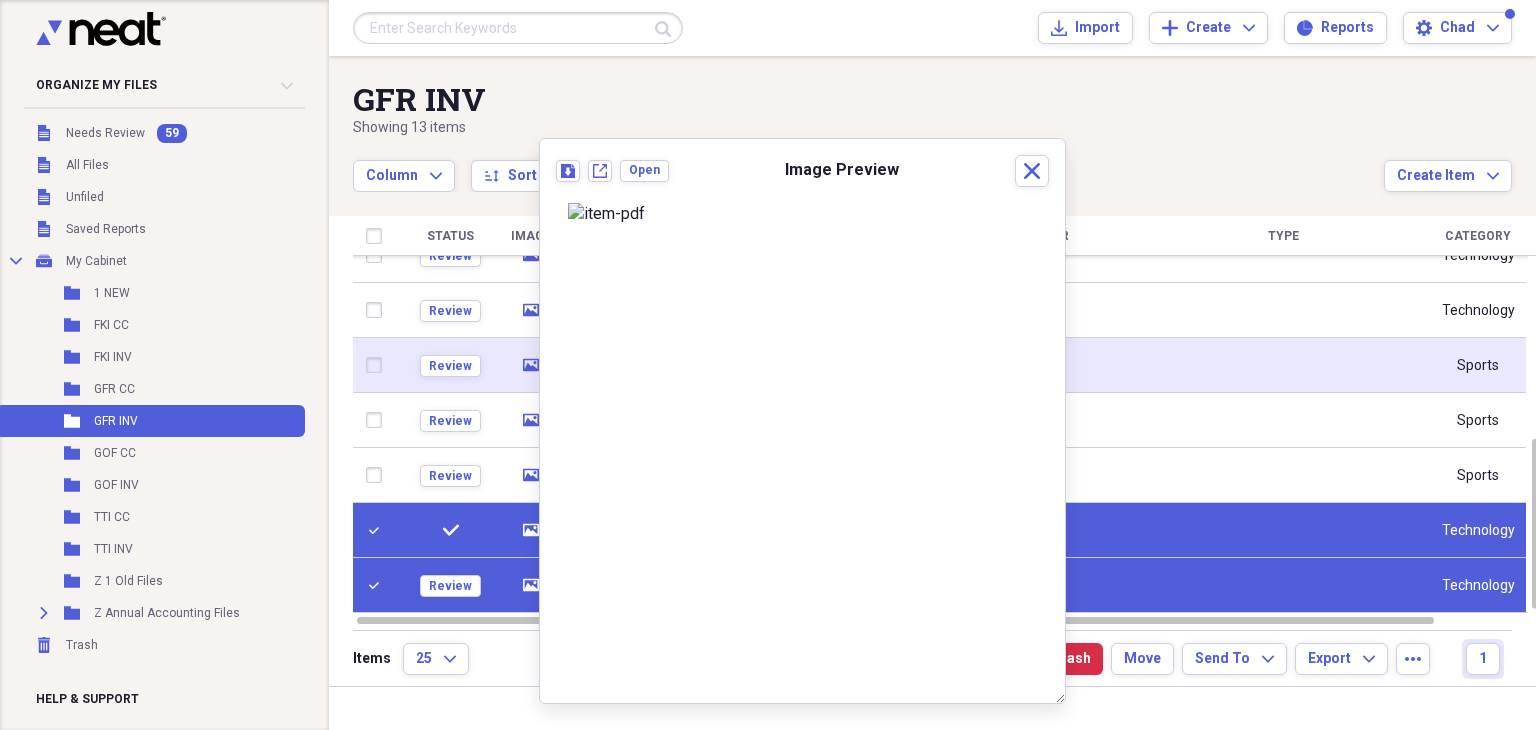 click on "media" 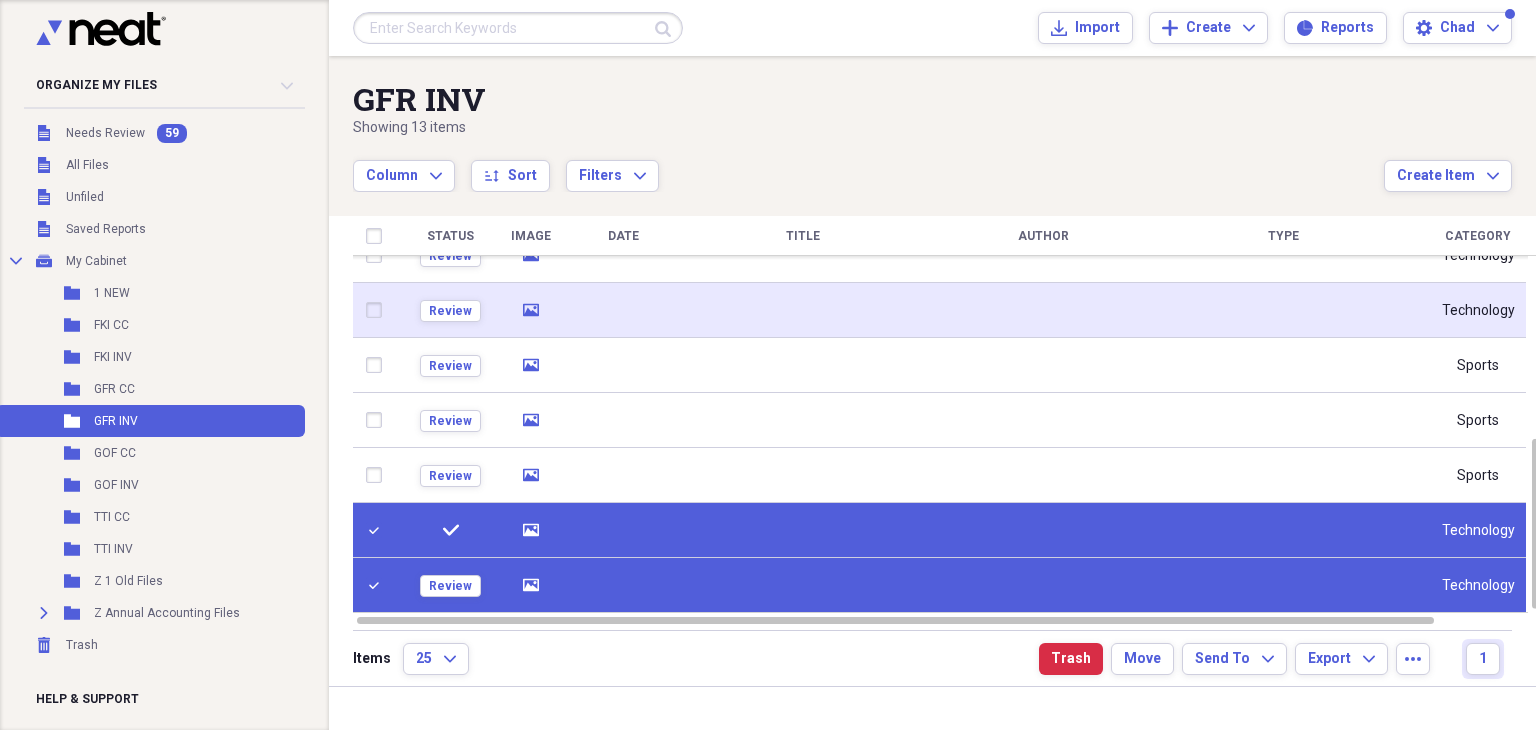 click on "media" 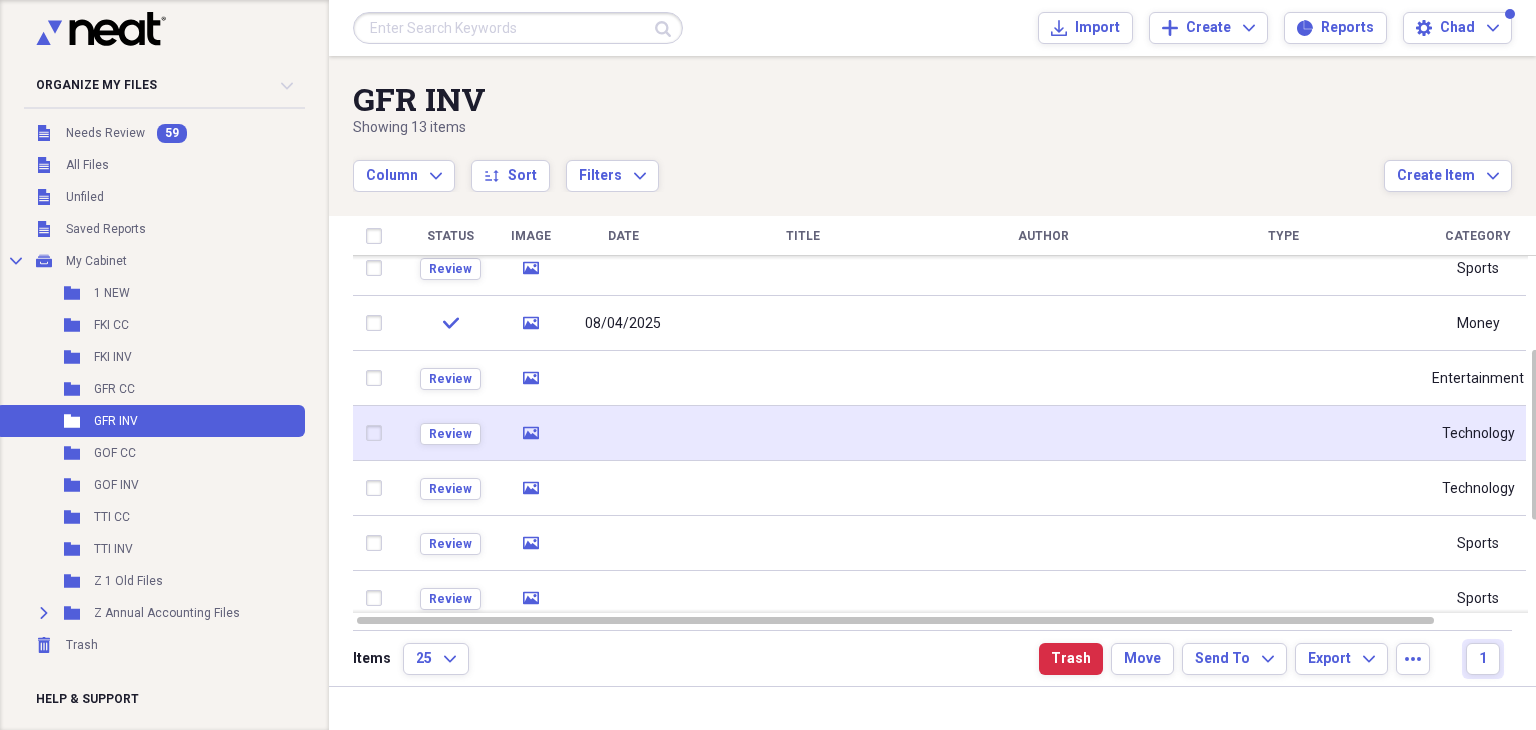 click 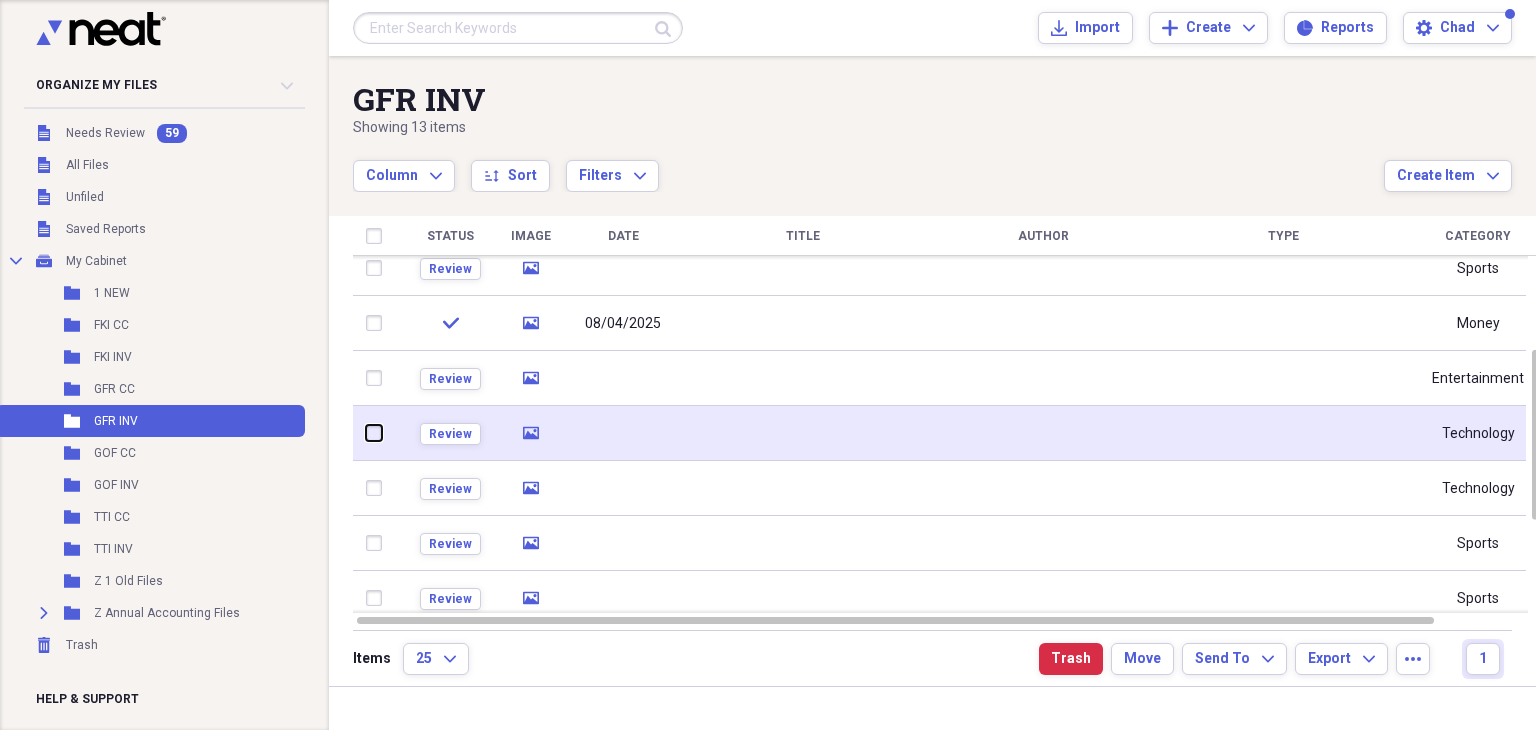 click at bounding box center (366, 433) 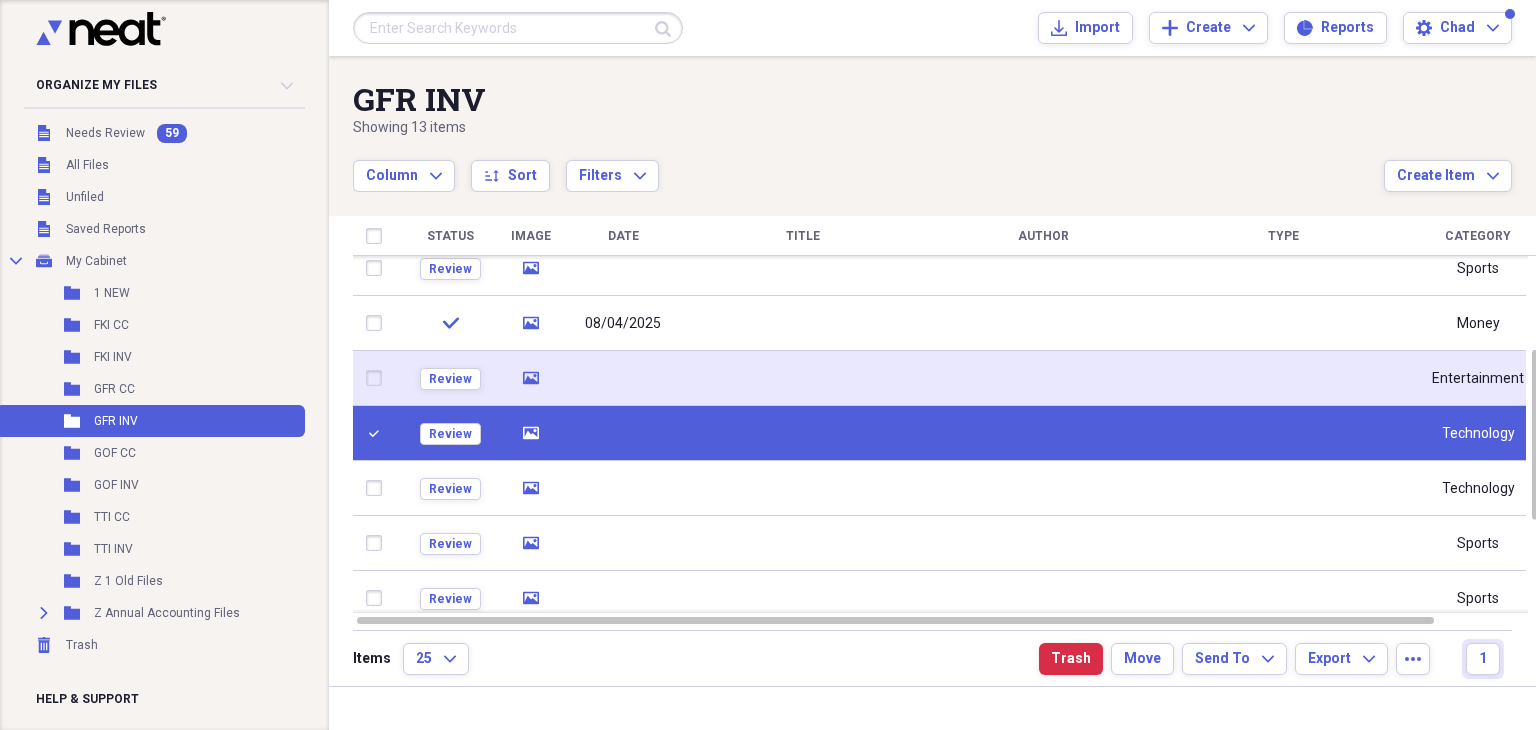 click 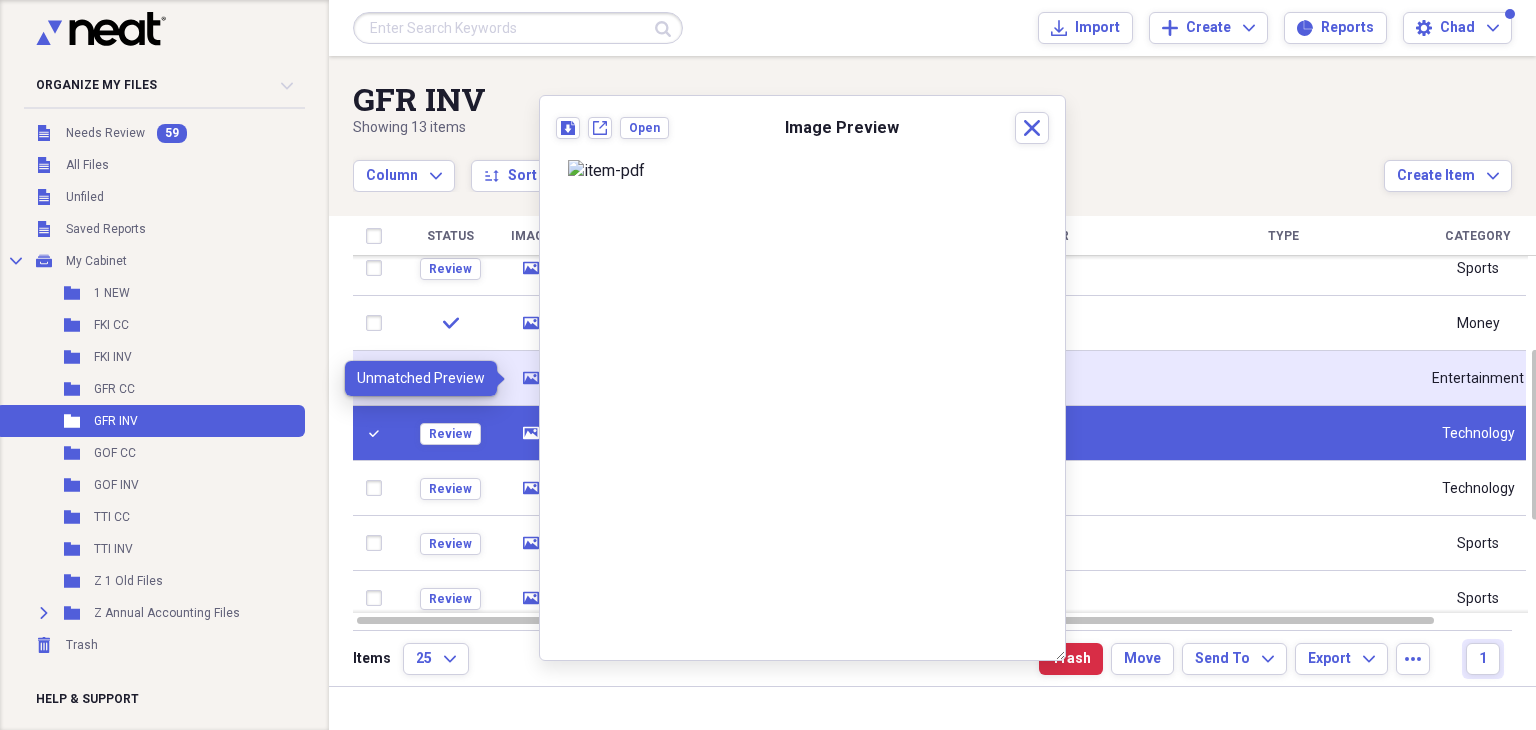 click 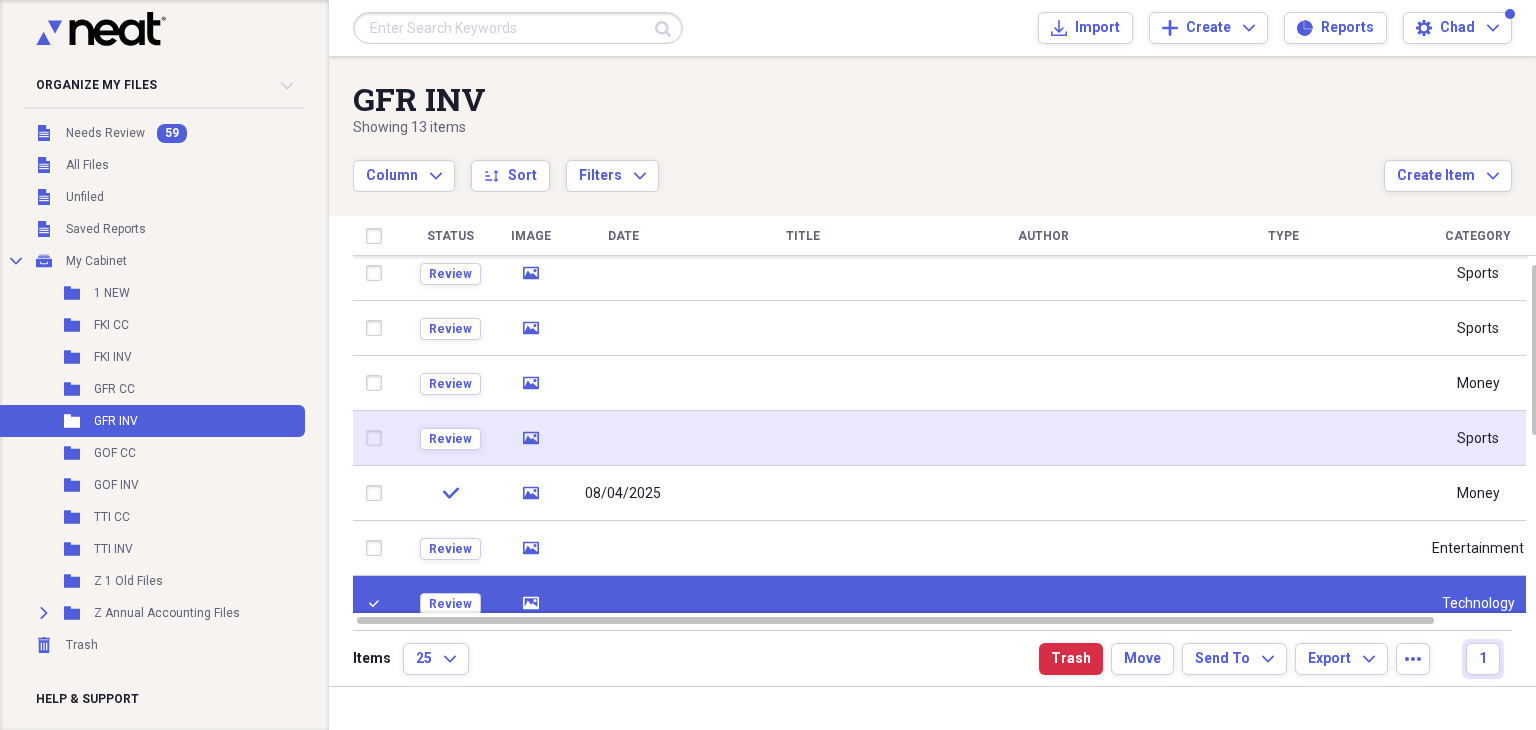 click on "media" at bounding box center [531, 438] 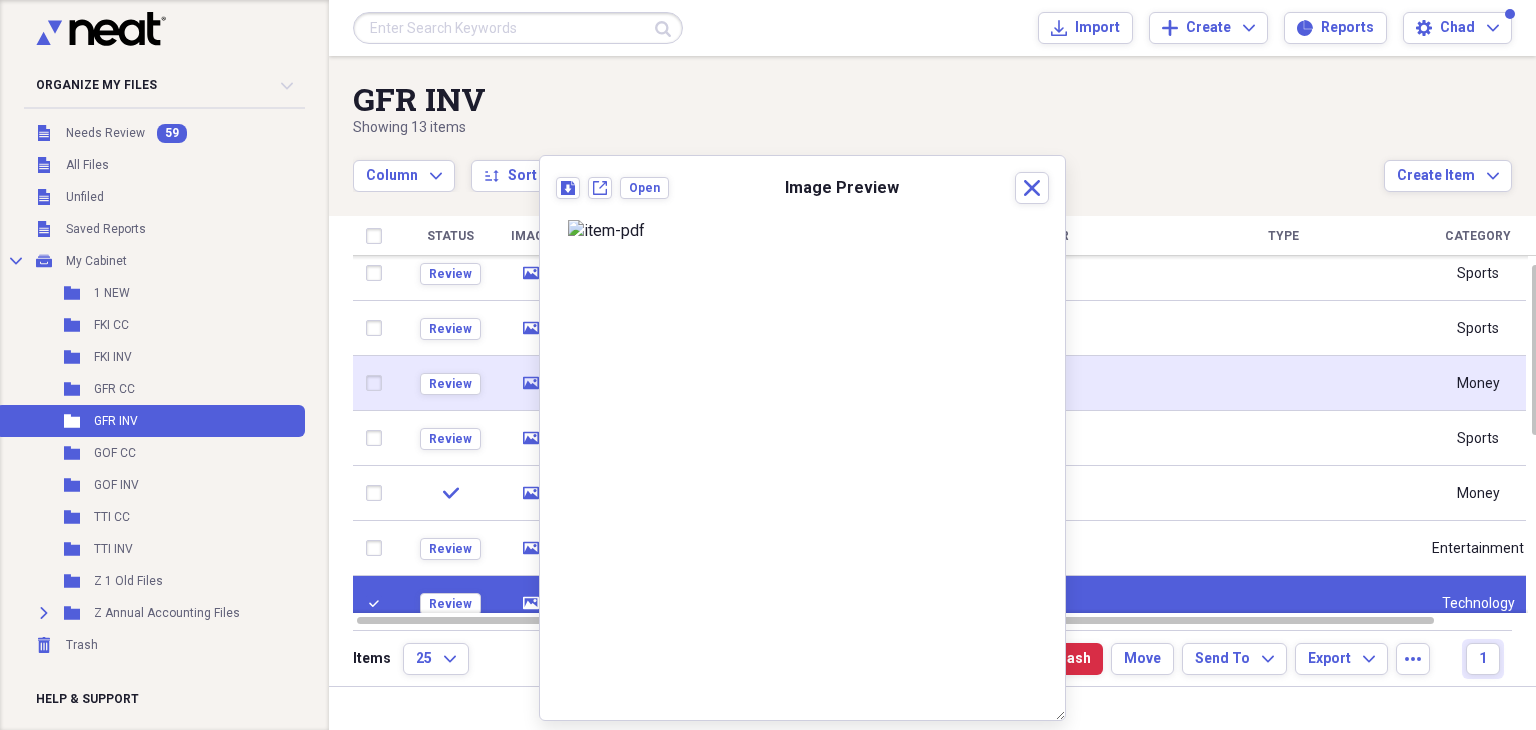 click 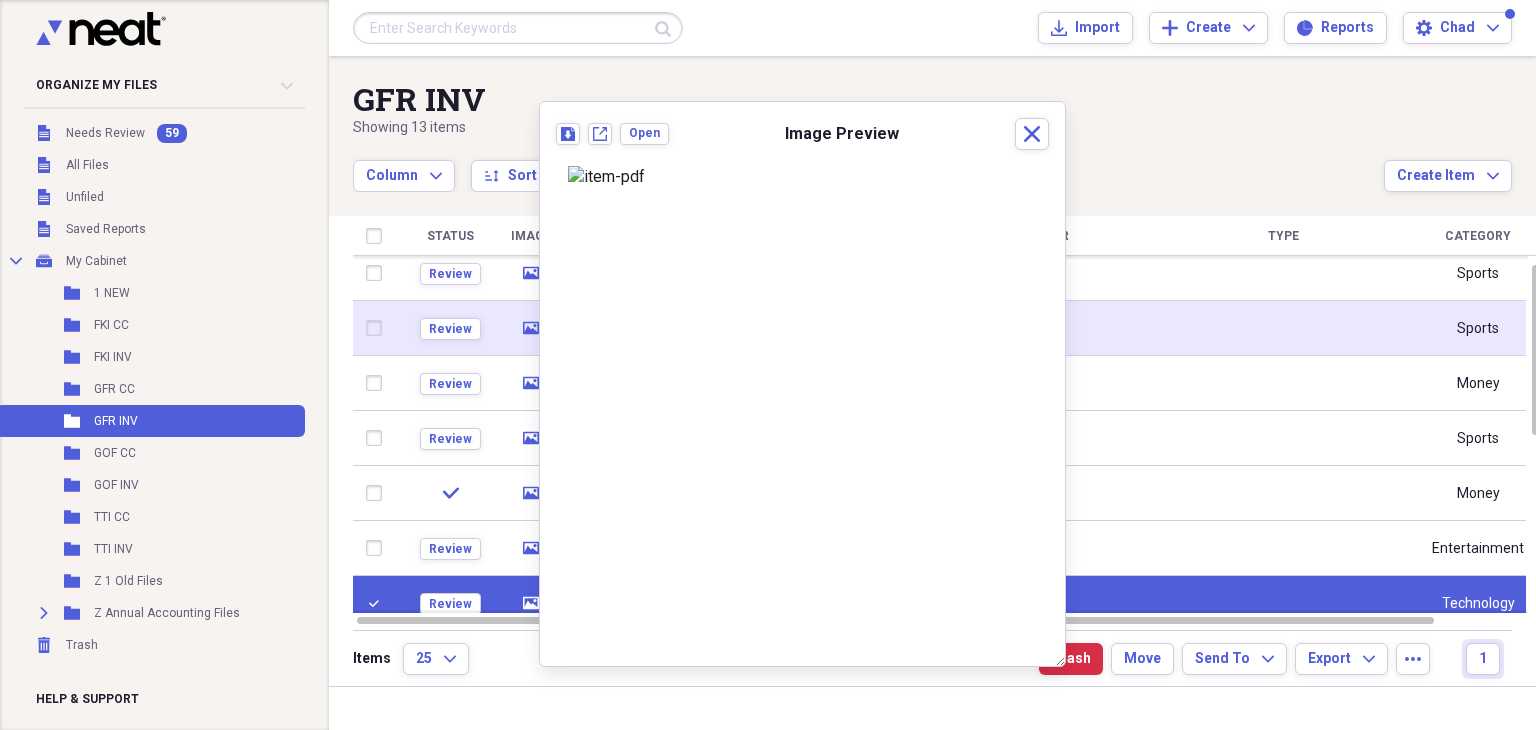 click on "media" 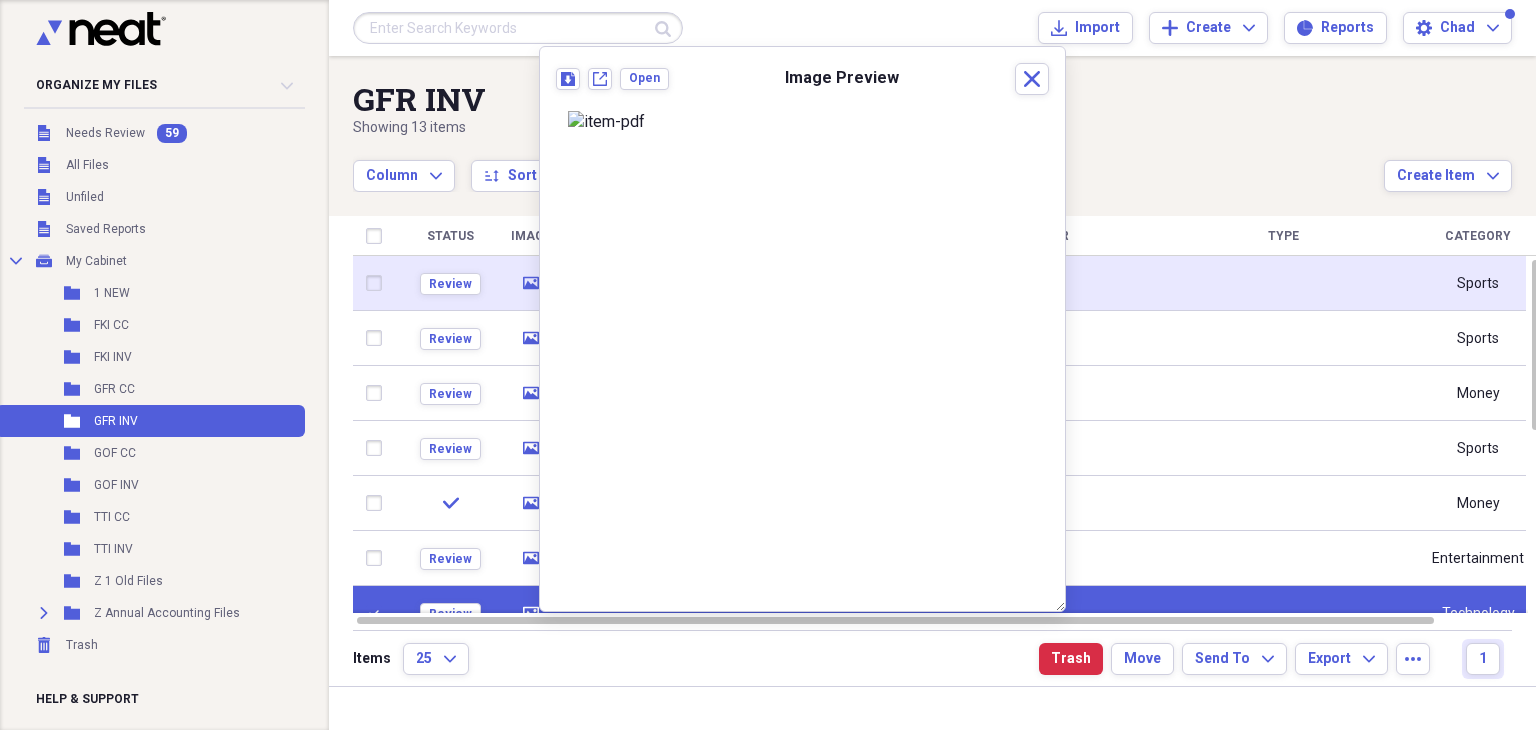 click on "media" 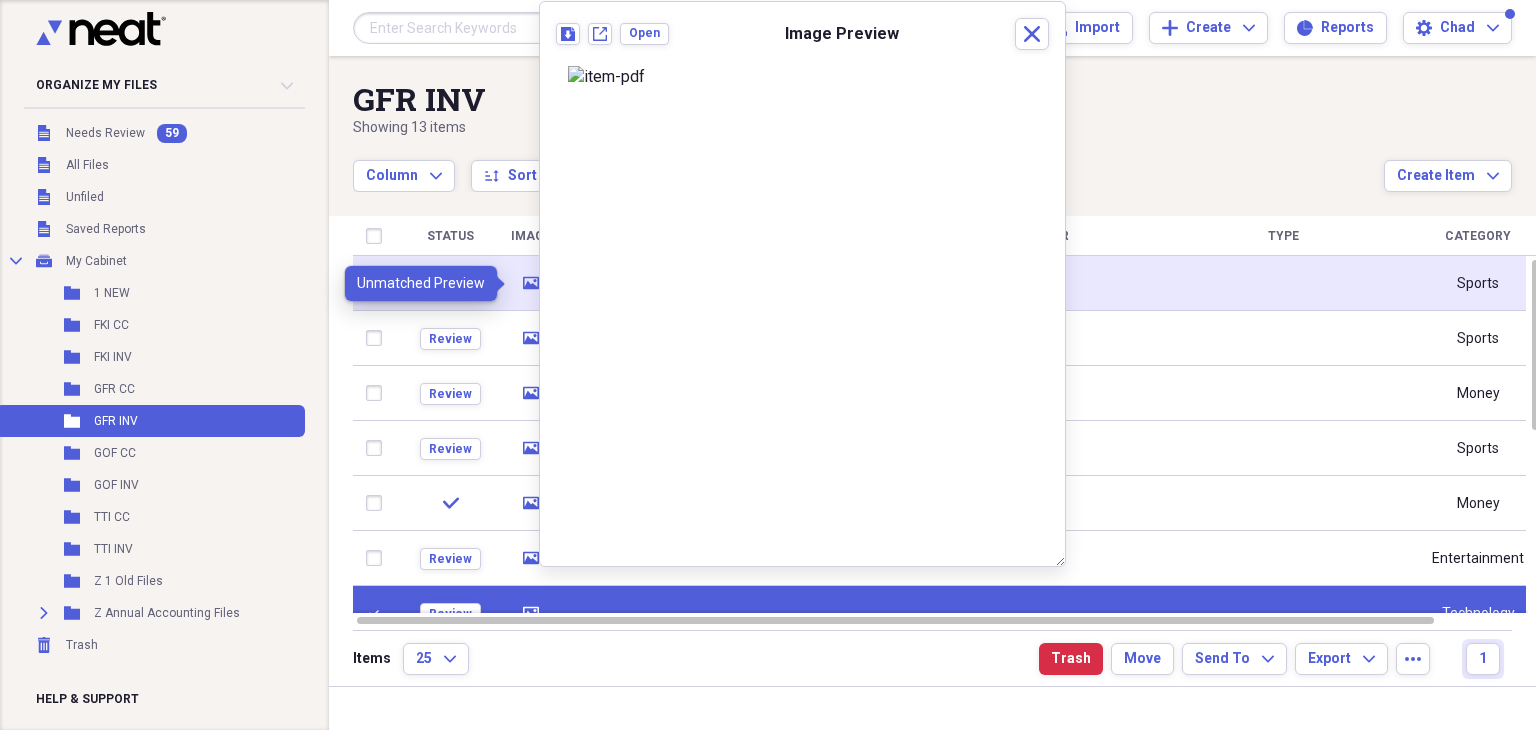 click on "media" 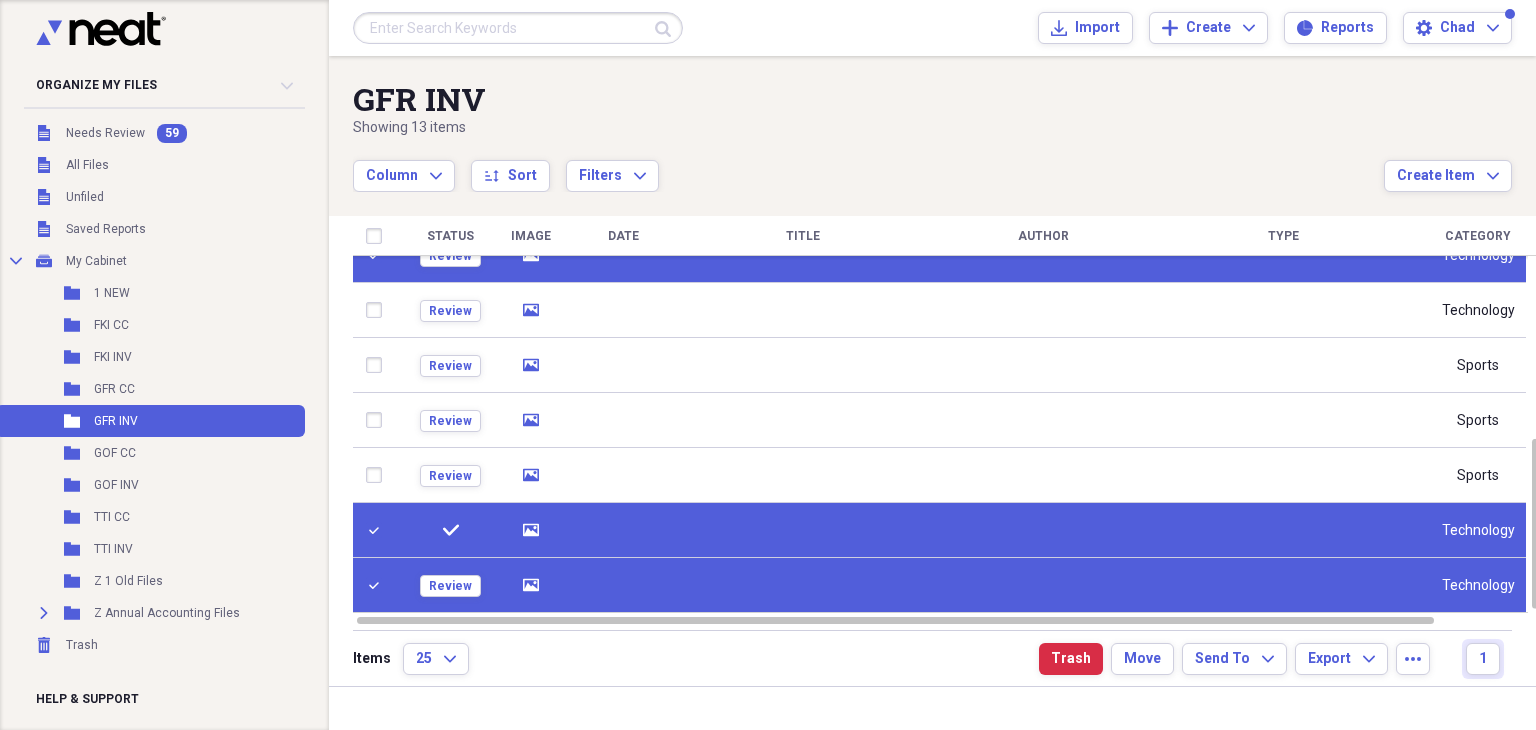 click on "media" 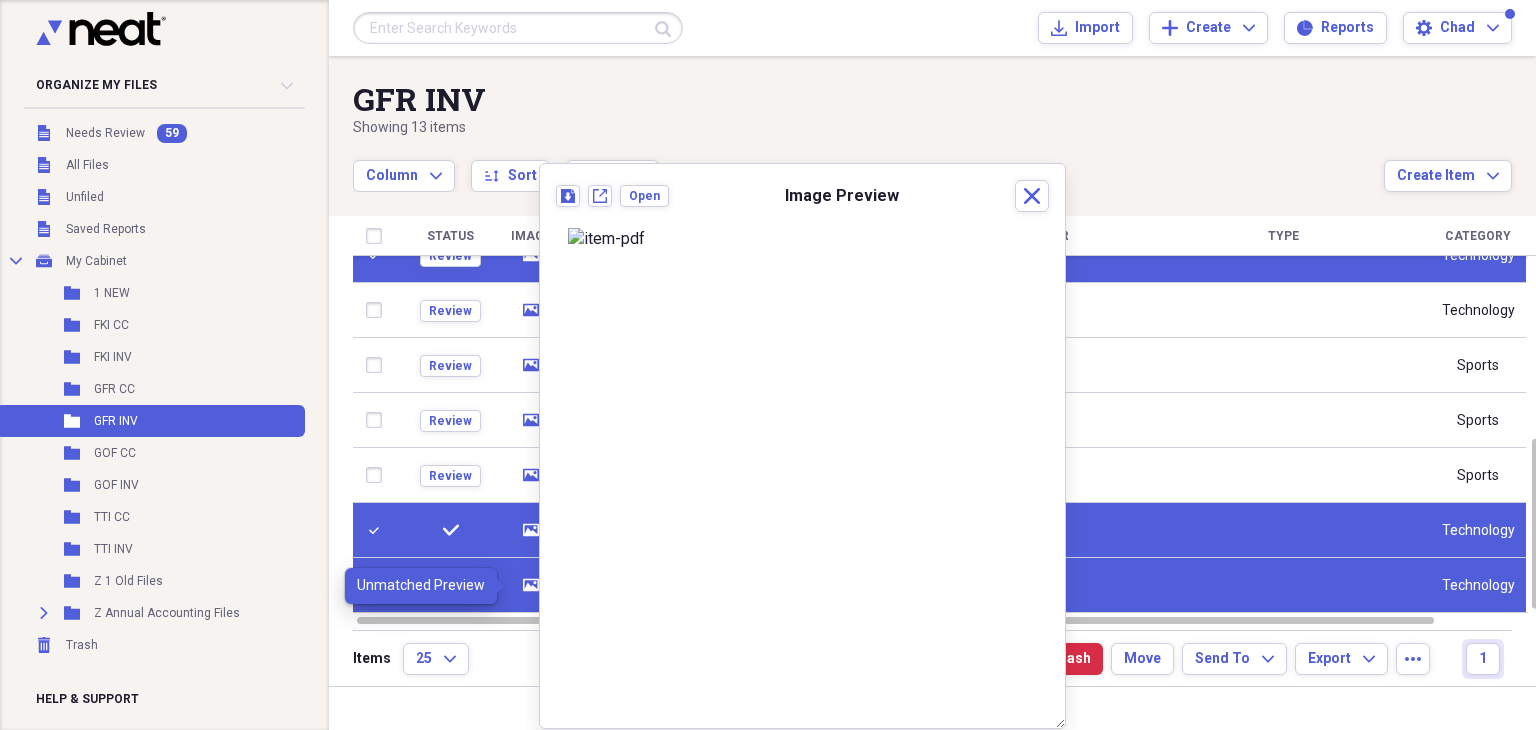 click on "media" 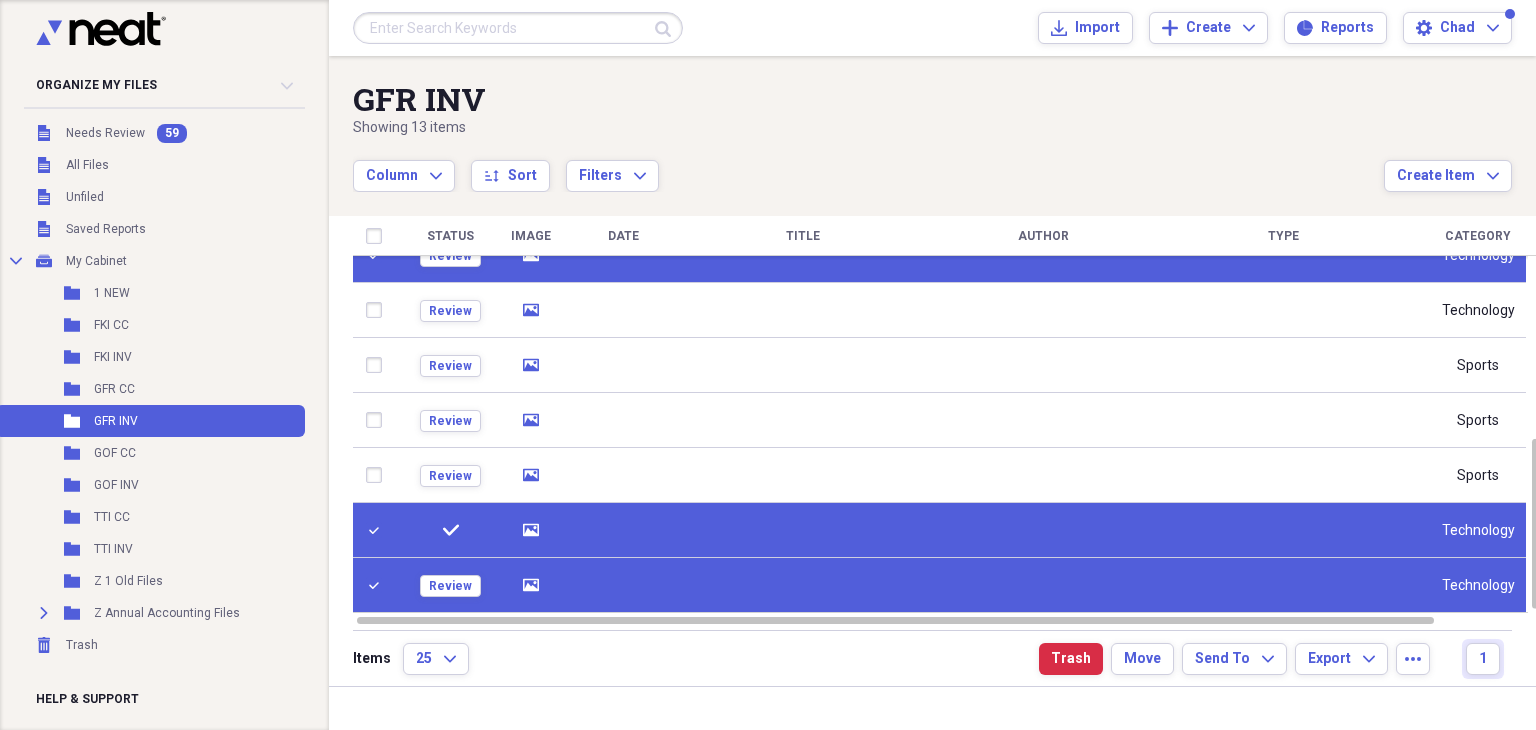 click on "media" 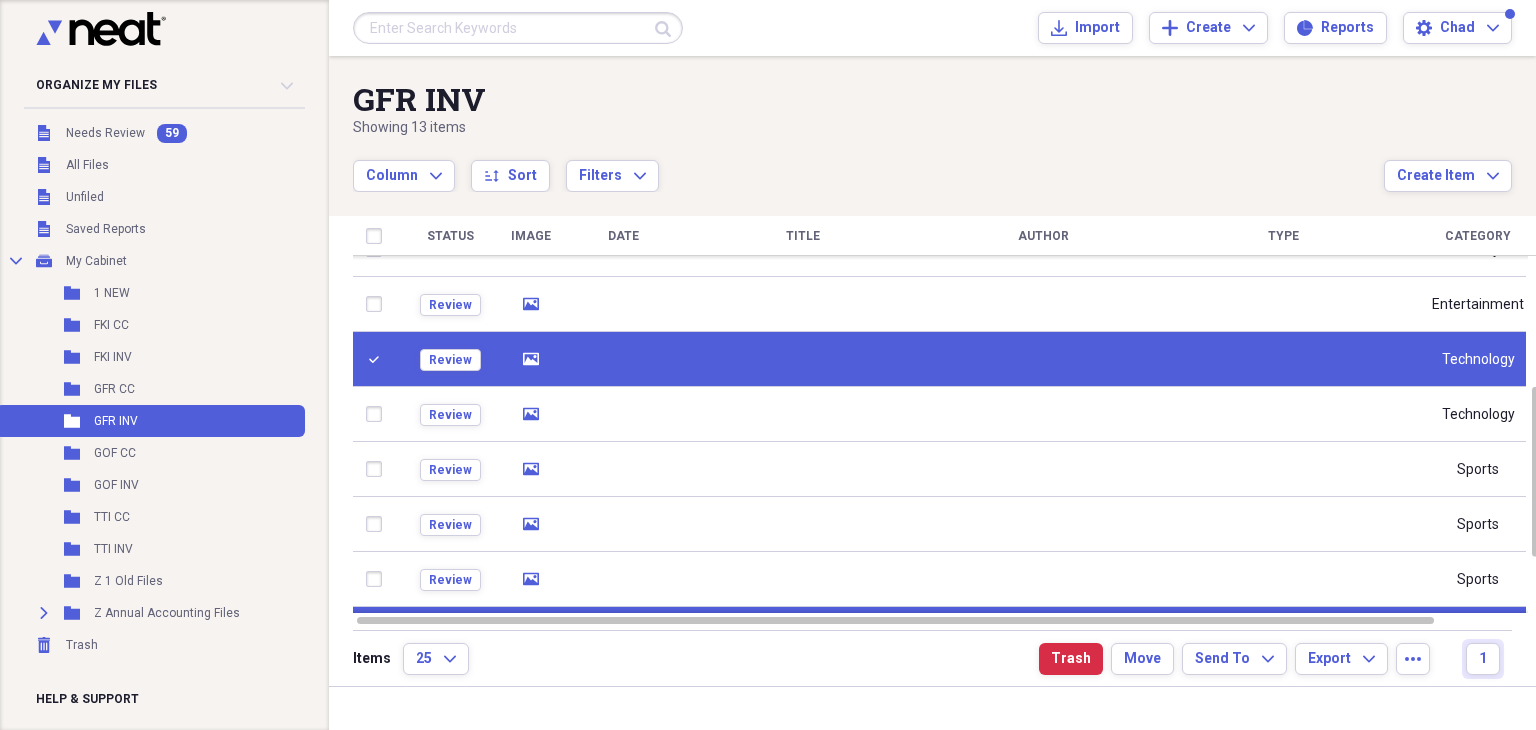 click 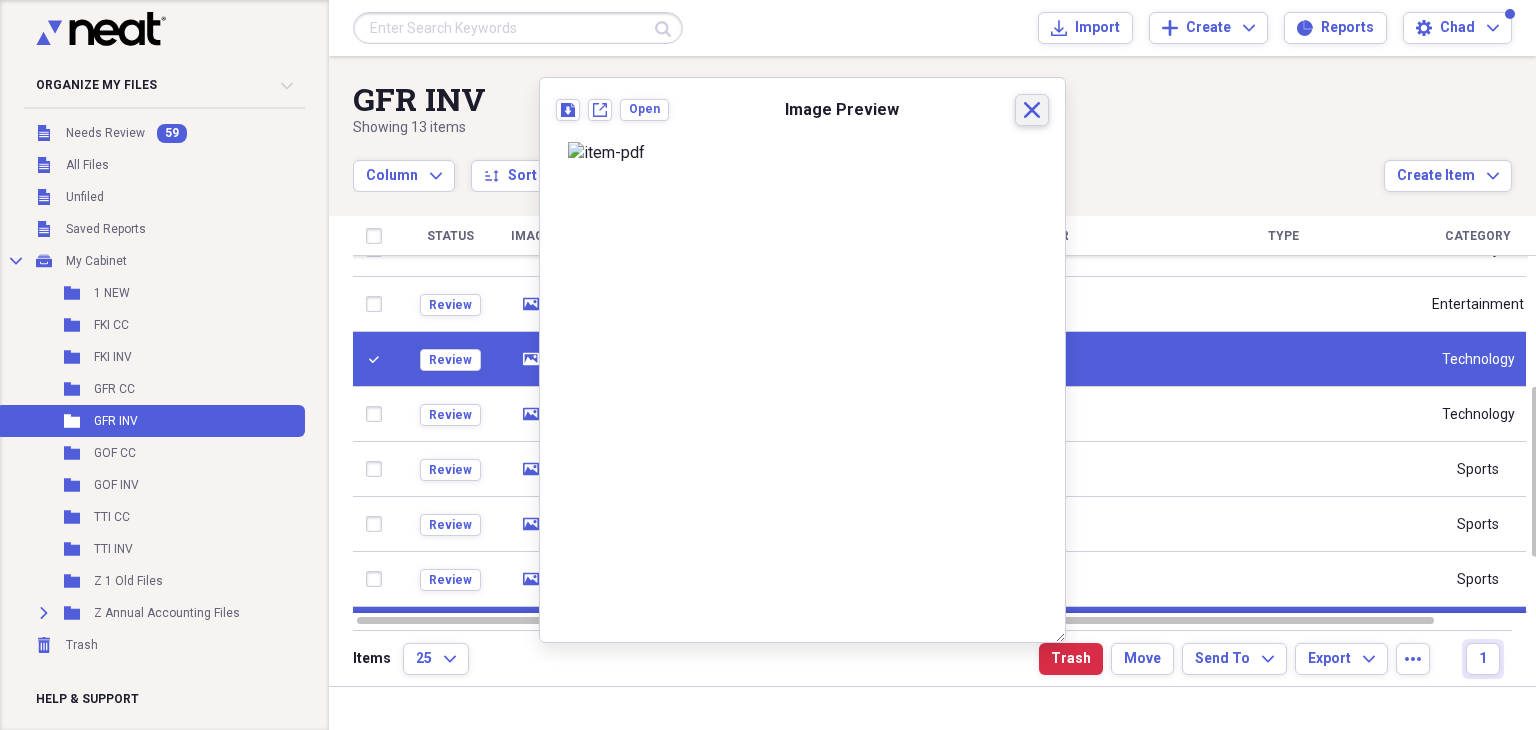 click on "Close" at bounding box center [1032, 110] 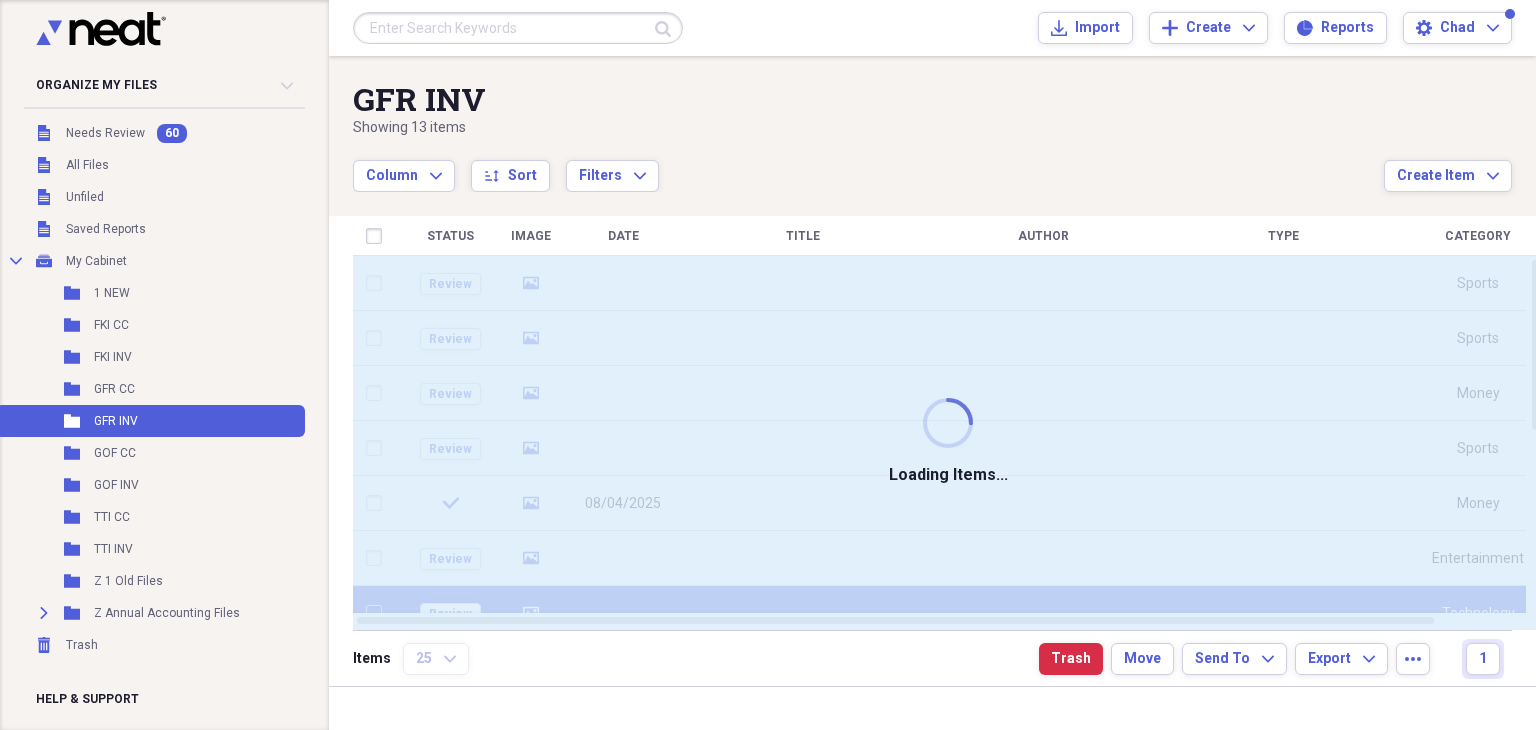 checkbox on "false" 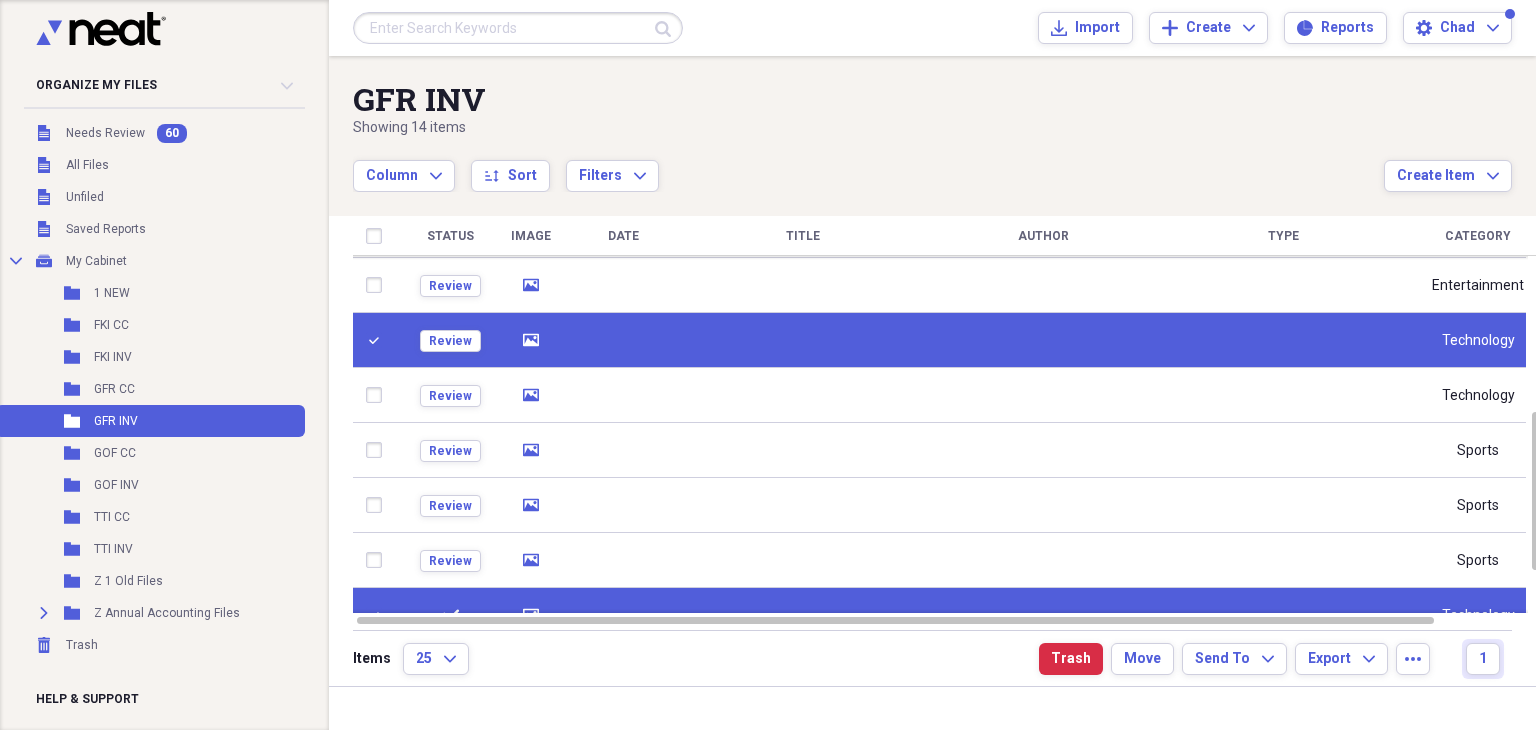 checkbox on "true" 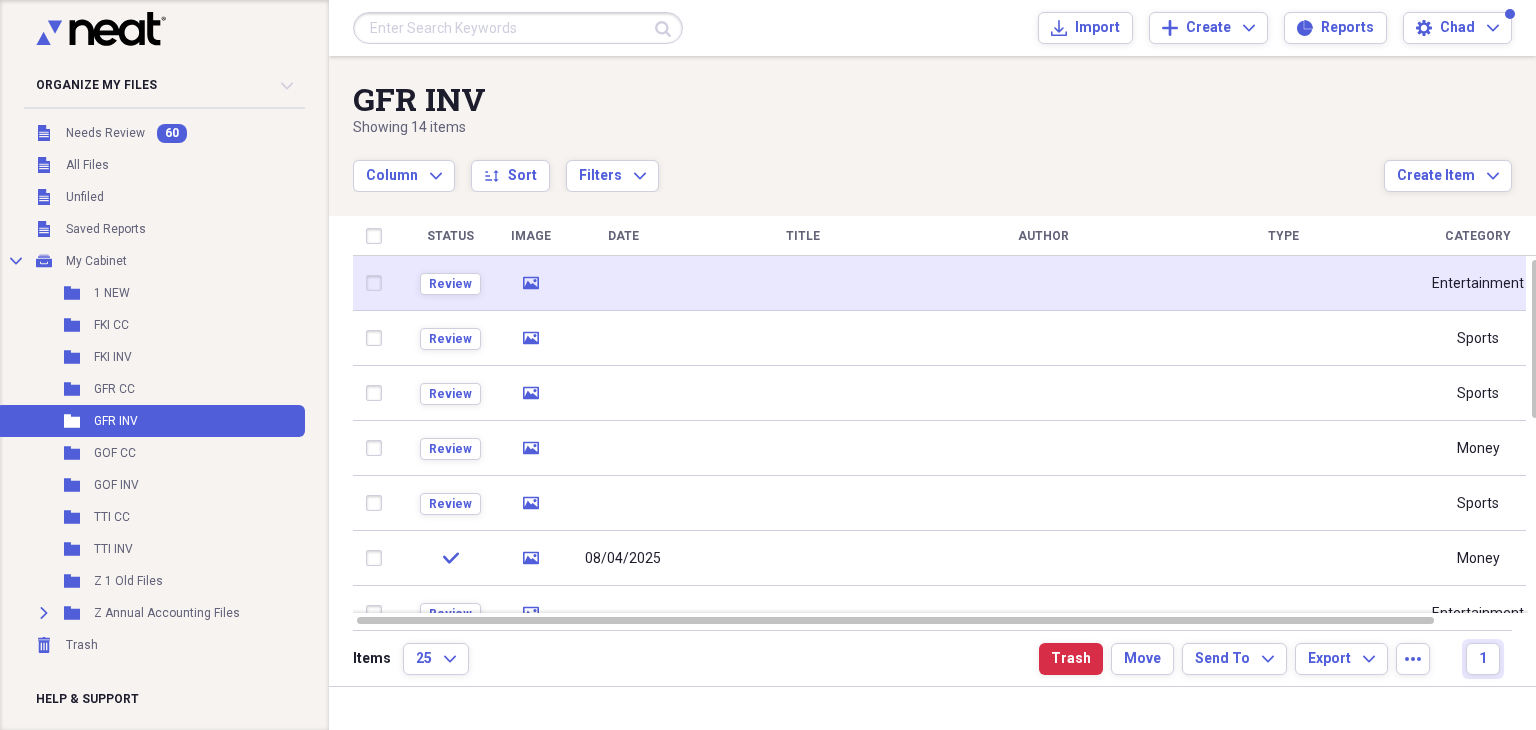 click on "media" 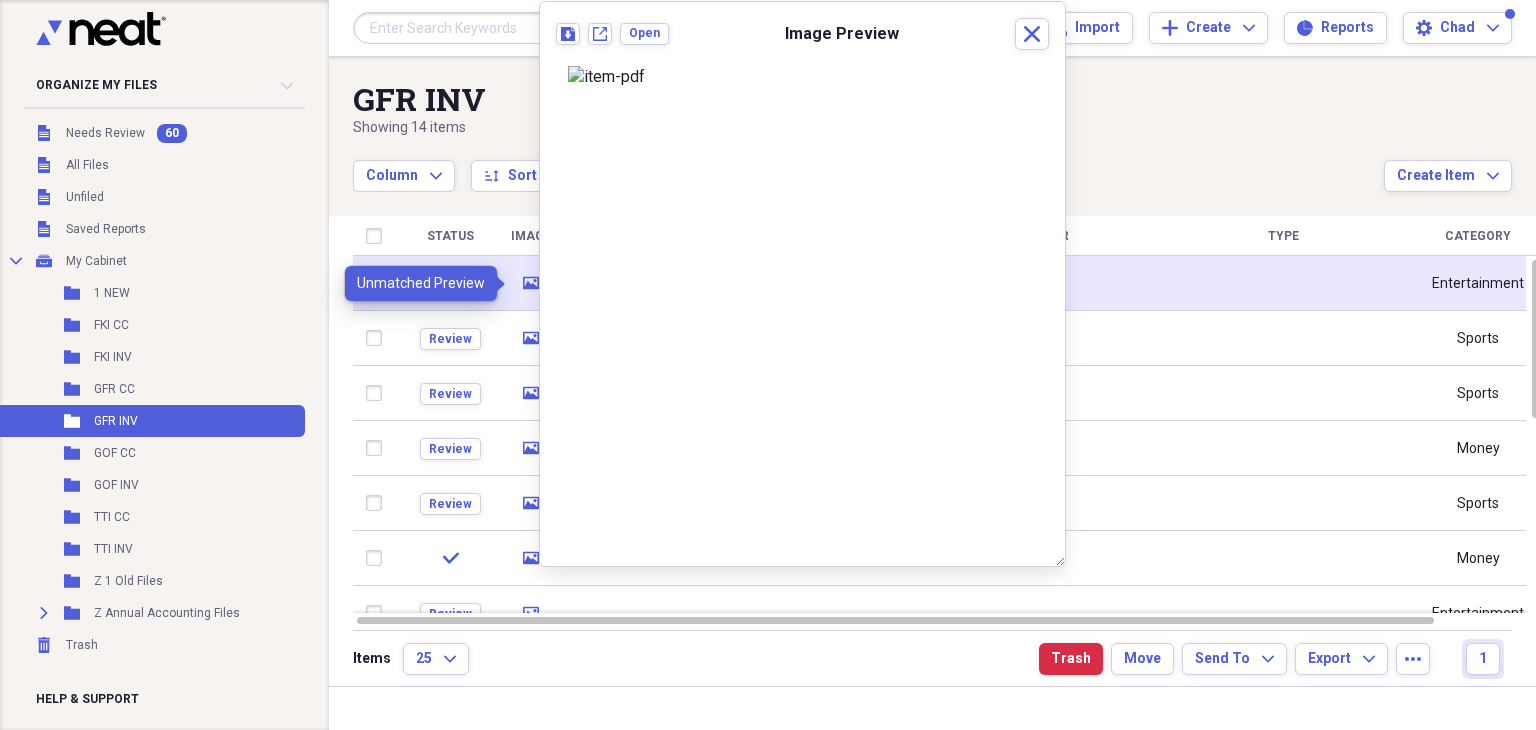 click on "media" 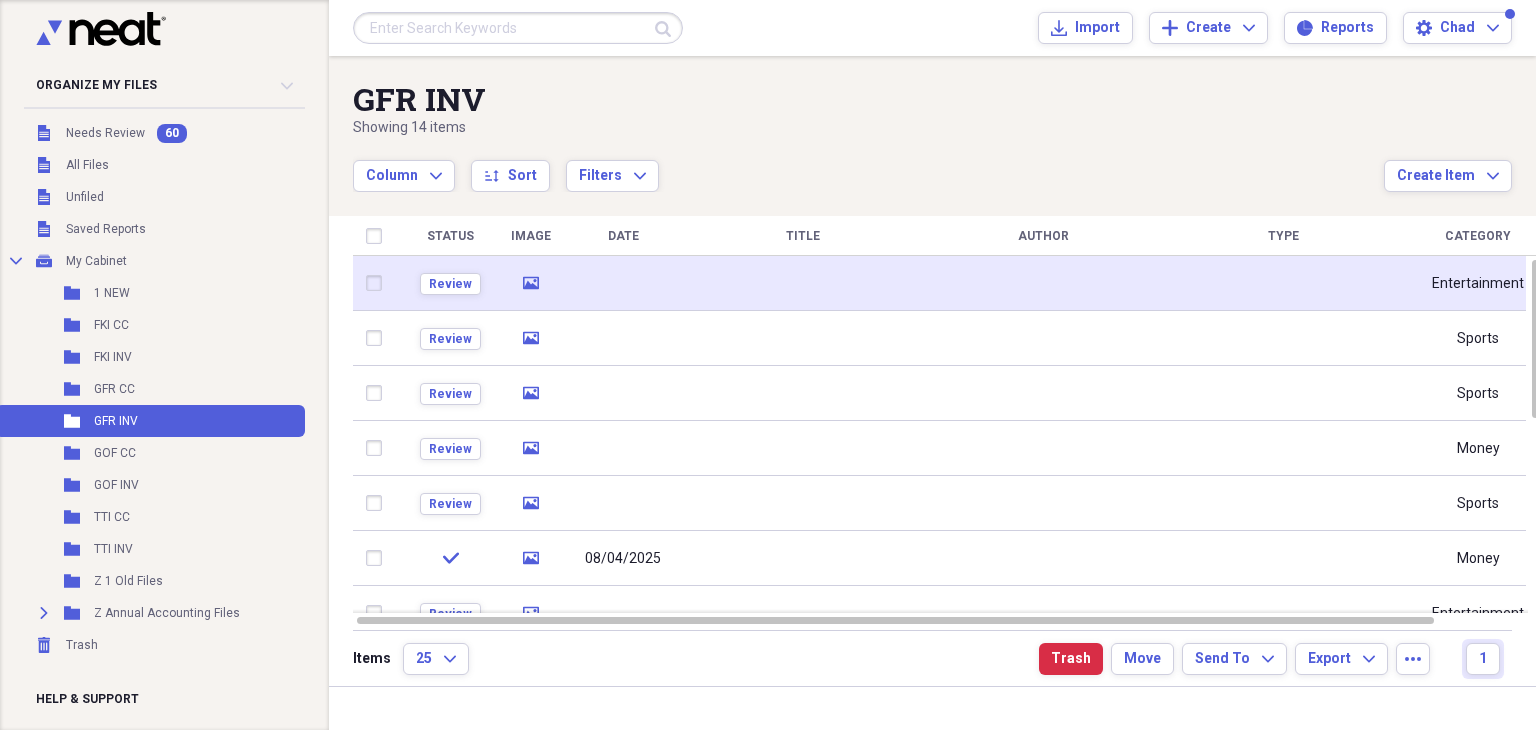 click at bounding box center [378, 283] 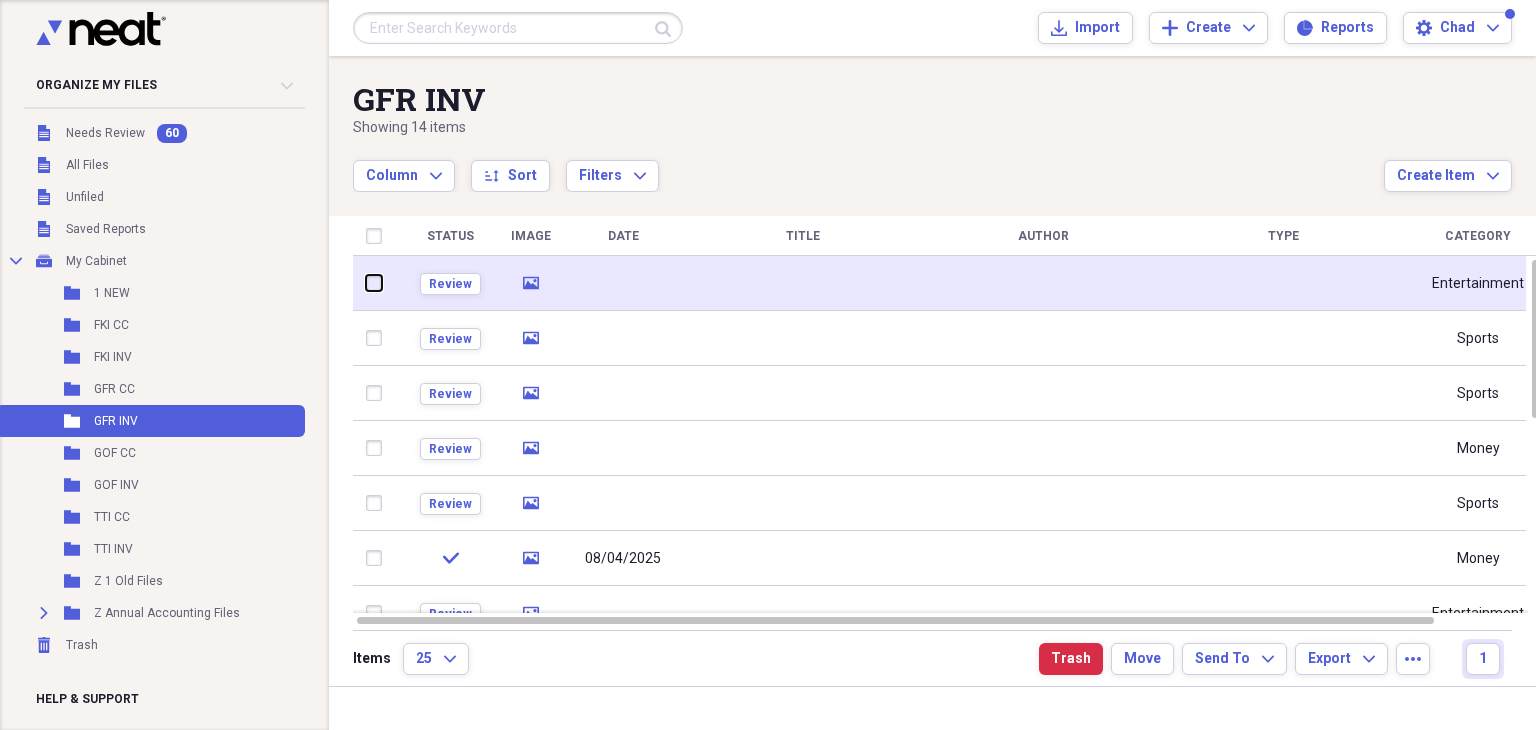 click at bounding box center [366, 283] 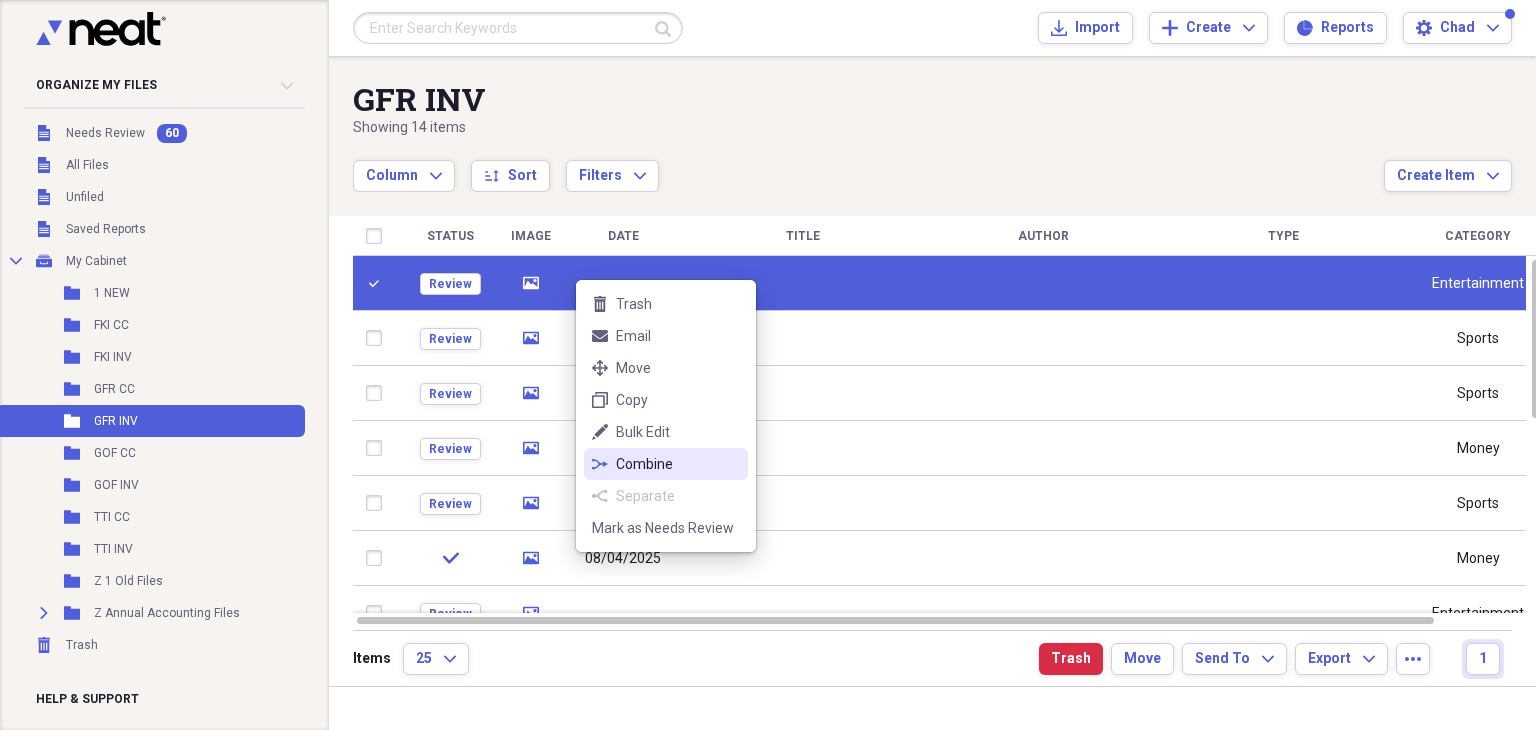 click on "Combine" at bounding box center (678, 464) 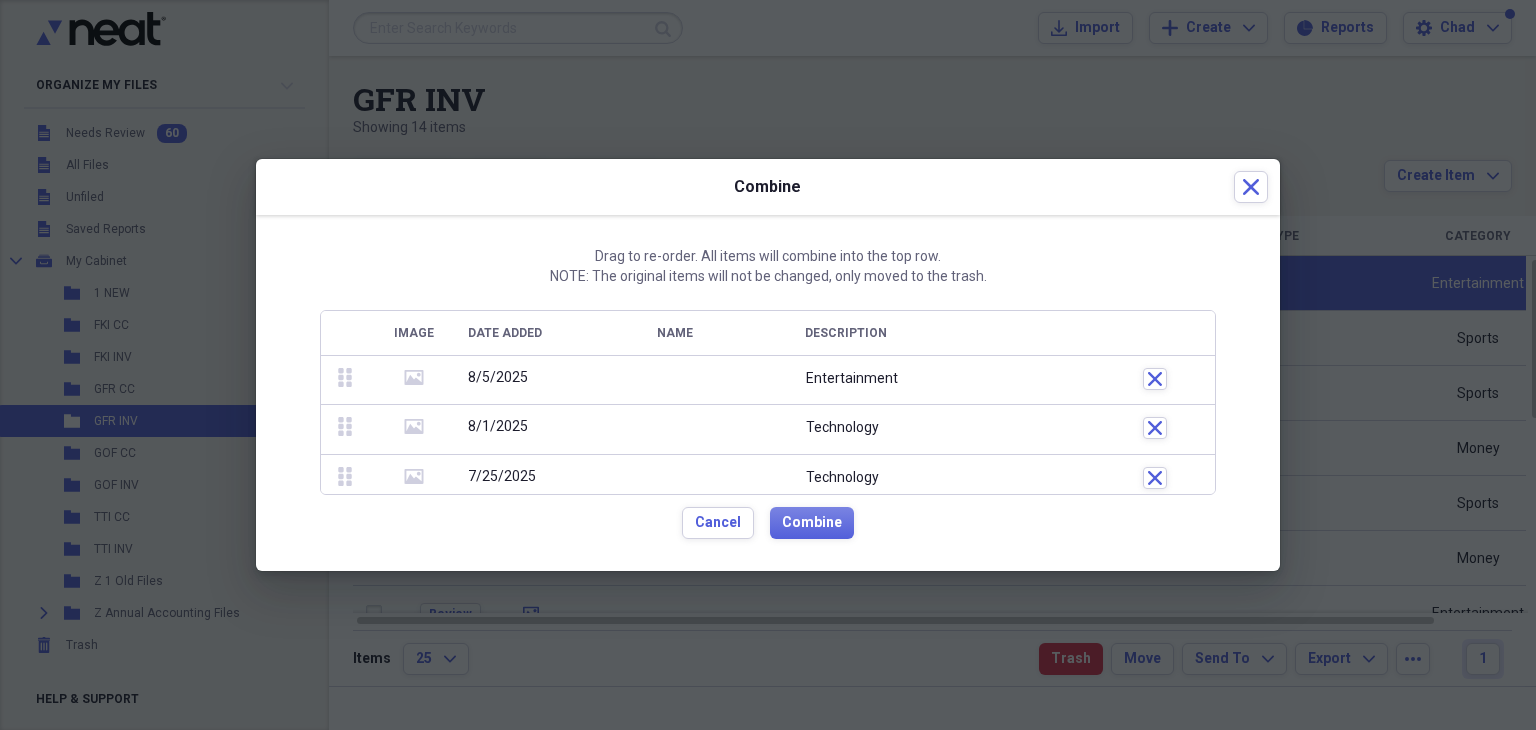 scroll, scrollTop: 56, scrollLeft: 0, axis: vertical 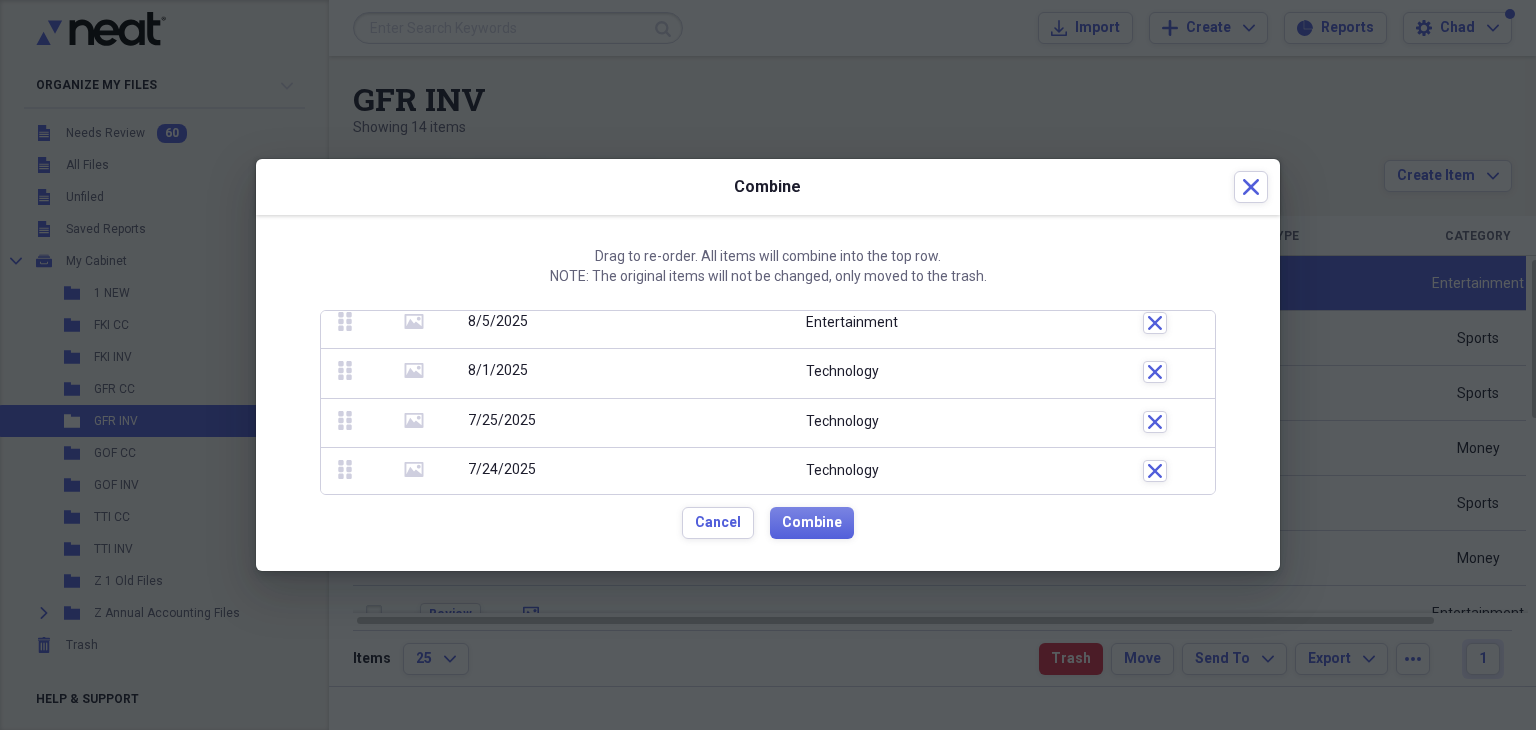 click on "media" 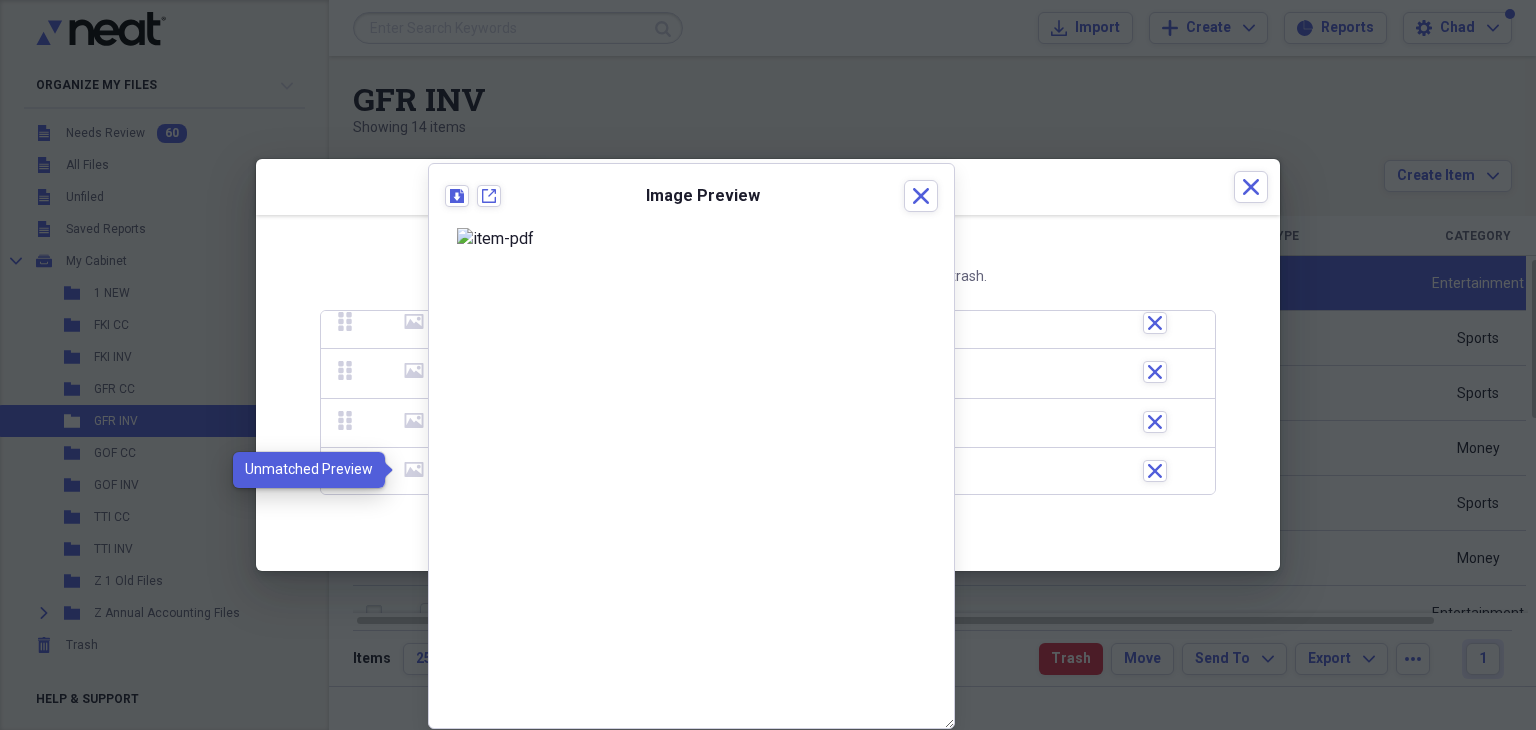 click on "media" 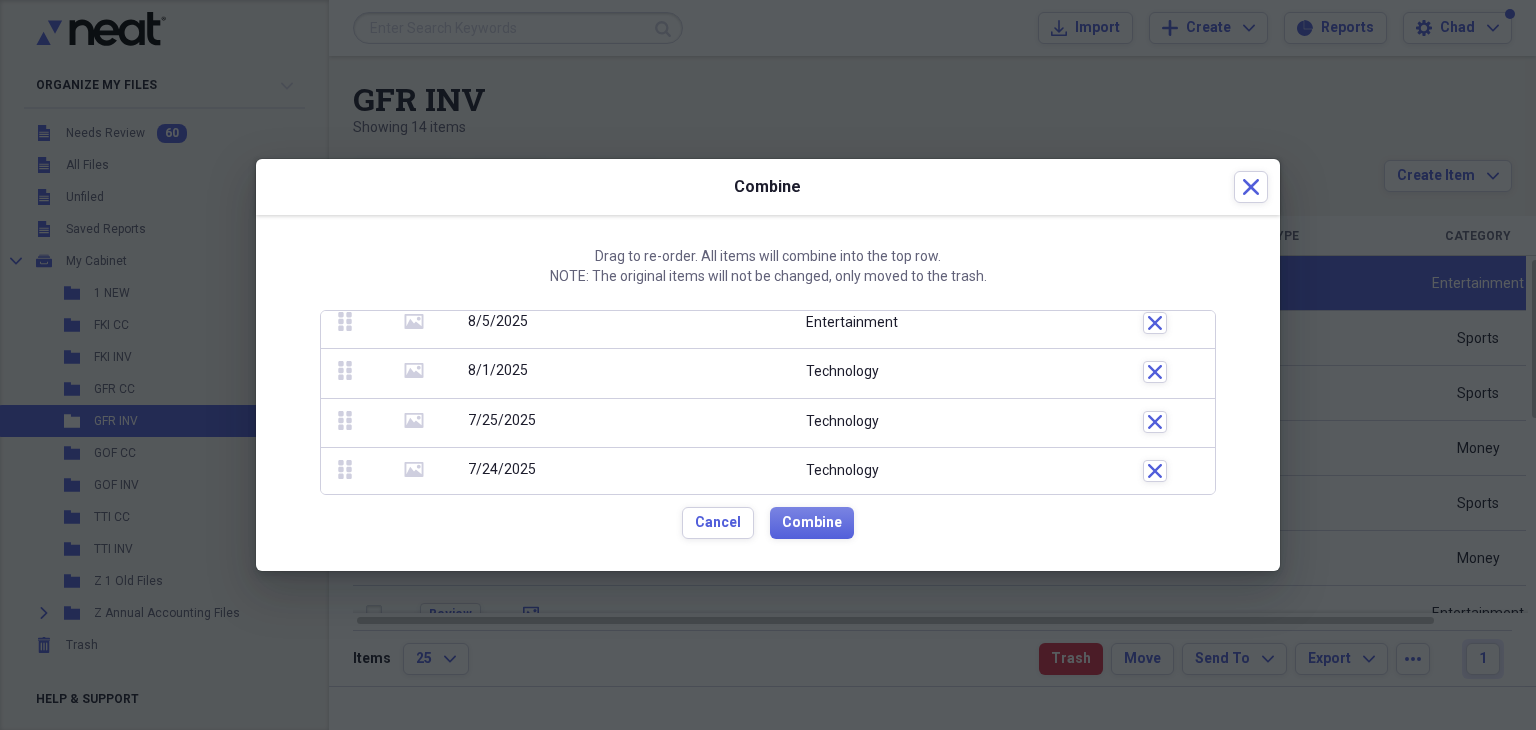 click 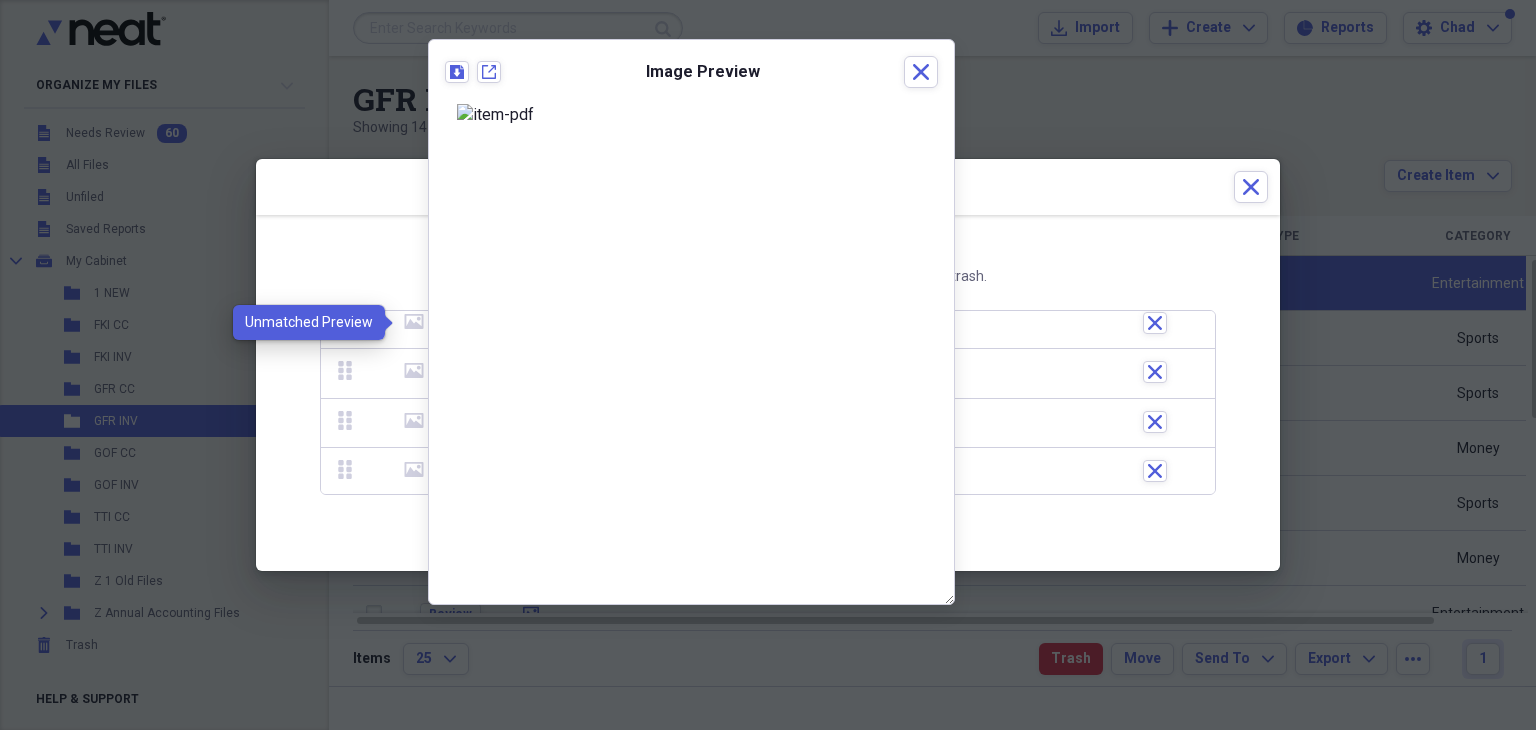 click 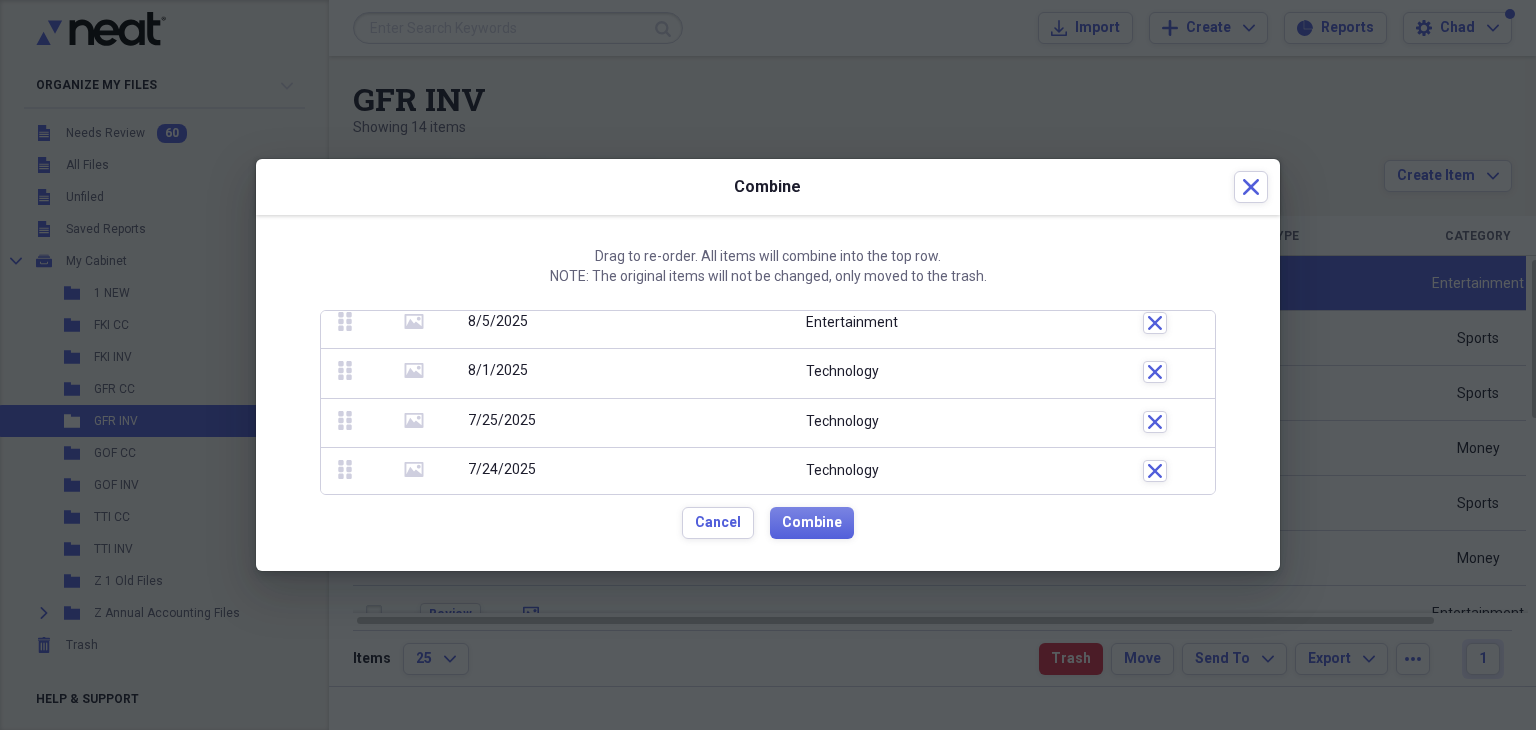 click 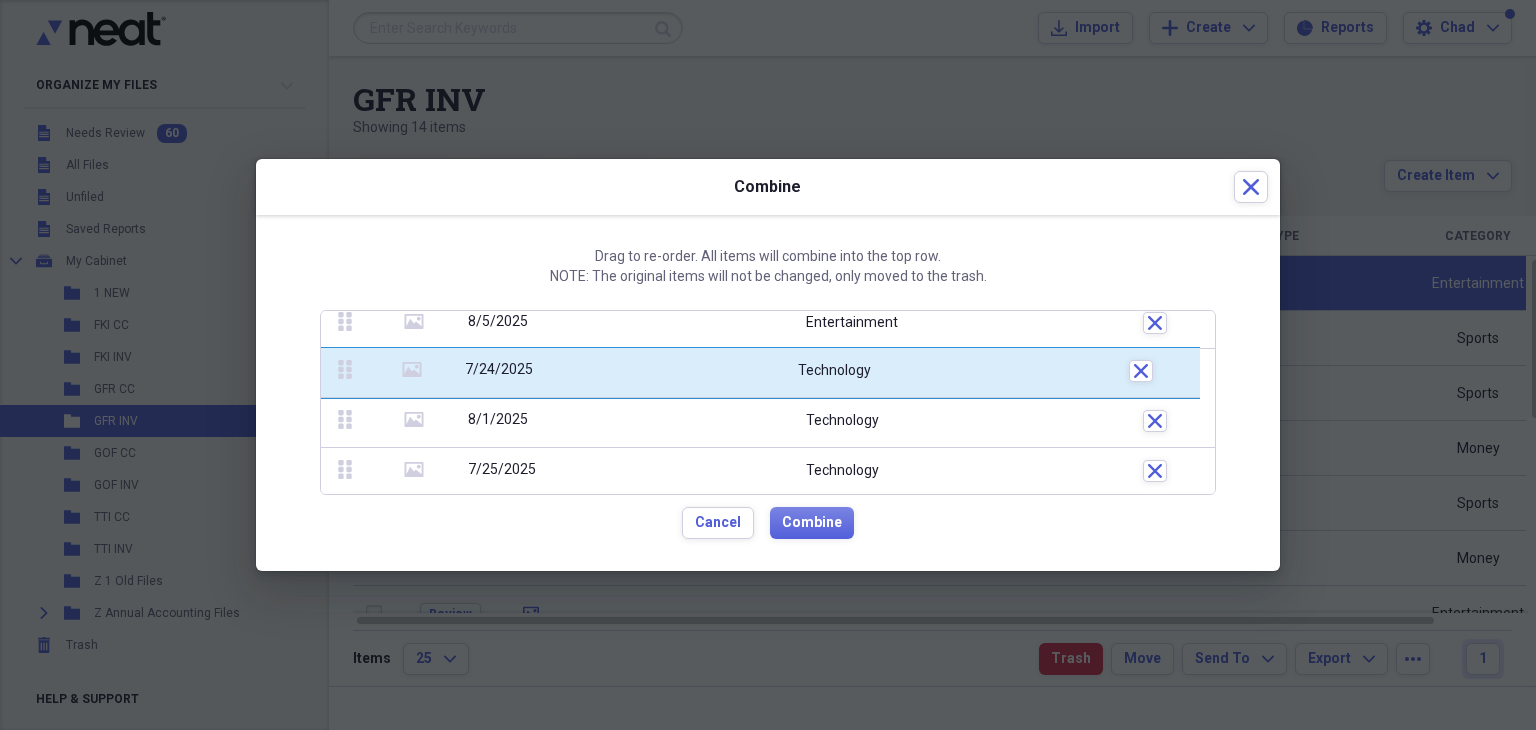 drag, startPoint x: 340, startPoint y: 466, endPoint x: 342, endPoint y: 376, distance: 90.02222 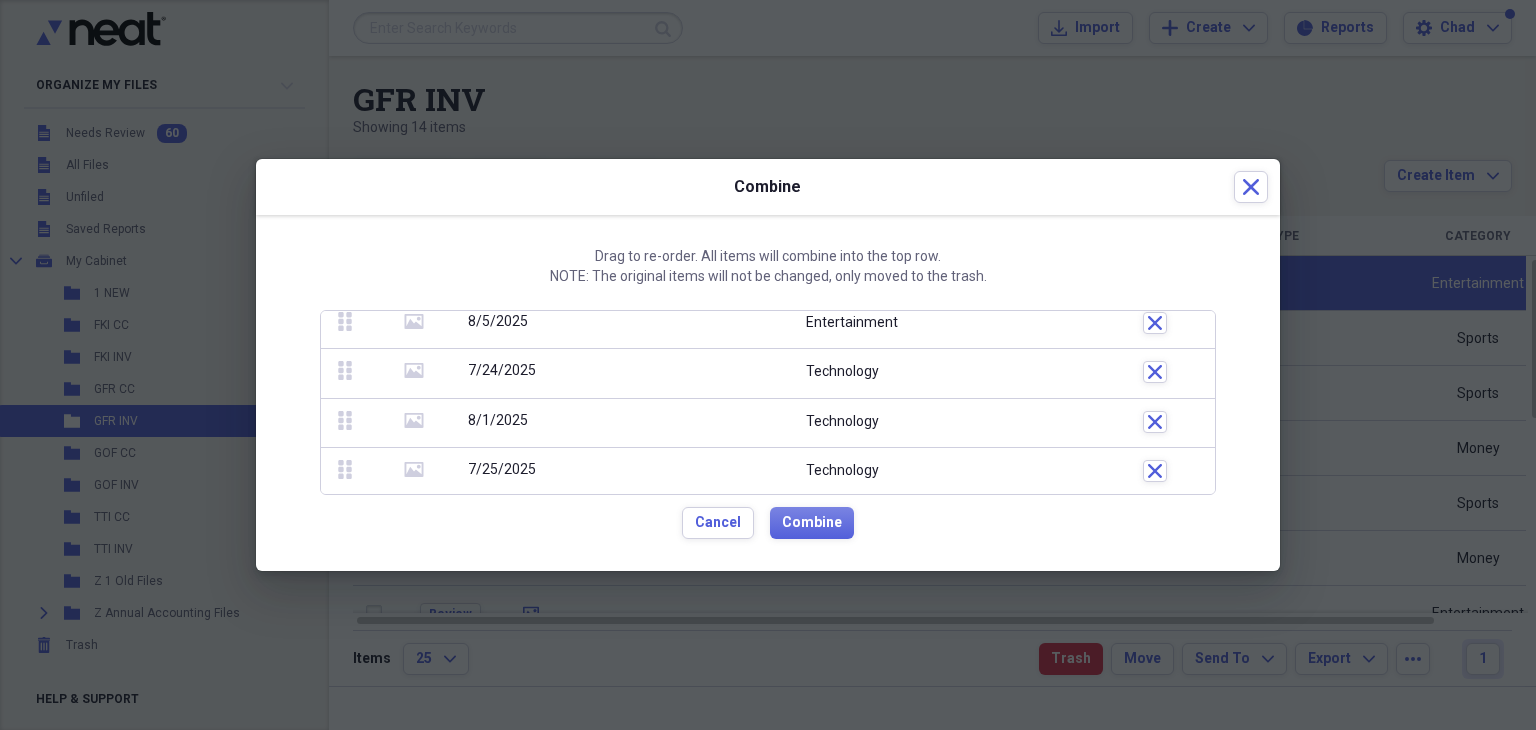 click 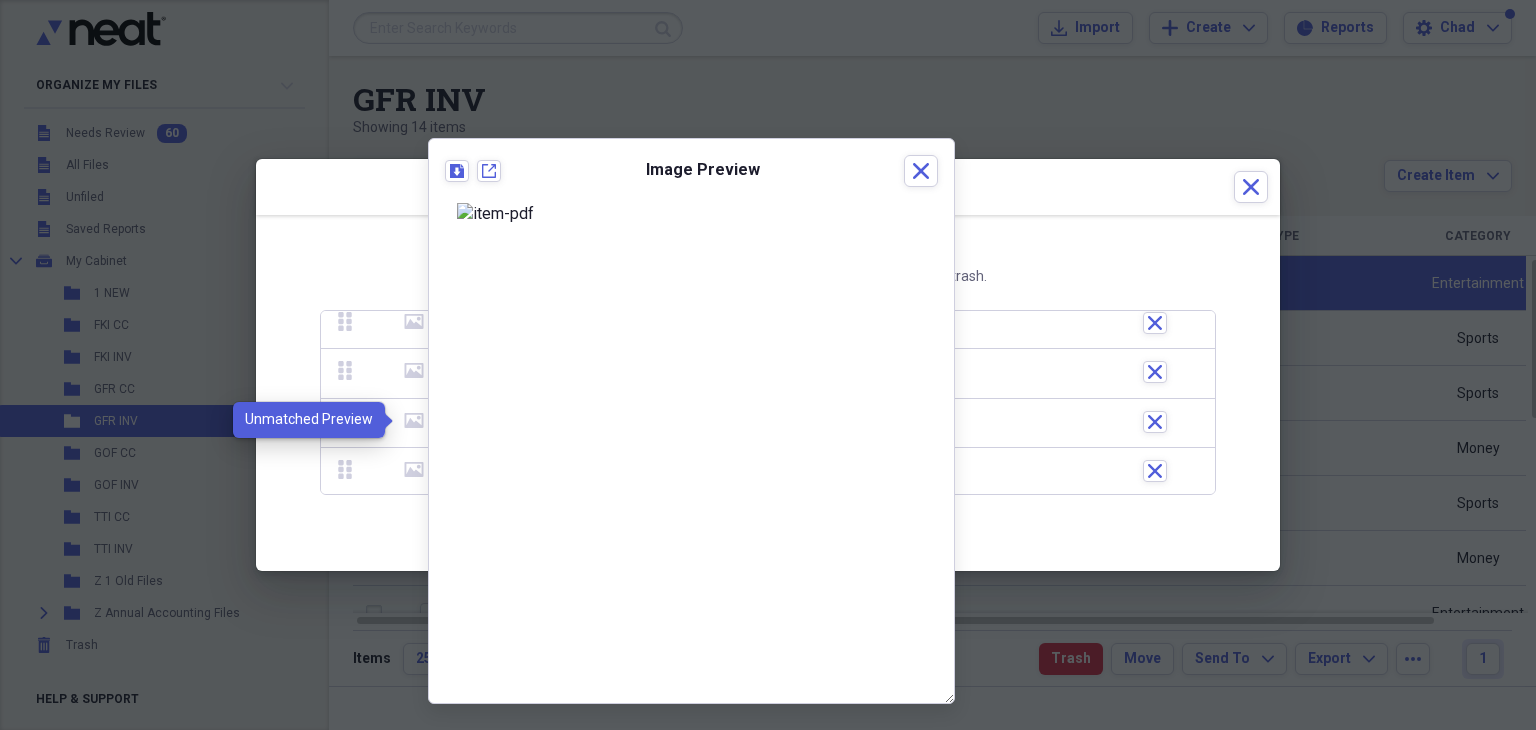 click on "media" 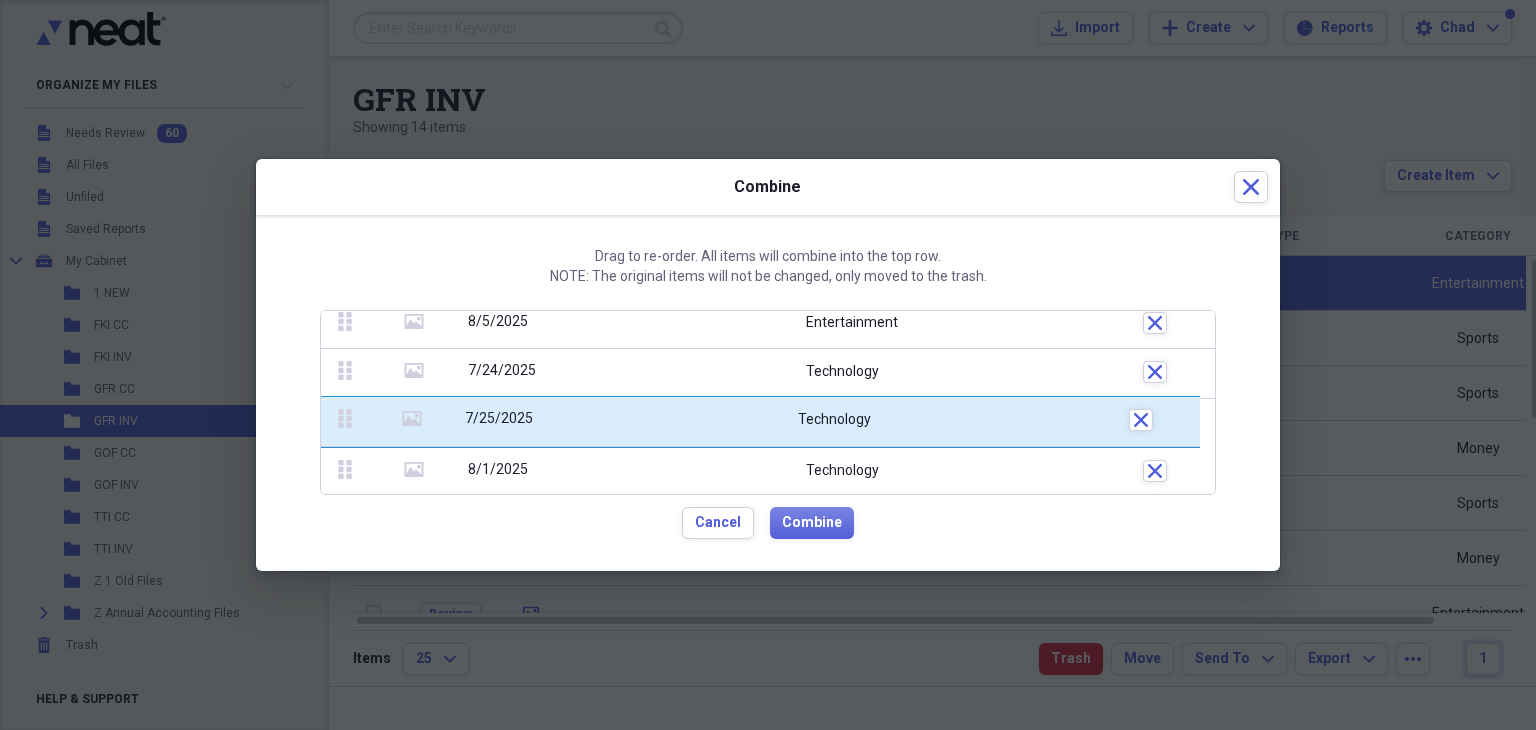 drag, startPoint x: 344, startPoint y: 469, endPoint x: 341, endPoint y: 427, distance: 42.107006 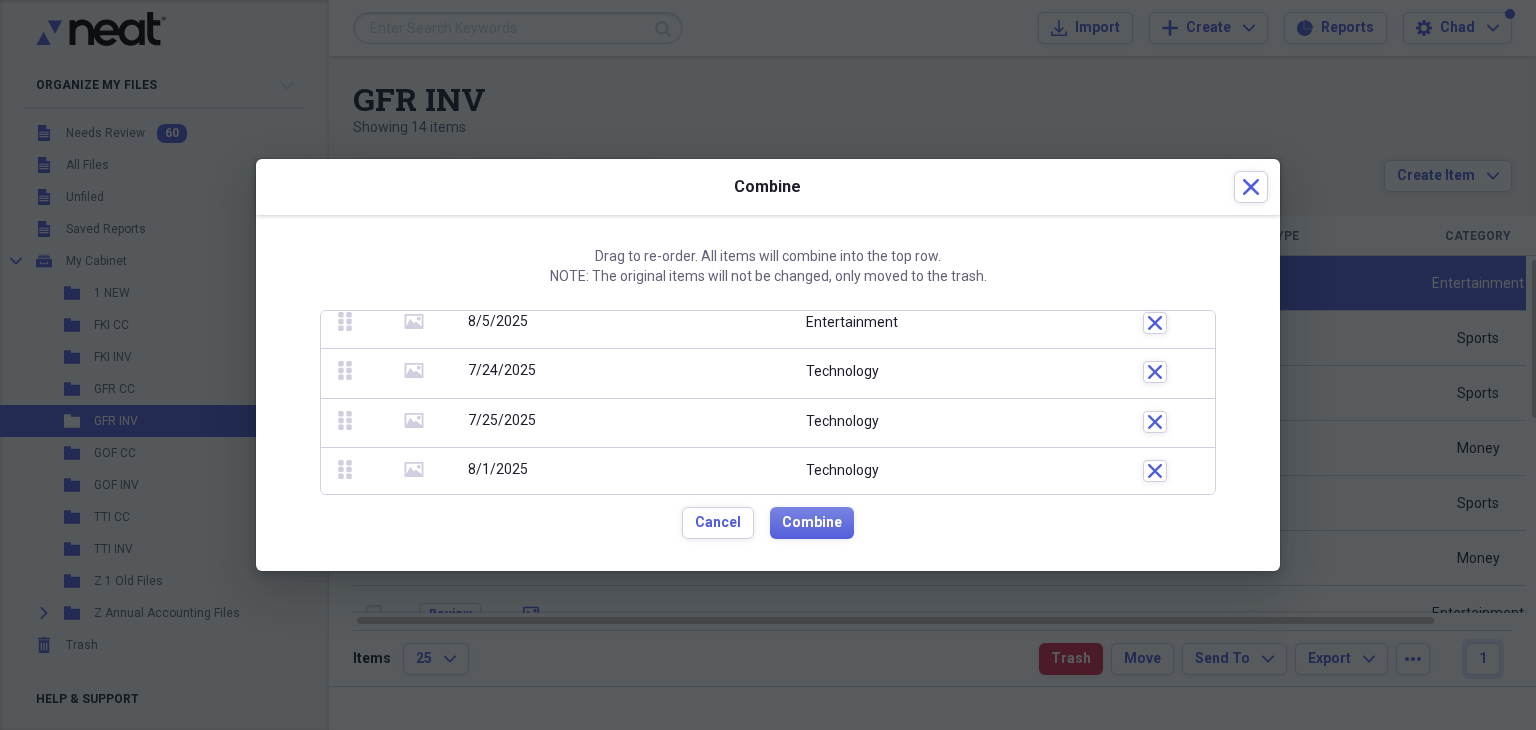 click 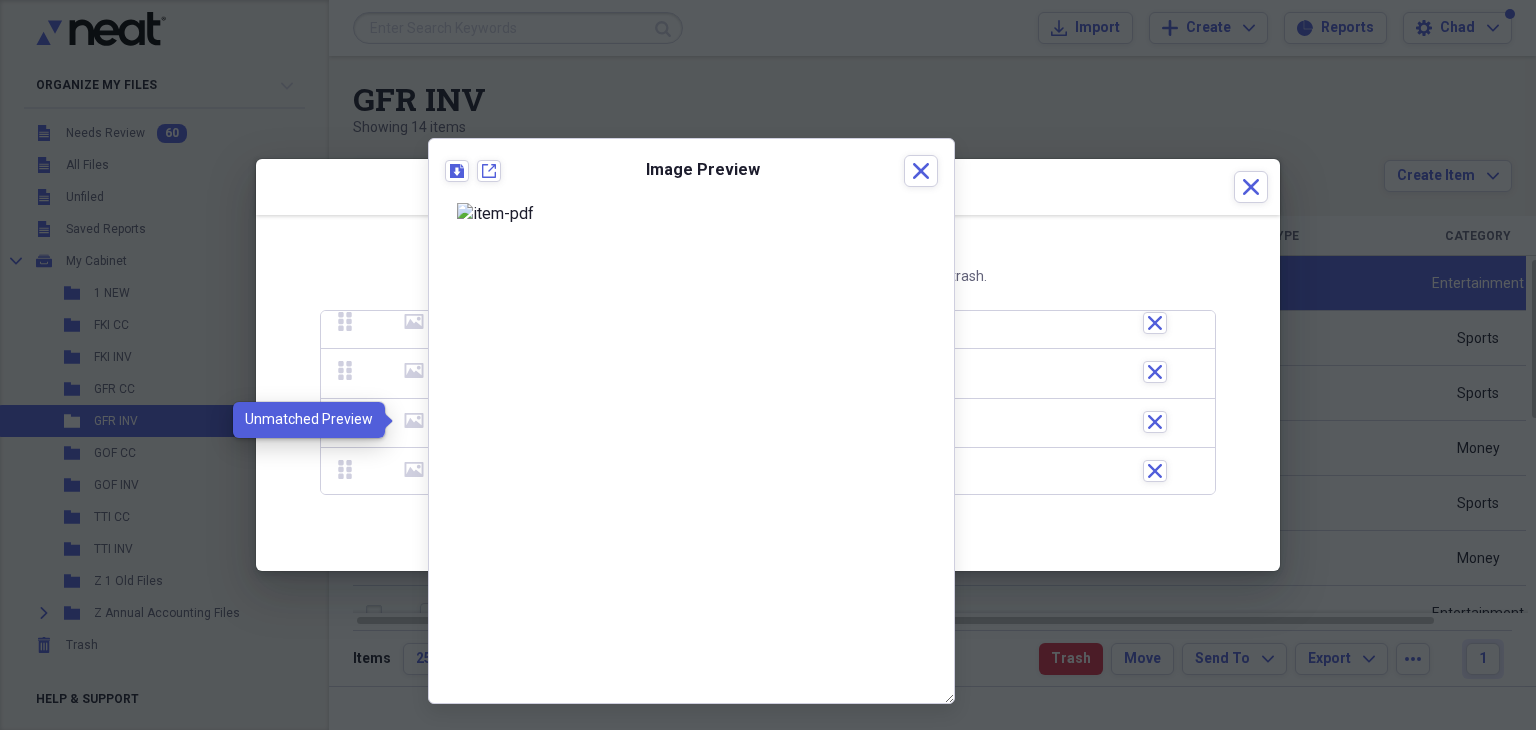 click 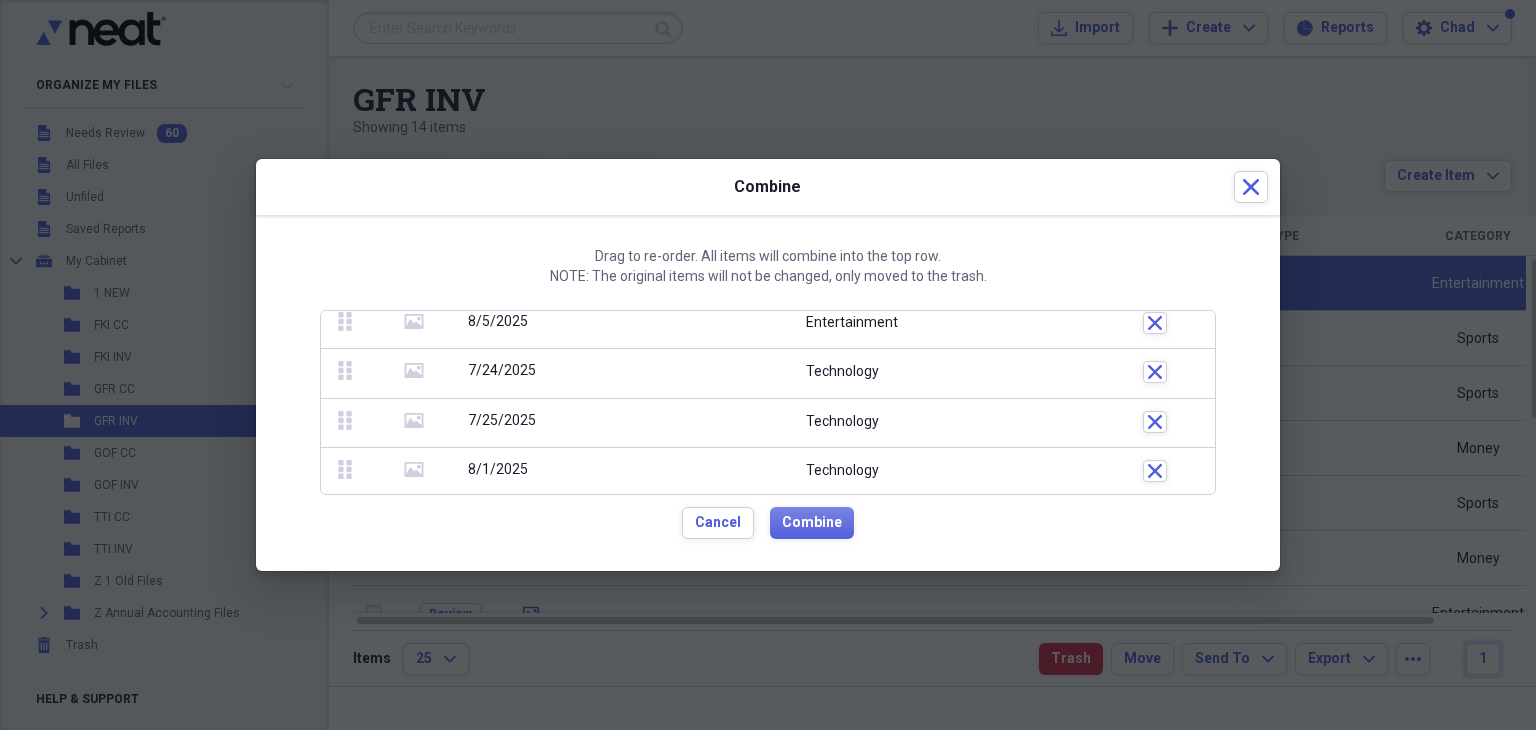 click on "media" 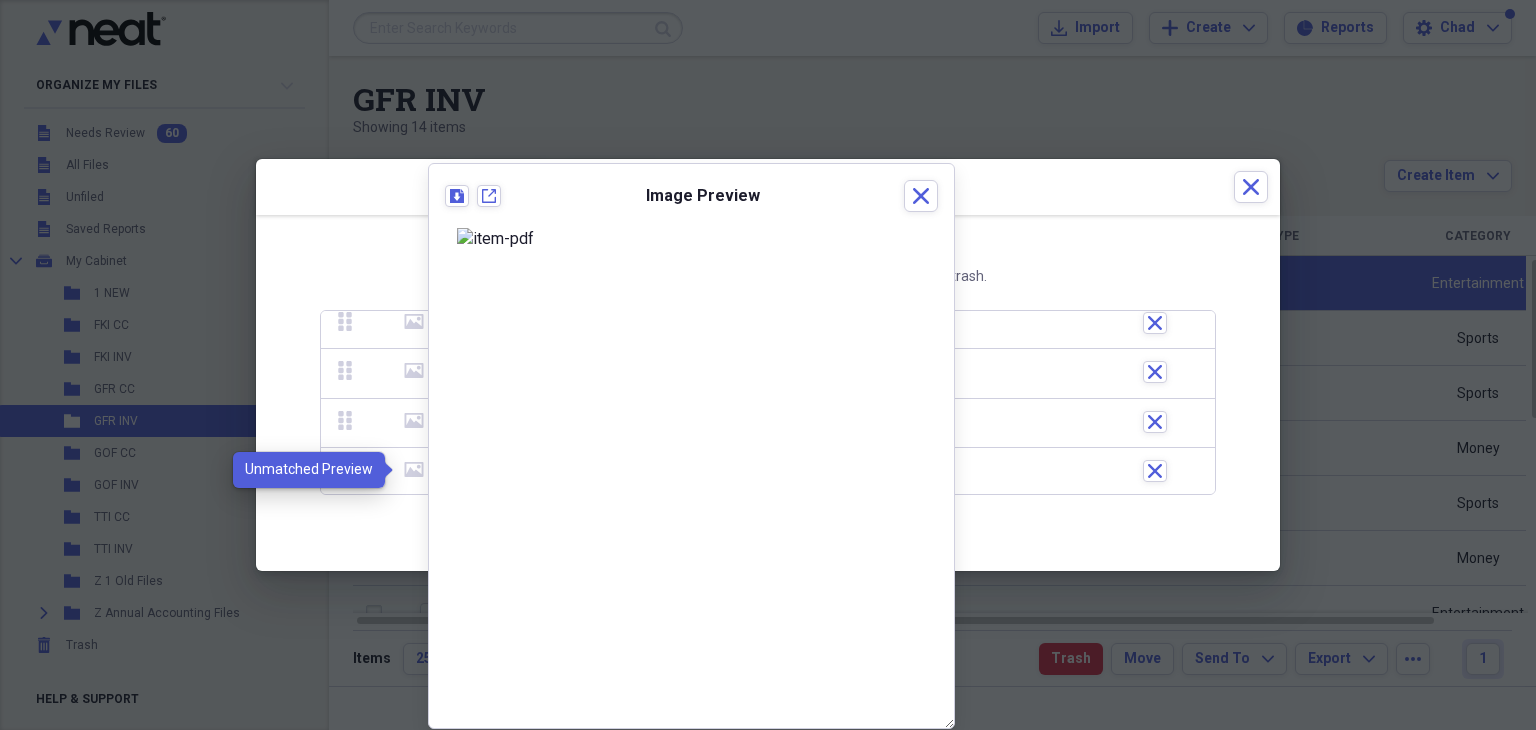 click on "media" 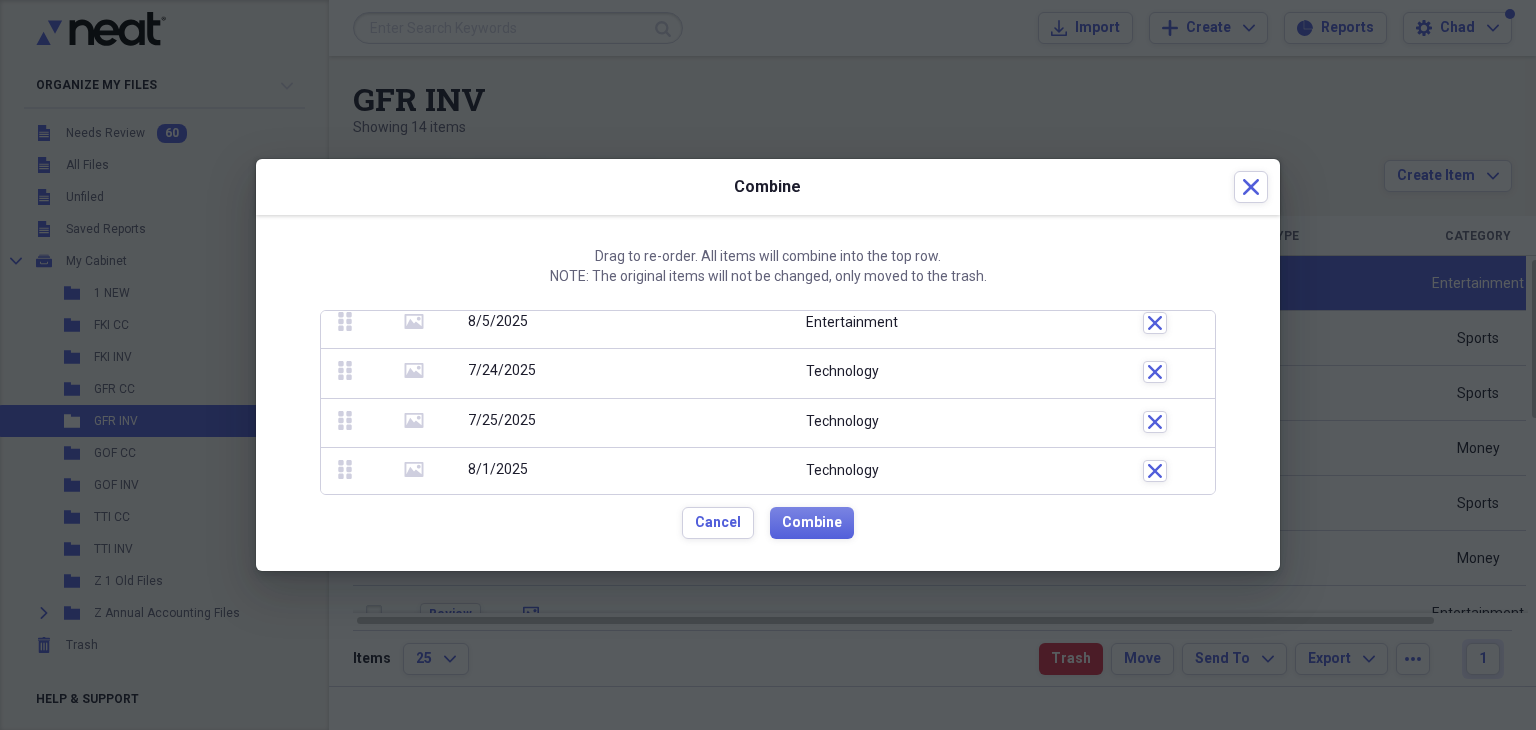 click 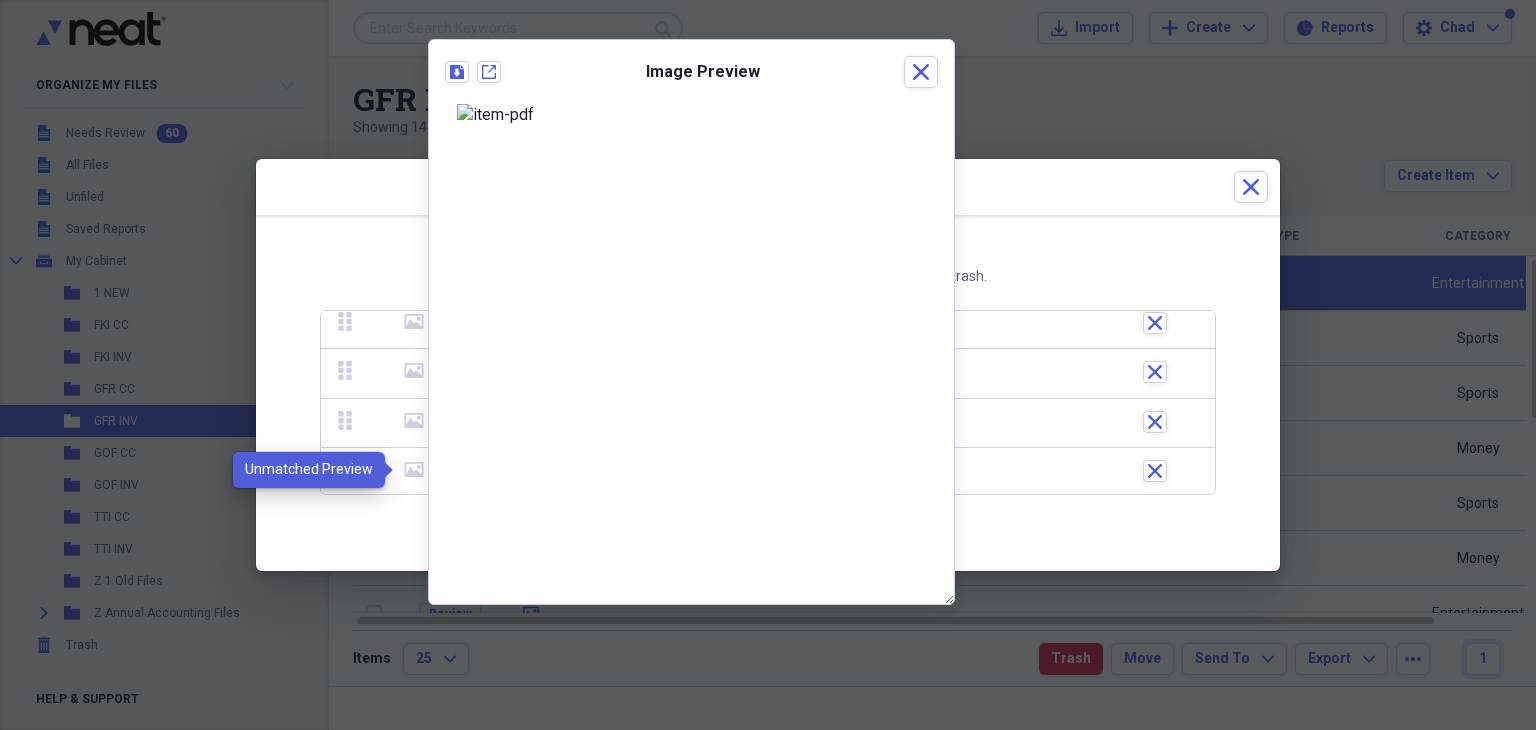 click 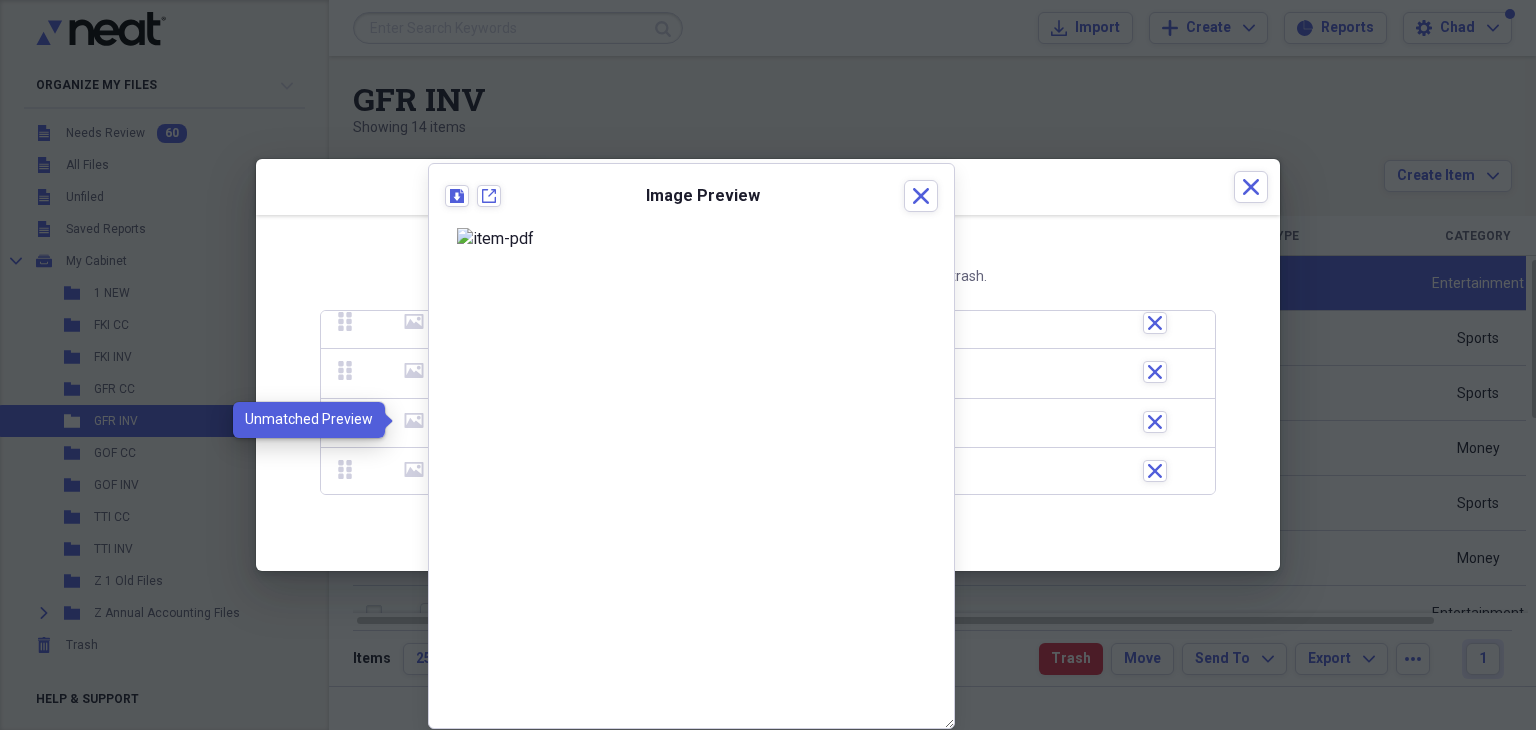 click 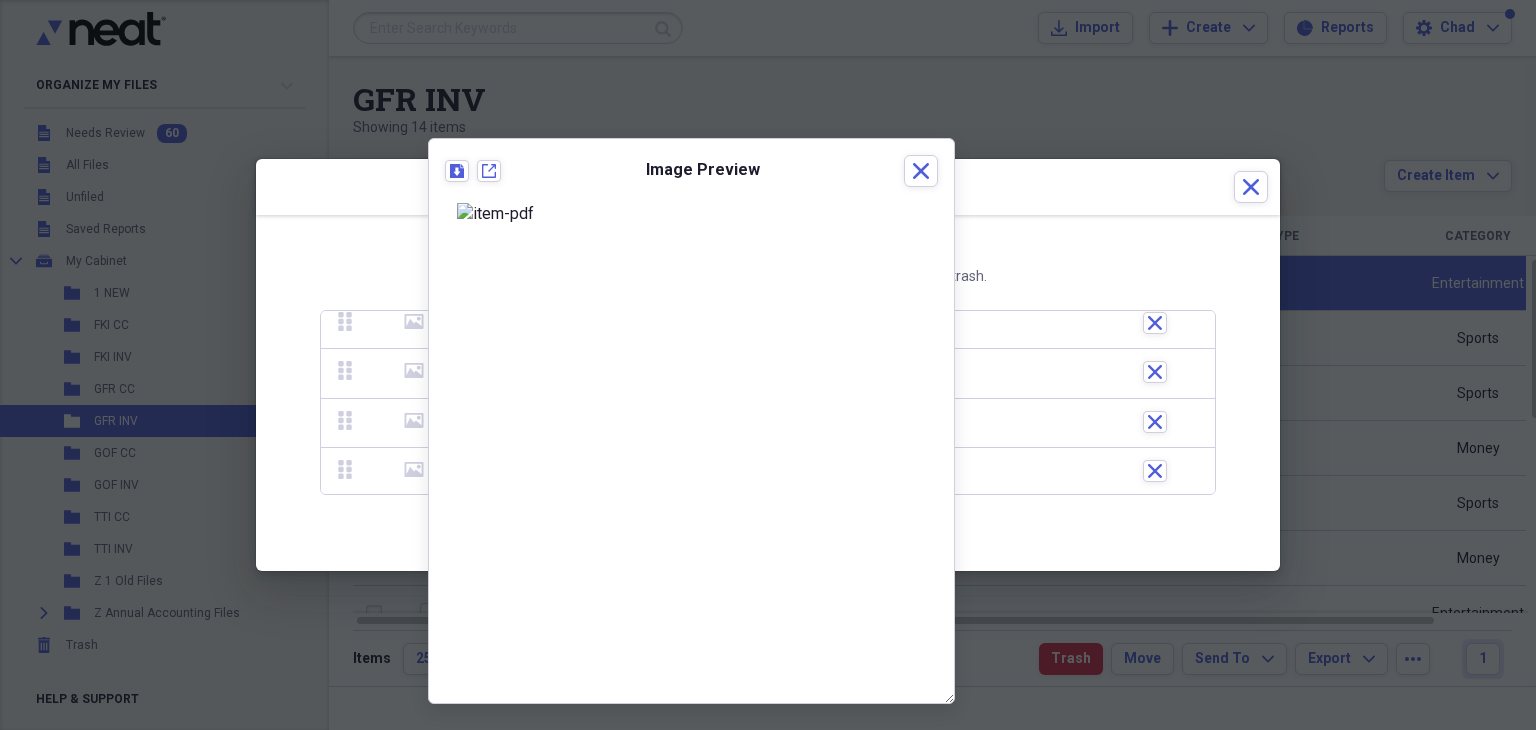 click 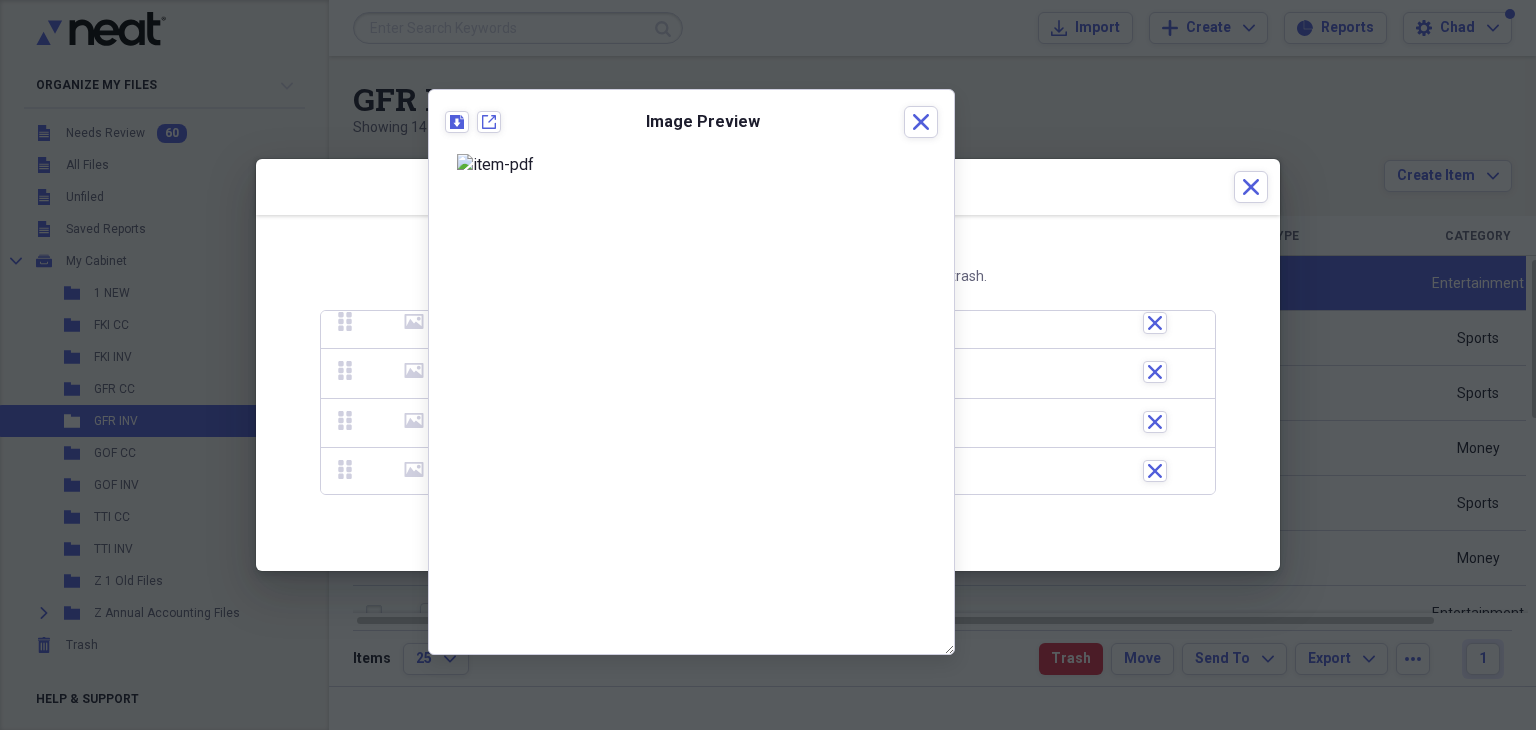 click 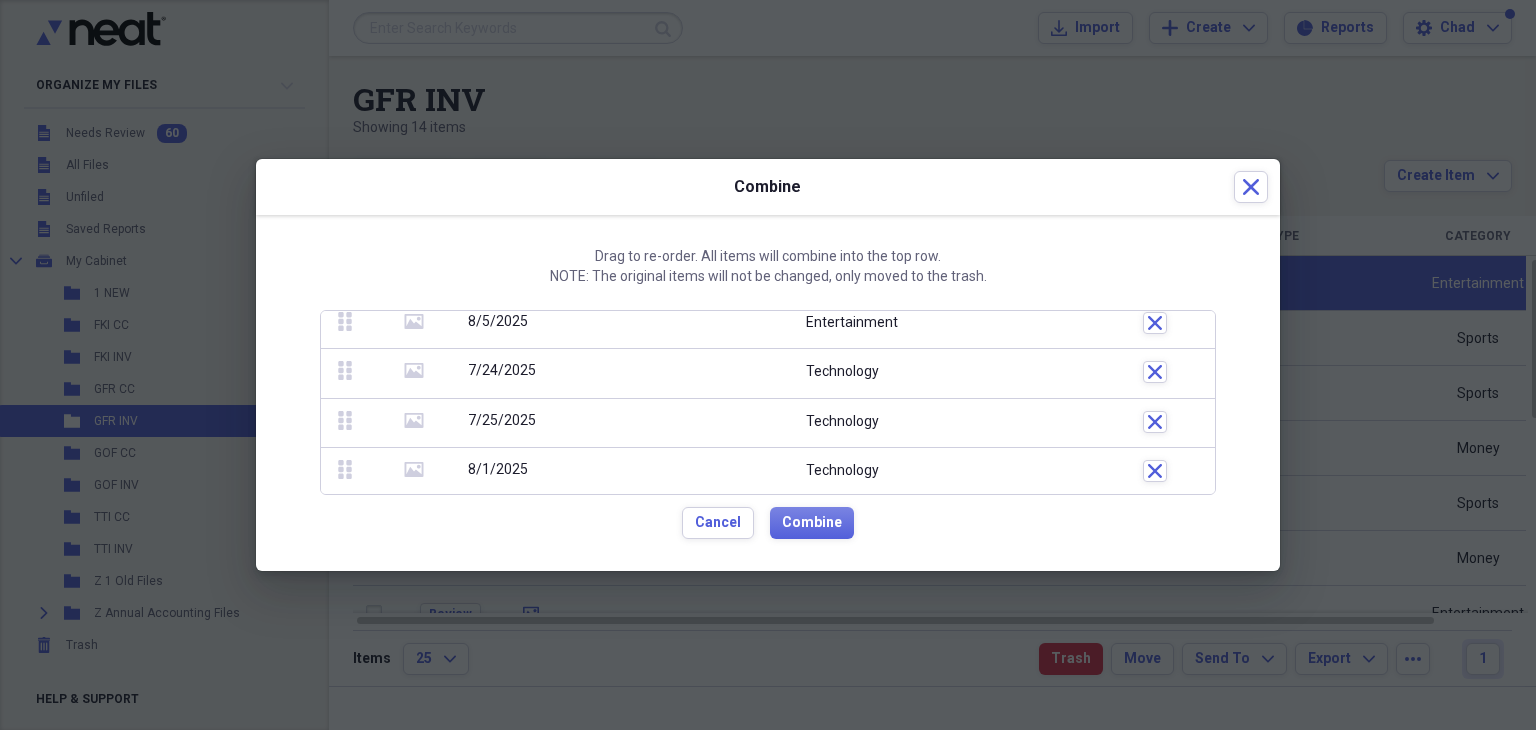 click 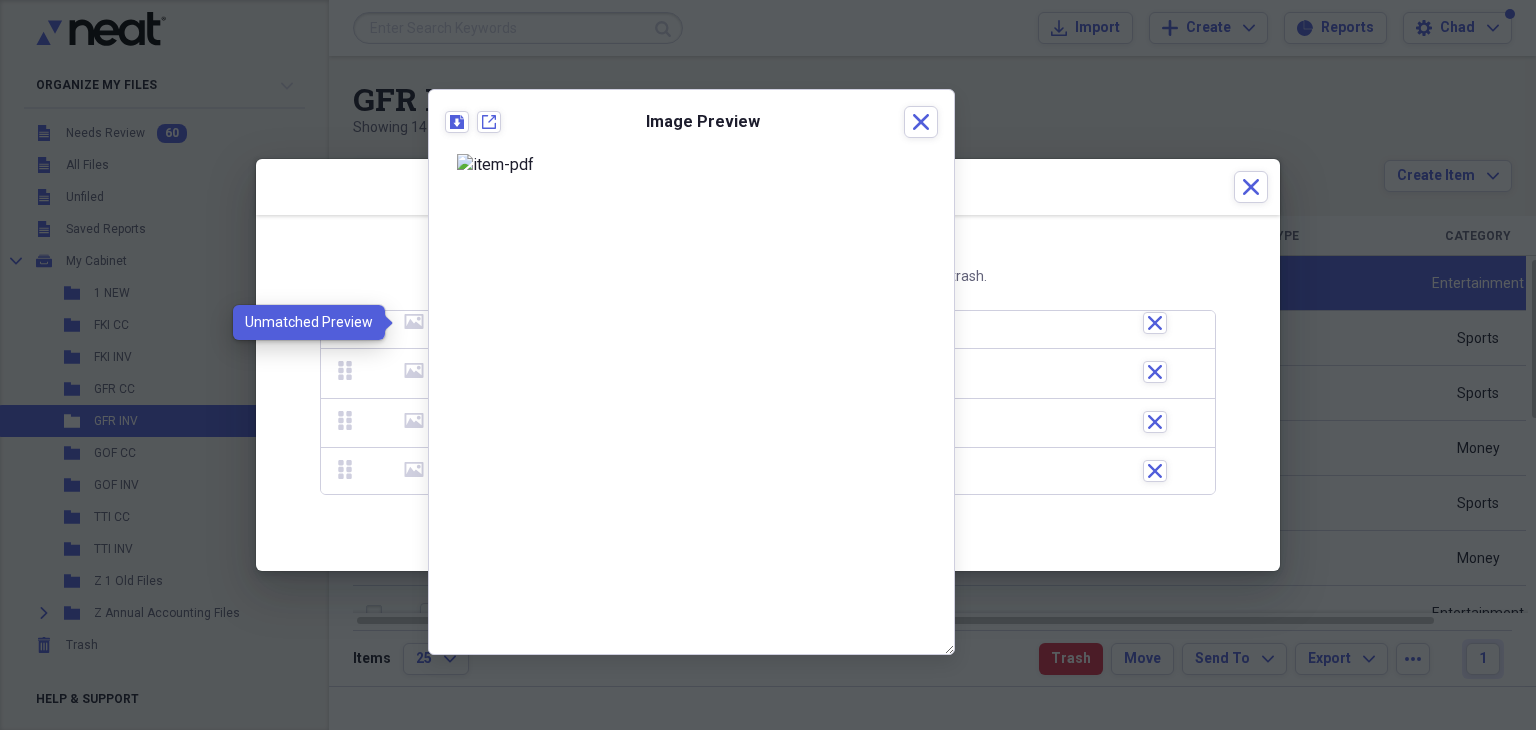 click 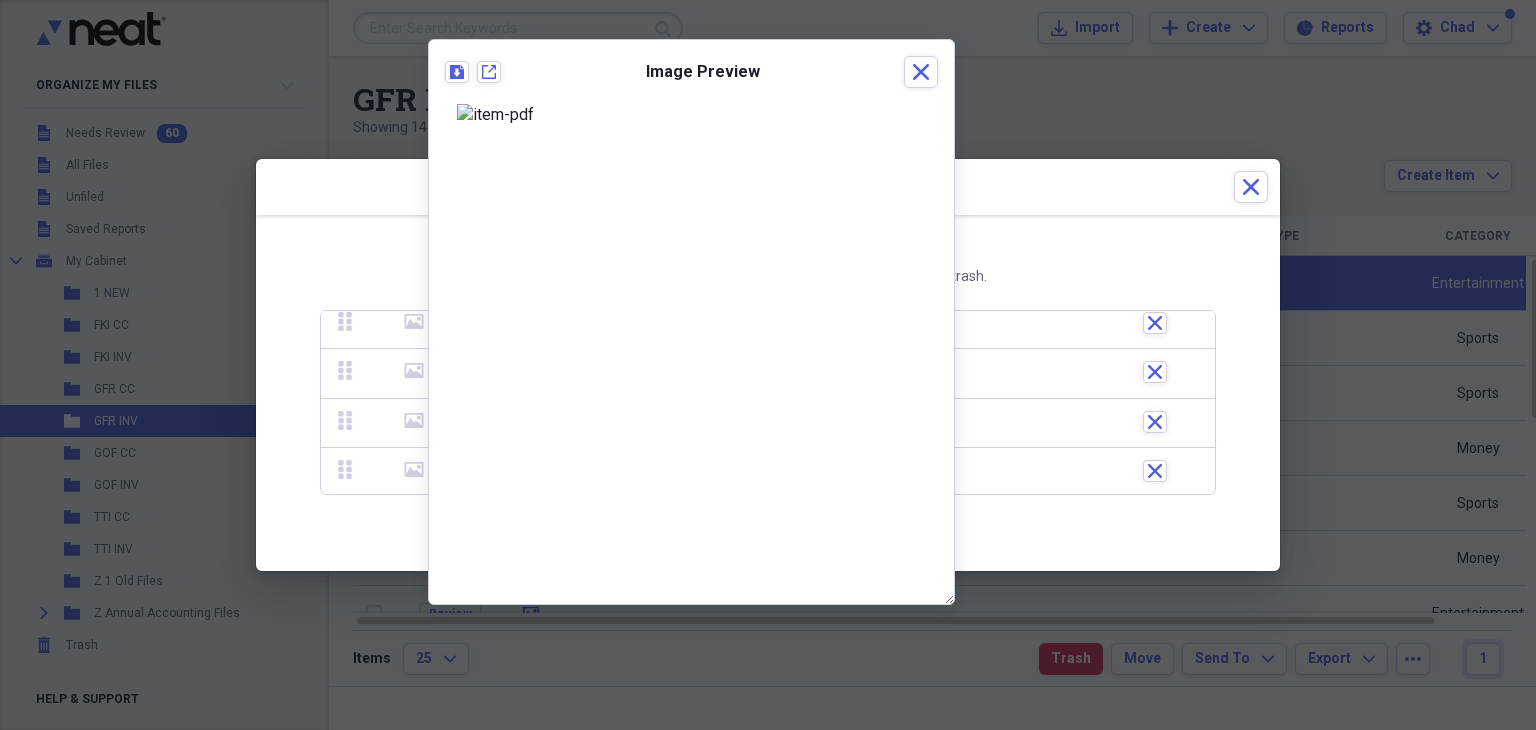 click 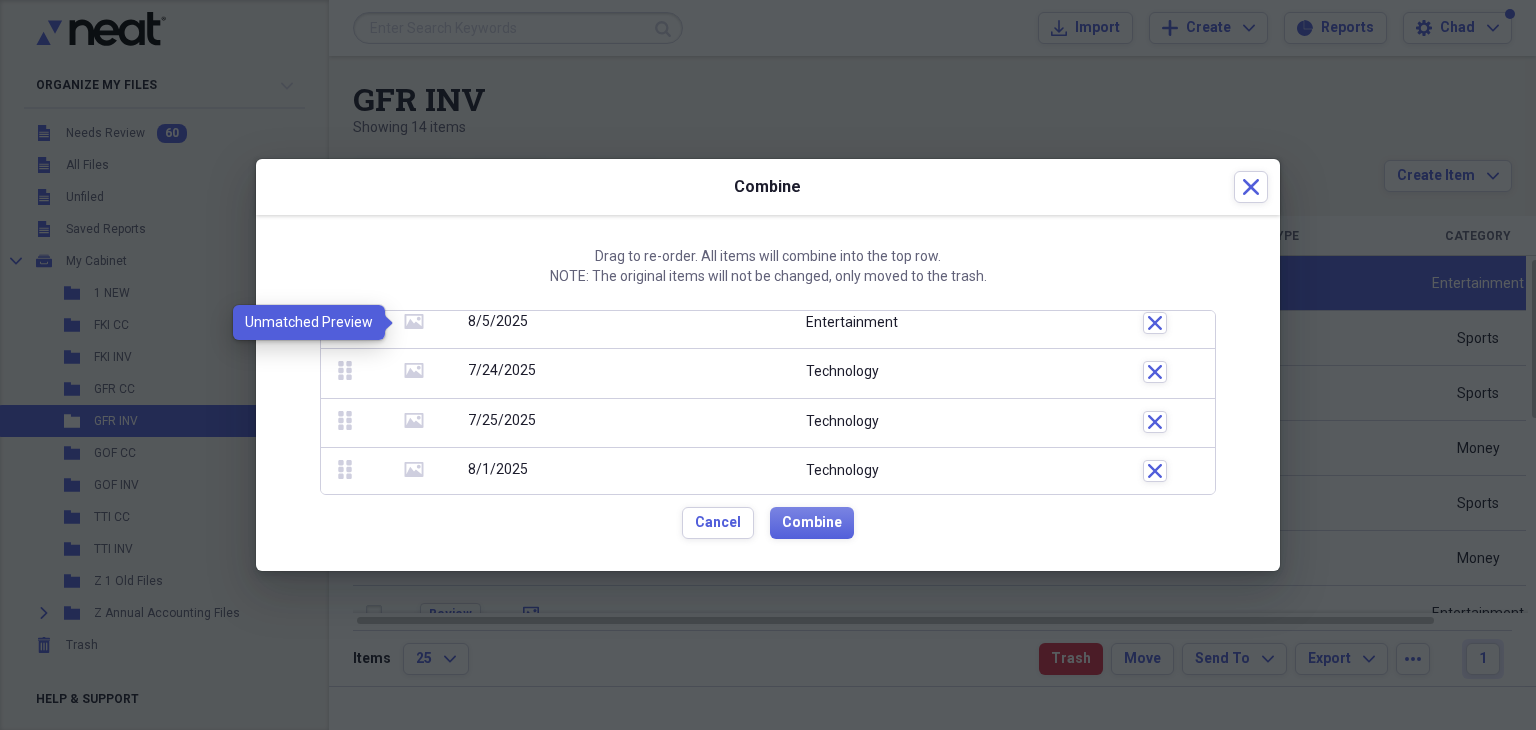 click on "media" 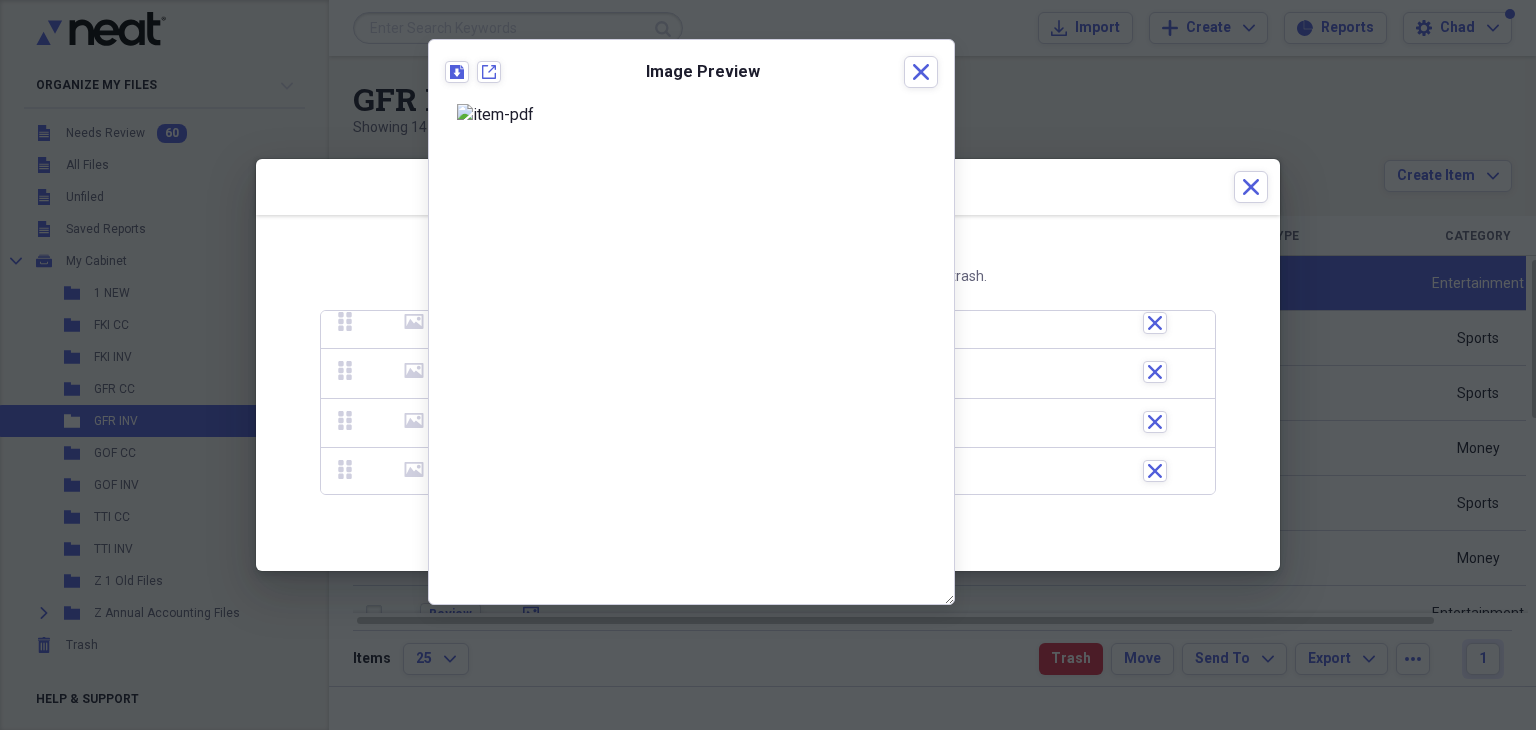 click 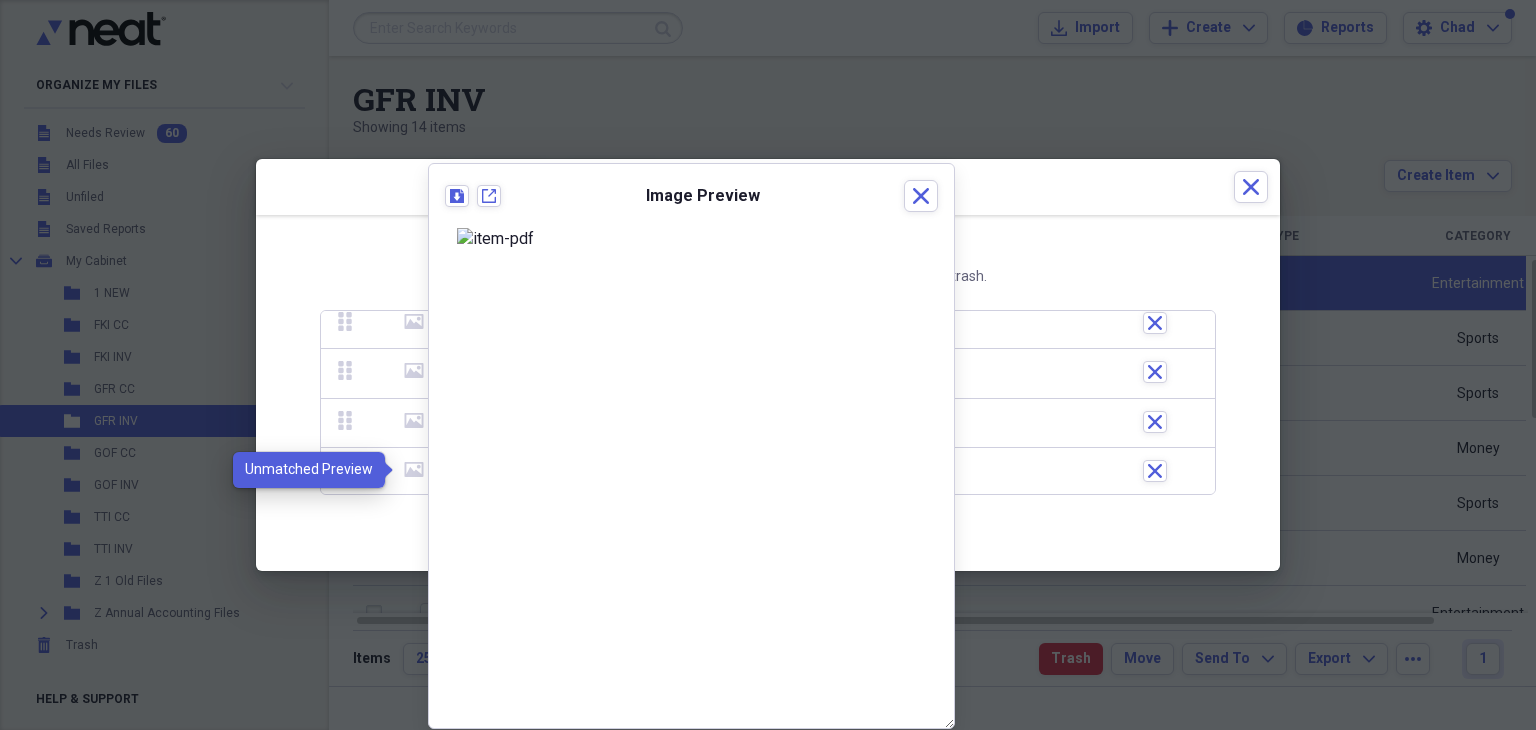 click 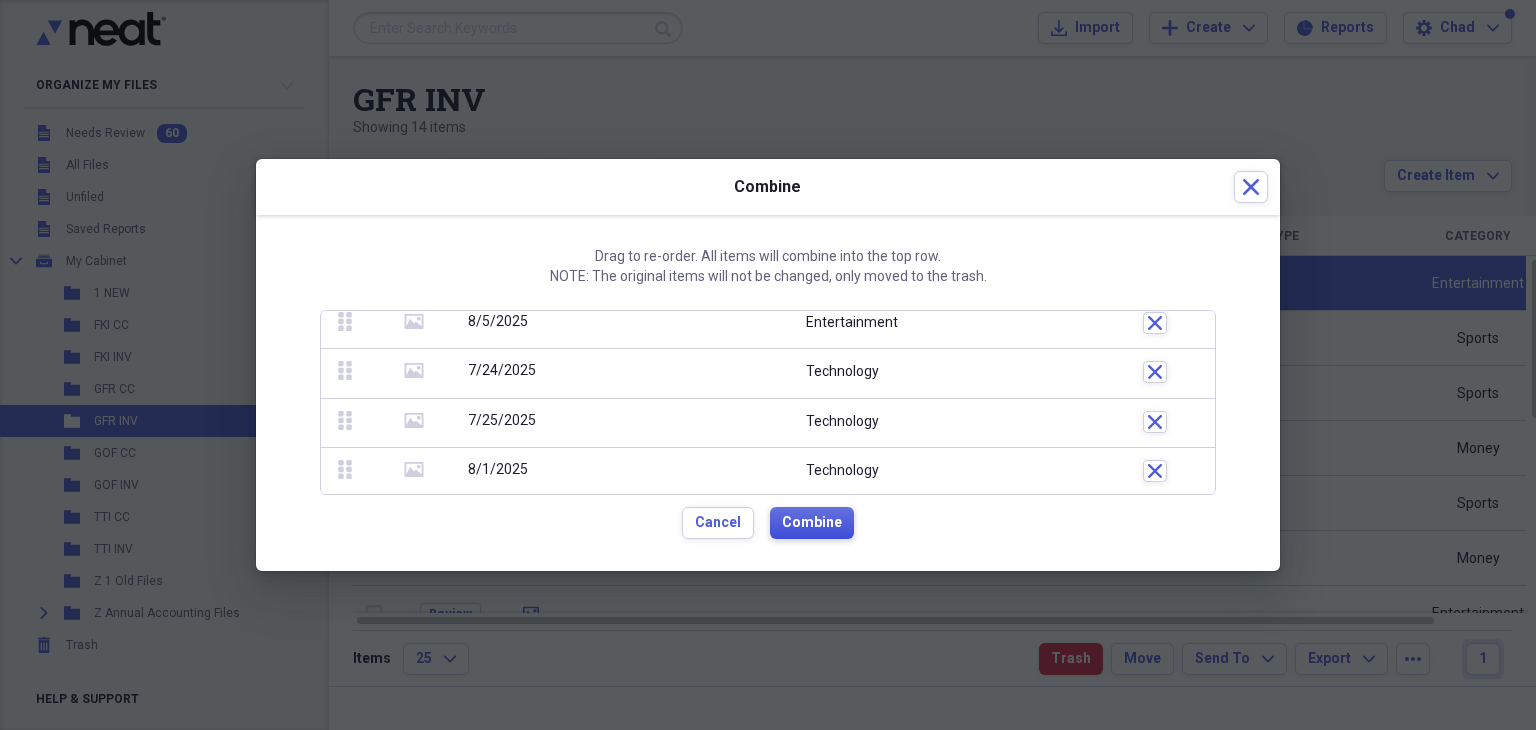 click on "Combine" at bounding box center [812, 523] 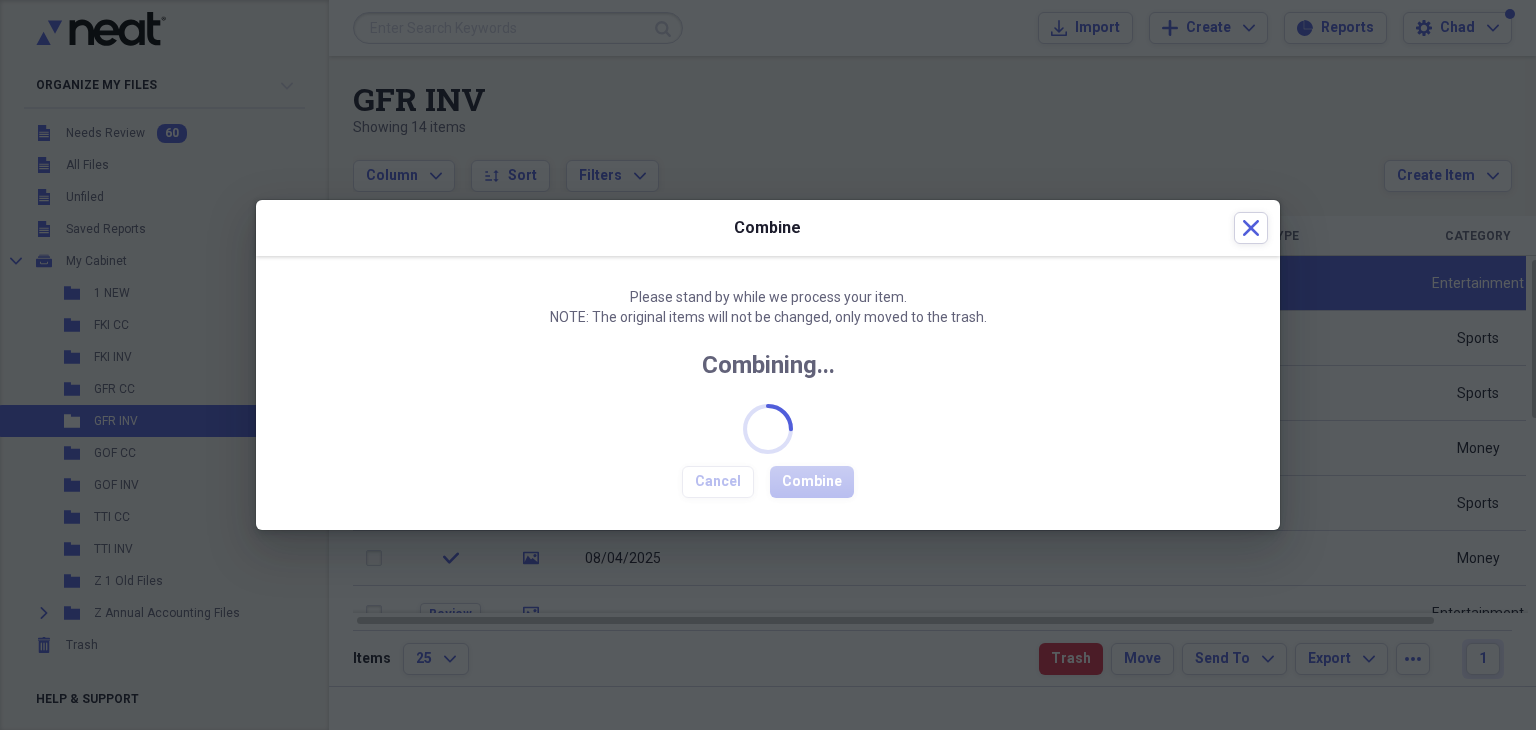 checkbox on "false" 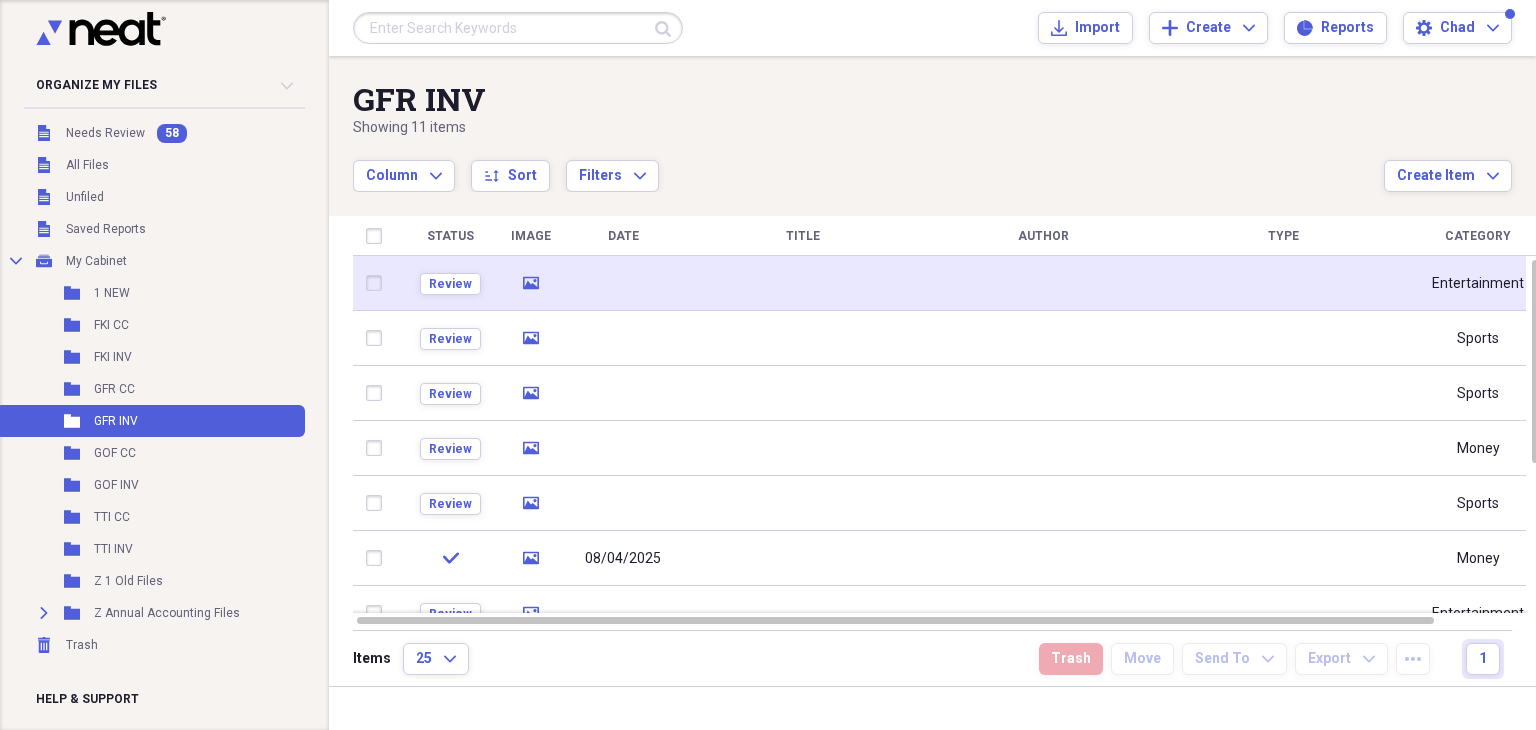 click at bounding box center [623, 283] 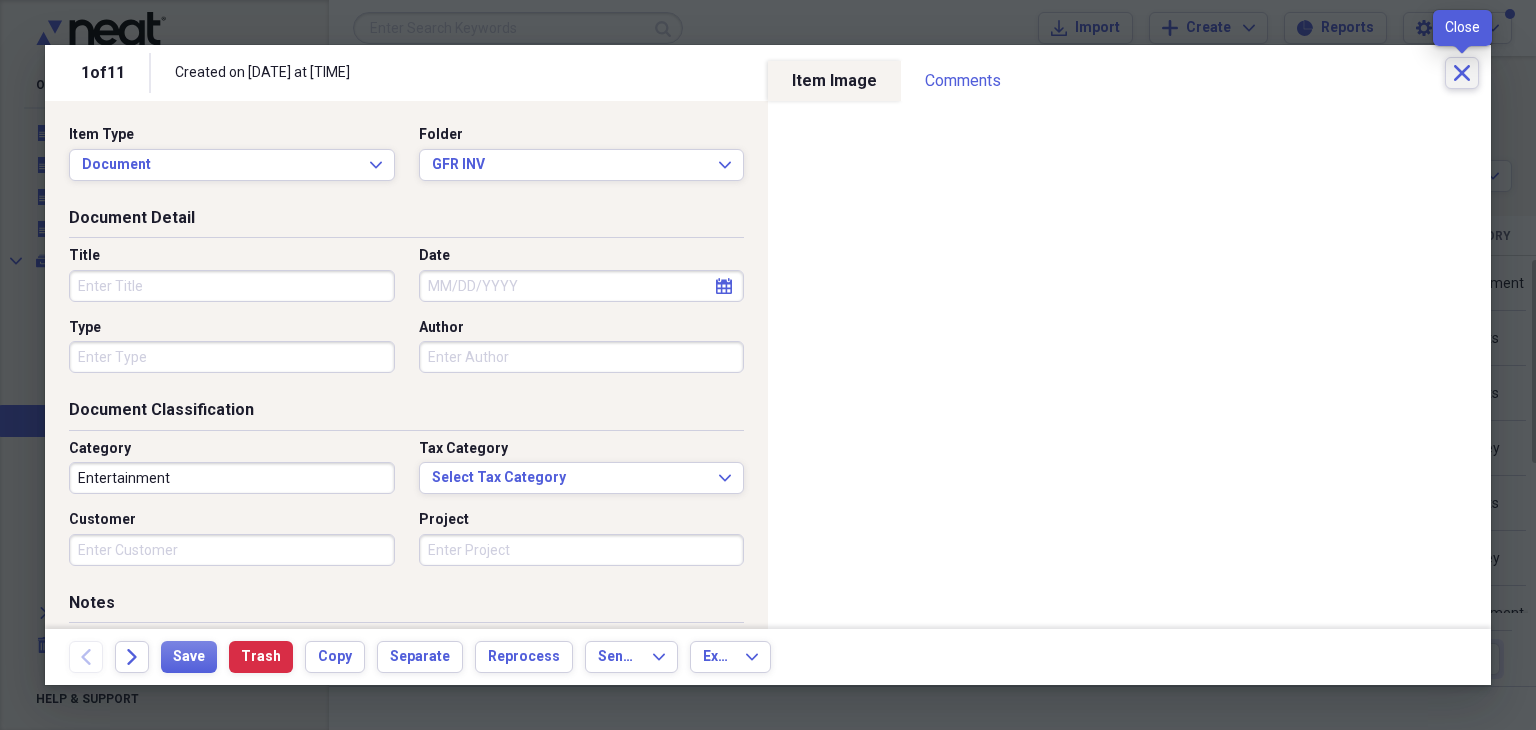 click 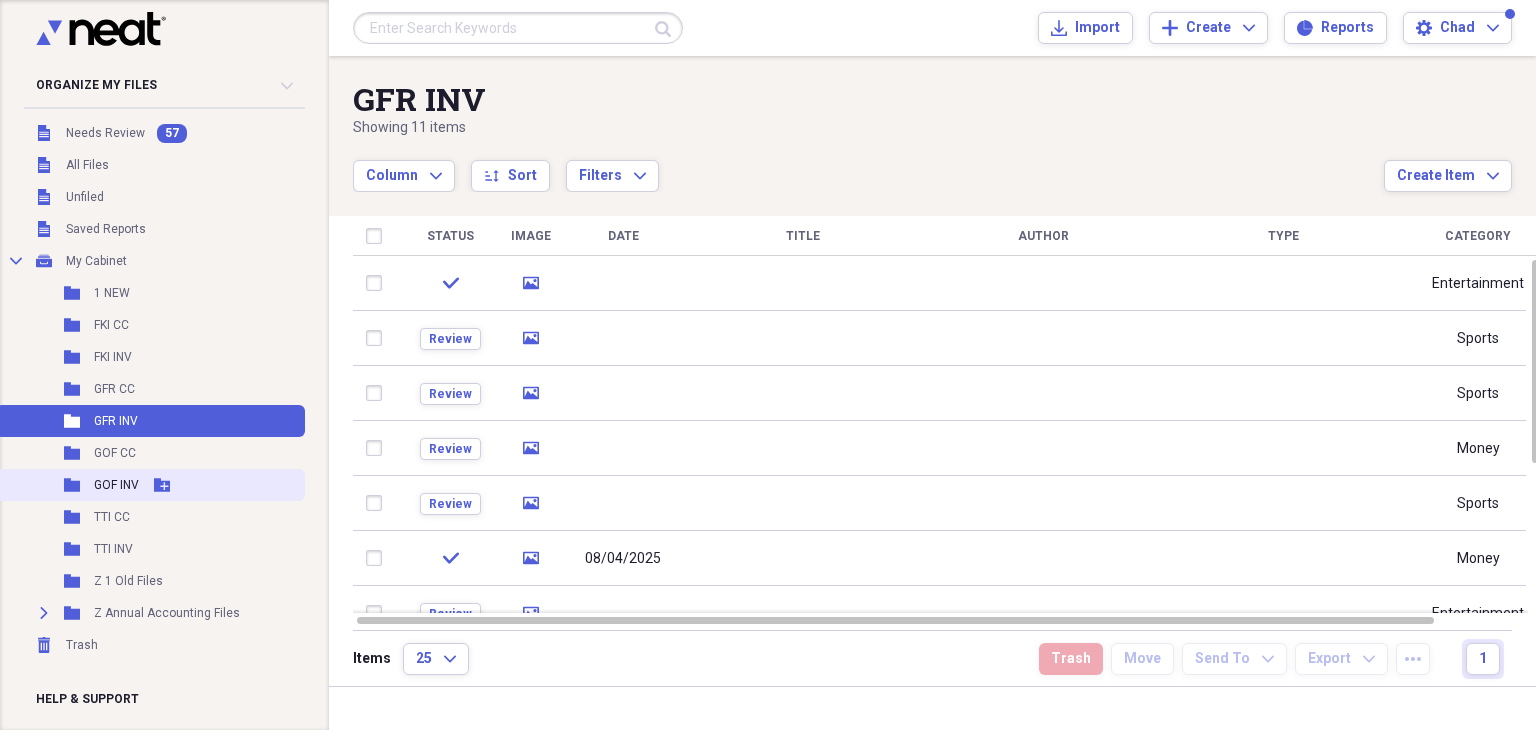 click on "GOF INV" at bounding box center [116, 485] 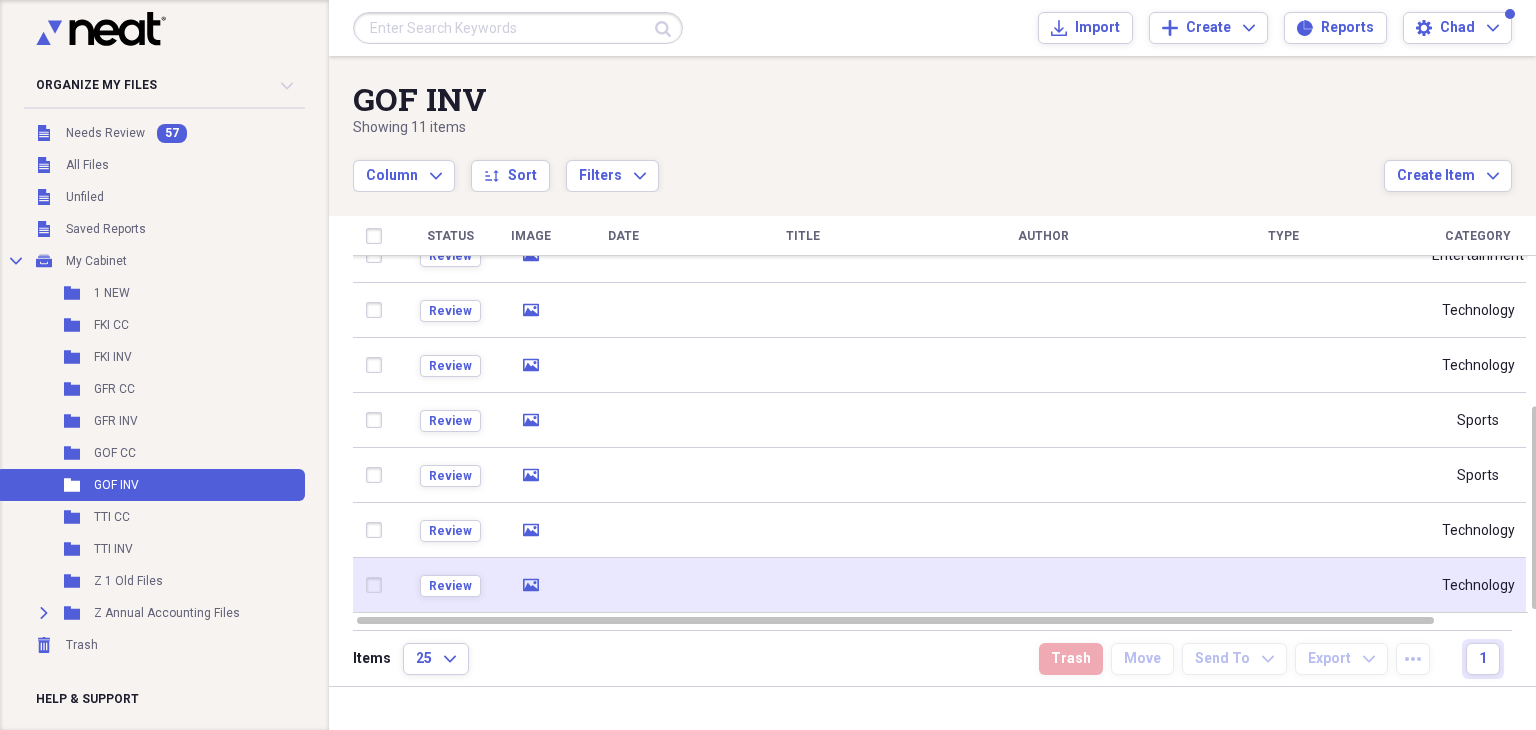 click 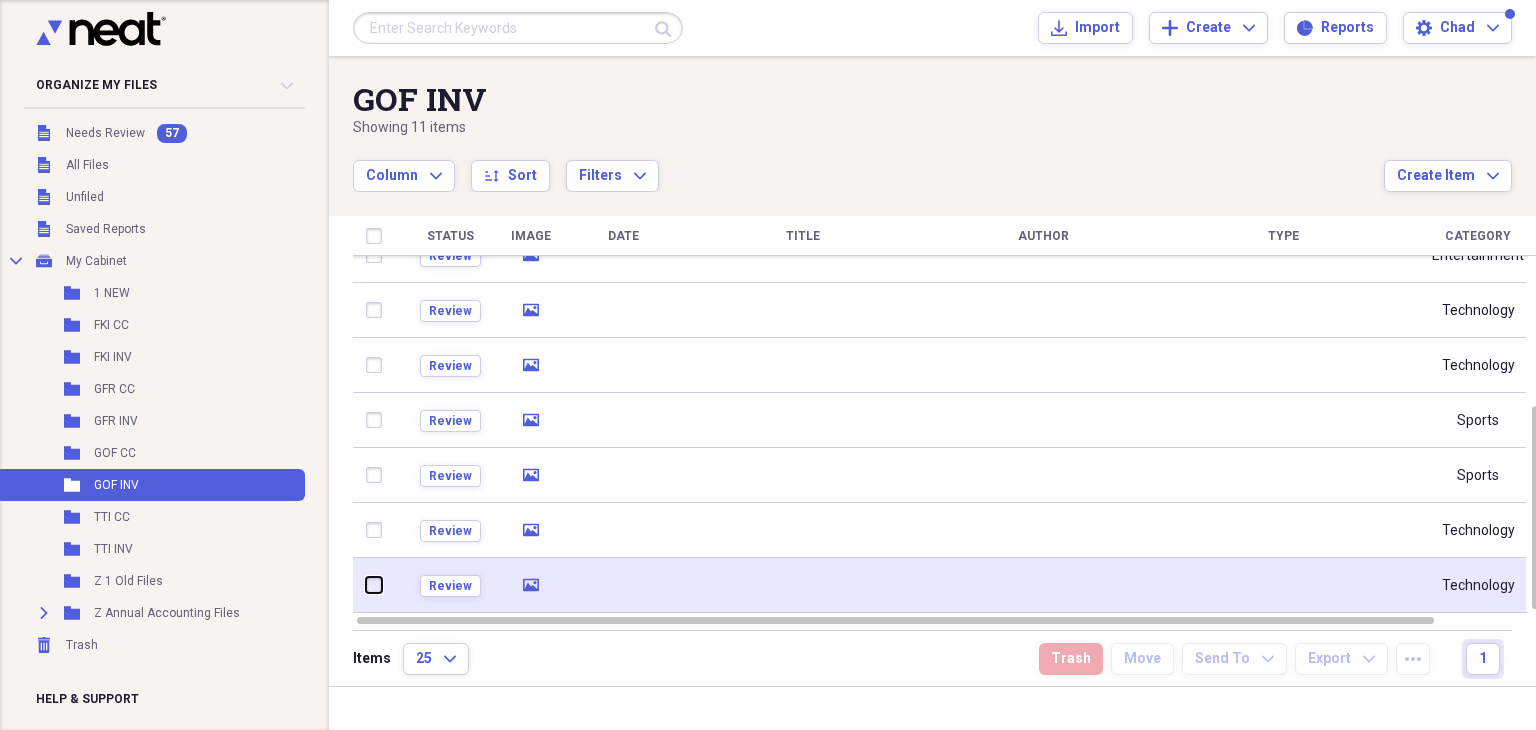 click at bounding box center [366, 585] 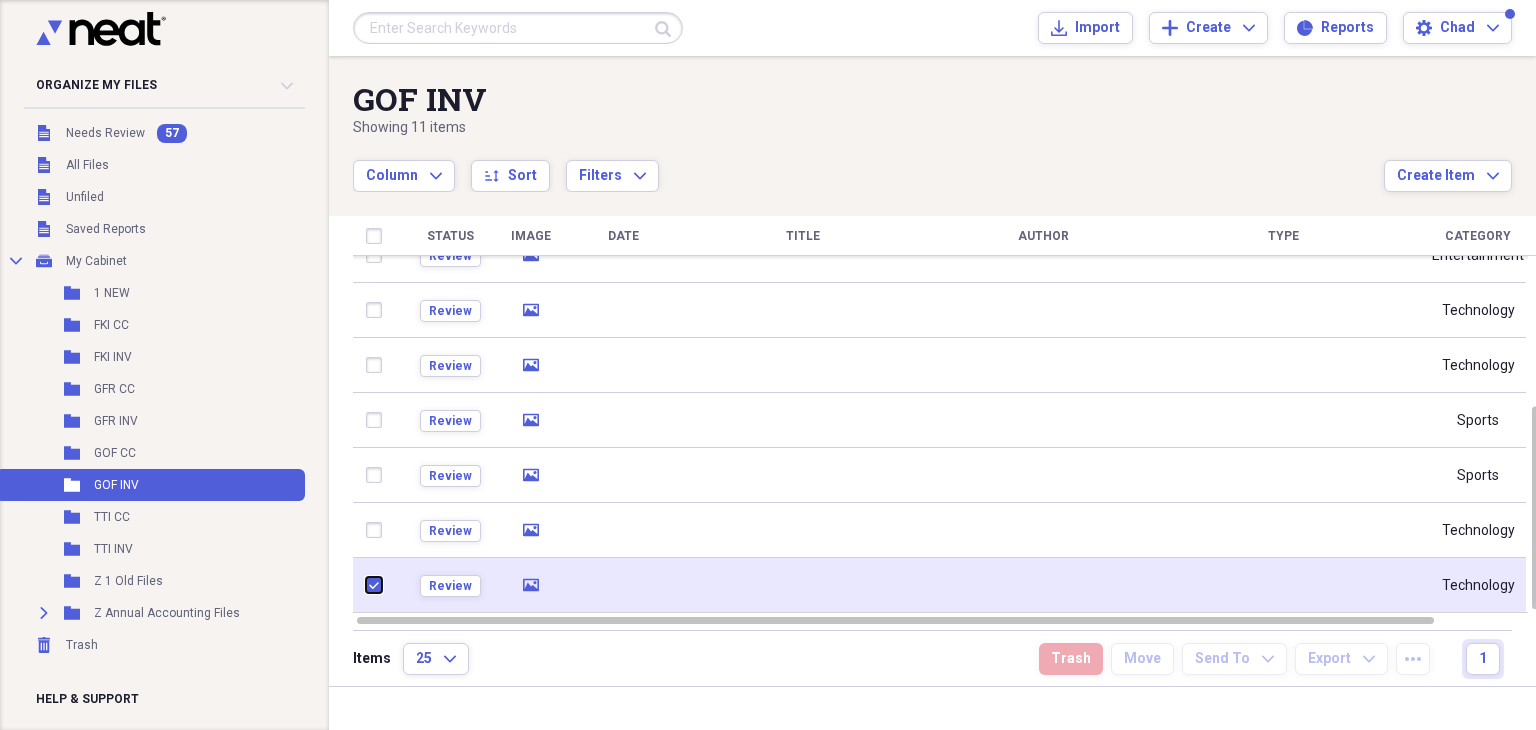 checkbox on "true" 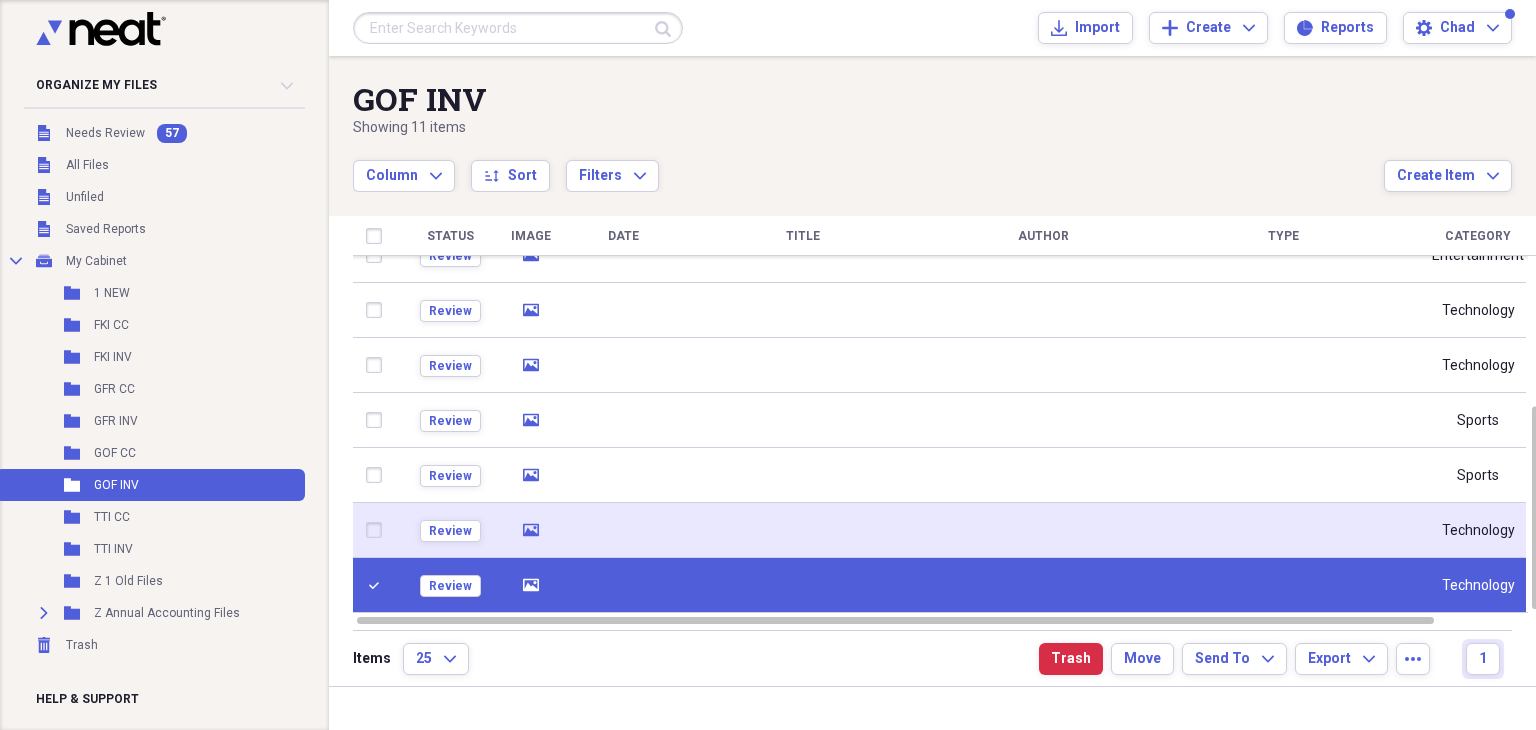 click 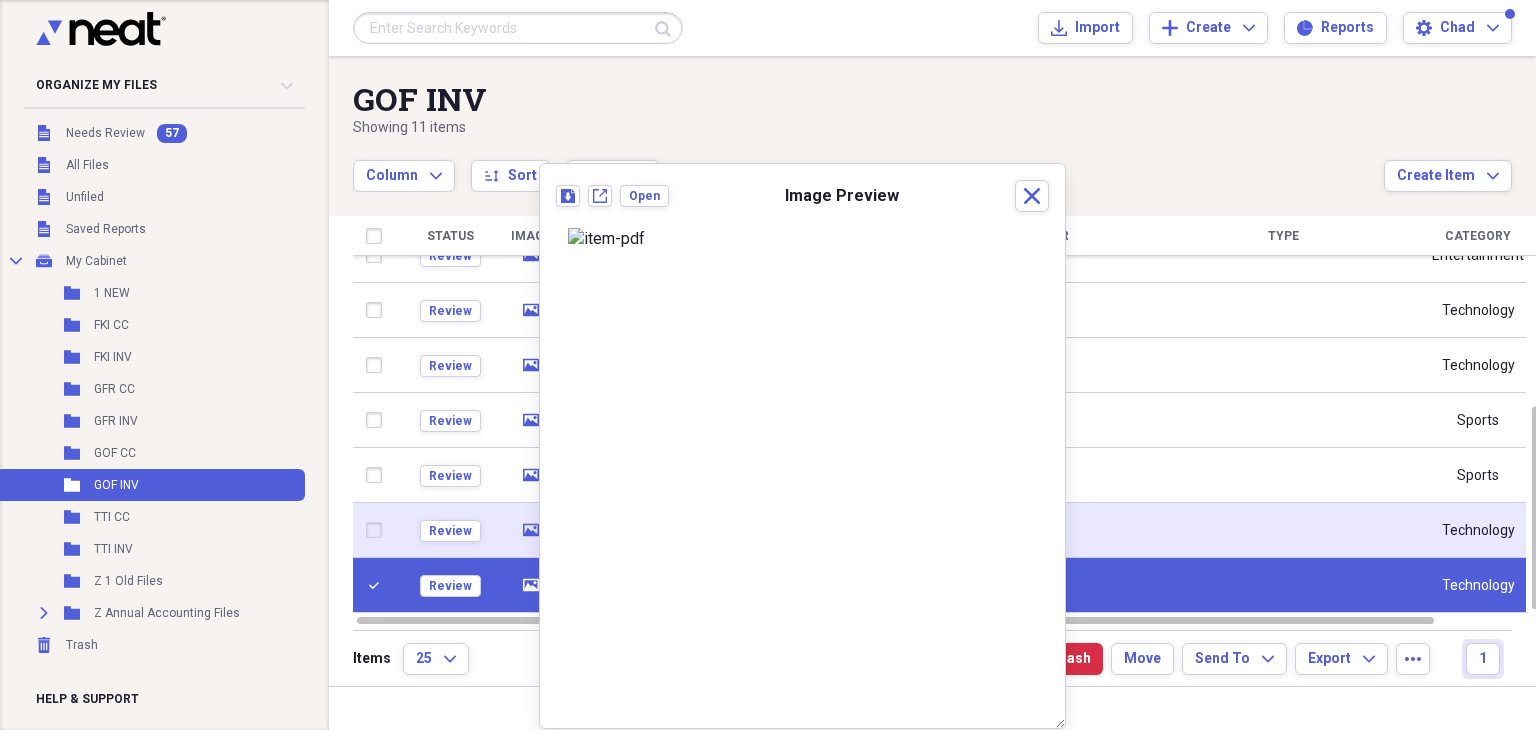 click at bounding box center (378, 530) 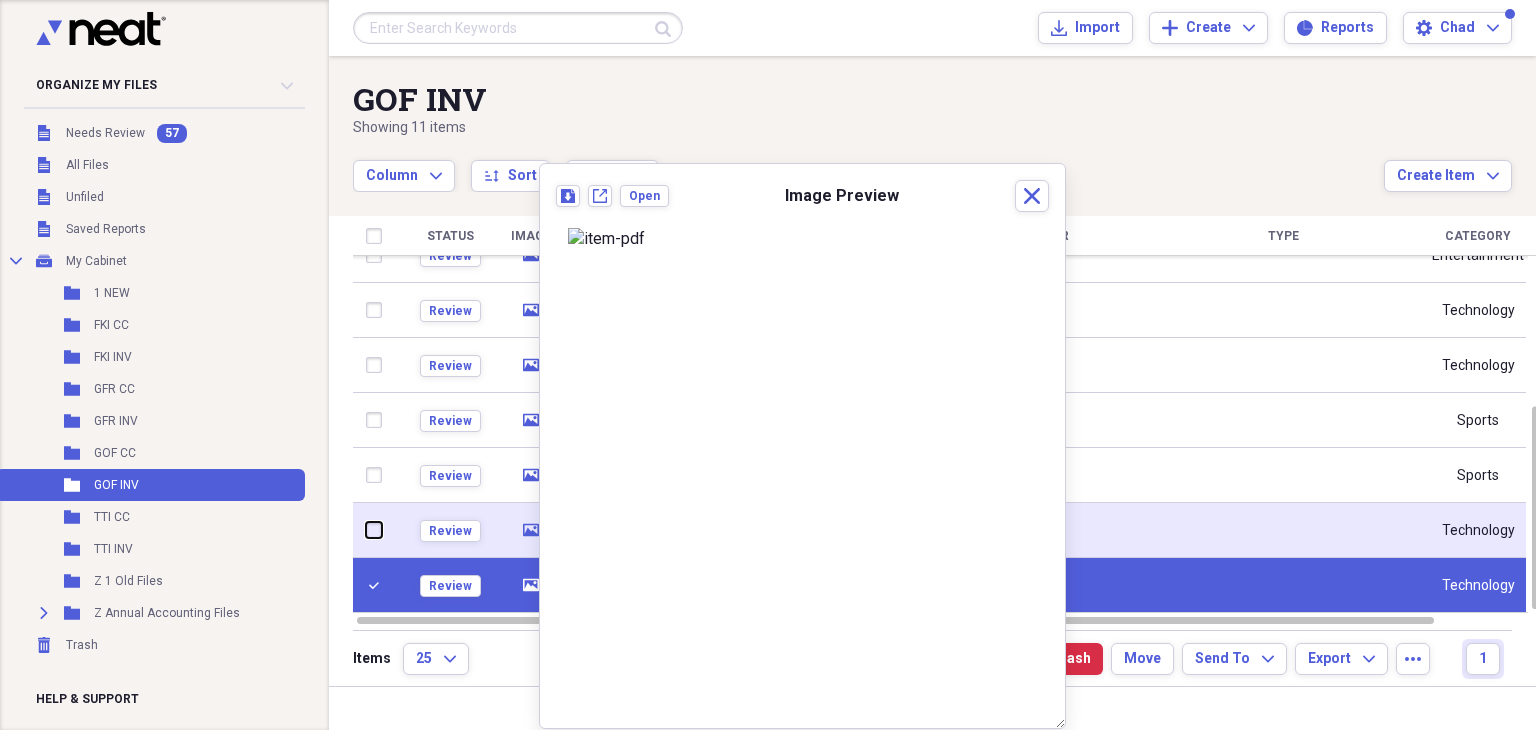 click at bounding box center (366, 530) 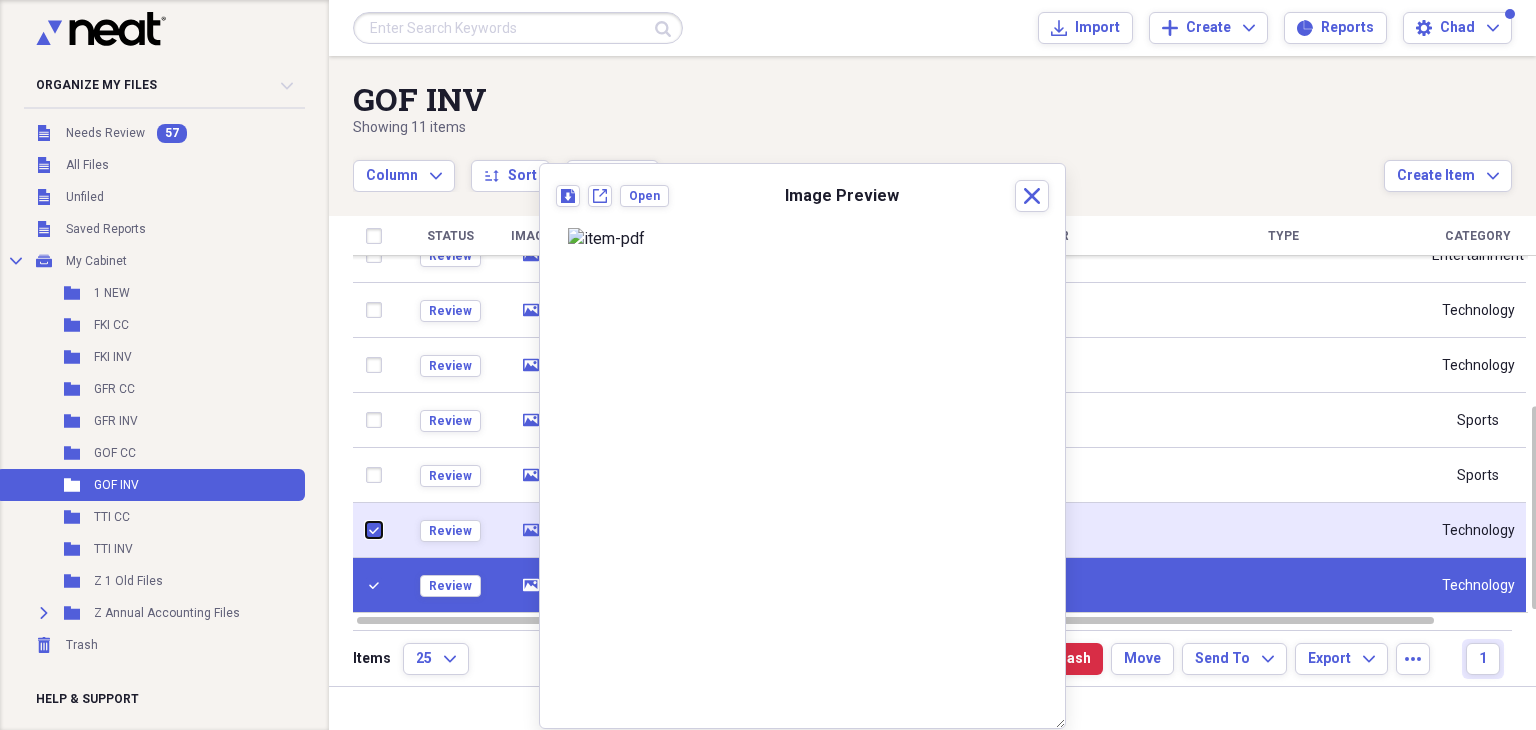 checkbox on "true" 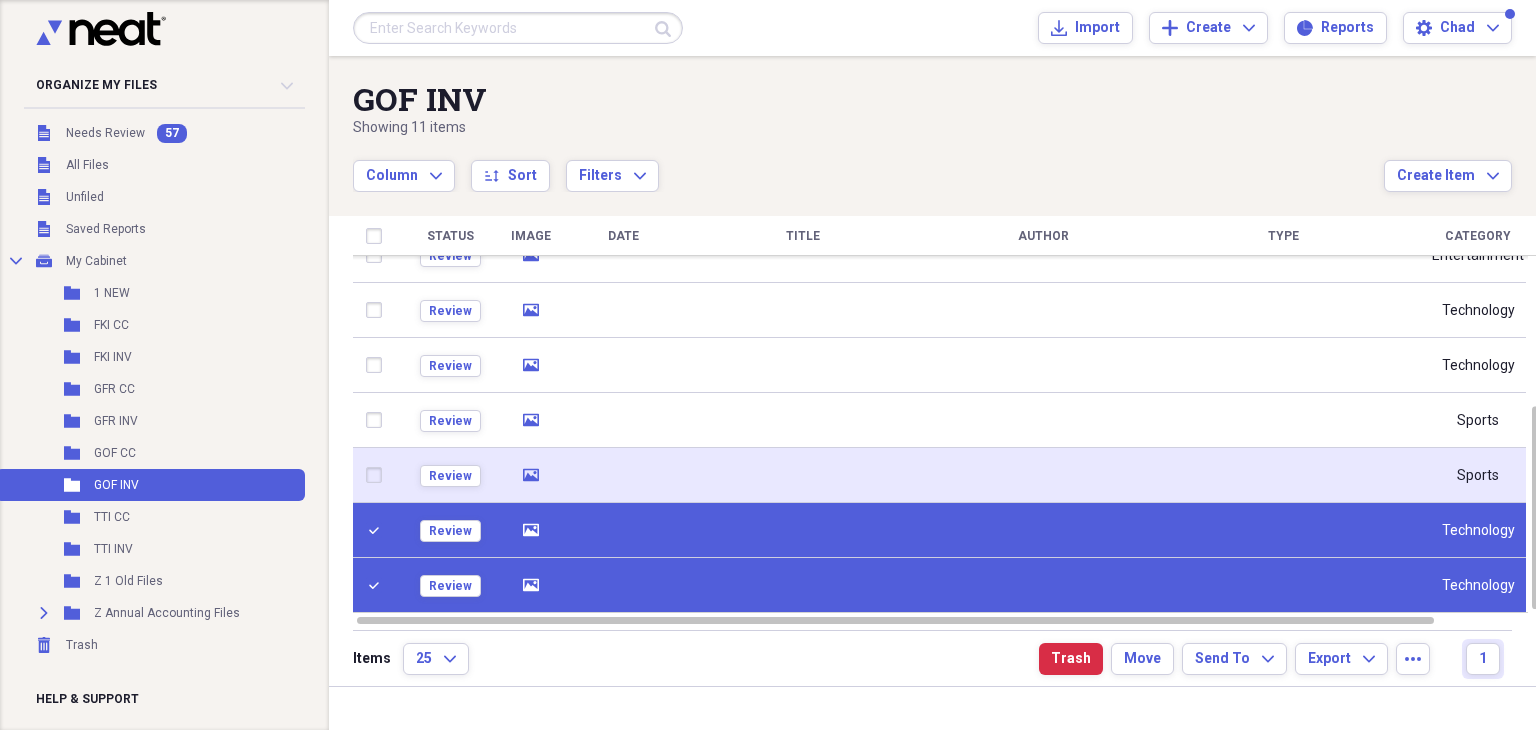 click on "media" 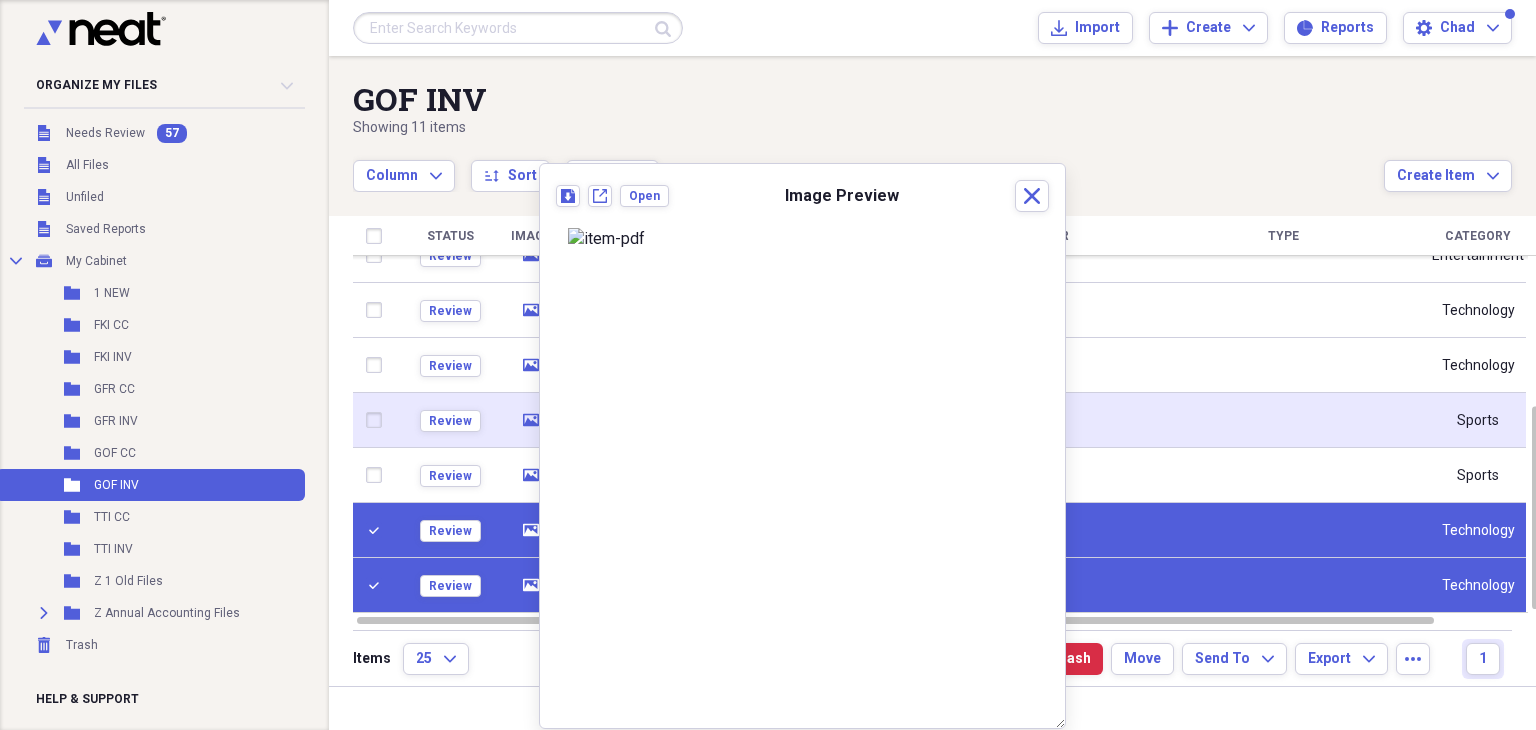 click on "media" 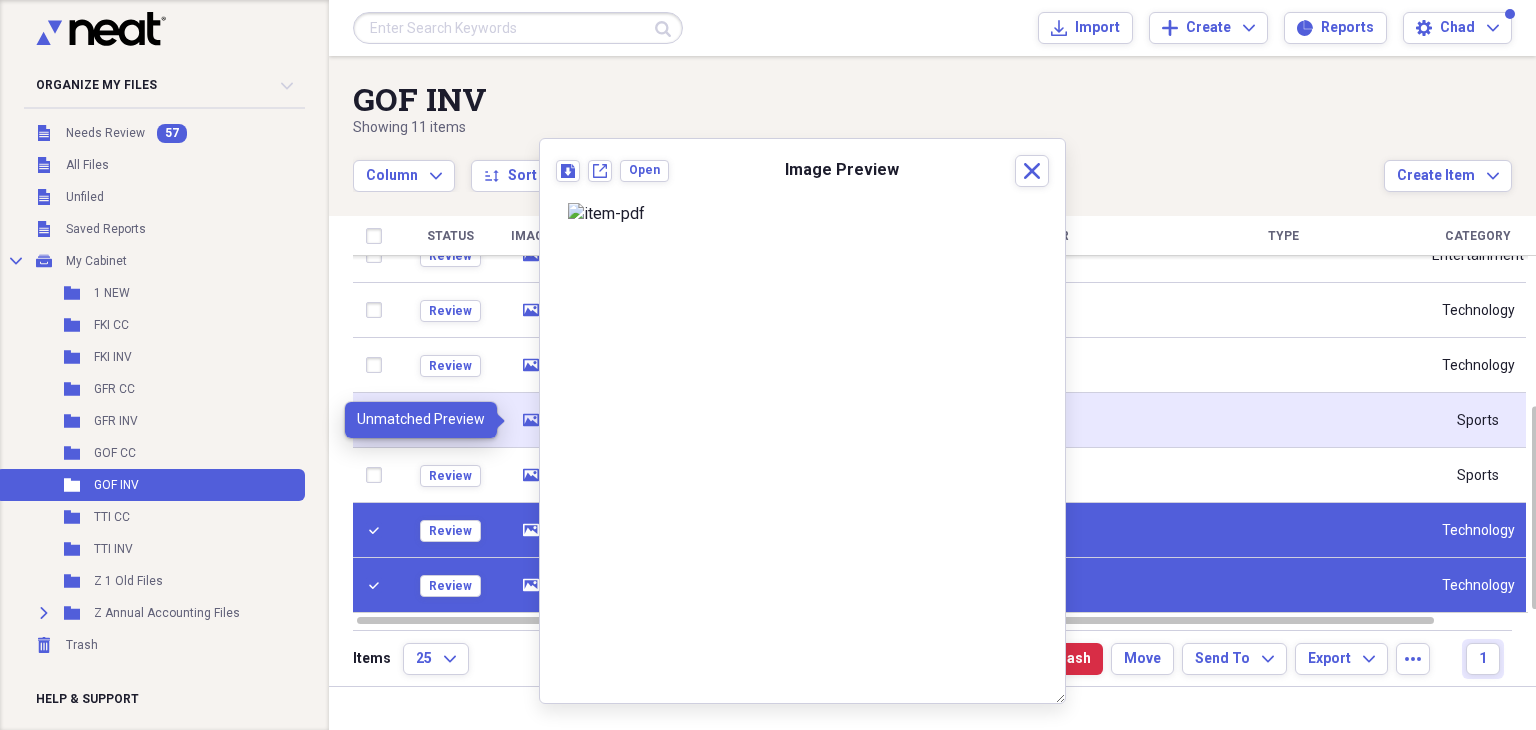 click on "media" 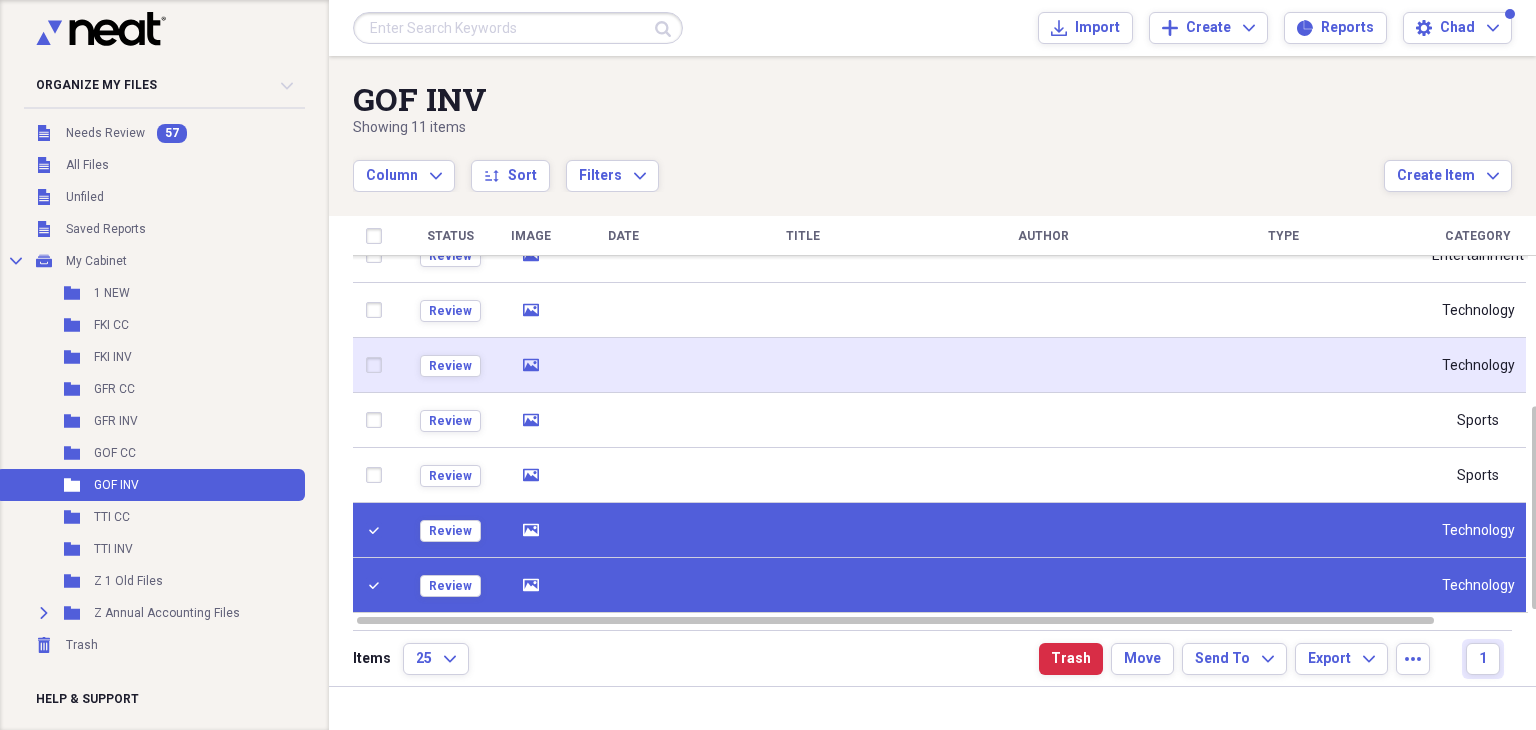 click 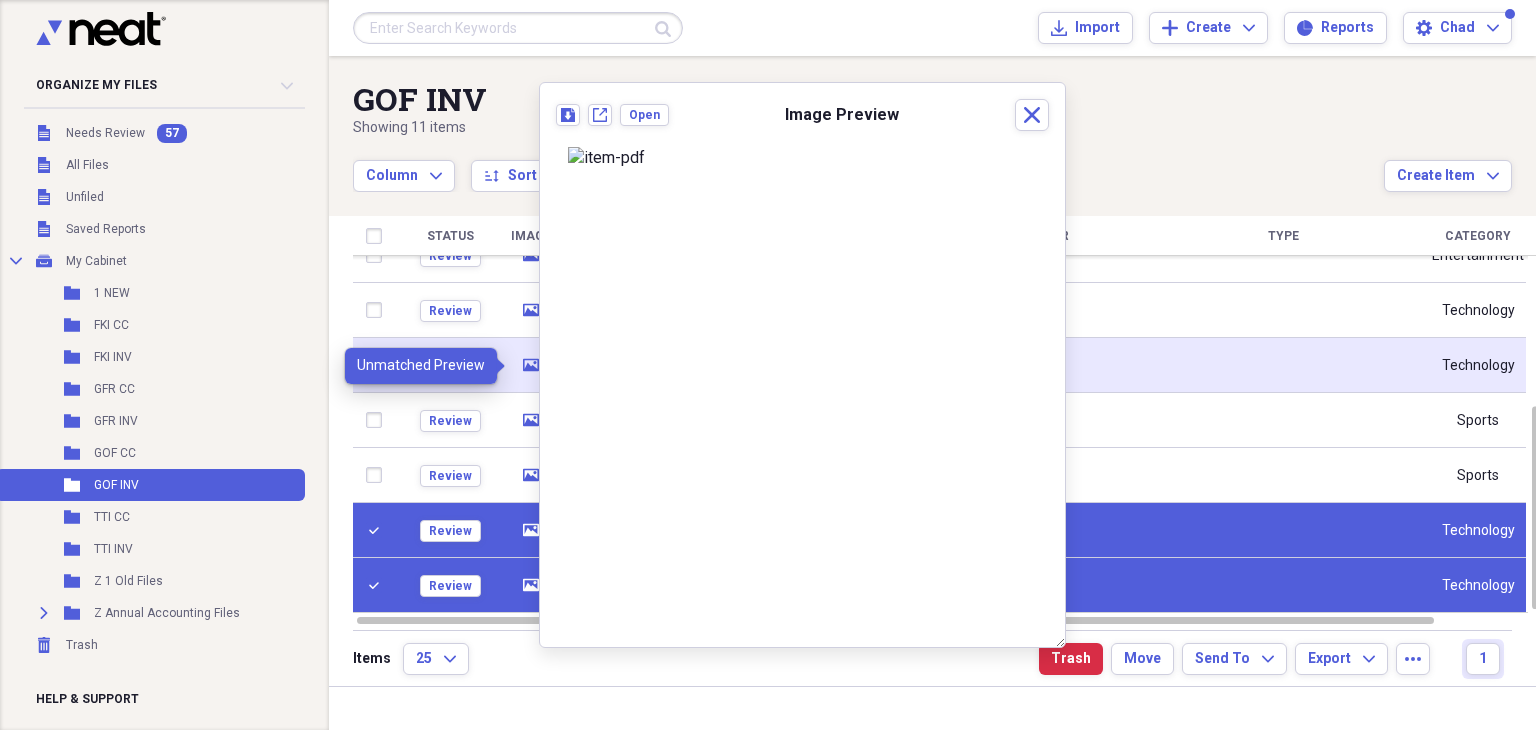 click 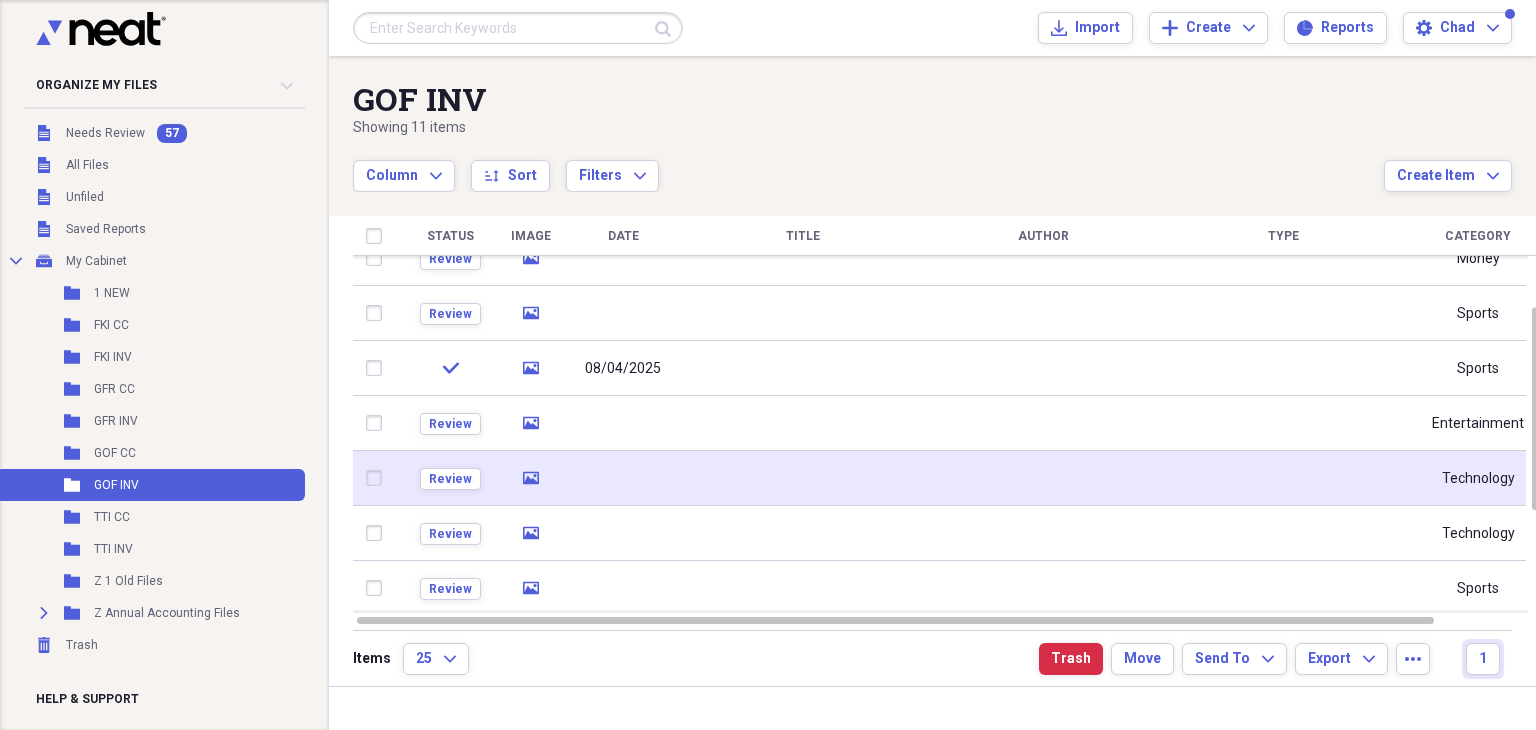 click 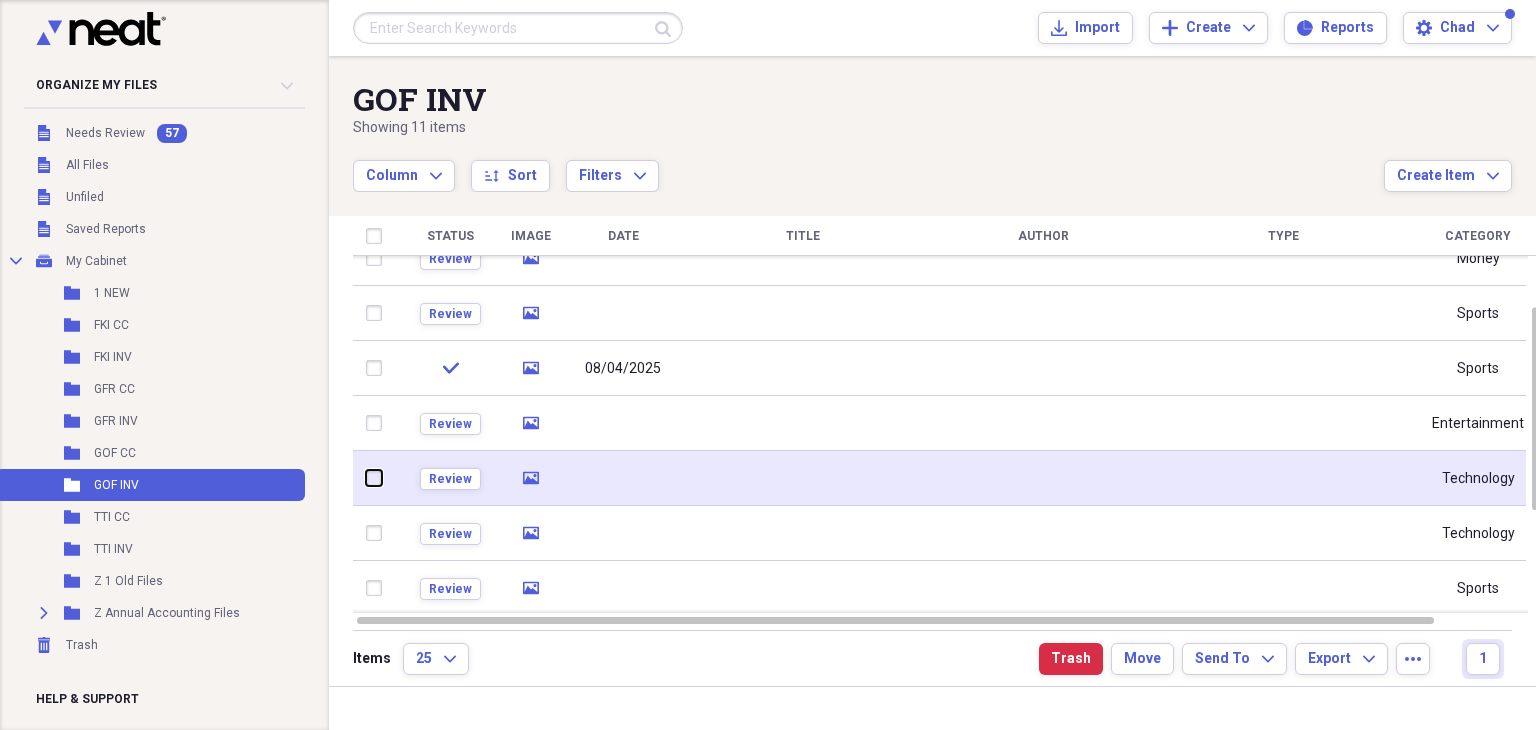 click at bounding box center (366, 478) 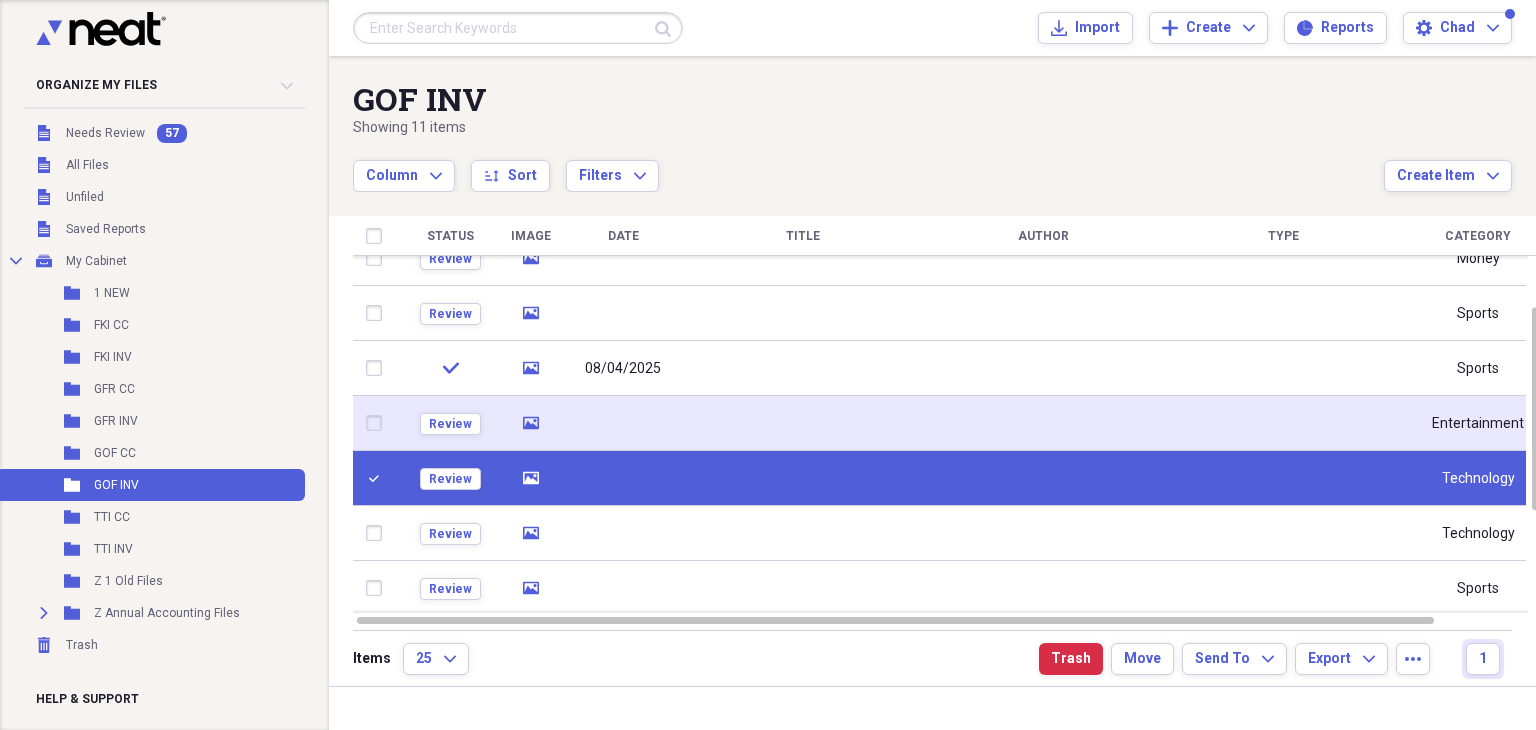 click 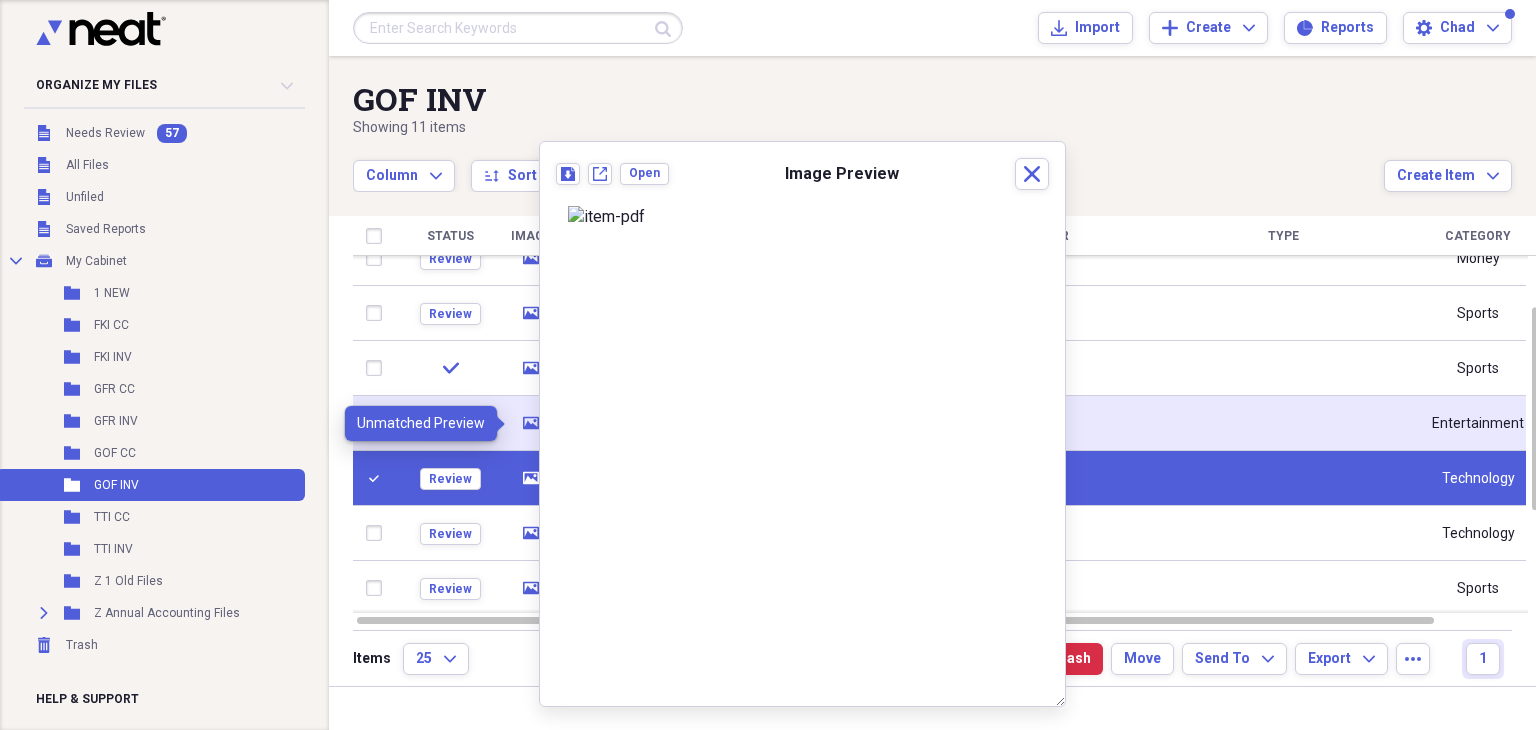 click 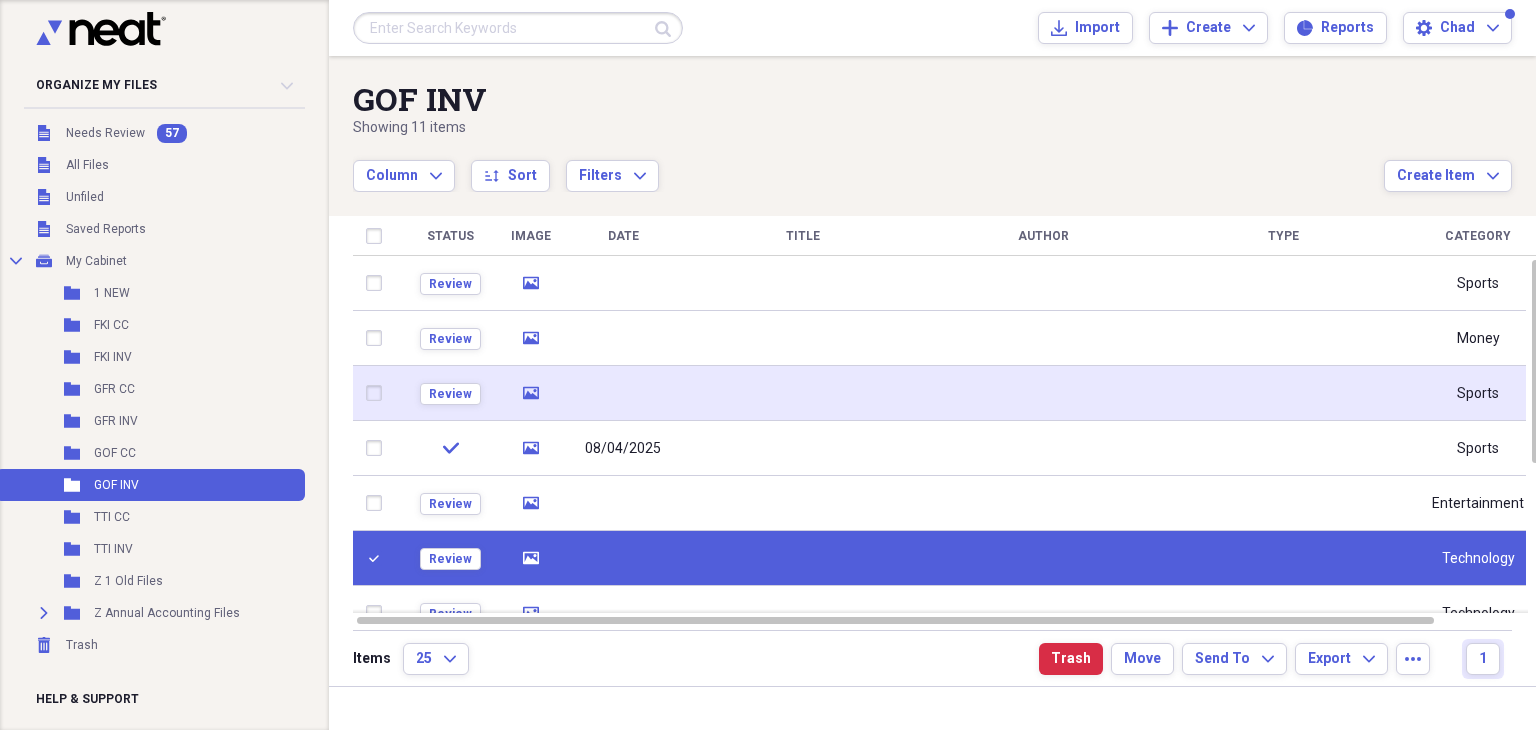 click on "media" 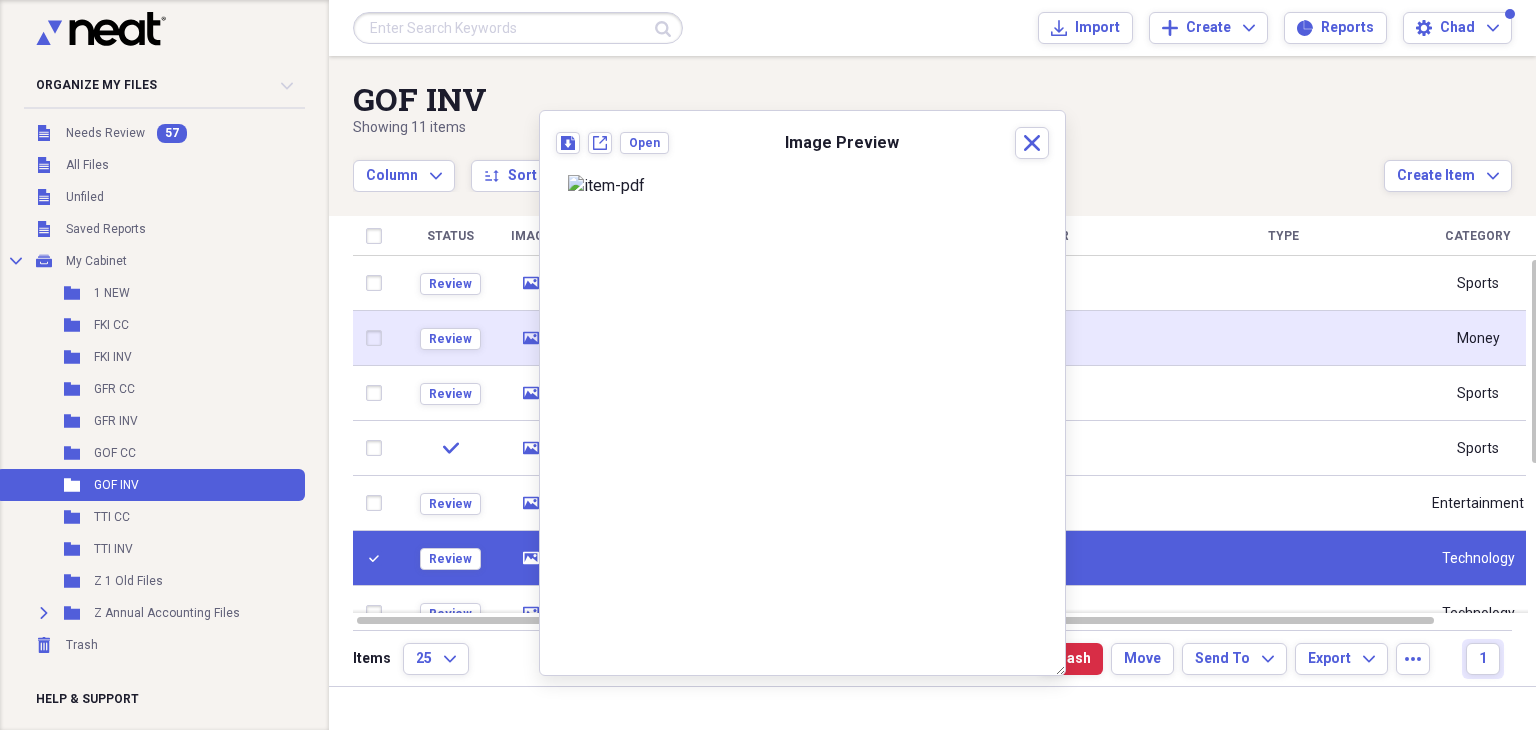 click 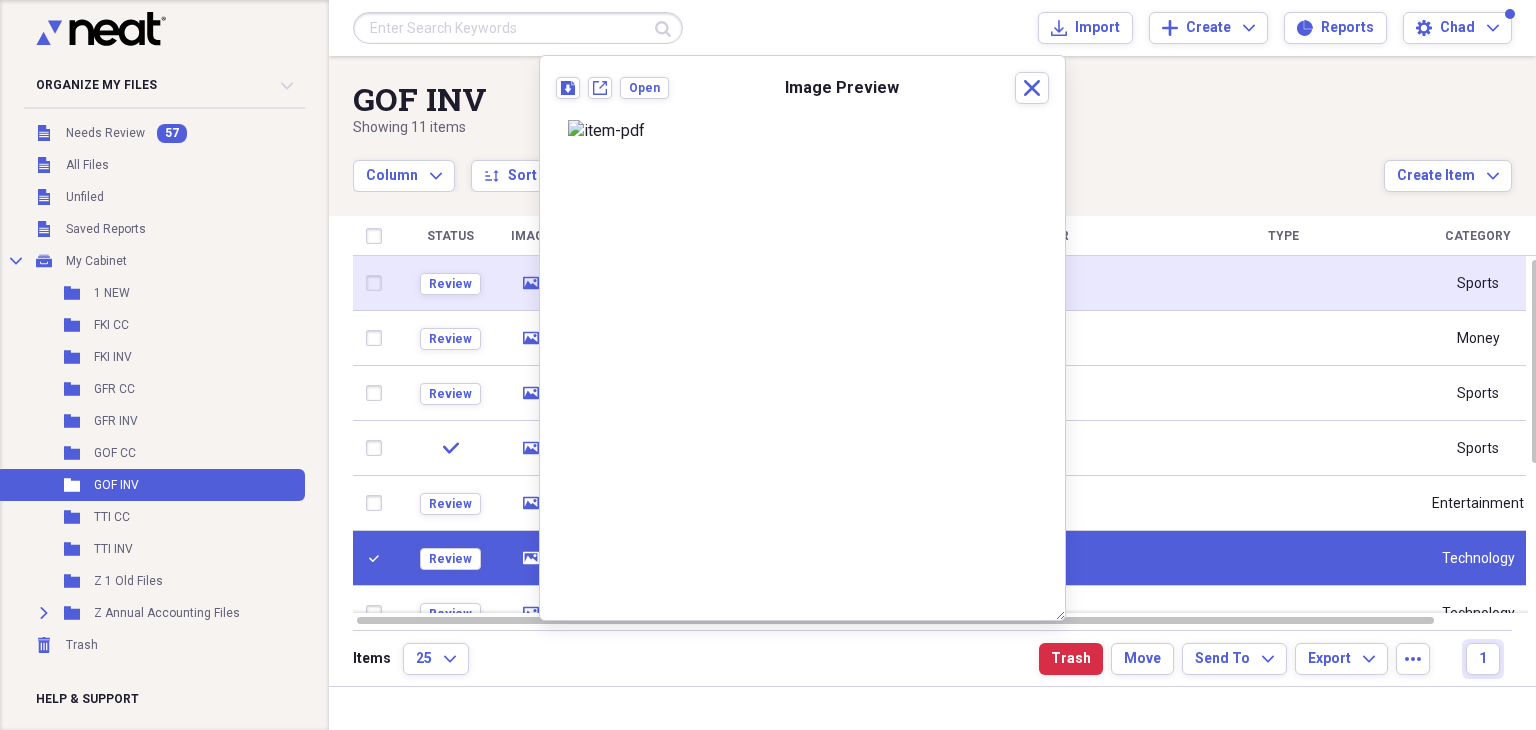 click 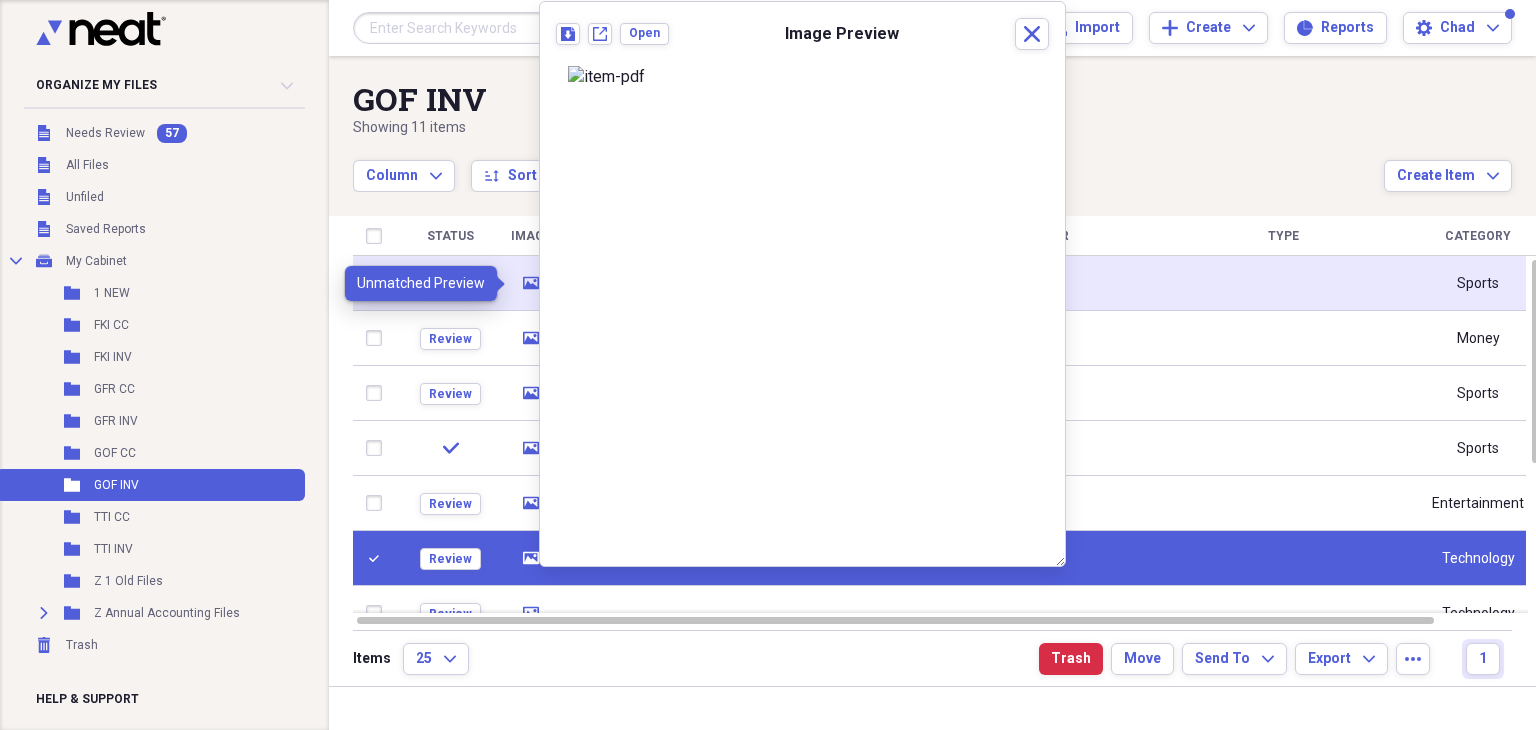 click 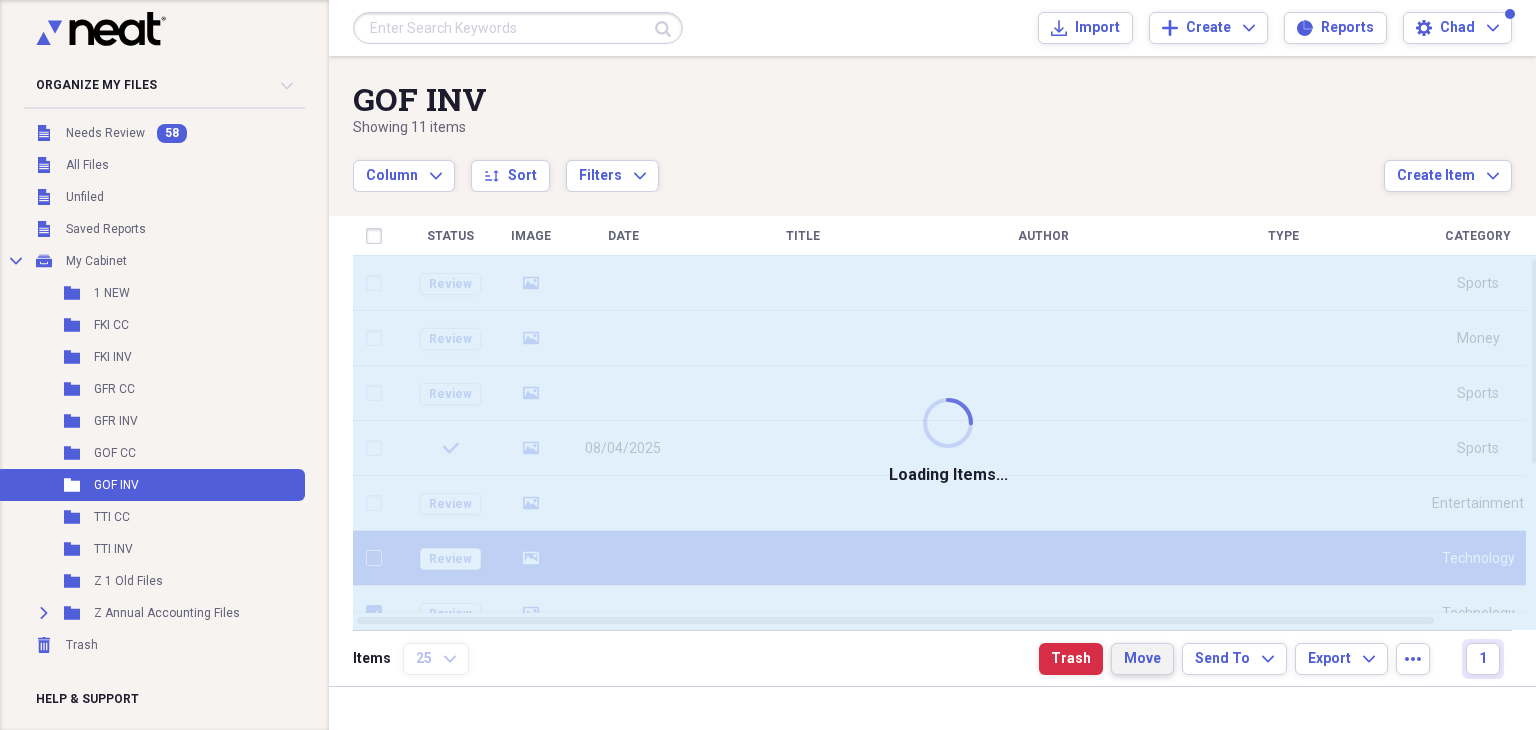 checkbox on "false" 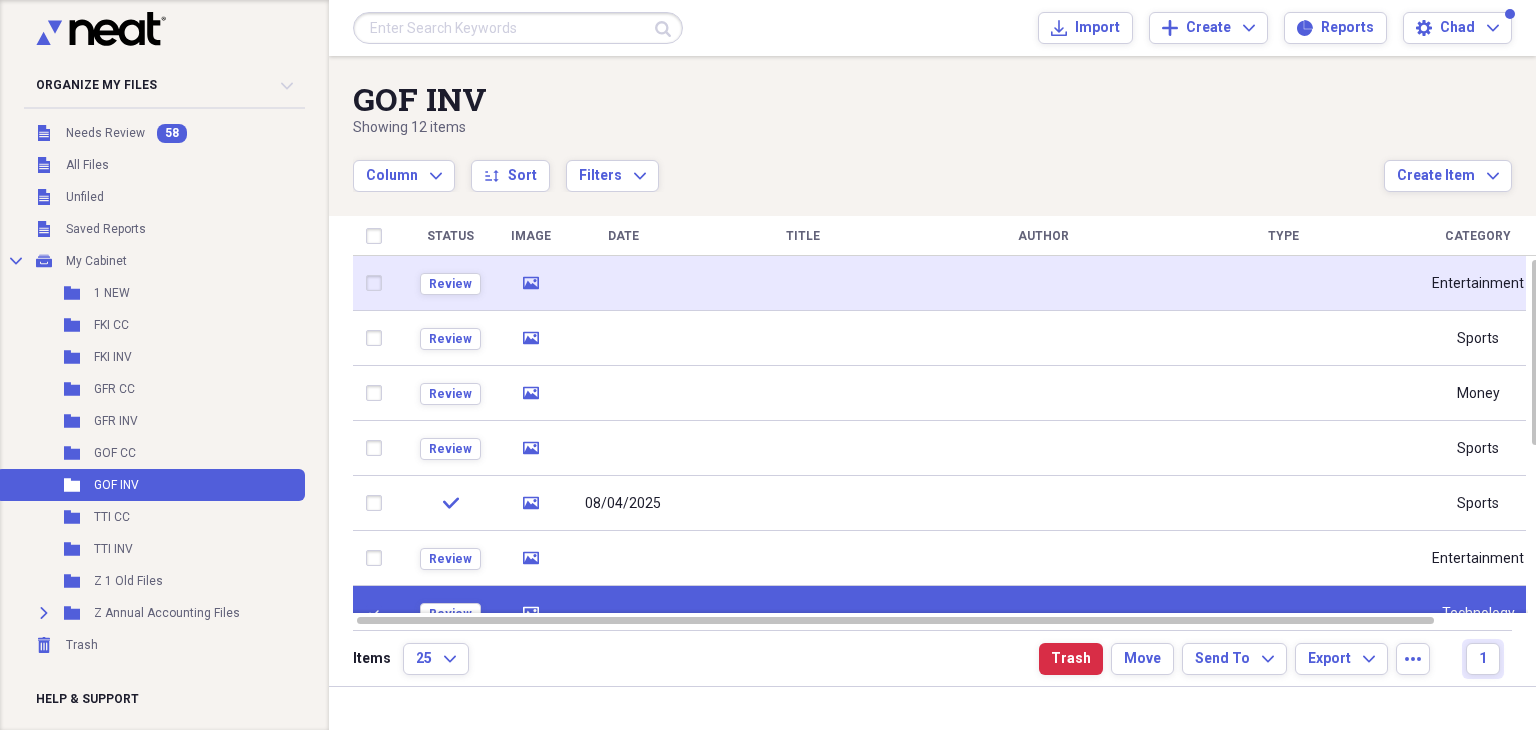 click on "media" 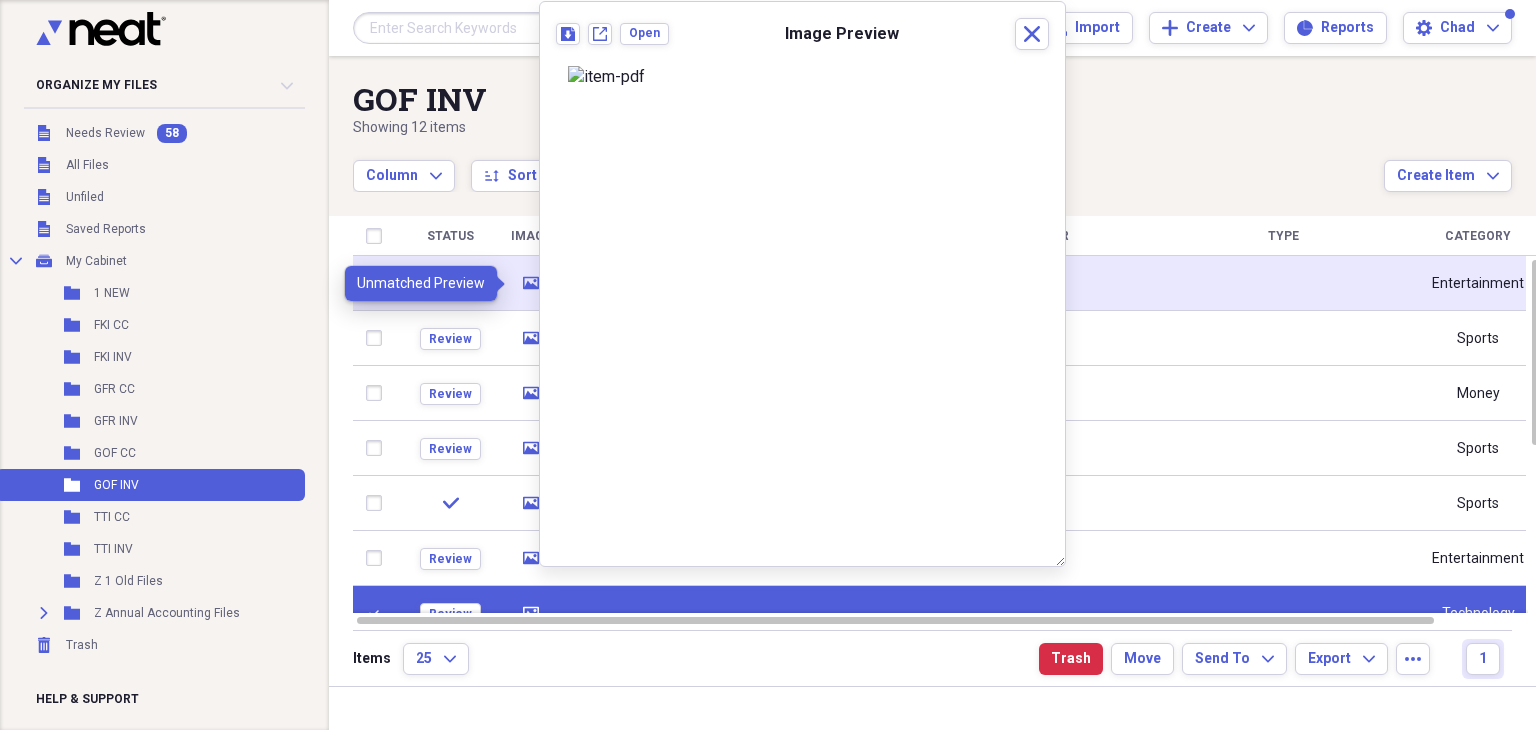 click on "media" 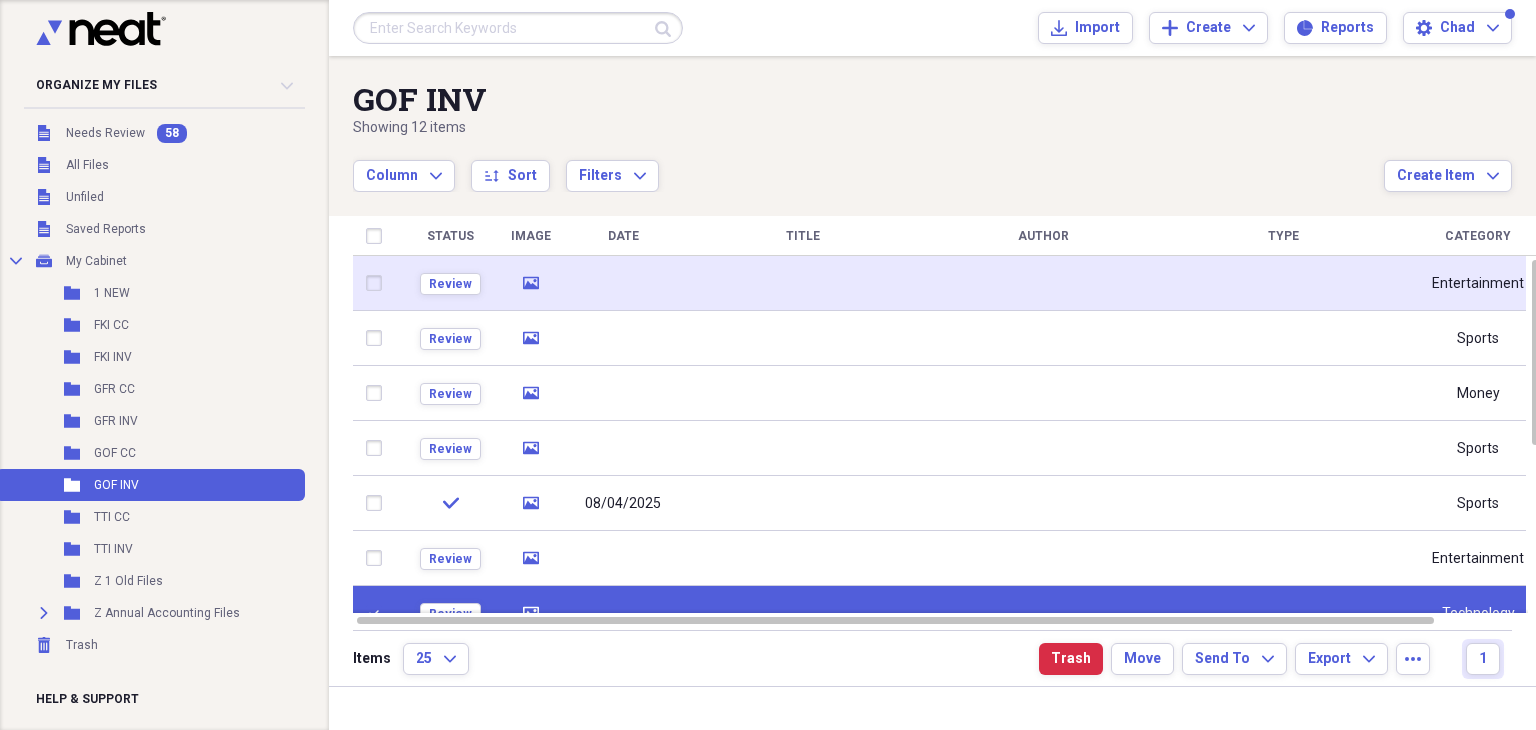 click at bounding box center [378, 283] 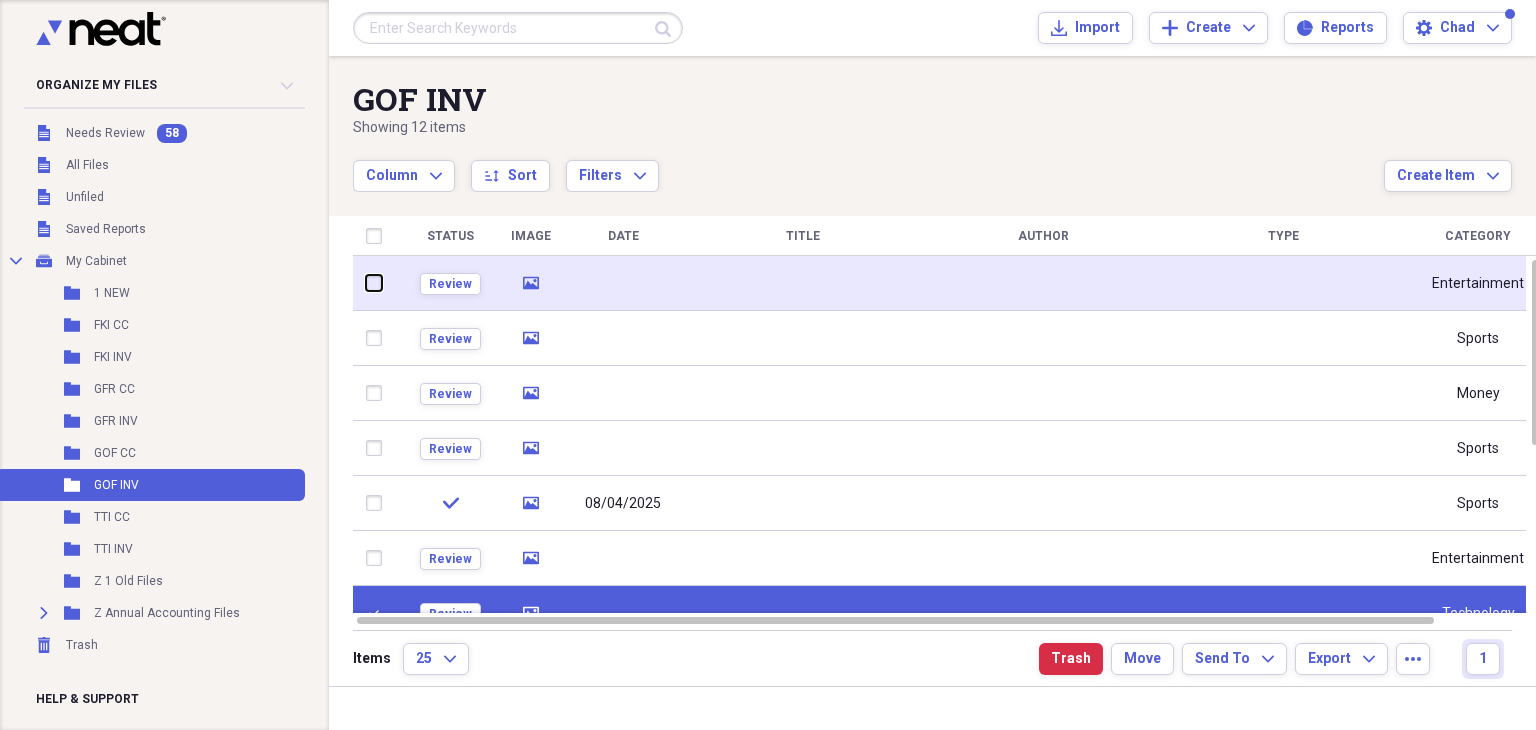 click at bounding box center [366, 283] 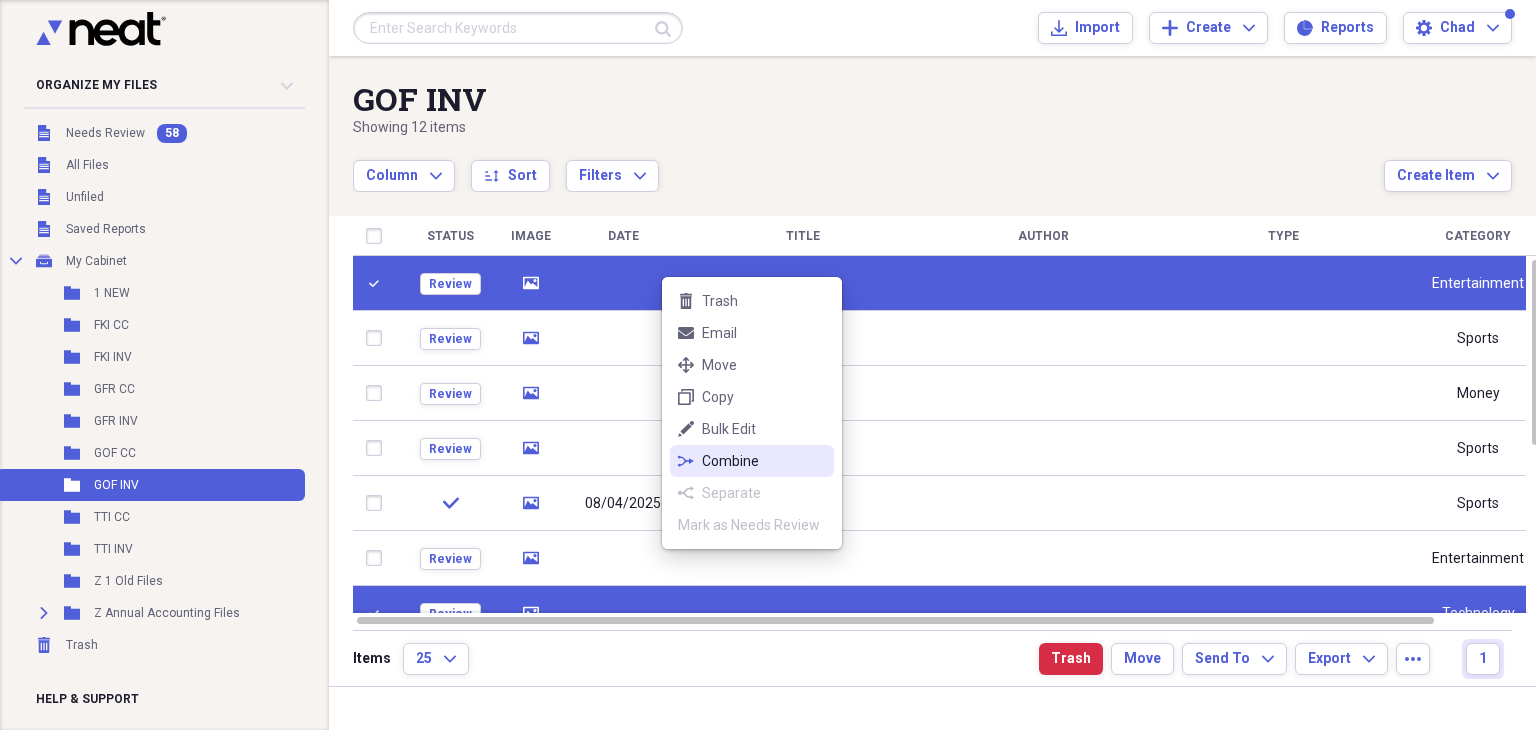 click on "Combine" at bounding box center [764, 461] 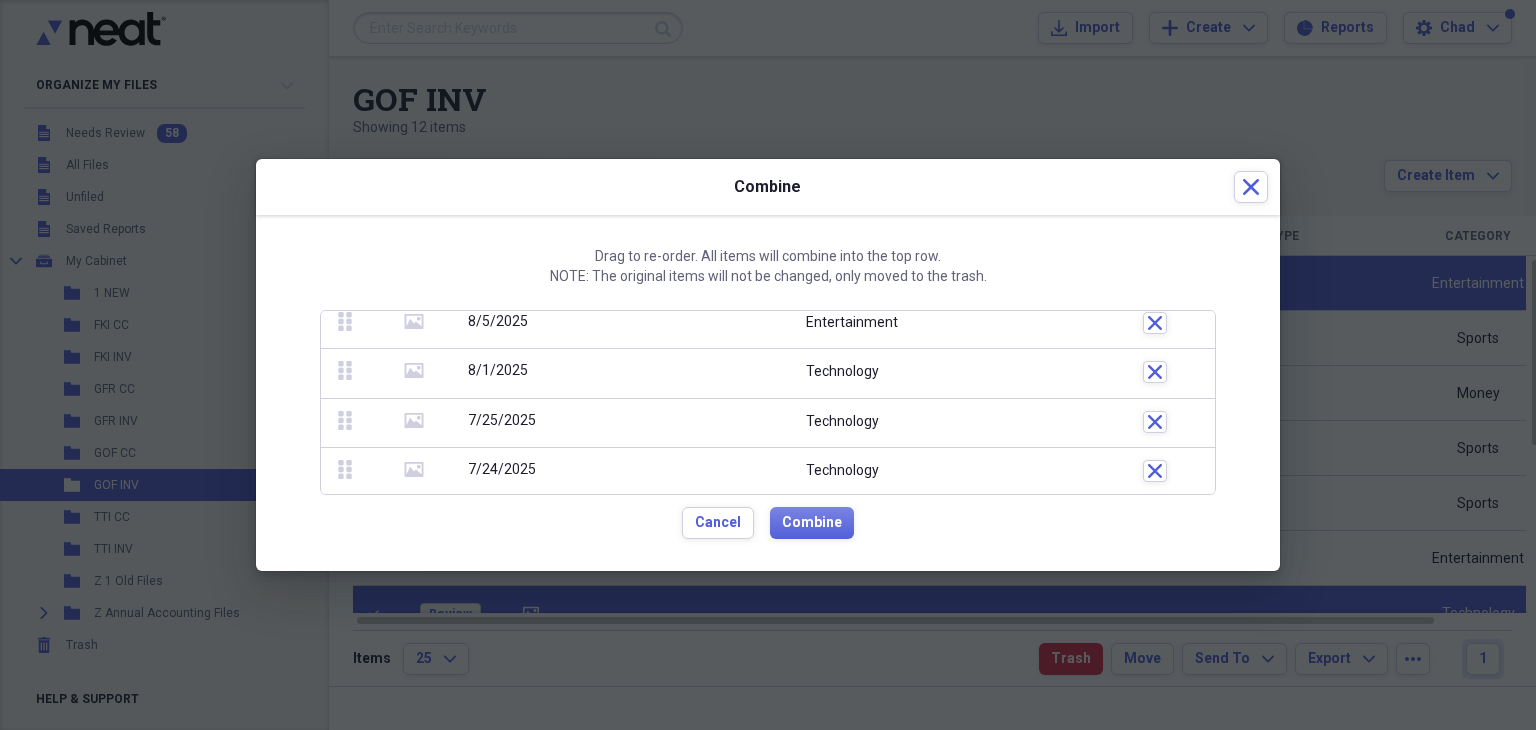 scroll, scrollTop: 0, scrollLeft: 0, axis: both 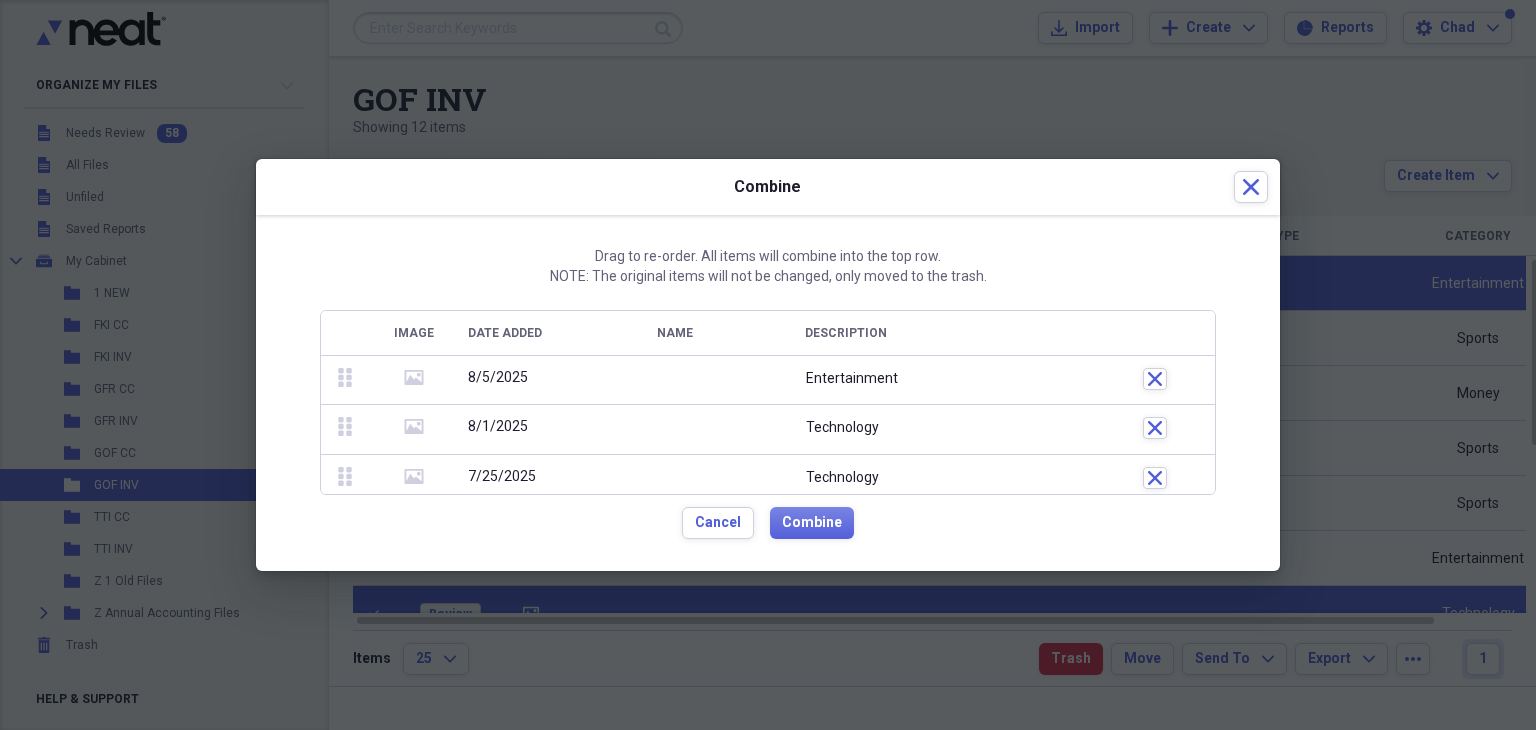 click 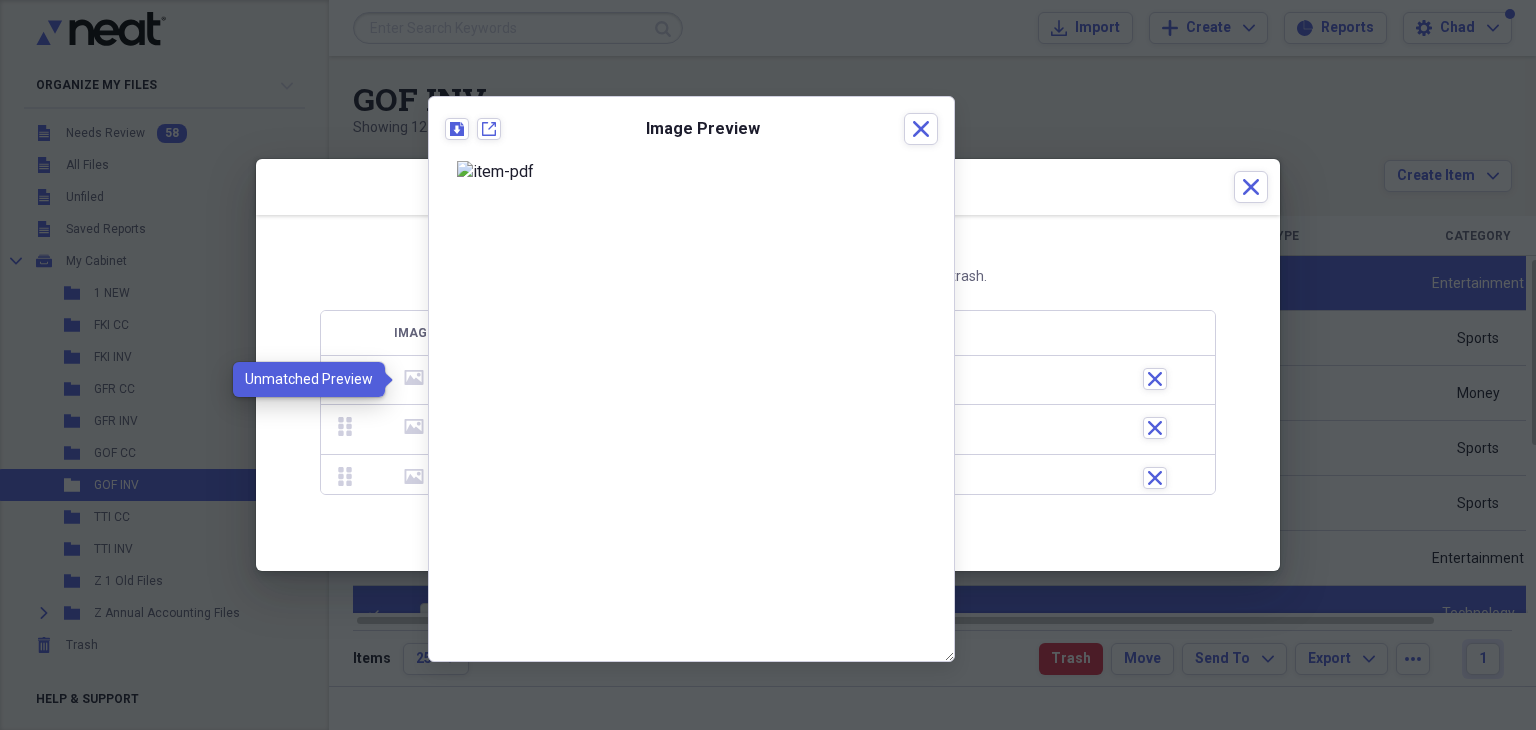 click 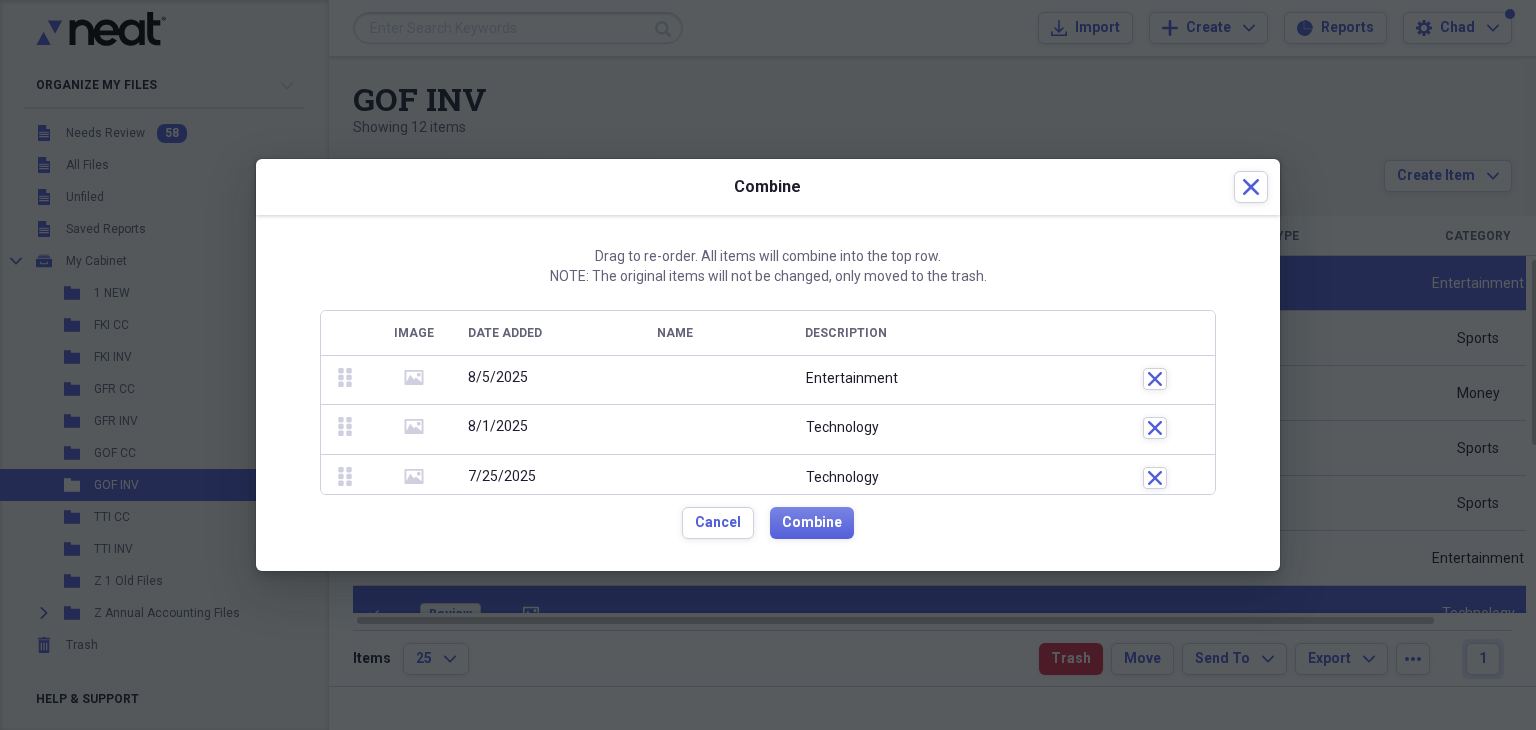 click on "media" 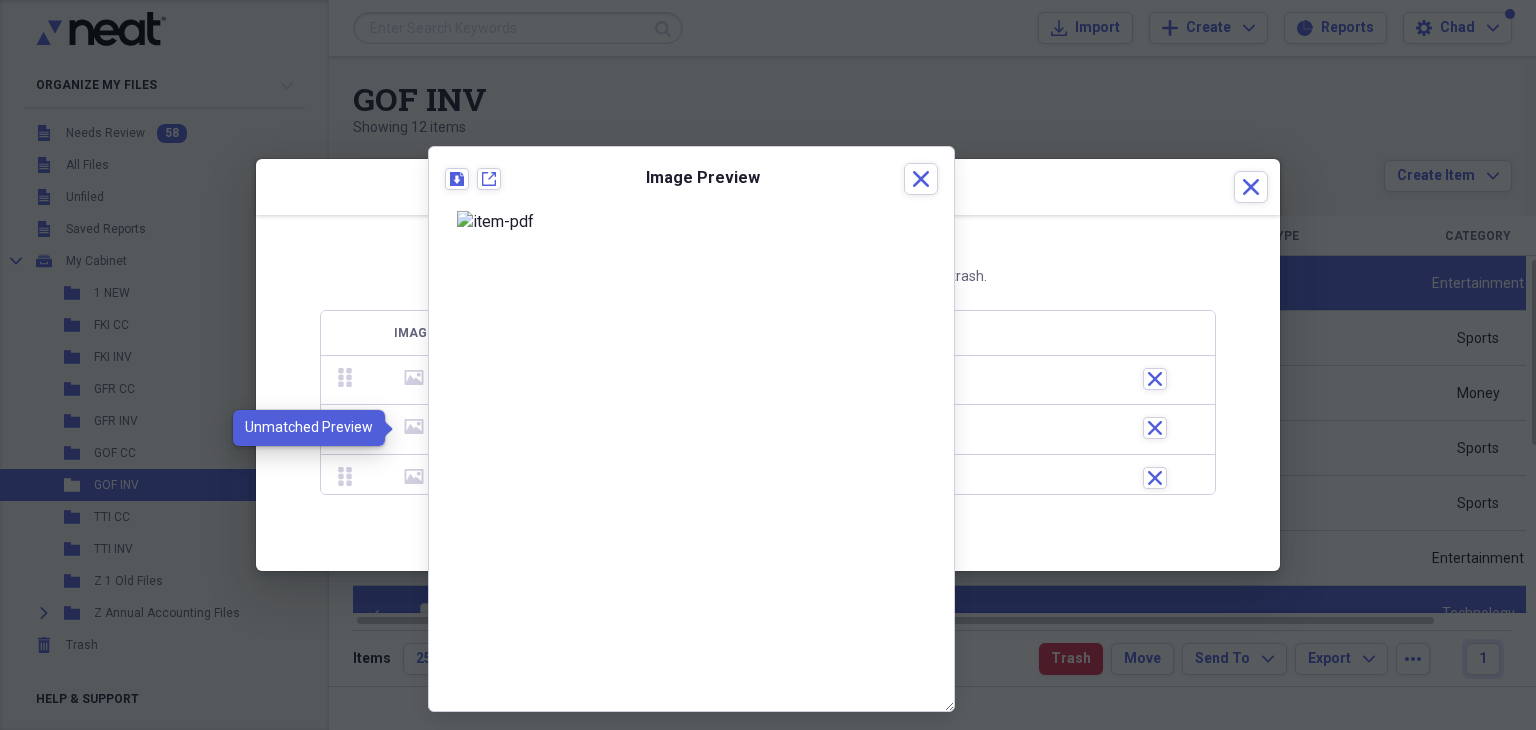 click on "media" 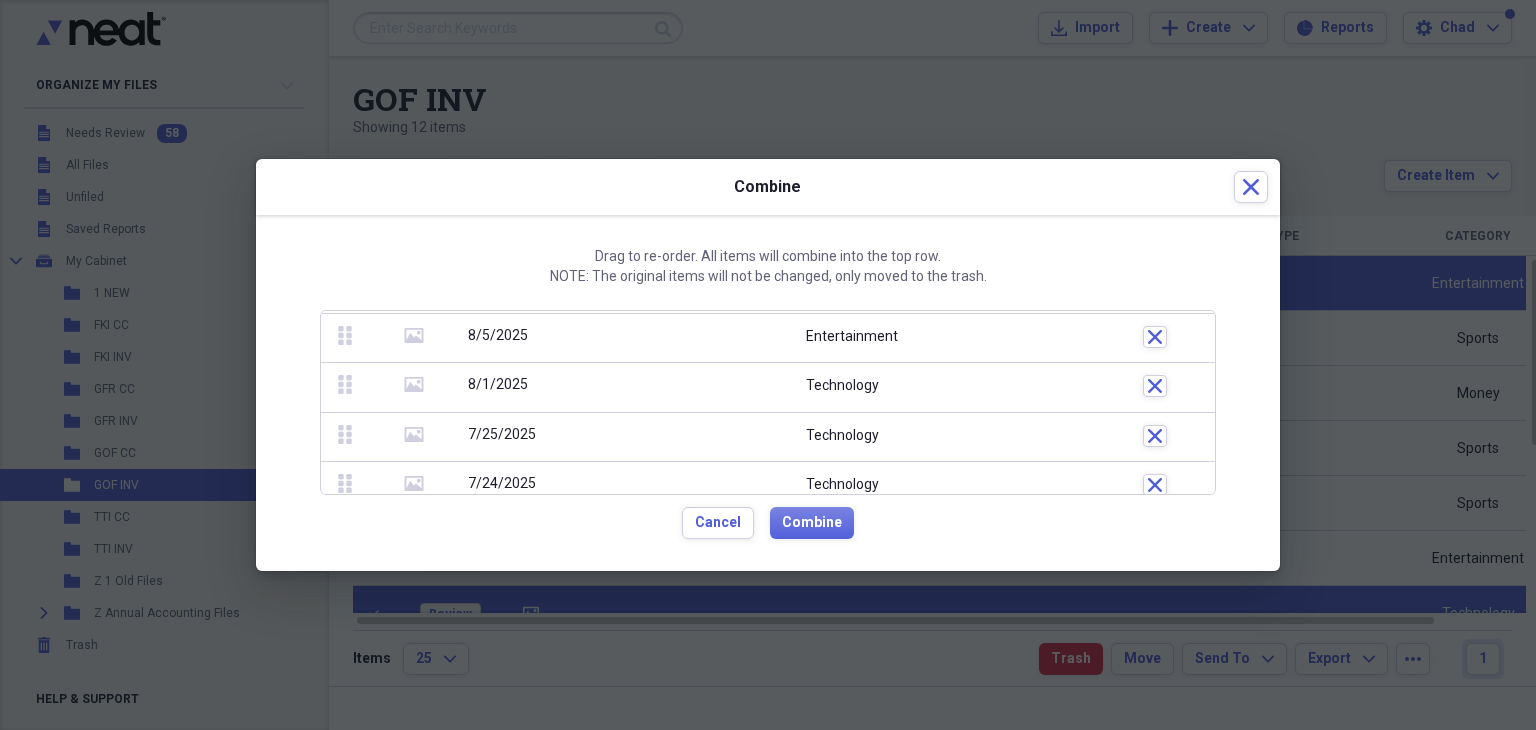 scroll, scrollTop: 56, scrollLeft: 0, axis: vertical 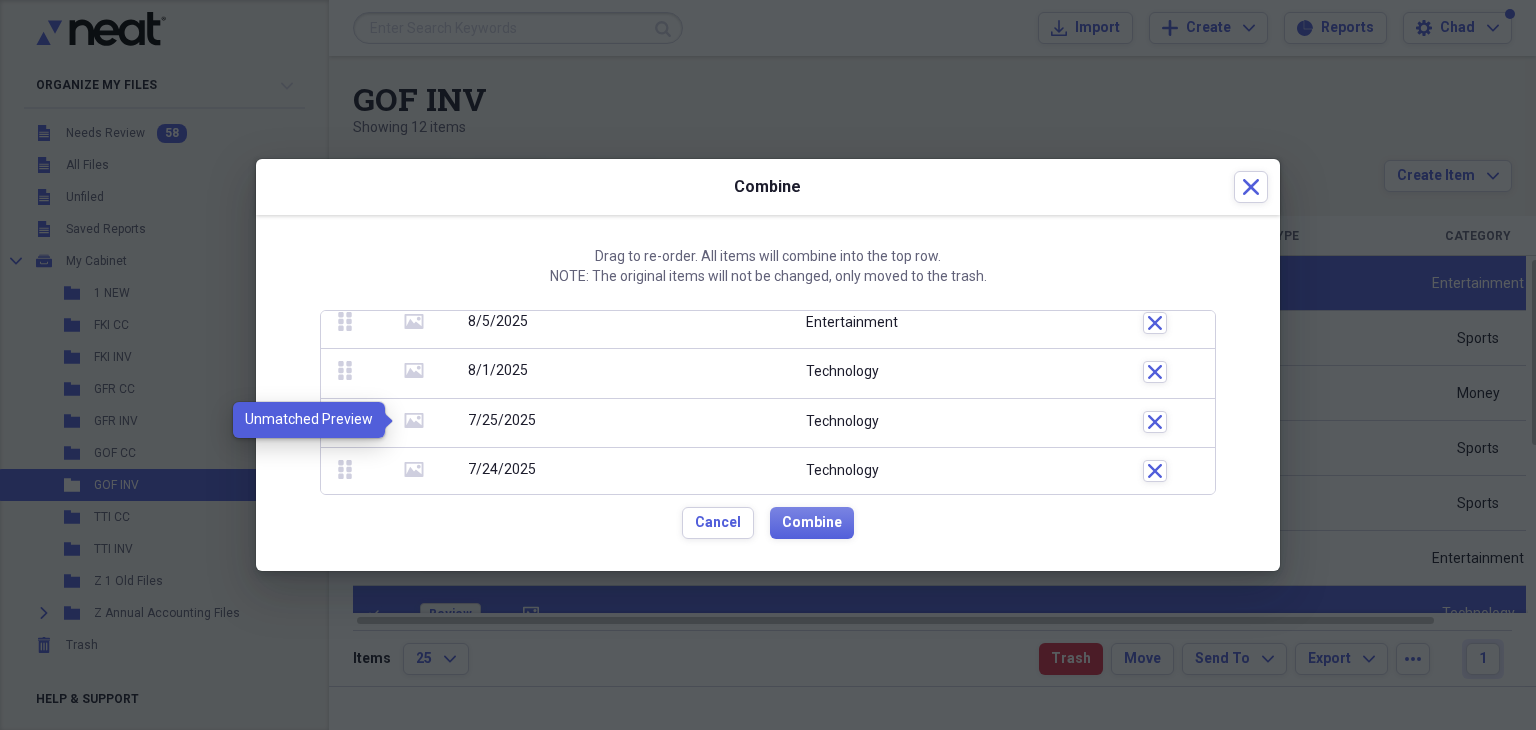 click 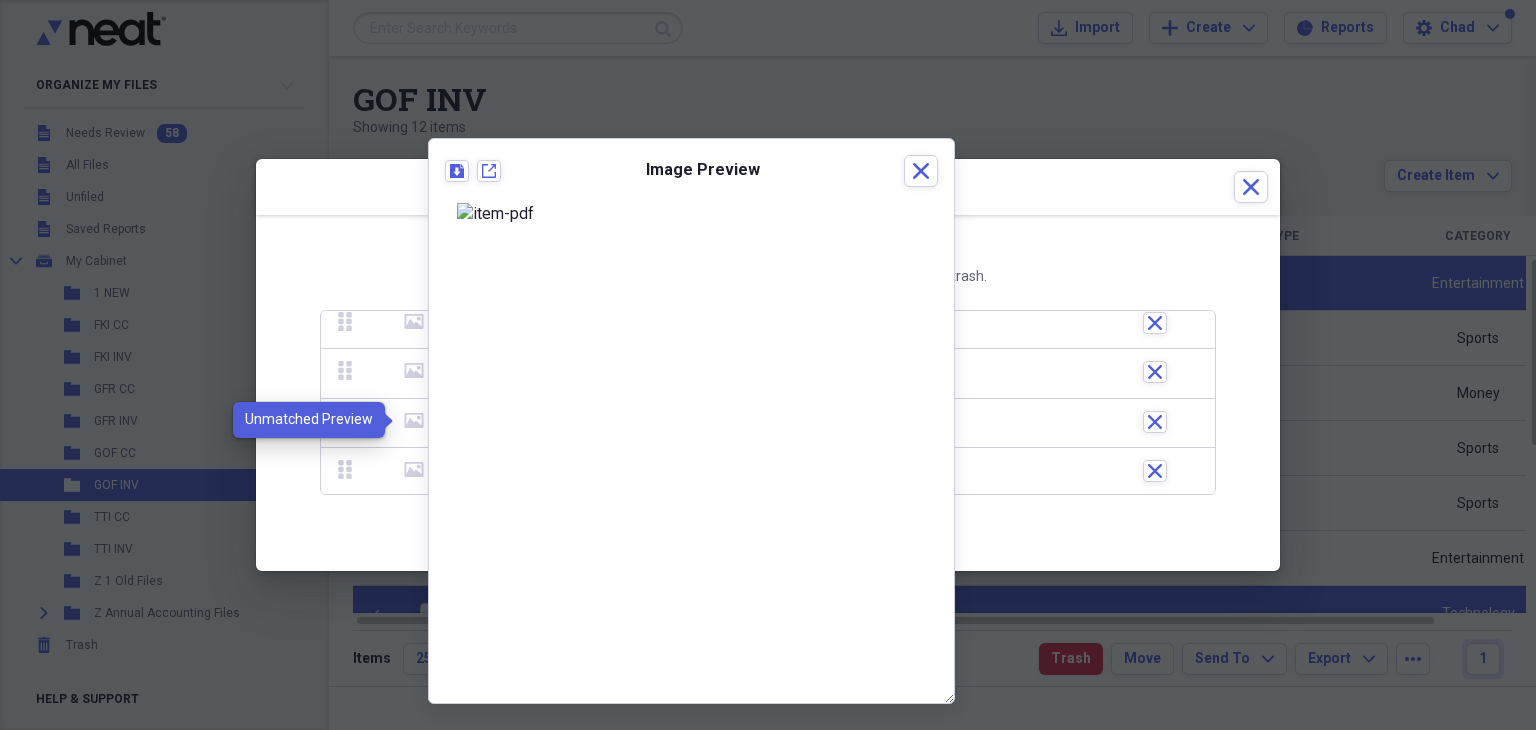 click 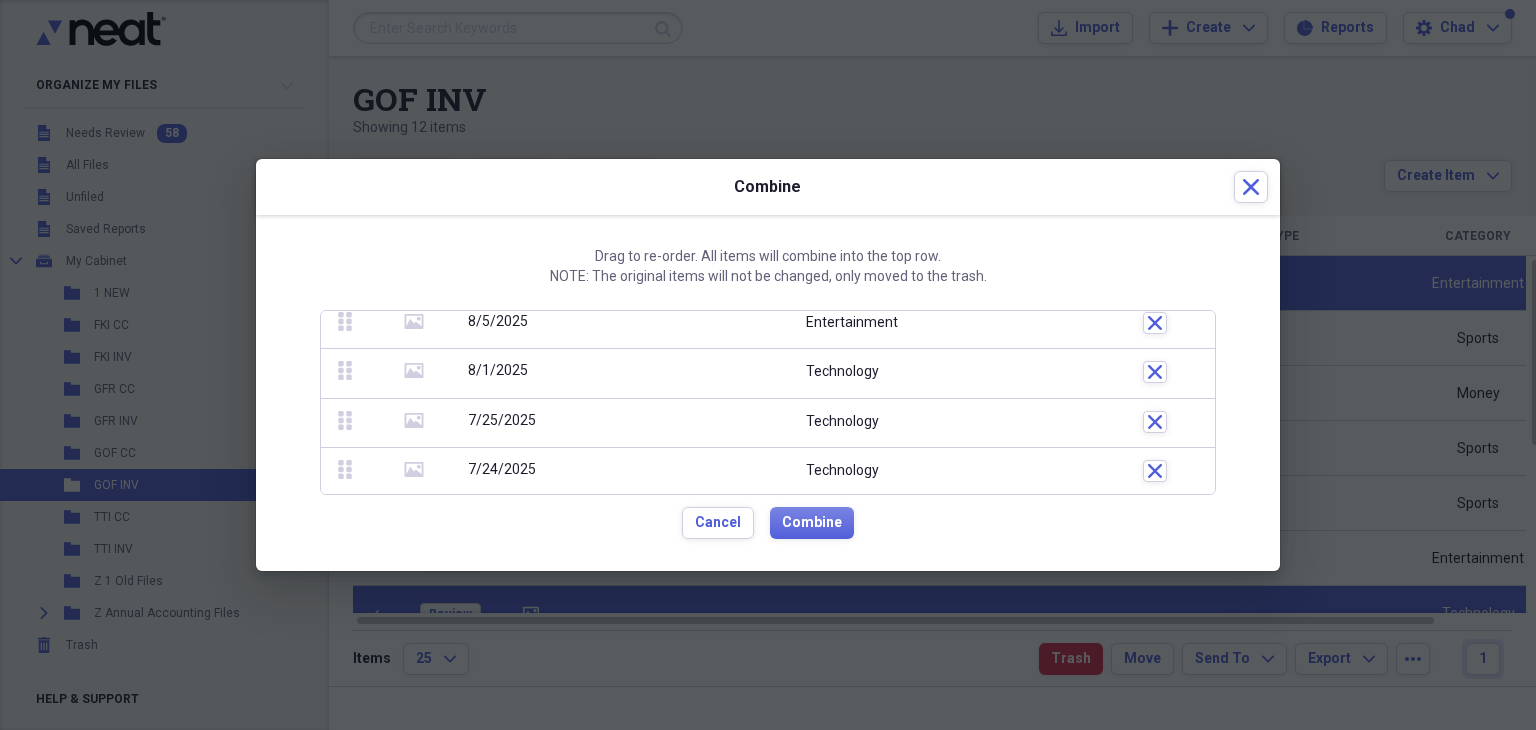click on "media" 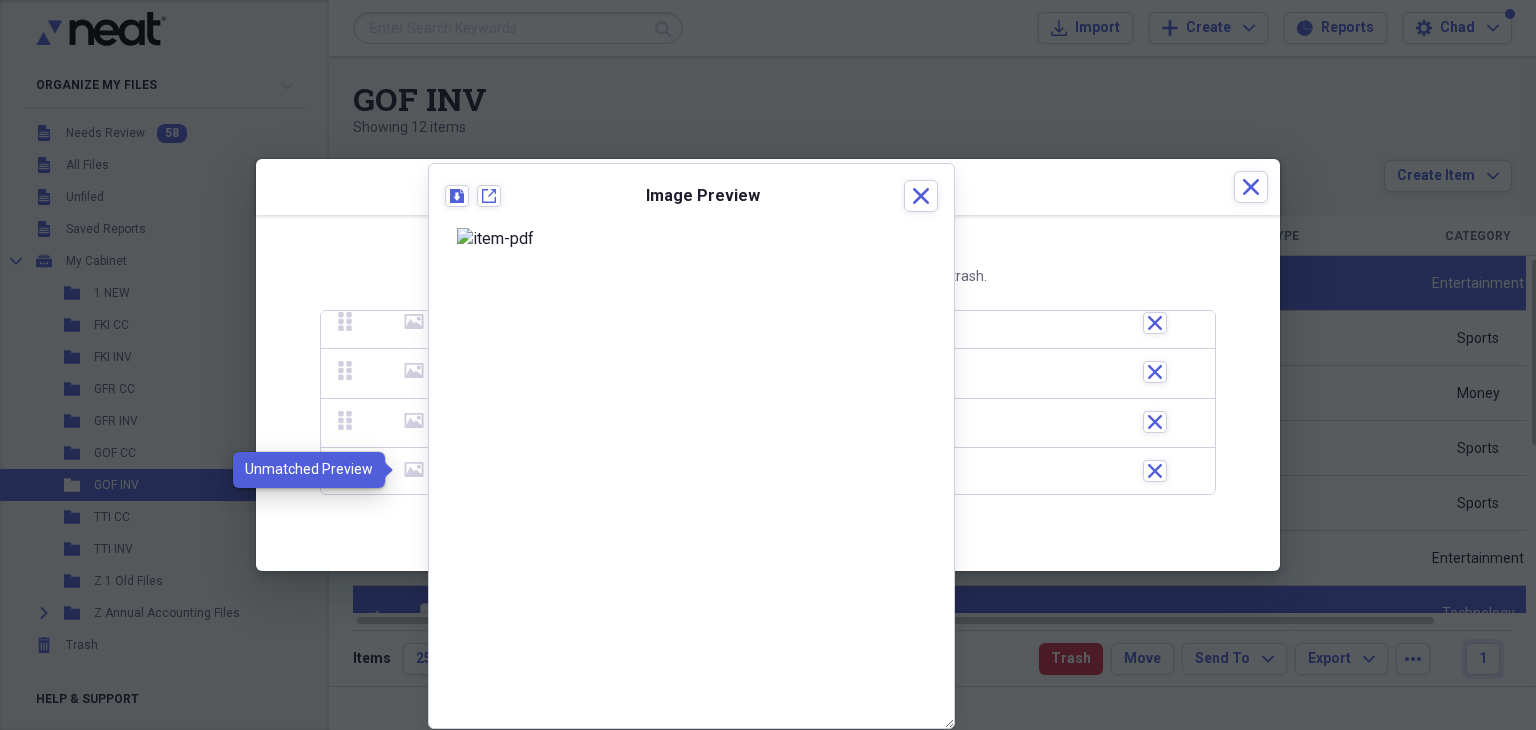 click on "media" 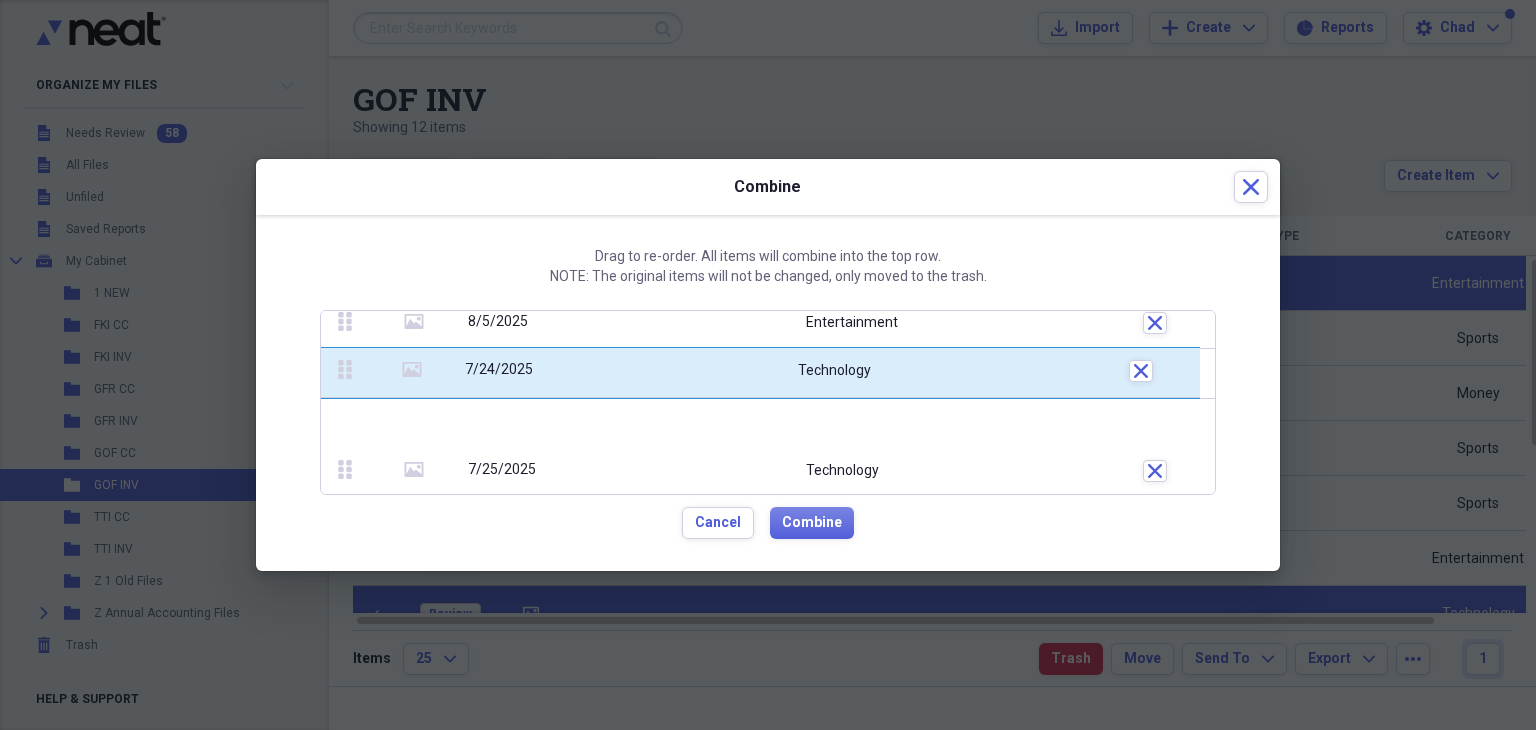 drag, startPoint x: 341, startPoint y: 469, endPoint x: 344, endPoint y: 384, distance: 85.052925 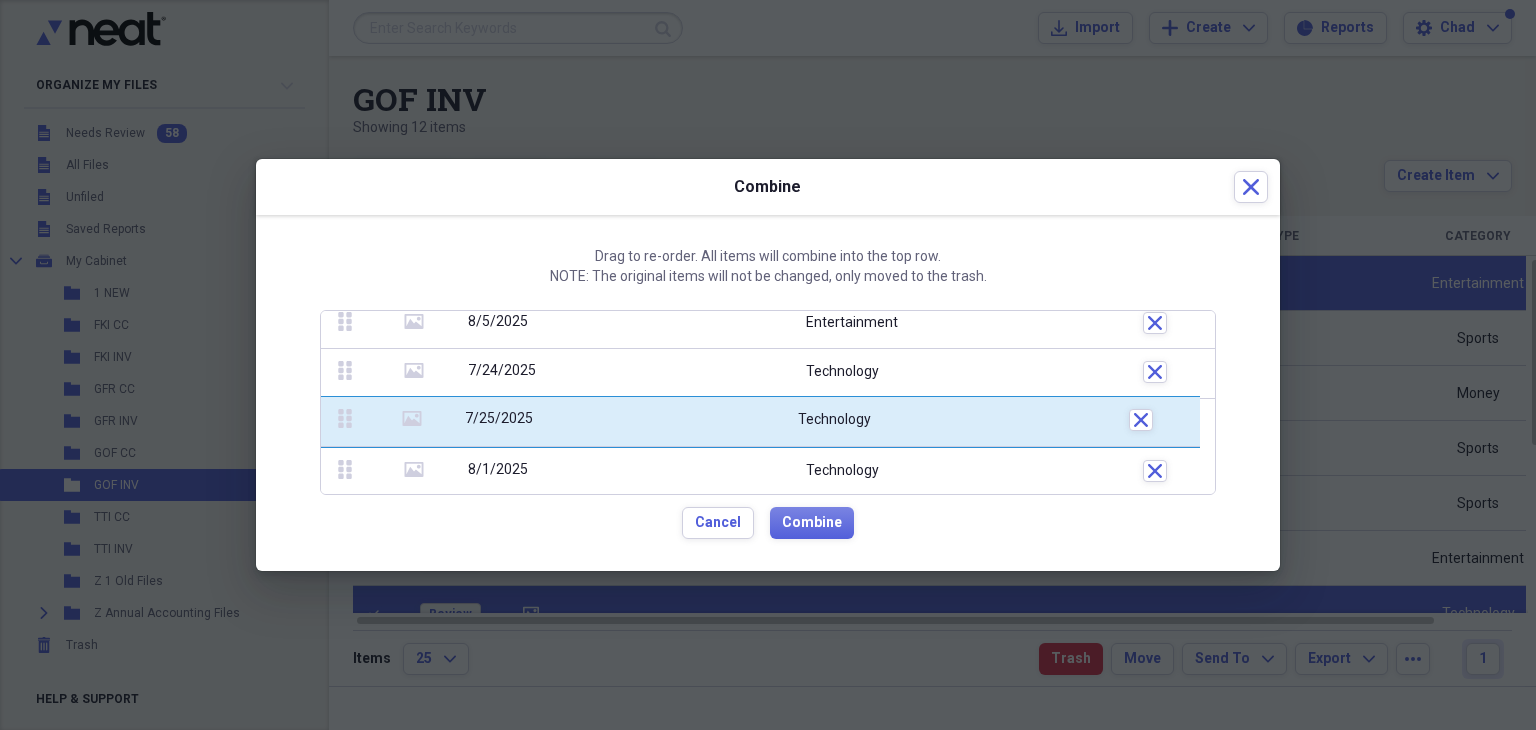 drag, startPoint x: 341, startPoint y: 465, endPoint x: 337, endPoint y: 408, distance: 57.14018 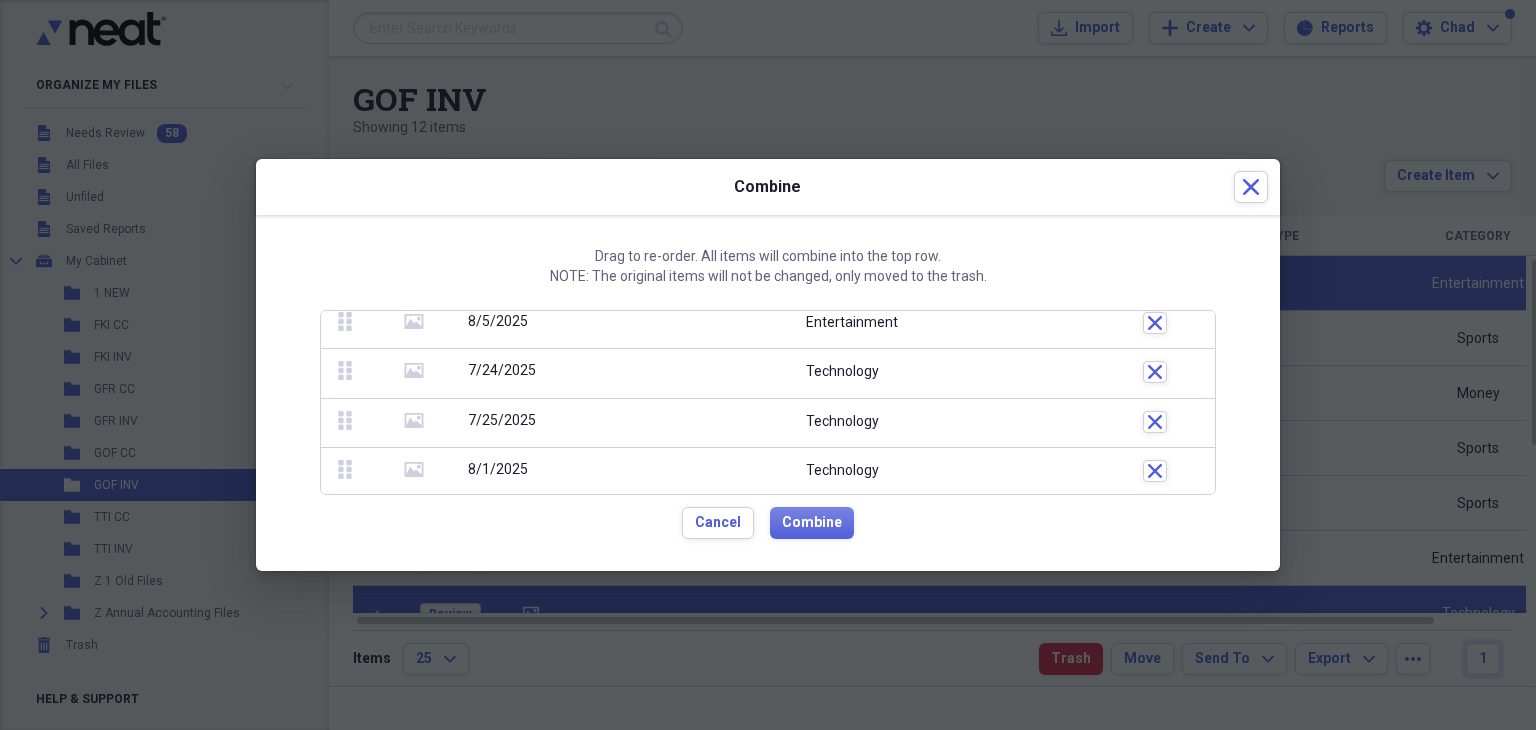 click on "media" at bounding box center [414, 325] 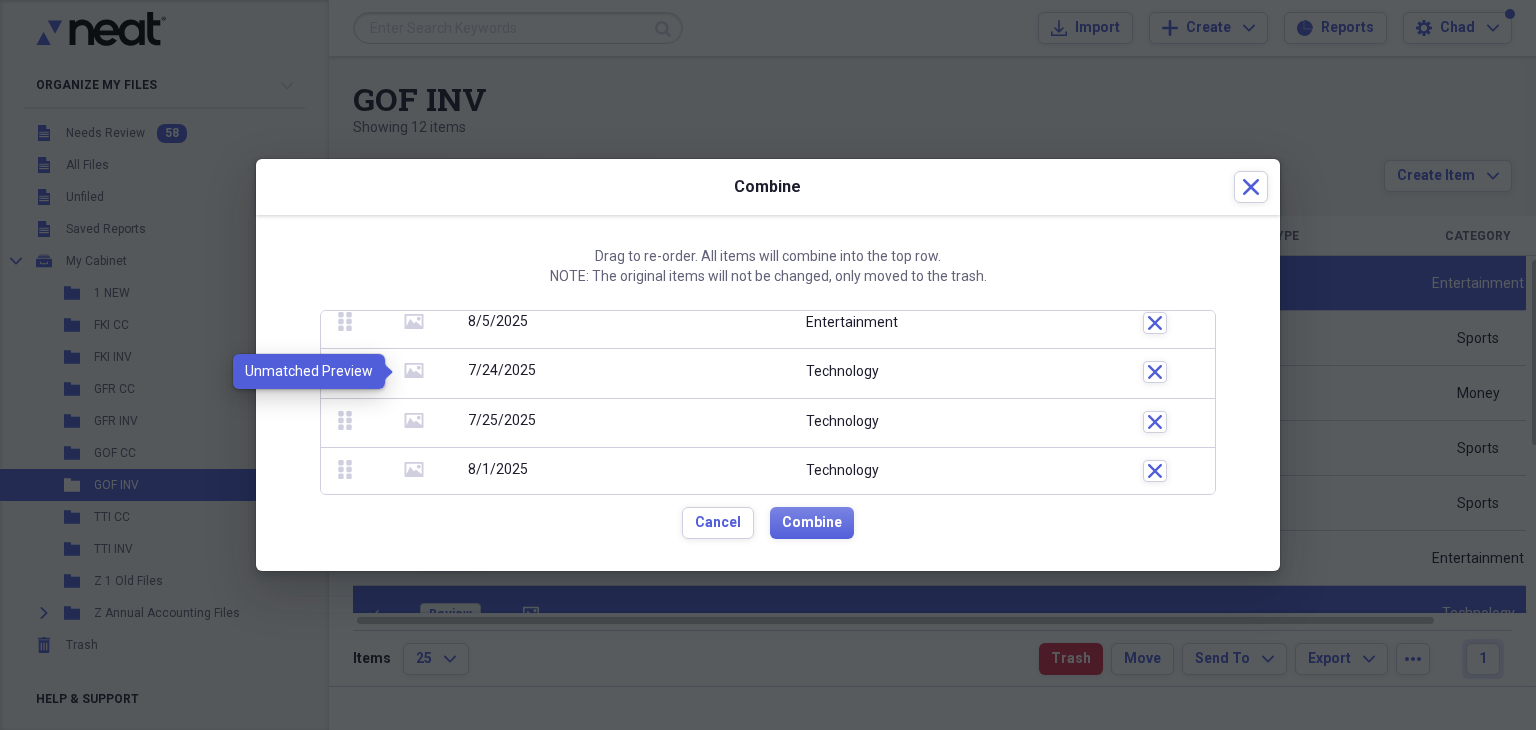 click 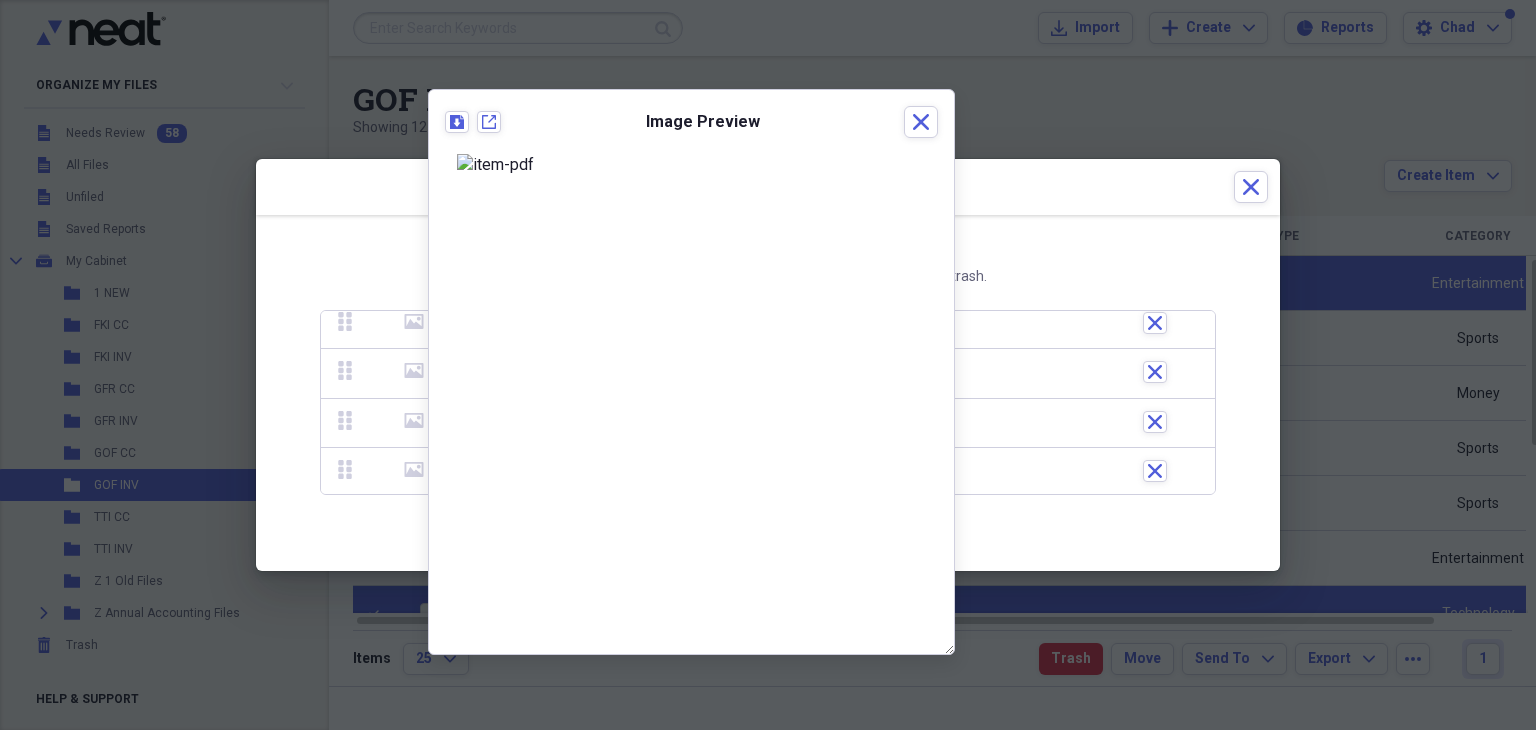 click 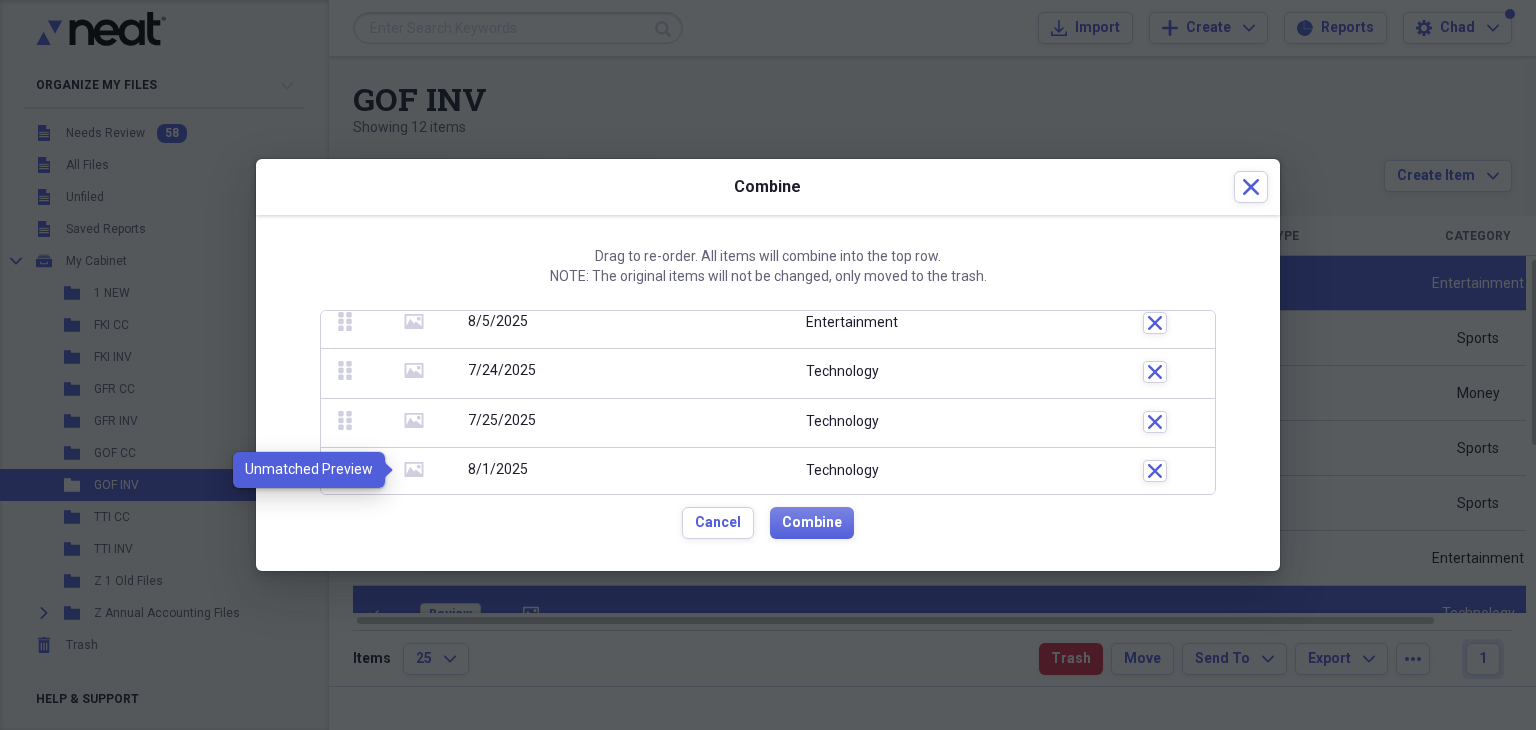click on "media" 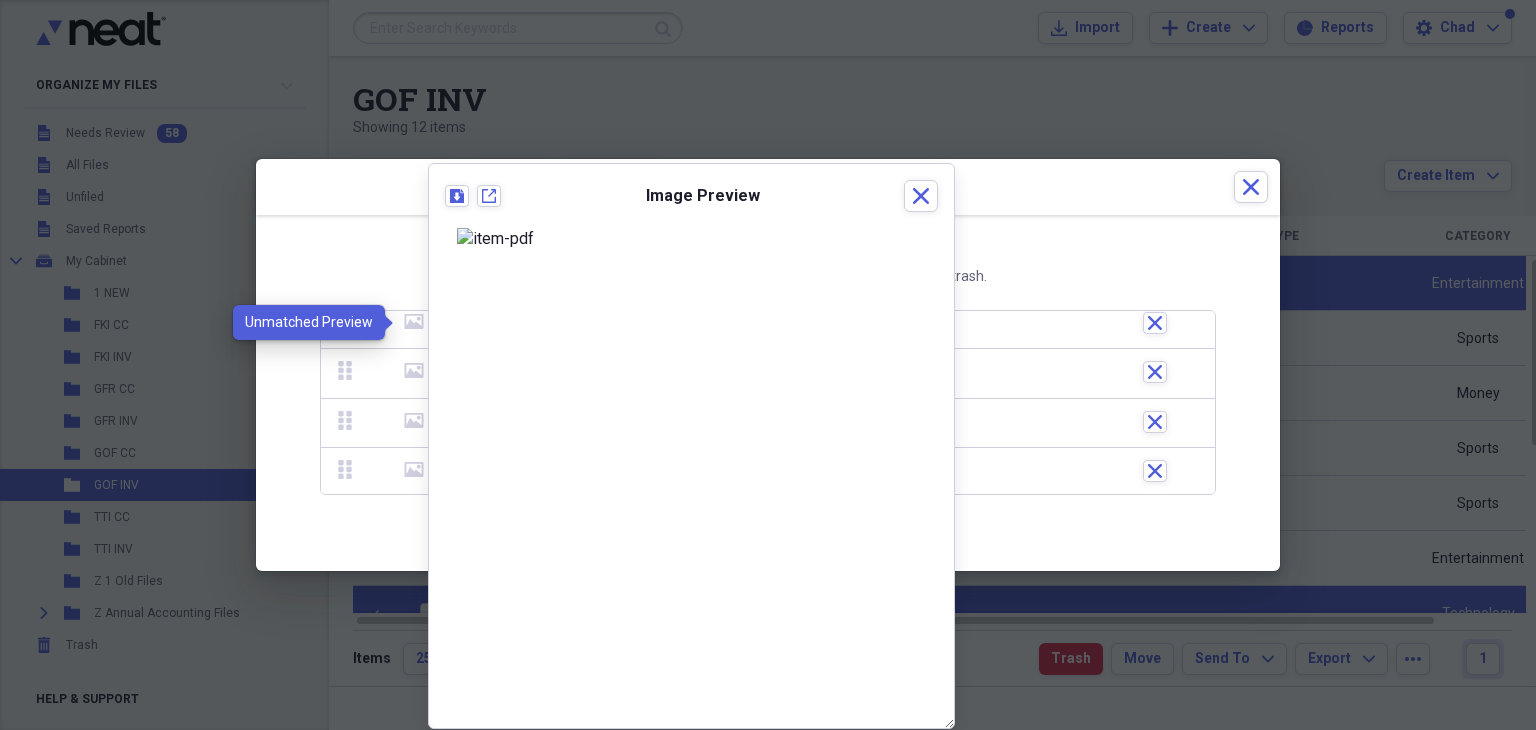 click 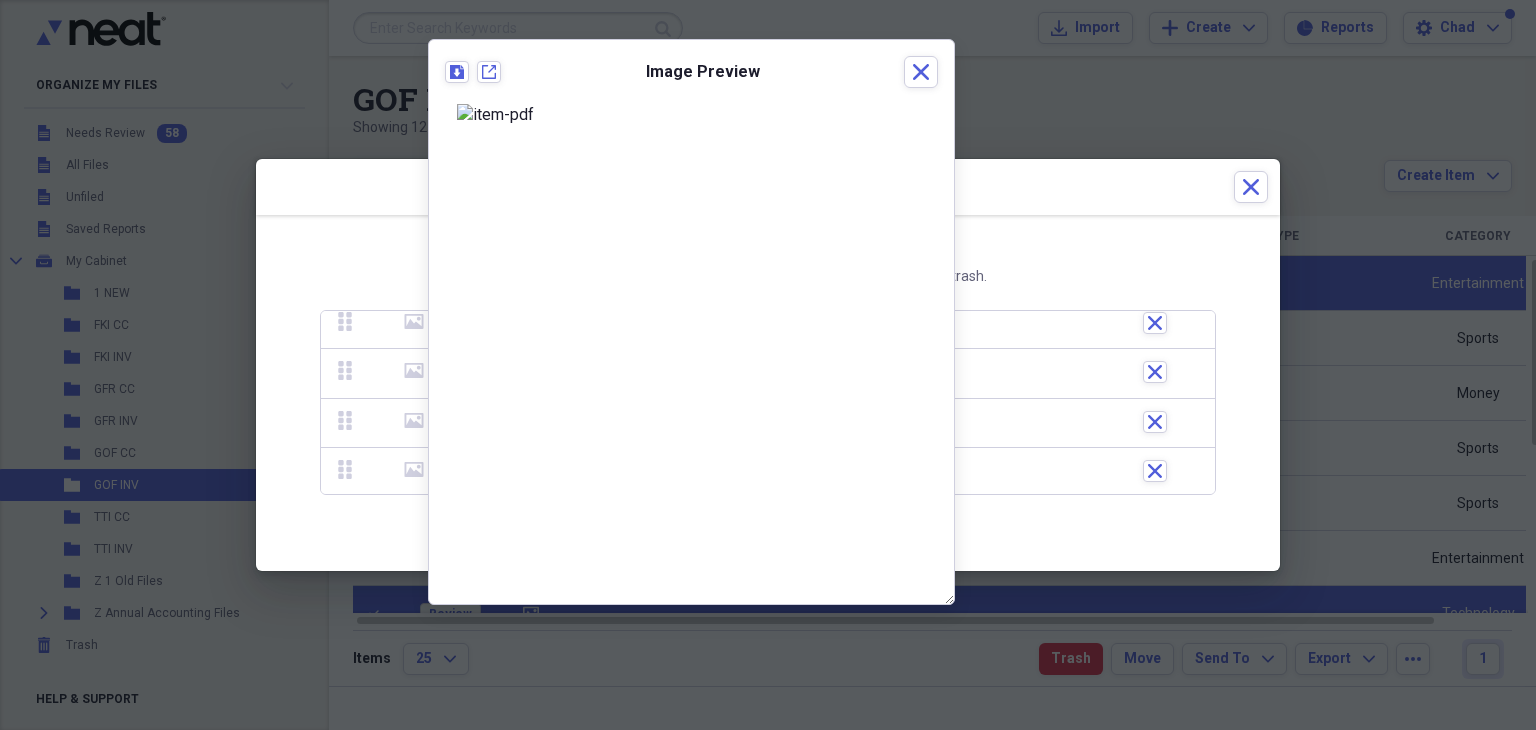 click on "media" 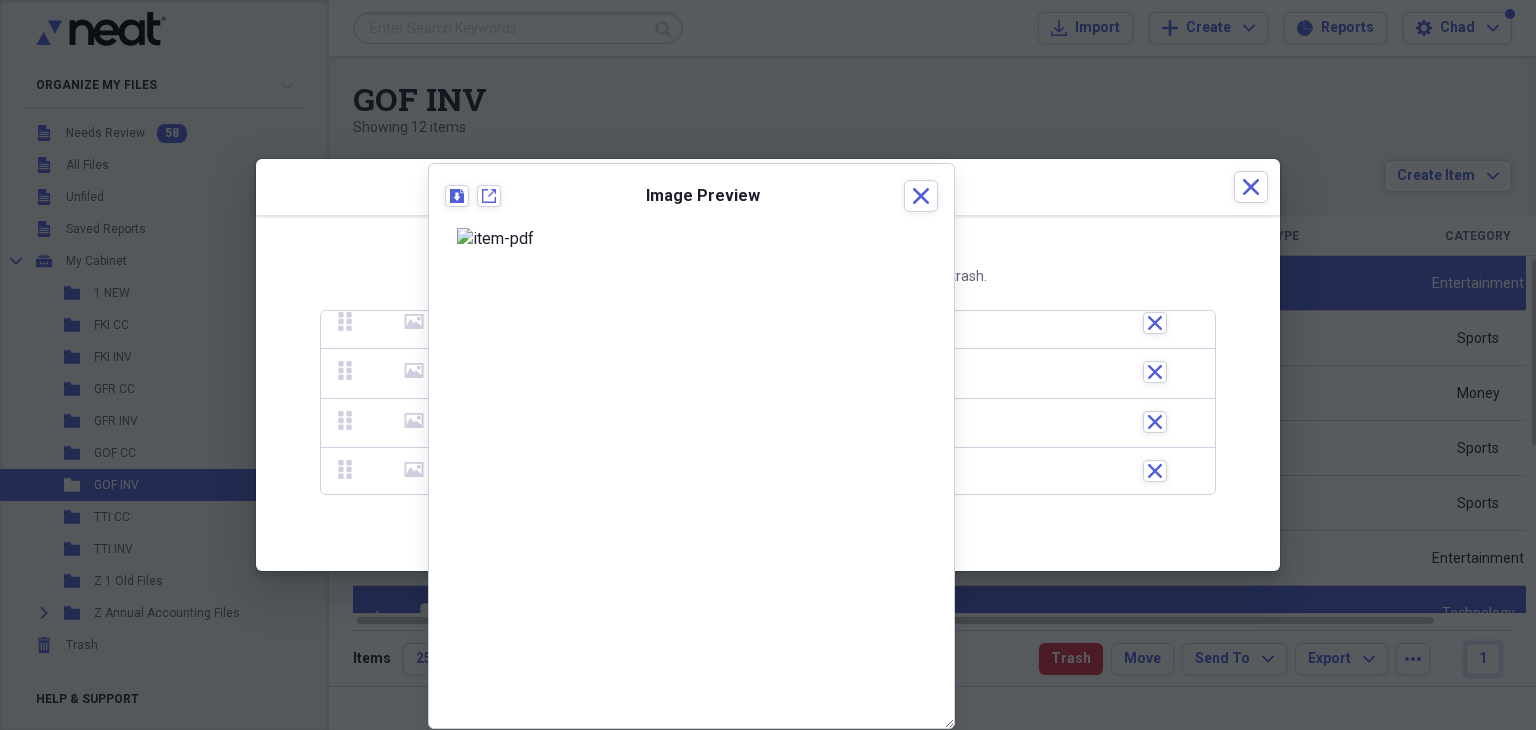 click on "media" at bounding box center [414, 424] 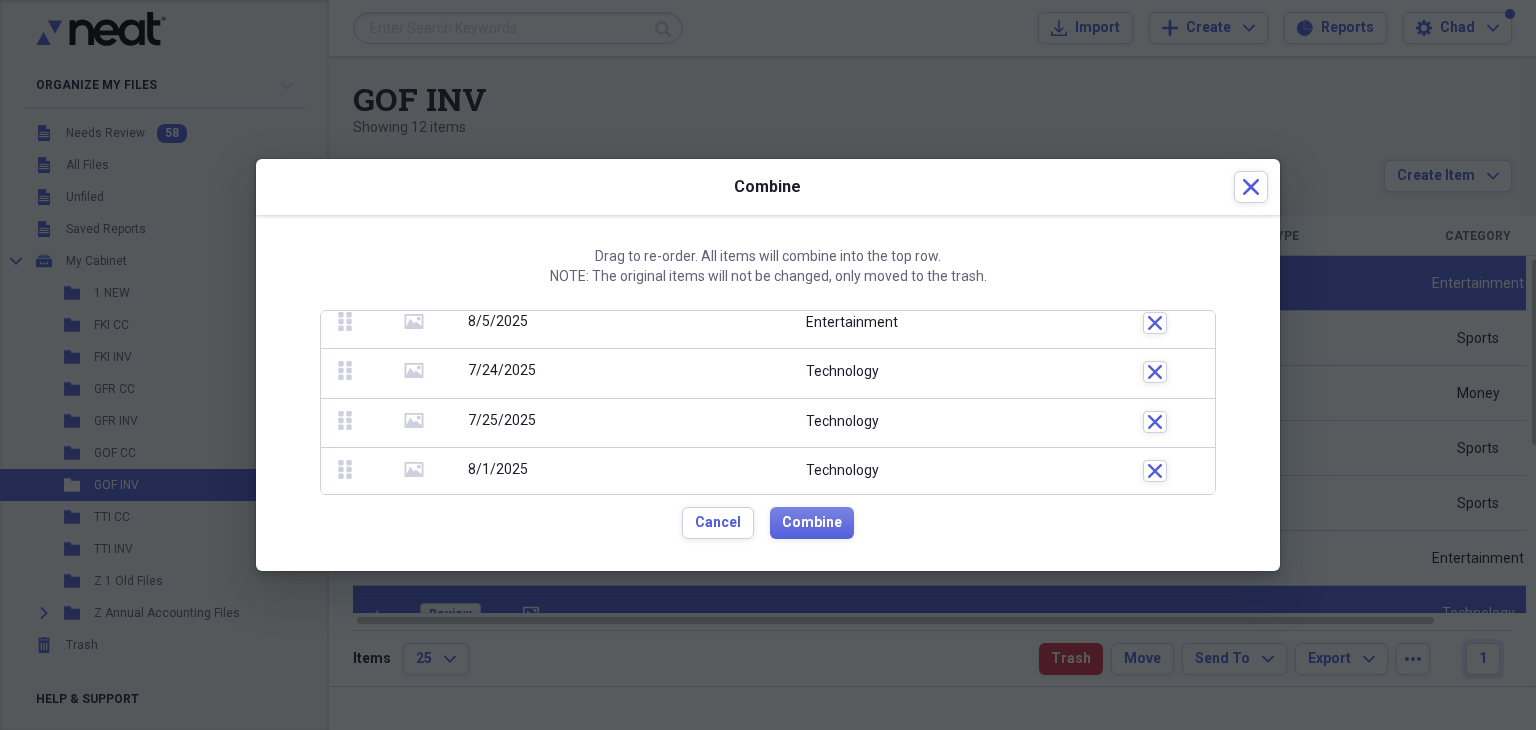 click on "media" at bounding box center (414, 424) 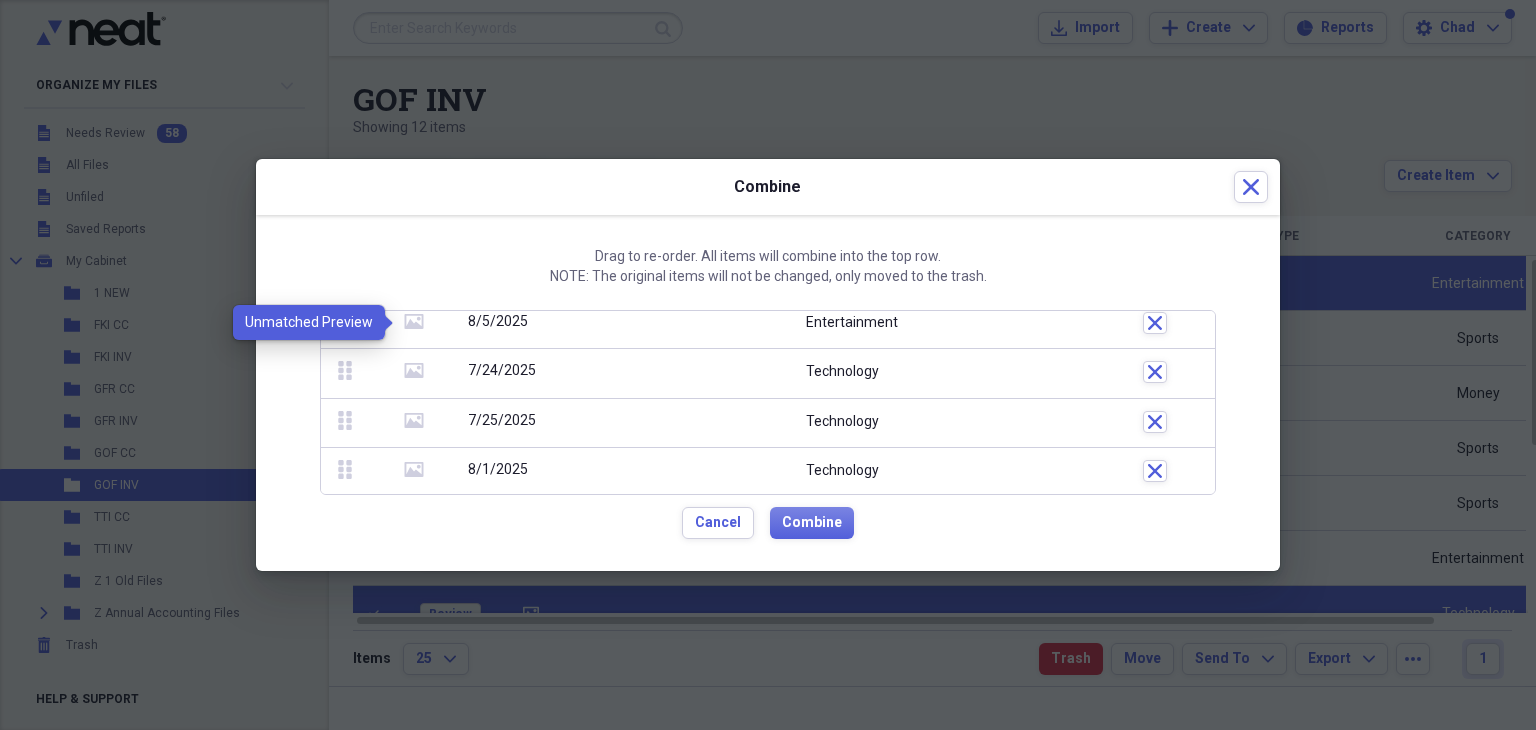 click 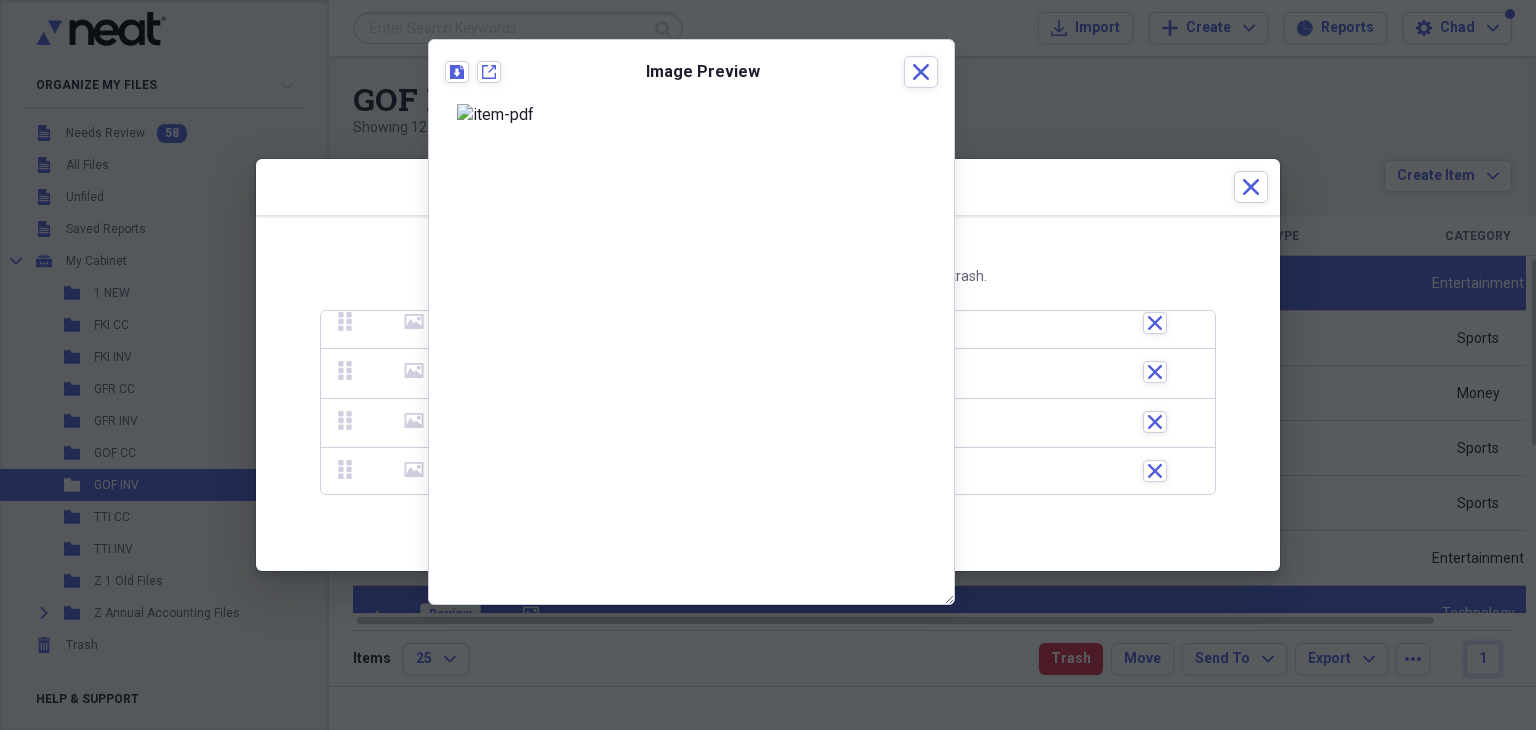 click on "media" 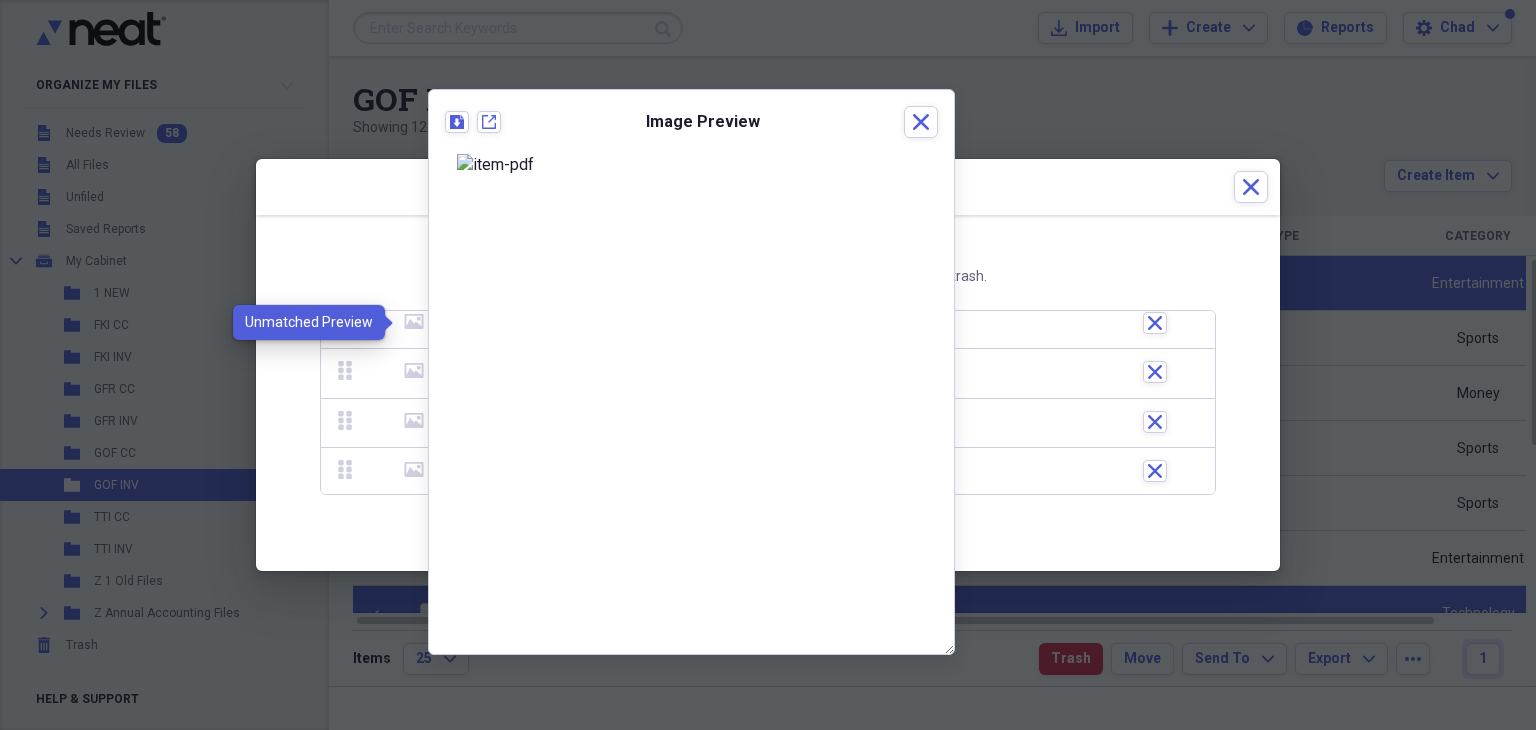 click 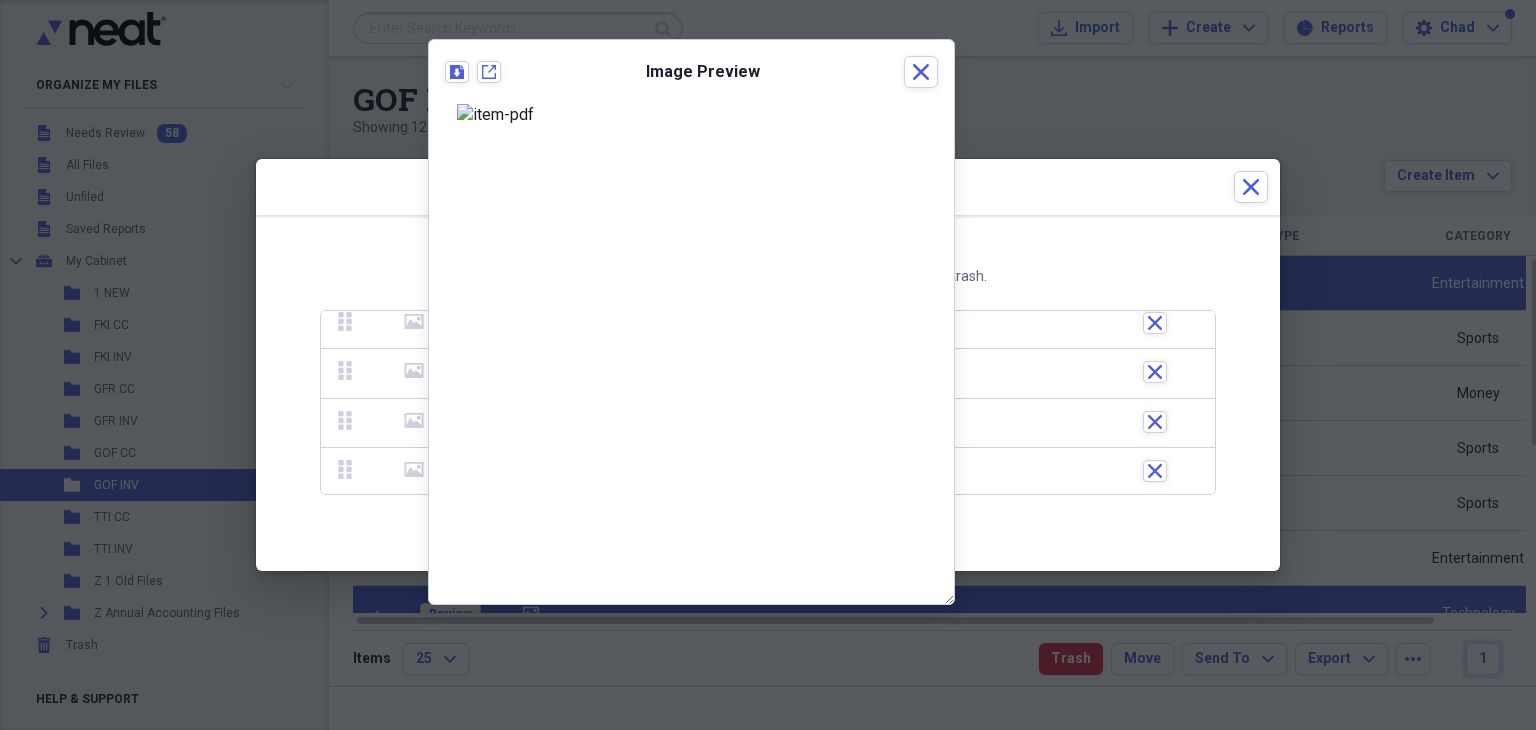 click on "Cancel Combine" at bounding box center (768, 523) 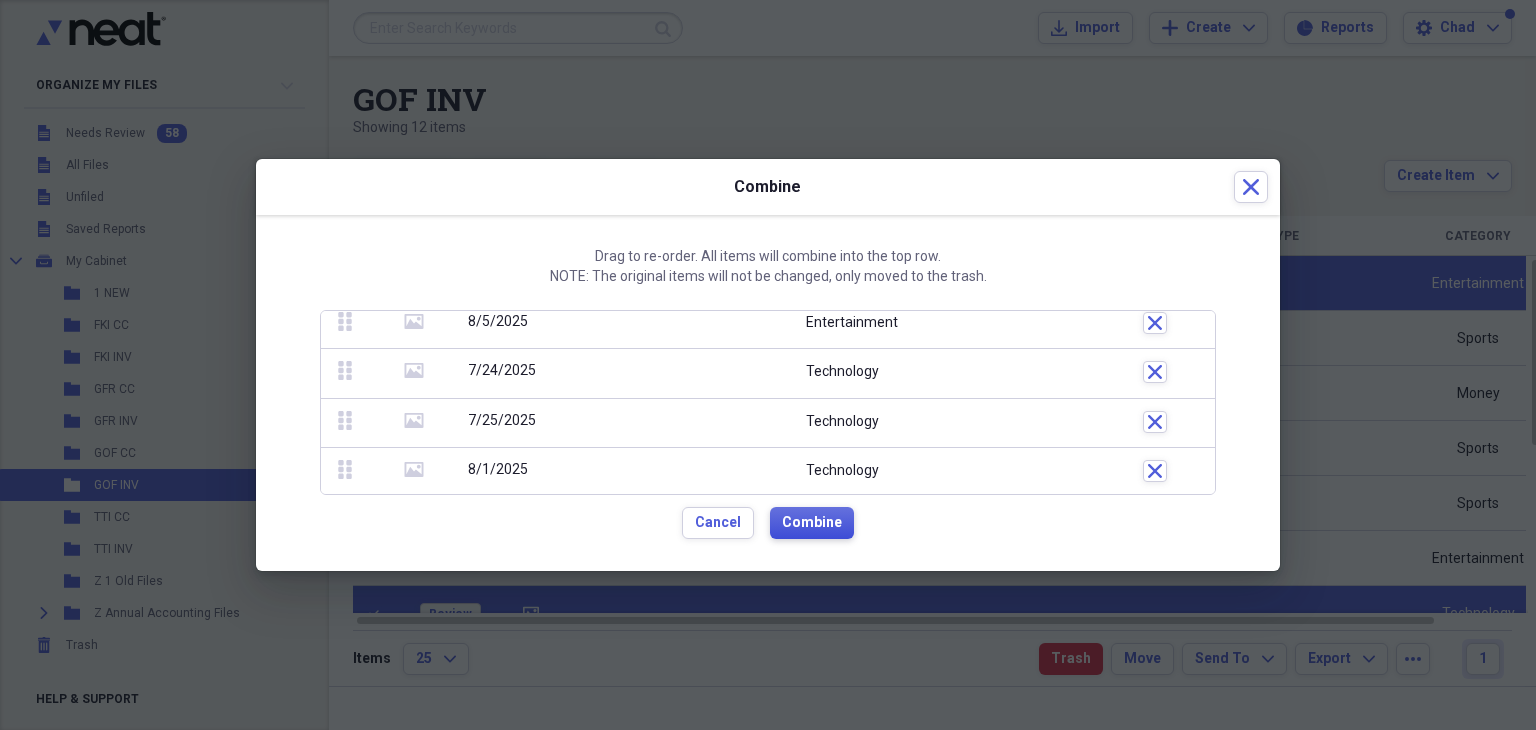 click on "Combine" at bounding box center [812, 523] 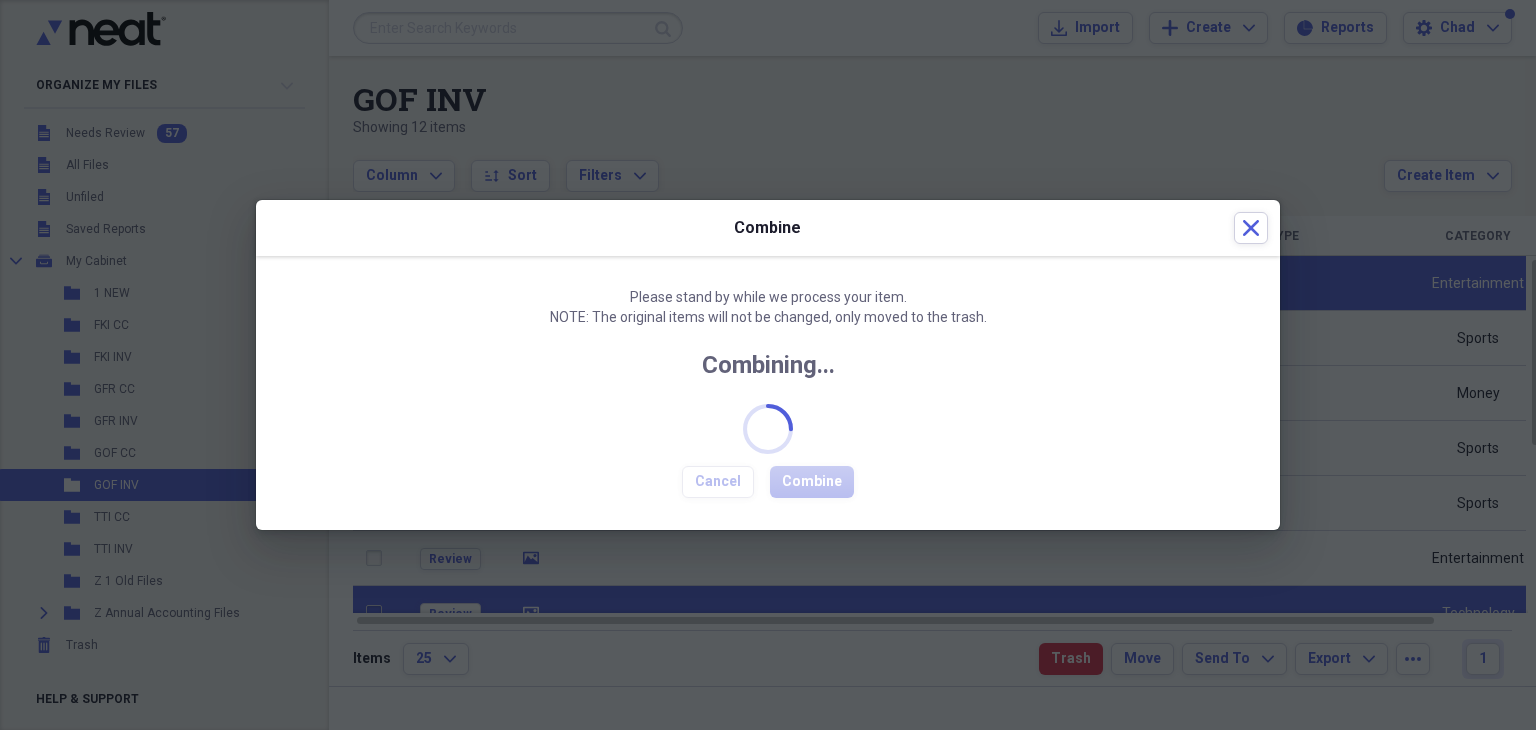 checkbox on "false" 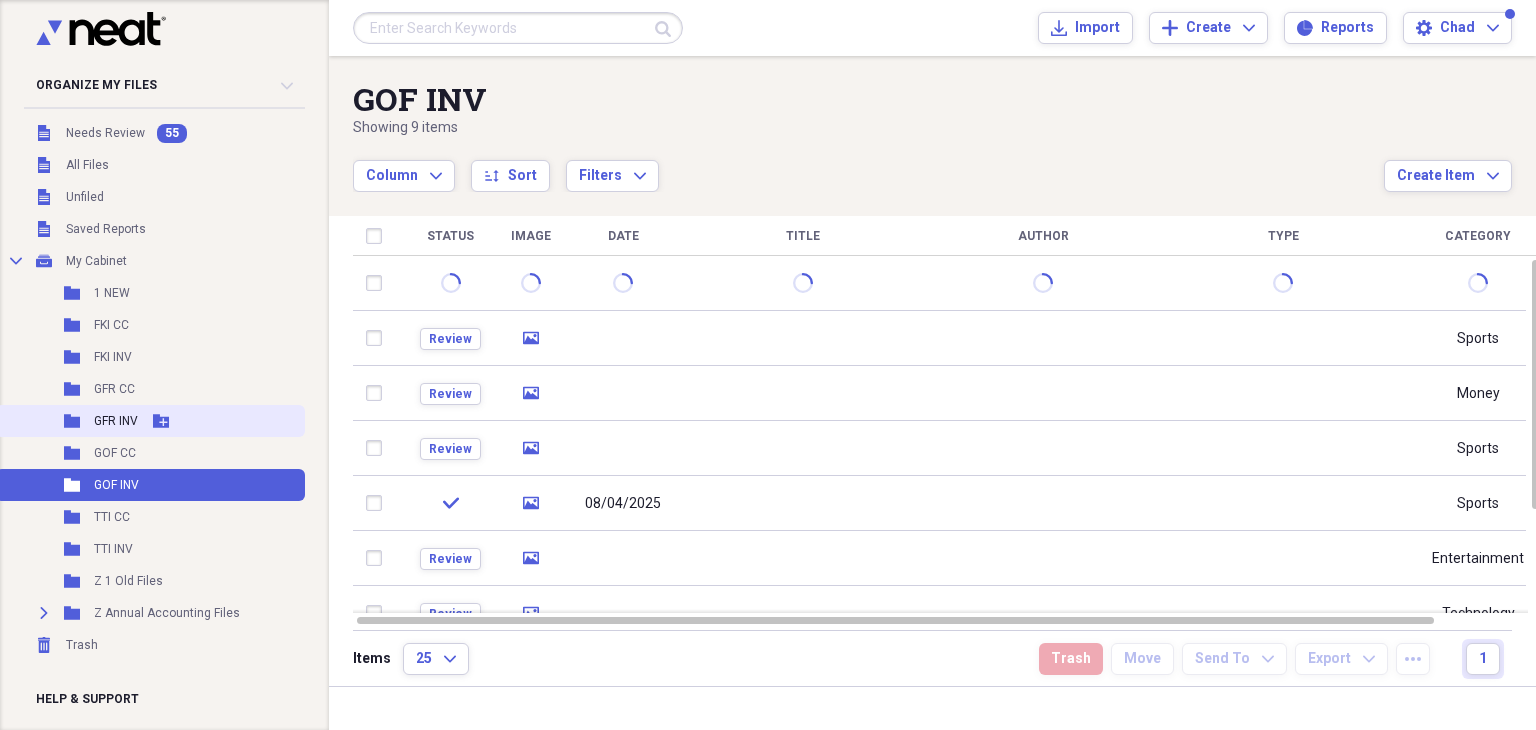 click on "GFR INV" at bounding box center (116, 421) 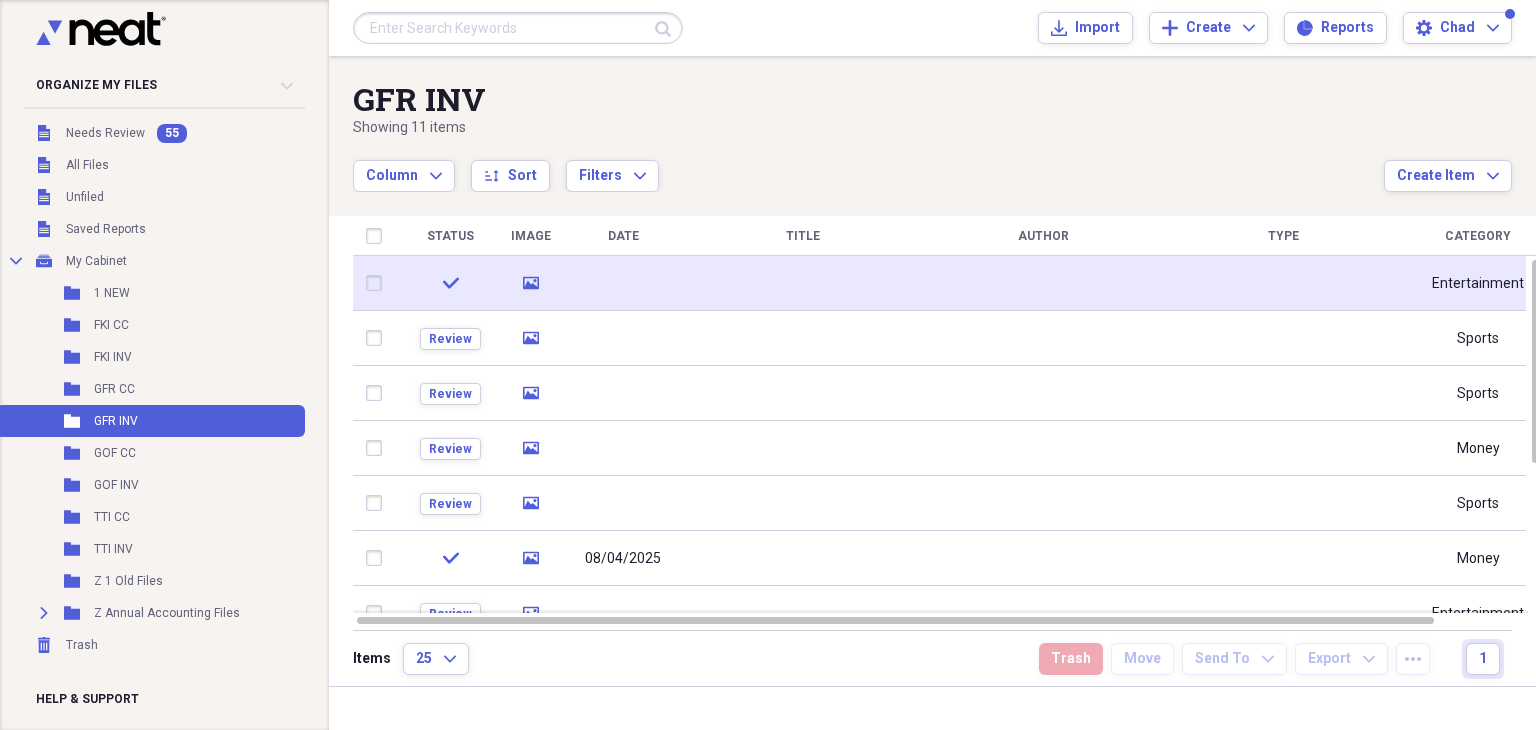 click at bounding box center [623, 283] 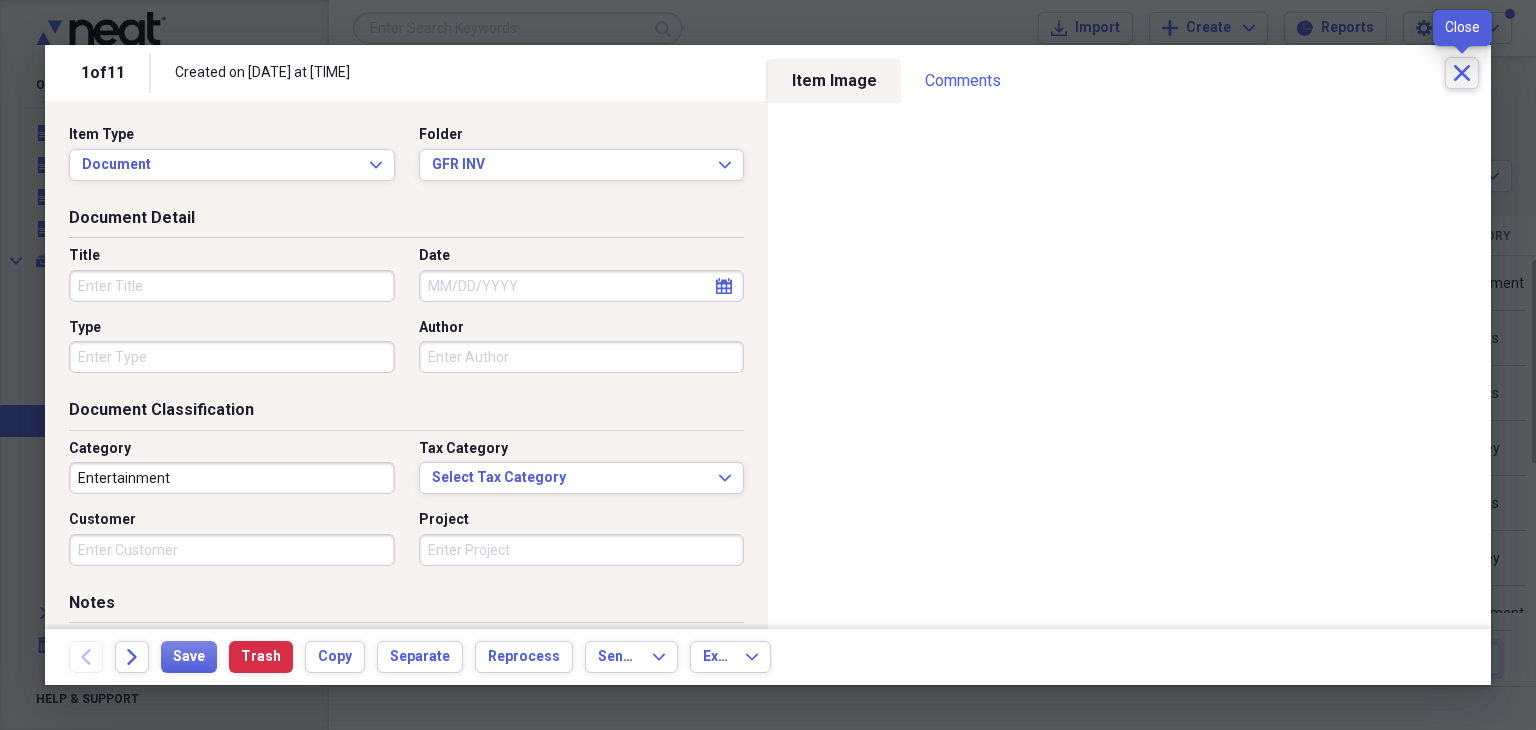 click on "Close" 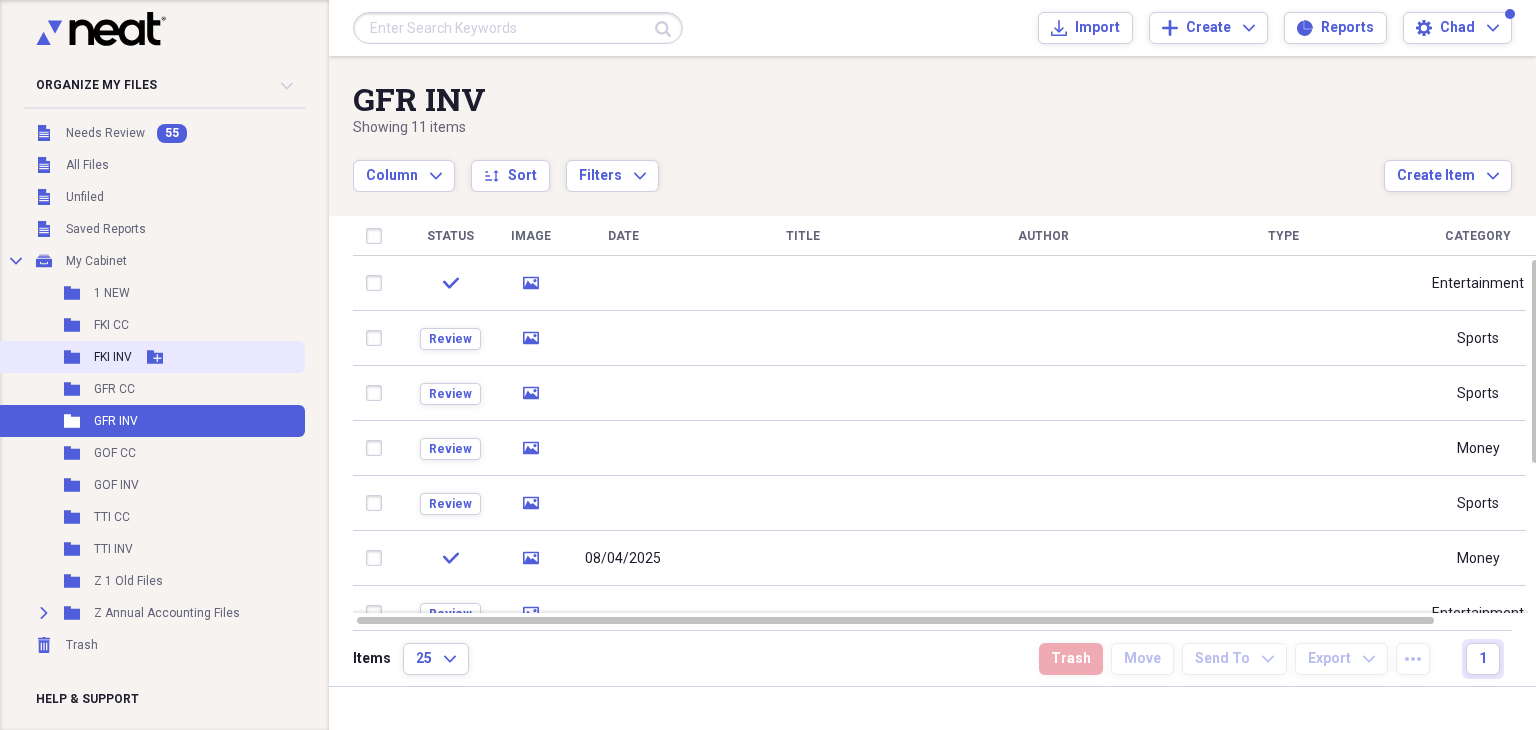 click on "Folder FKI INV Add Folder" at bounding box center [150, 357] 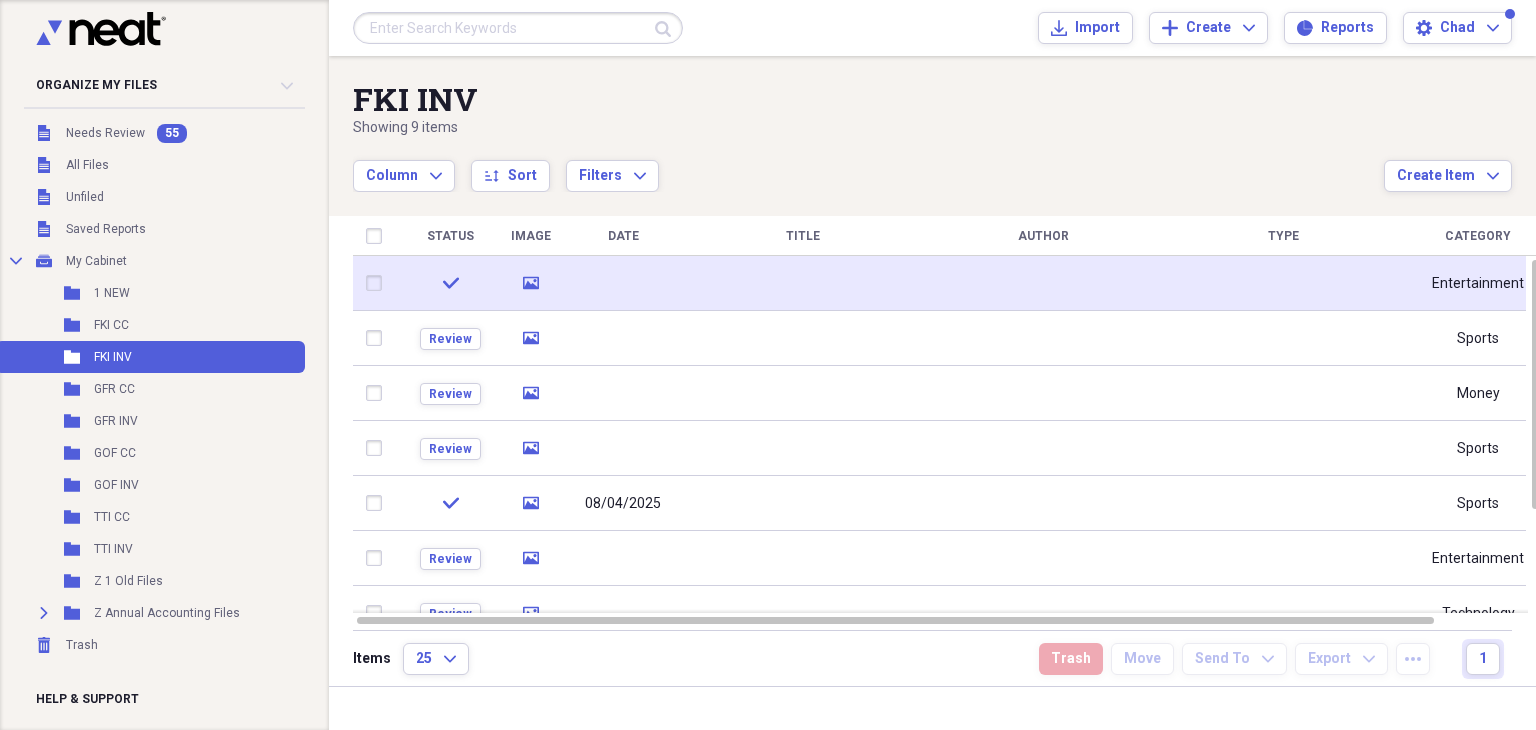 click at bounding box center [623, 283] 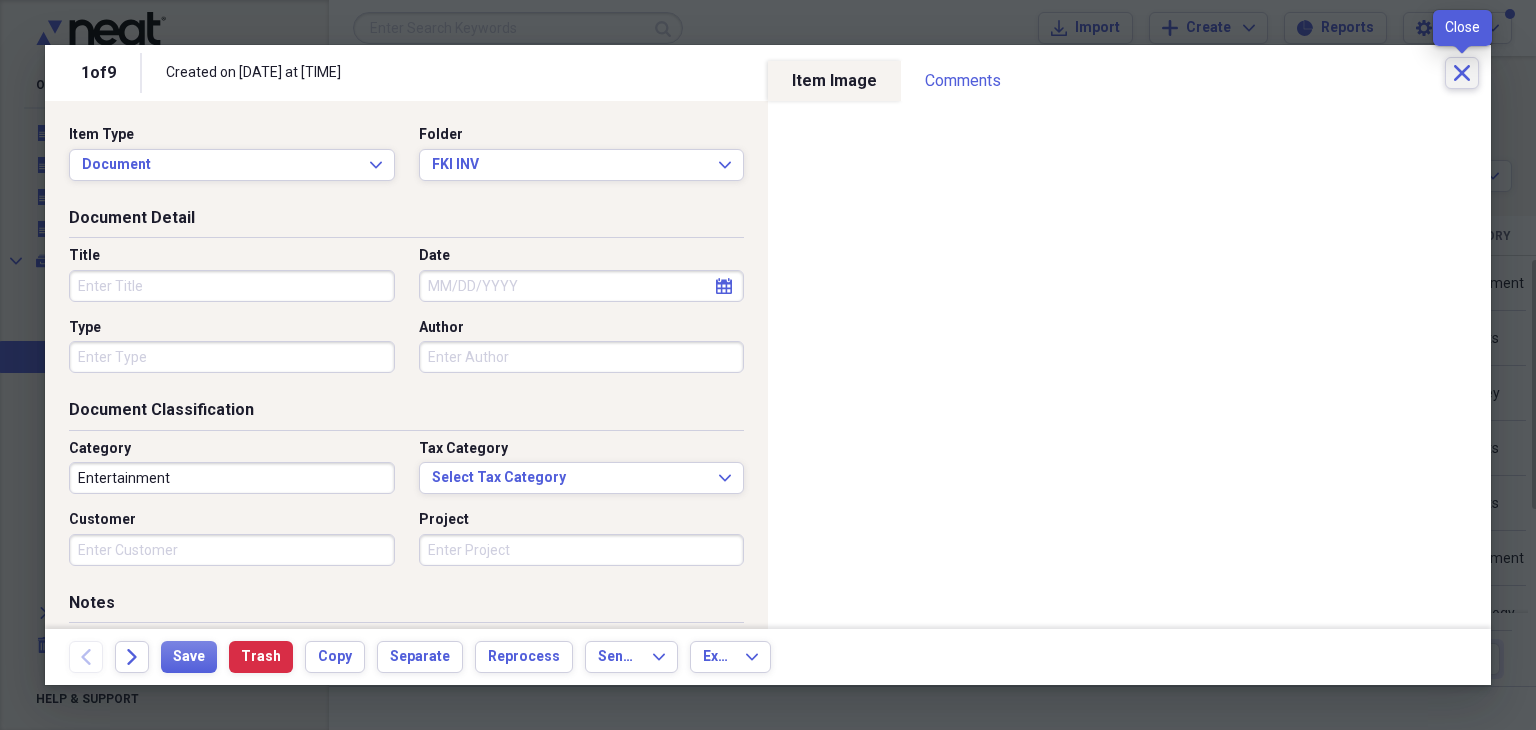 click on "Close" at bounding box center (1462, 73) 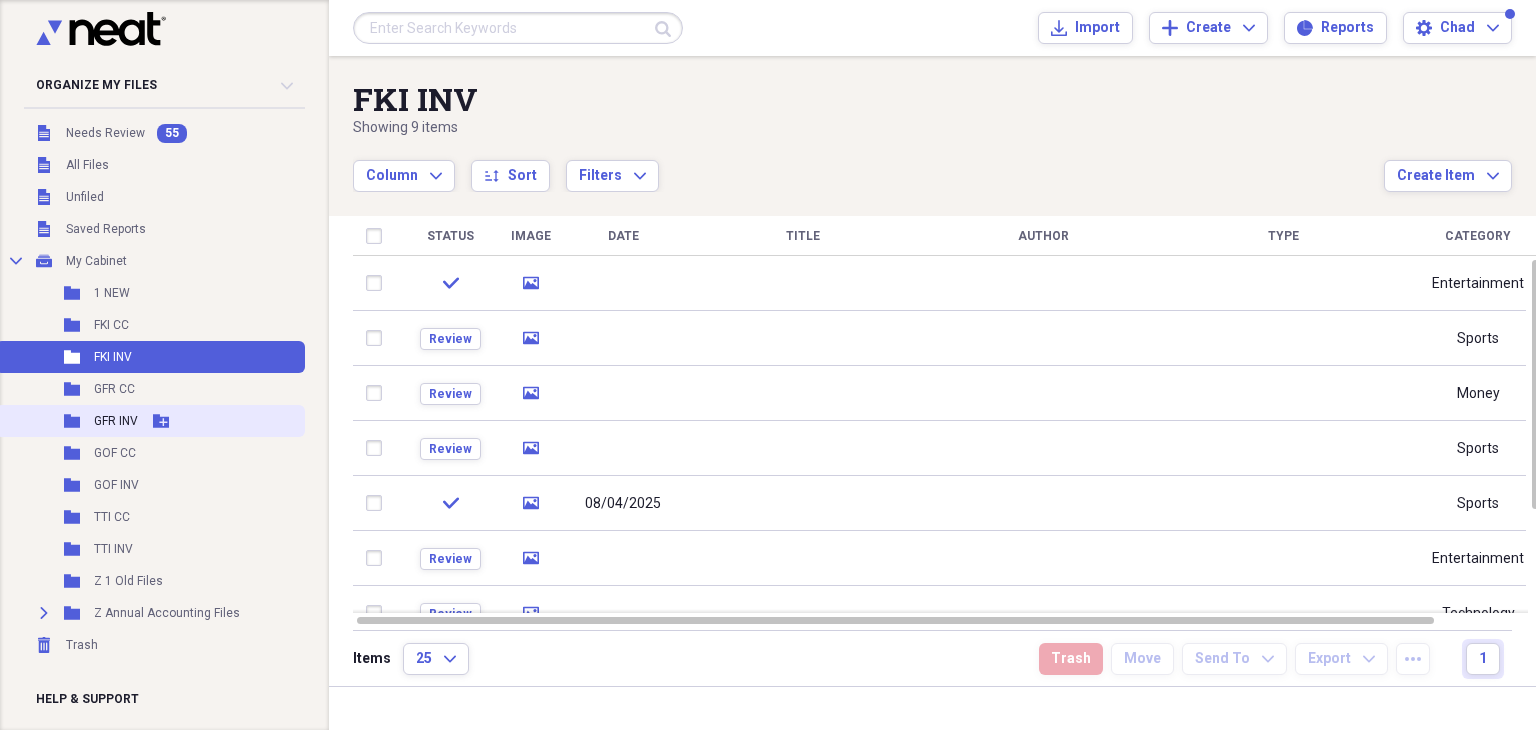 click on "Folder GFR INV Add Folder" at bounding box center (150, 421) 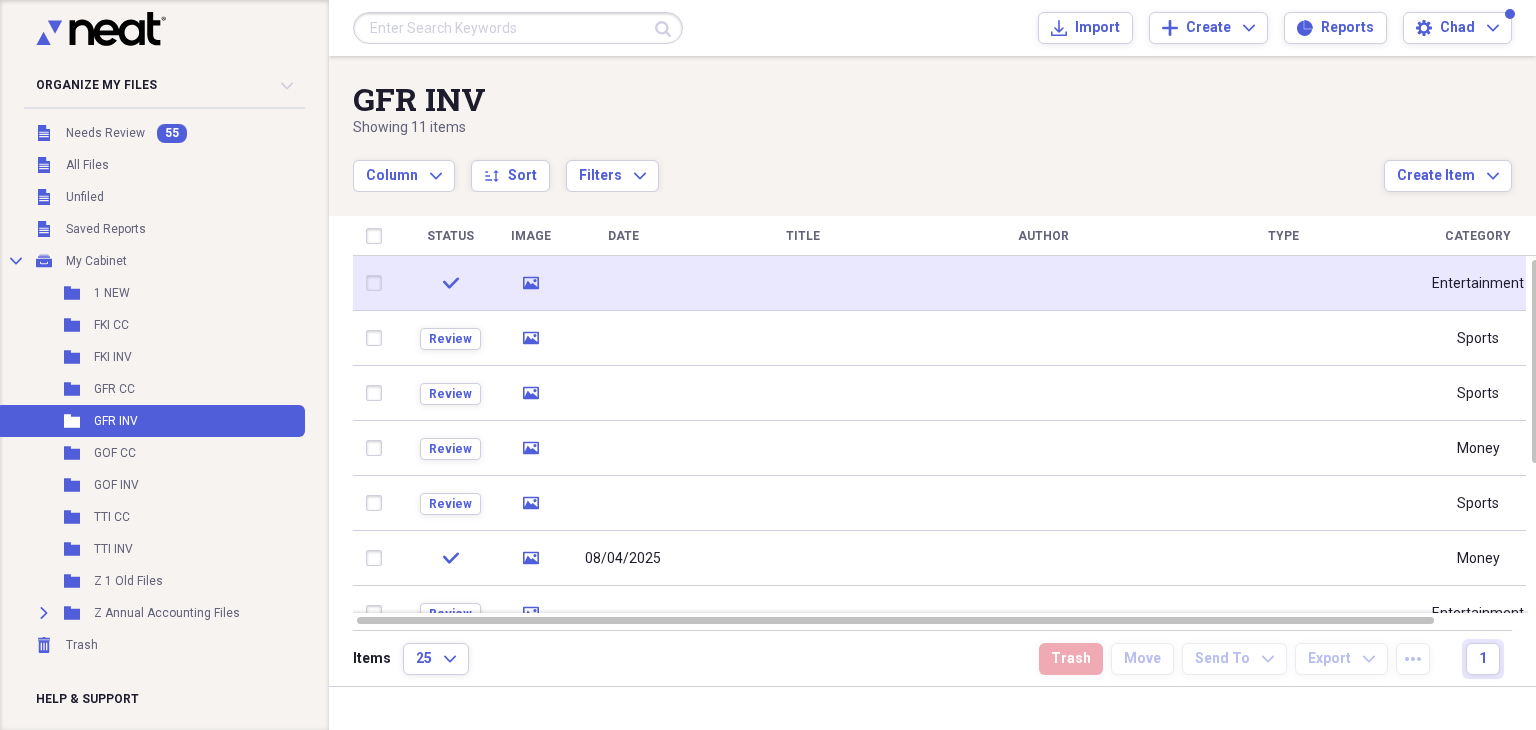 click on "media" 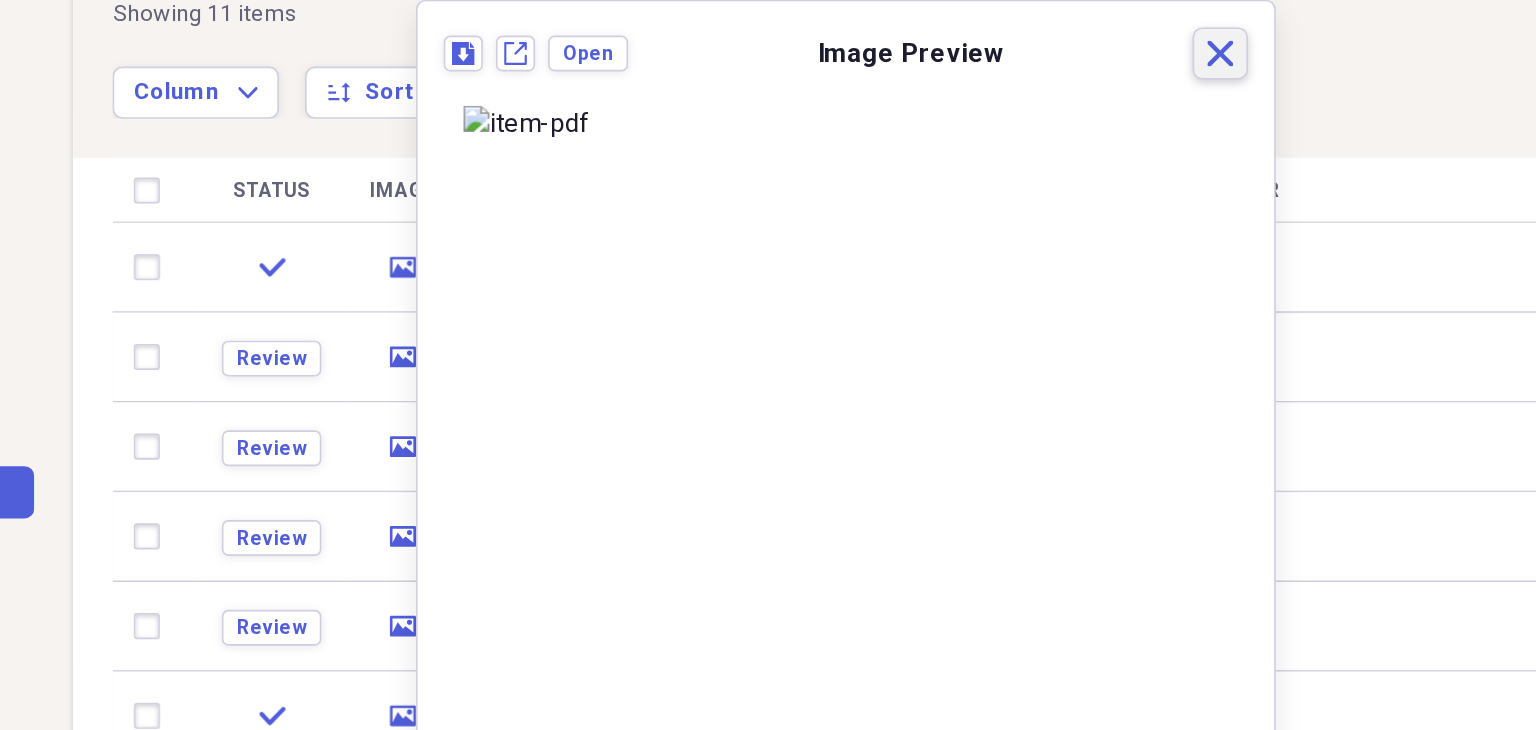 click on "Close" 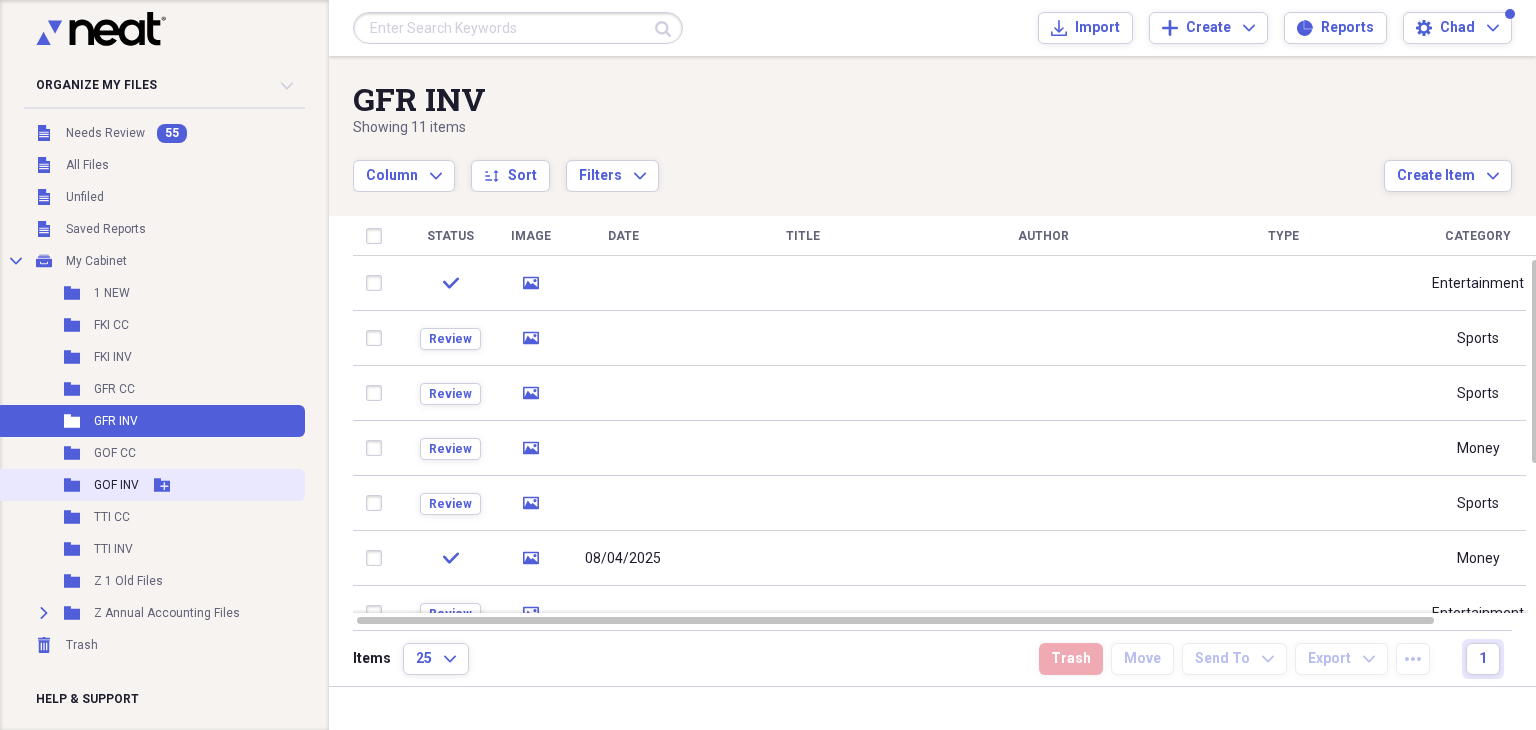 click on "GOF INV" at bounding box center (116, 485) 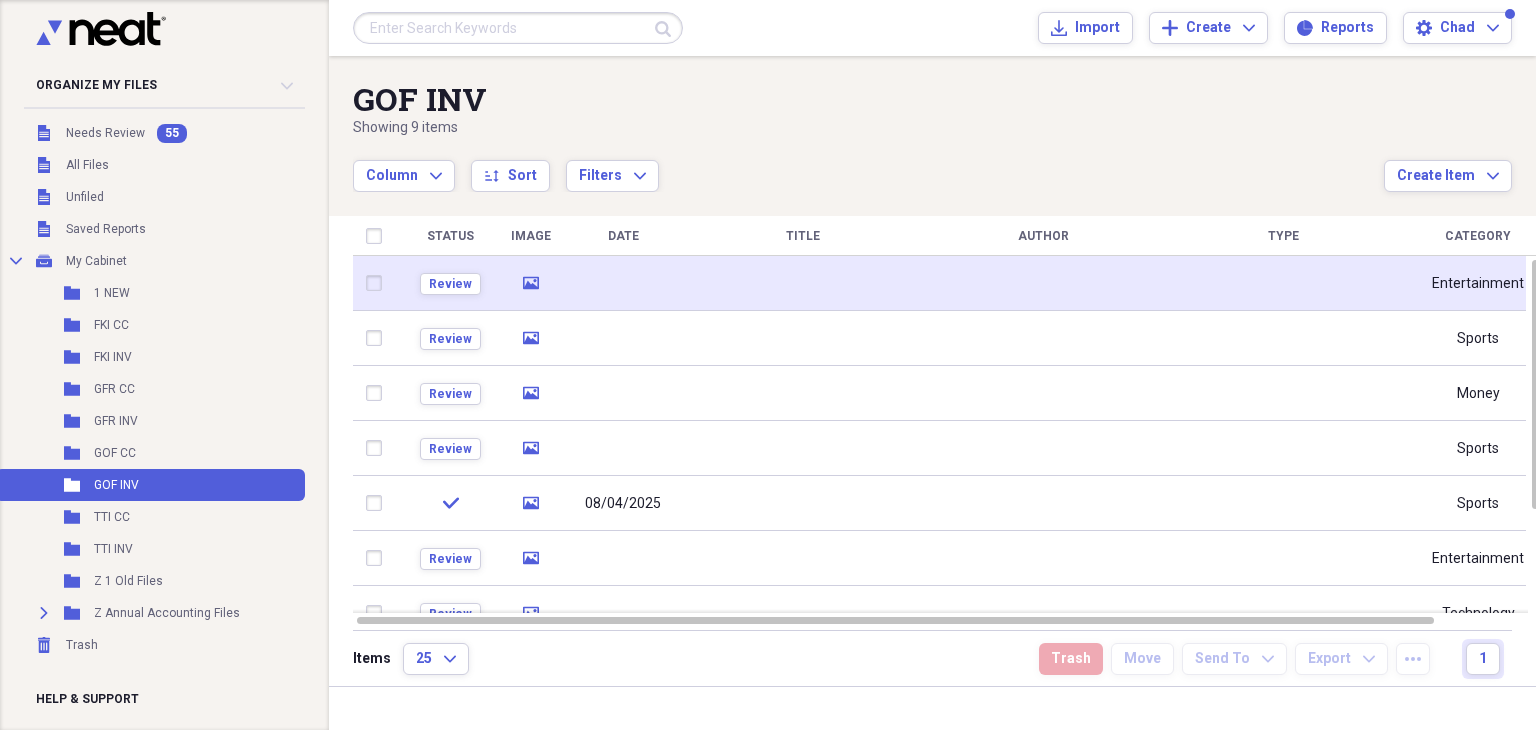 click 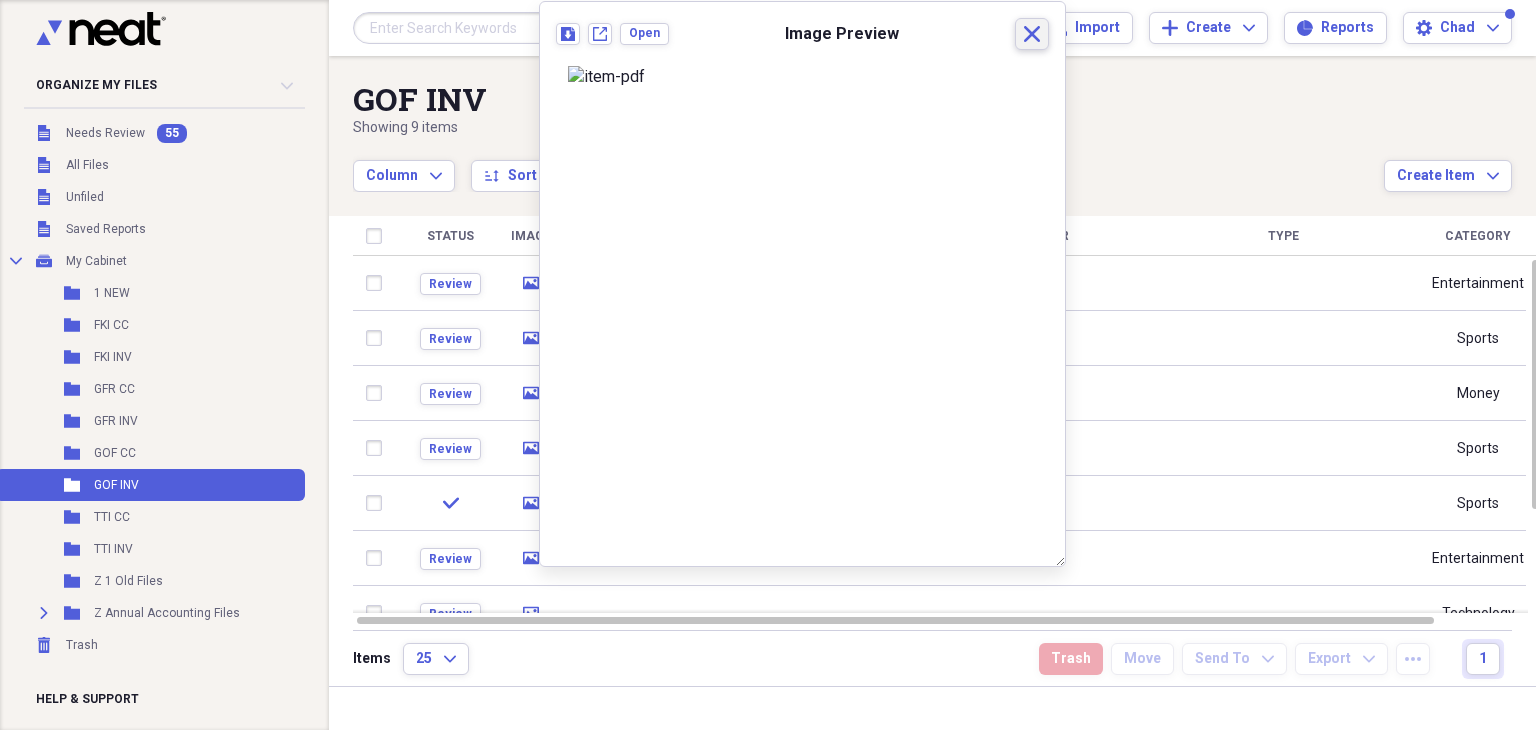 click 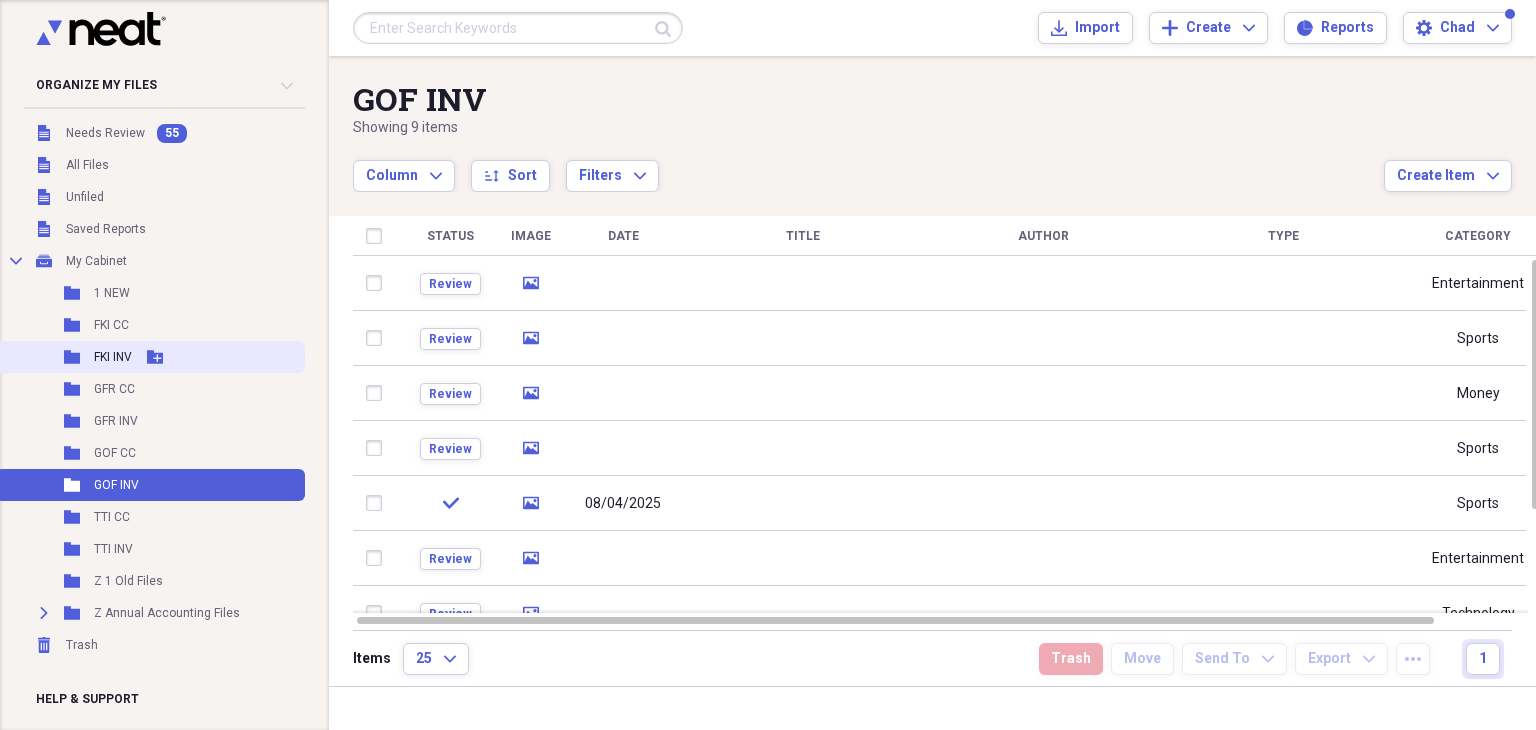 click on "FKI INV" at bounding box center [113, 357] 